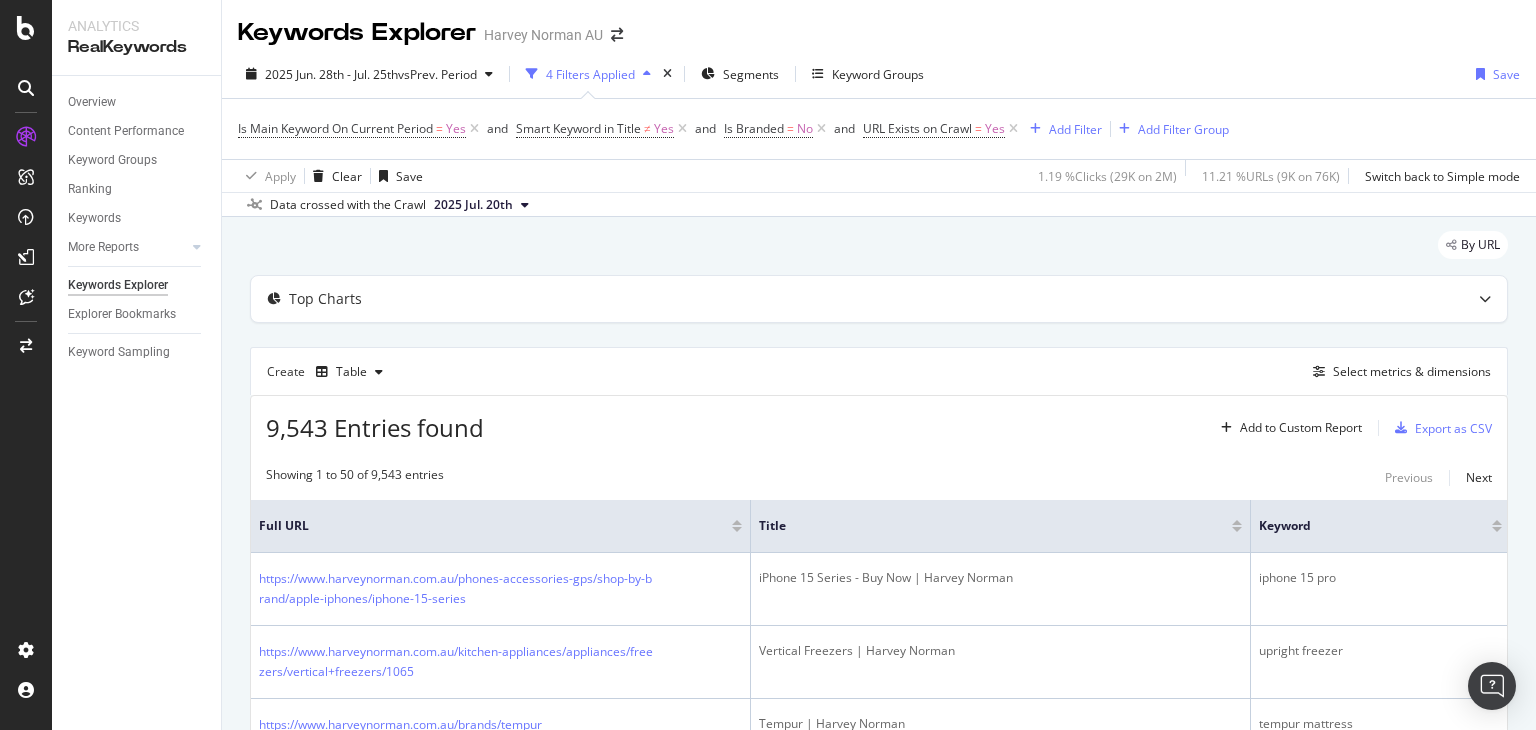 scroll, scrollTop: 0, scrollLeft: 0, axis: both 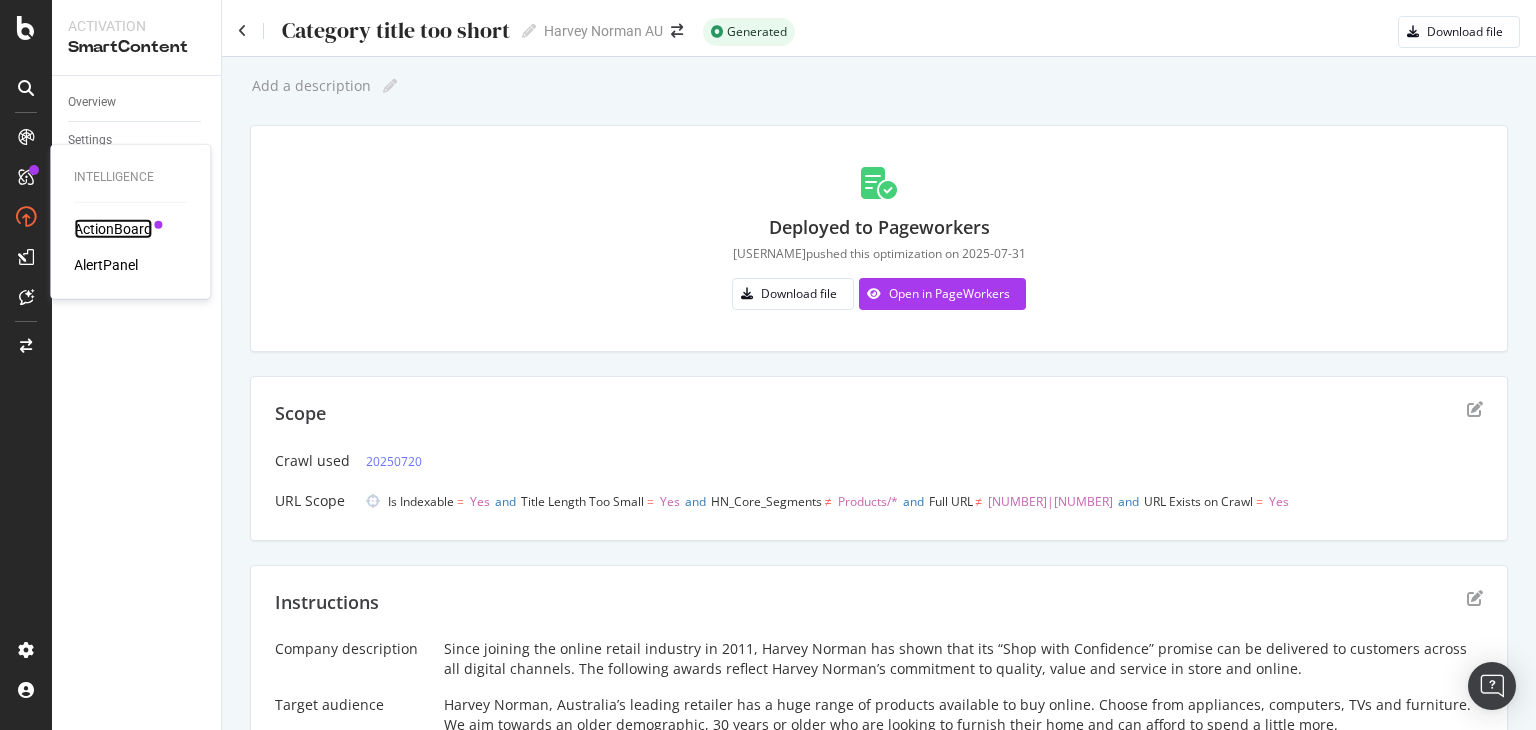 click on "ActionBoard" at bounding box center [113, 229] 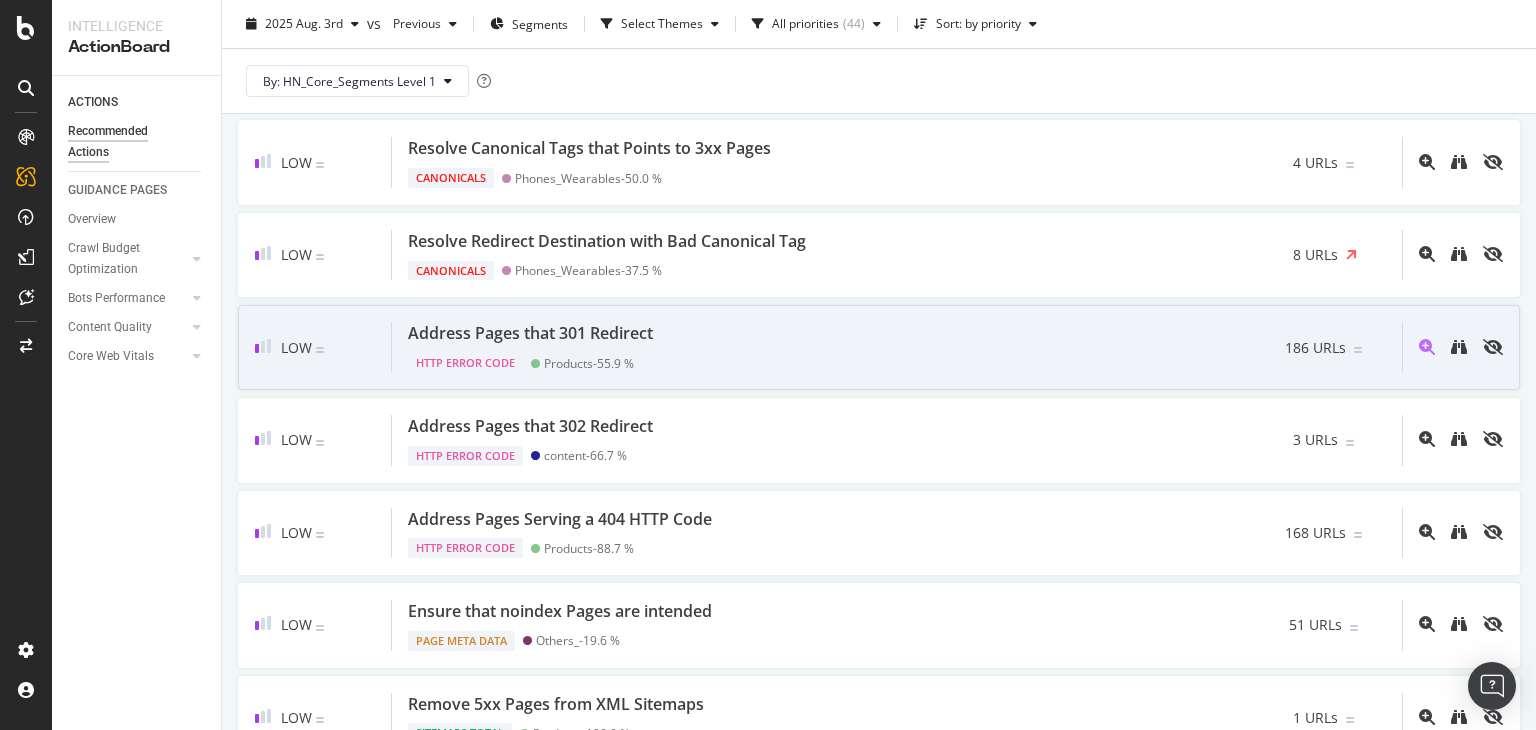 scroll, scrollTop: 3121, scrollLeft: 0, axis: vertical 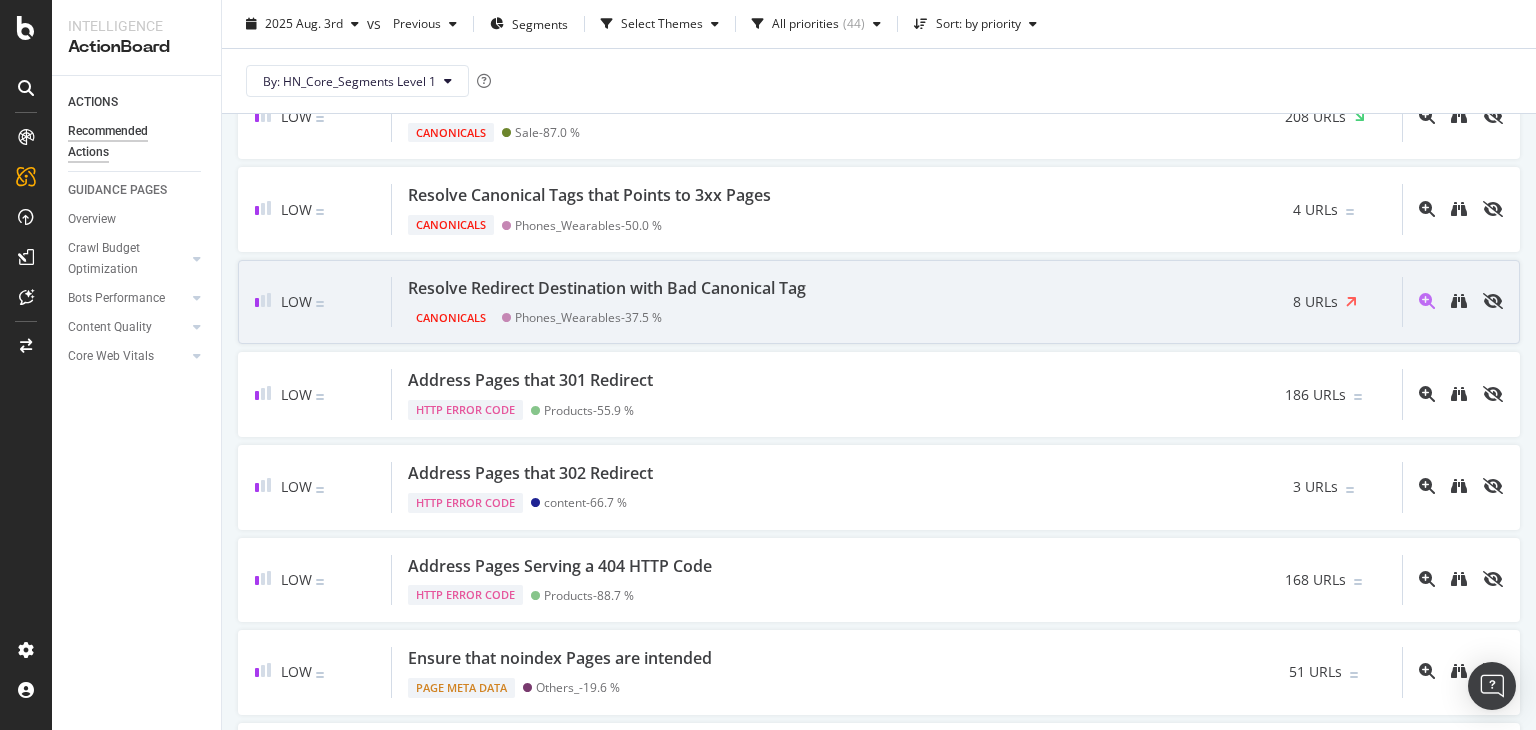 click on "Resolve Redirect Destination with Bad Canonical Tag" at bounding box center (607, 288) 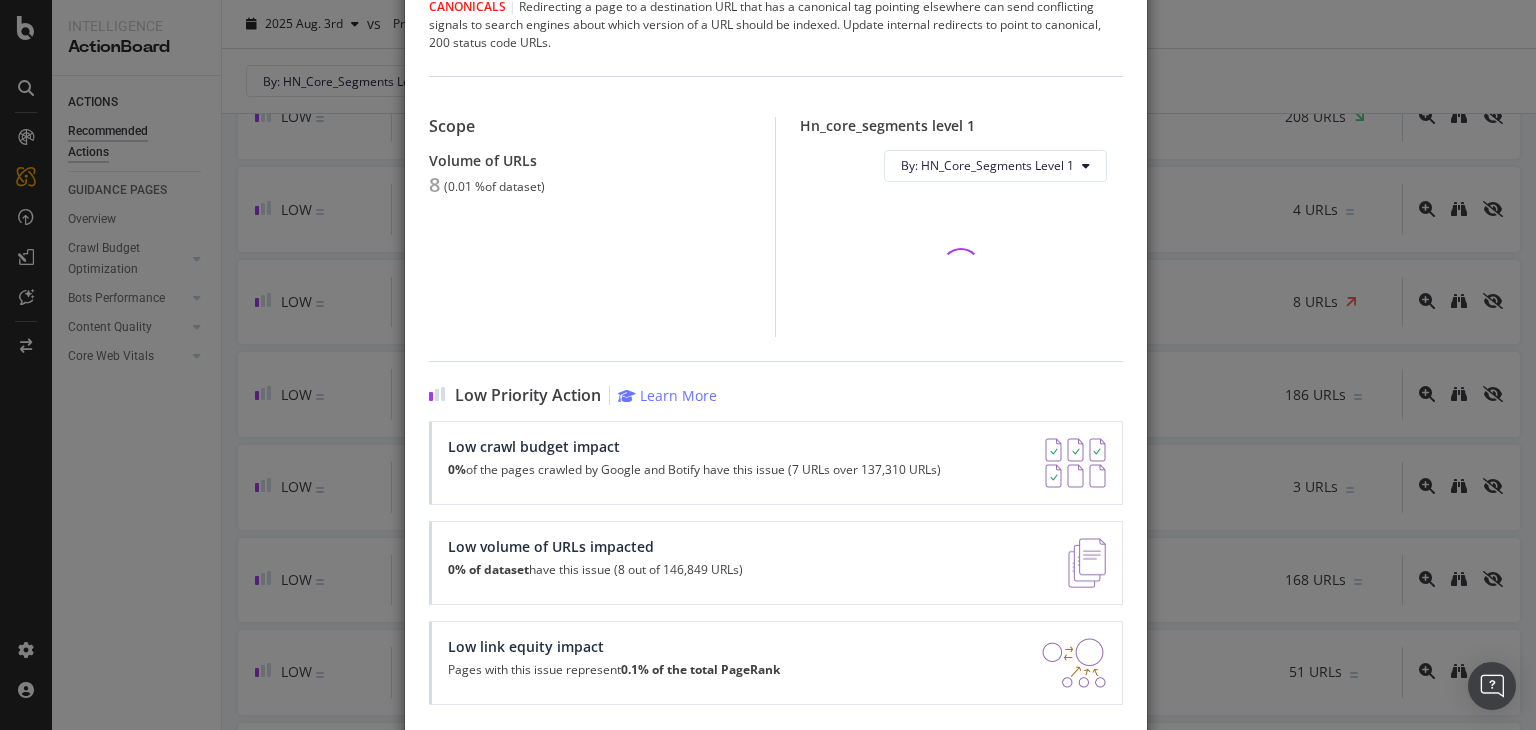 scroll, scrollTop: 149, scrollLeft: 0, axis: vertical 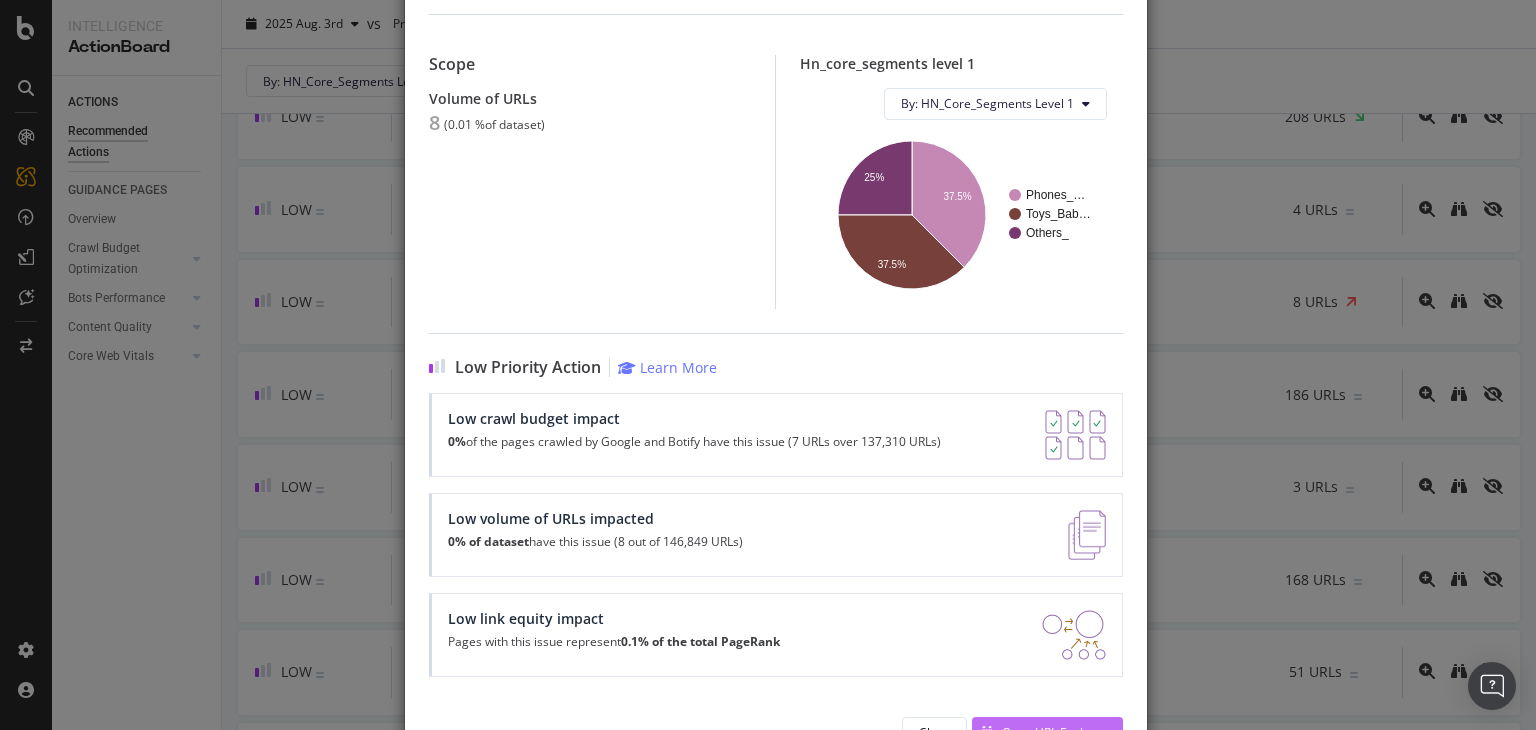 click on "Canonicals   |   Redirecting a page to a destination URL that has a canonical tag pointing elsewhere can send conflicting signals to search engines about which version of a URL should be indexed. Update internal redirects to point to canonical, 200 status code URLs. Scope Volume of URLs 8 ( 0.01 %  of dataset ) Hn_core_segments level 1 By: HN_Core_Segments Level 1 Phones_… Toys_Bab… Others_ 37.5% 25% 37.5% HN_Core_Segments Level 1 Crawled URLs Products Sale Kitchen_Appliances Health_Fitness_Beauty content Cameras_Printers_Photocentre Car_Travel_Pet_Supplies Bathrooms Vacuum_Laundry Phones_Wearables 3 Furniture_Outdoor_BBQs Brands TV_Bluray_Home_Theatre Toys_Baby_Hobbies 3 Beds_Manchester Headphones_Audio_Music Others_ 2 Mothers_Day Carpet_Flooring_Rugs Games_Hub Computers_Tablets Heating_Cooling_Air_Treatment Smart_Home Christmas Home Clearance Others_ Low   Priority Action Learn More Low   crawl budget impact 0%  of the pages crawled by Google and Botify have this issue (7 URLs over 137,310 URLs)
Low" at bounding box center [776, 306] 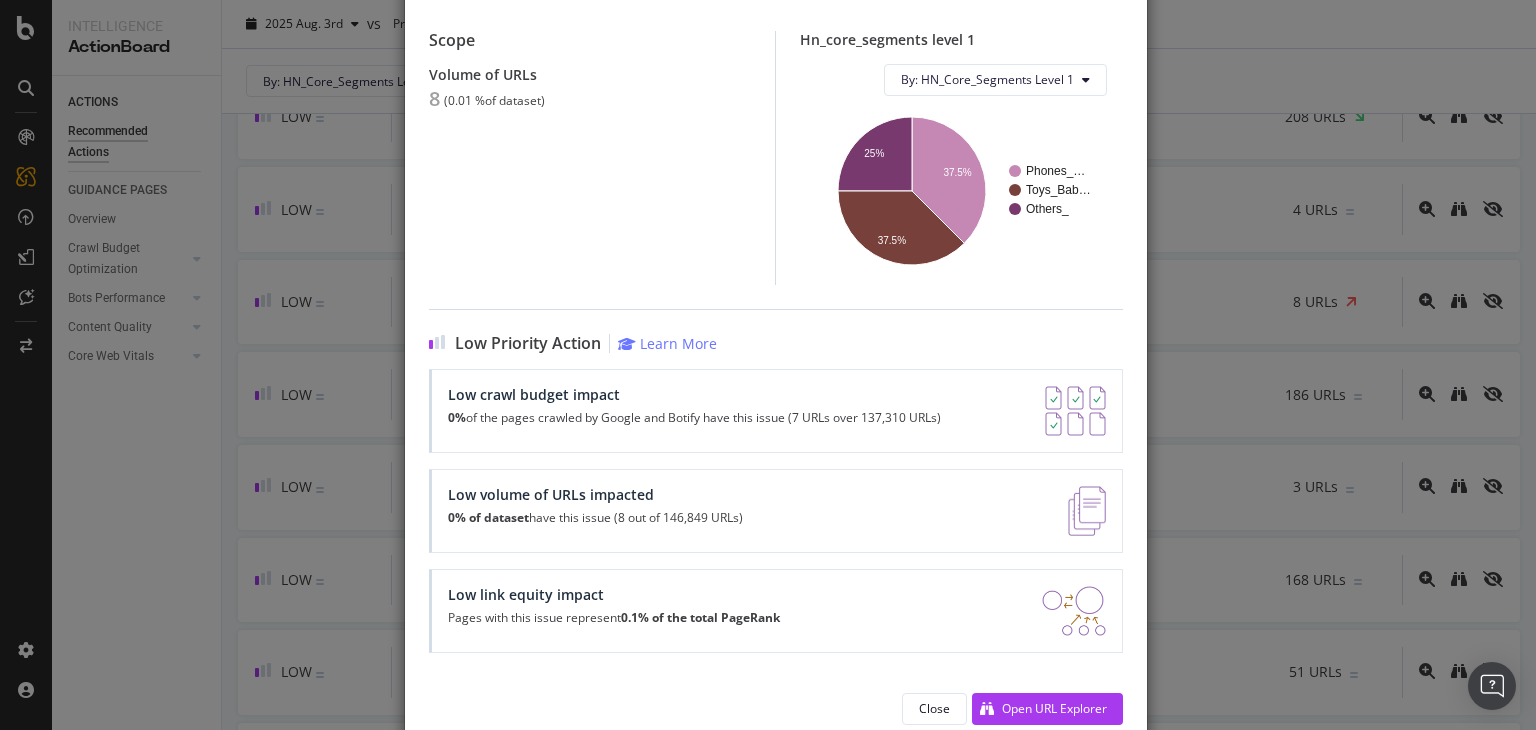 scroll, scrollTop: 183, scrollLeft: 0, axis: vertical 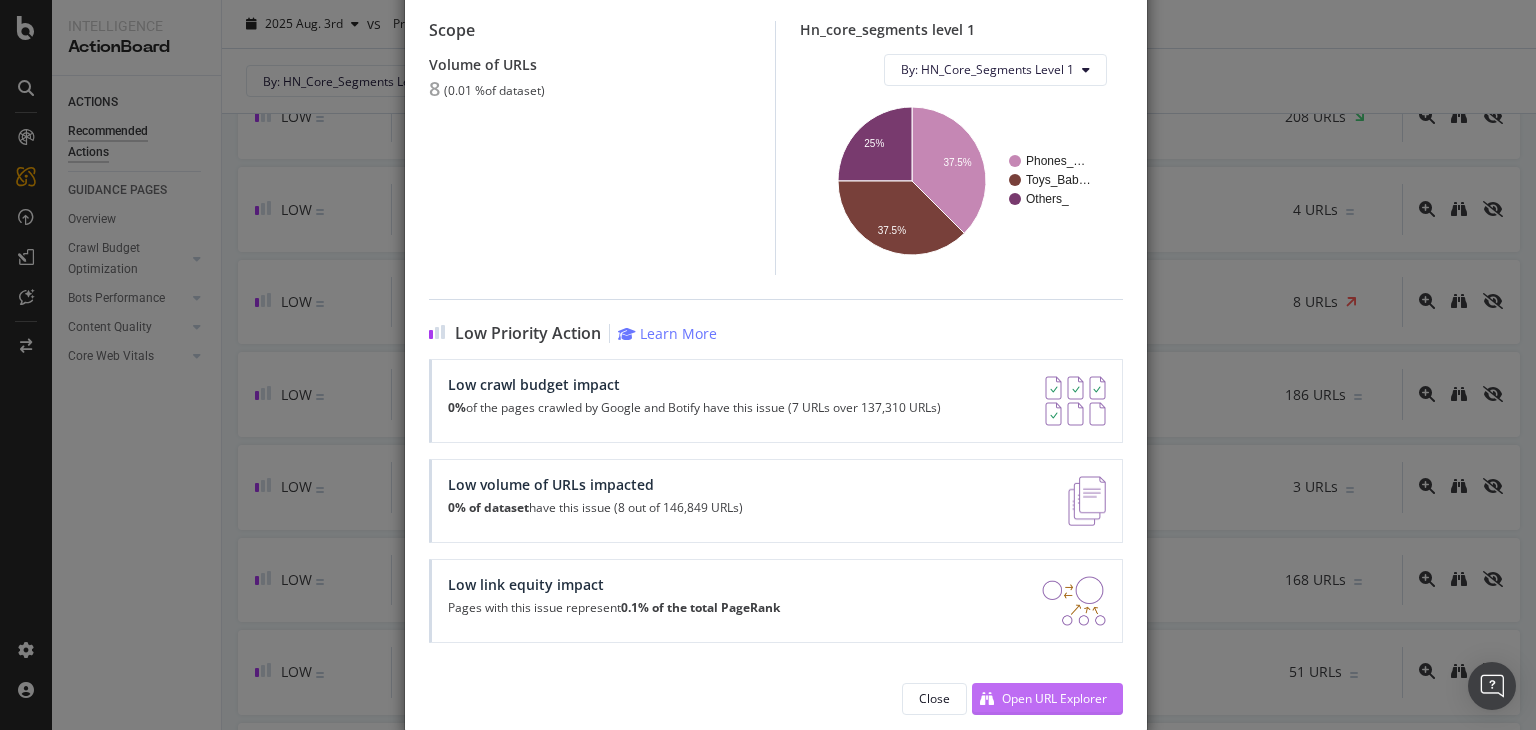 click on "Open URL Explorer" at bounding box center [1054, 698] 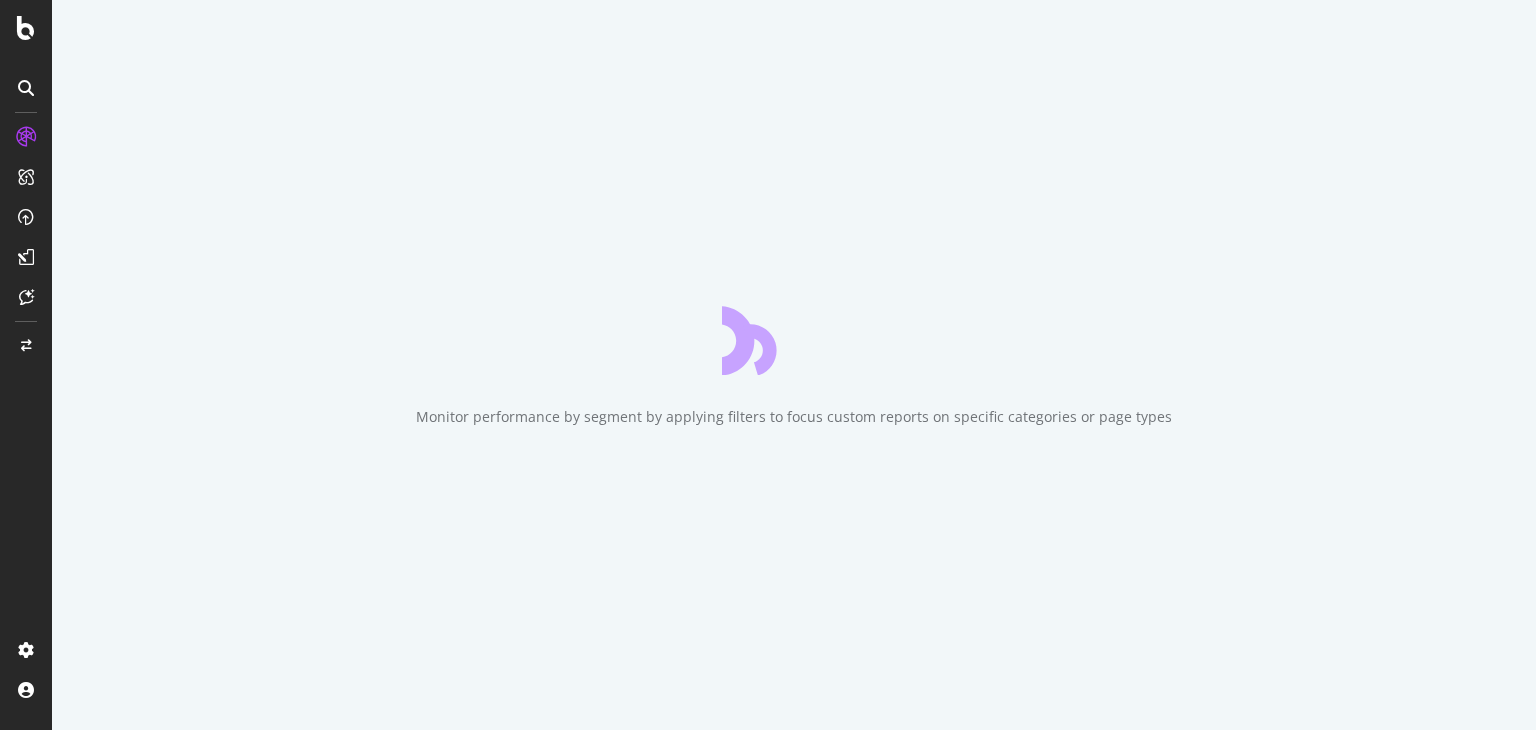 scroll, scrollTop: 0, scrollLeft: 0, axis: both 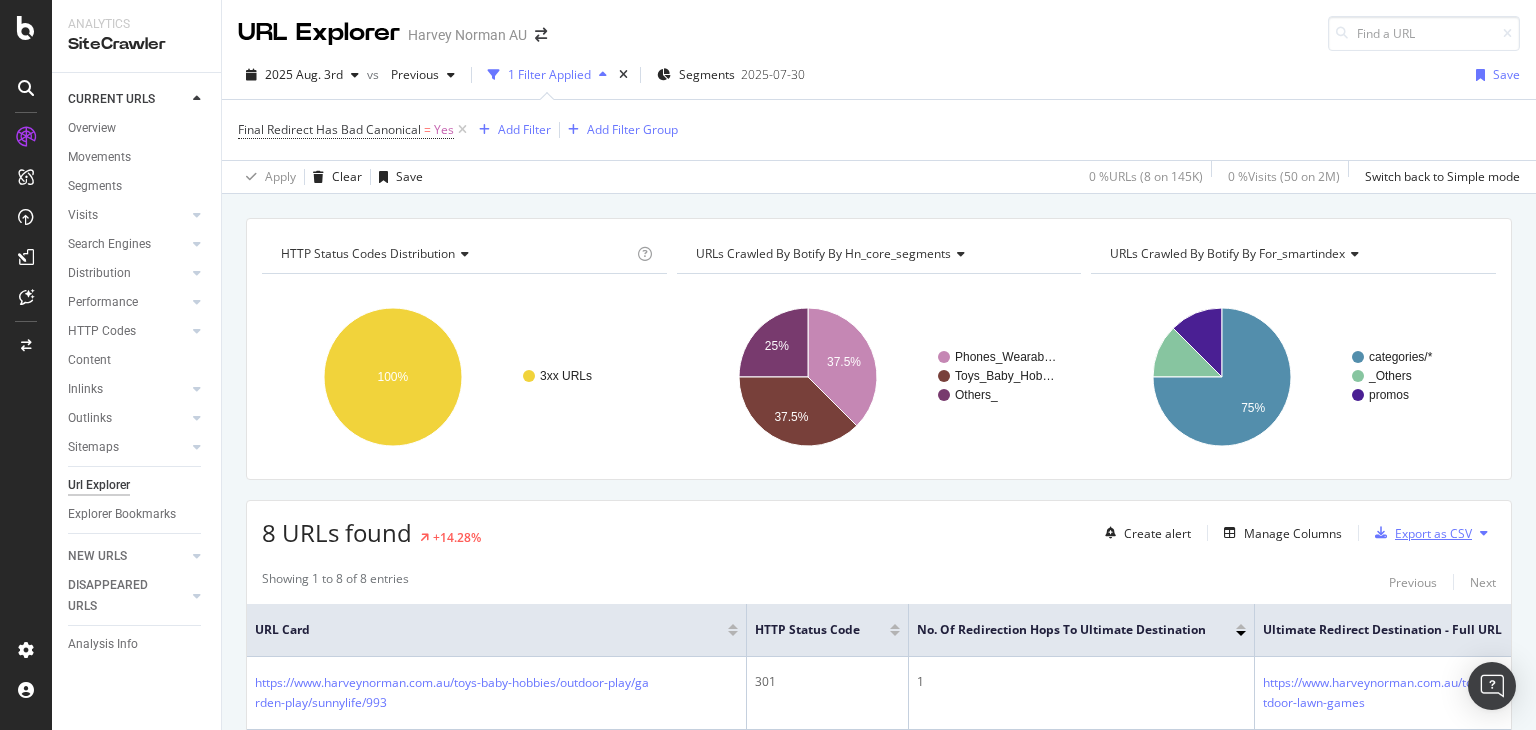 click on "Export as CSV" at bounding box center (1433, 533) 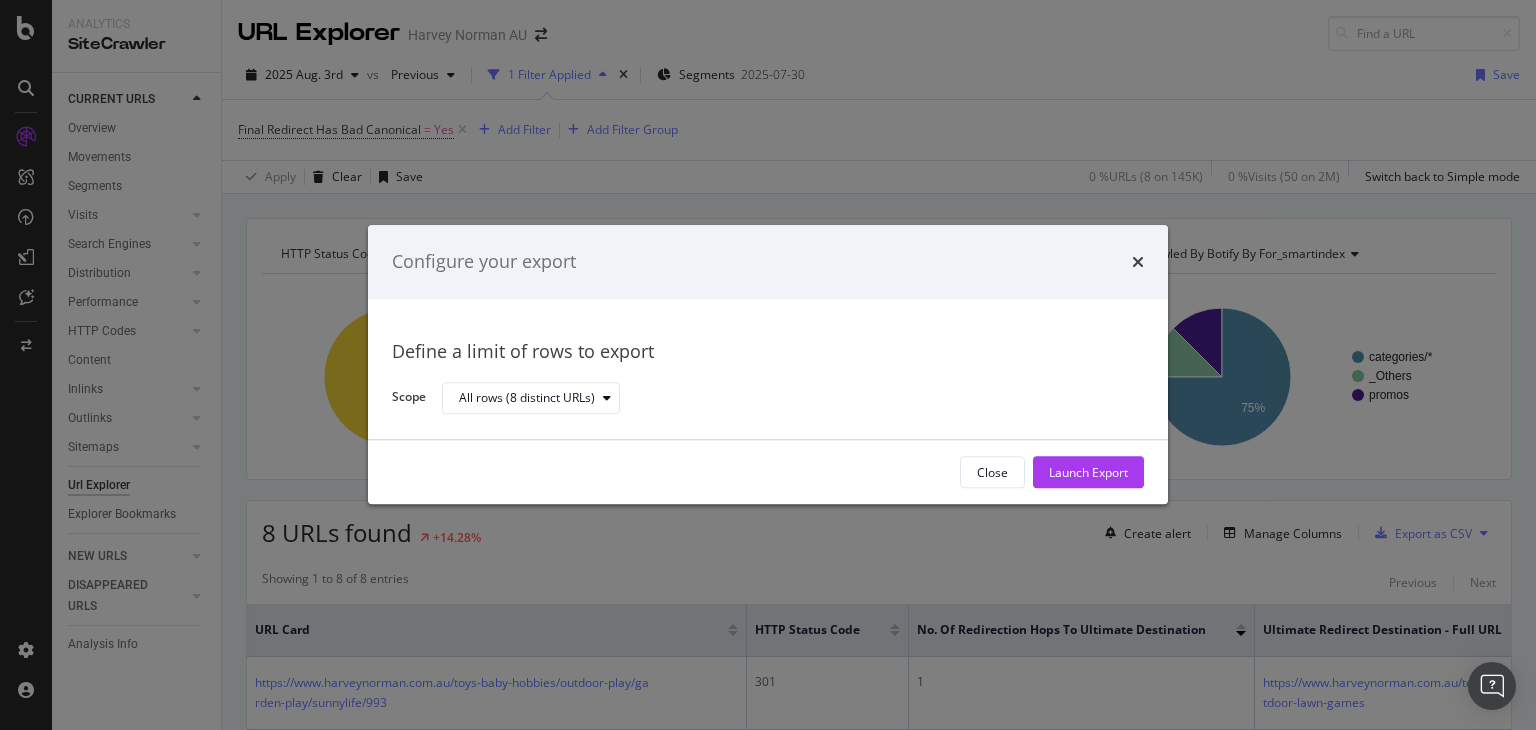 drag, startPoint x: 1088, startPoint y: 488, endPoint x: 1130, endPoint y: 483, distance: 42.296574 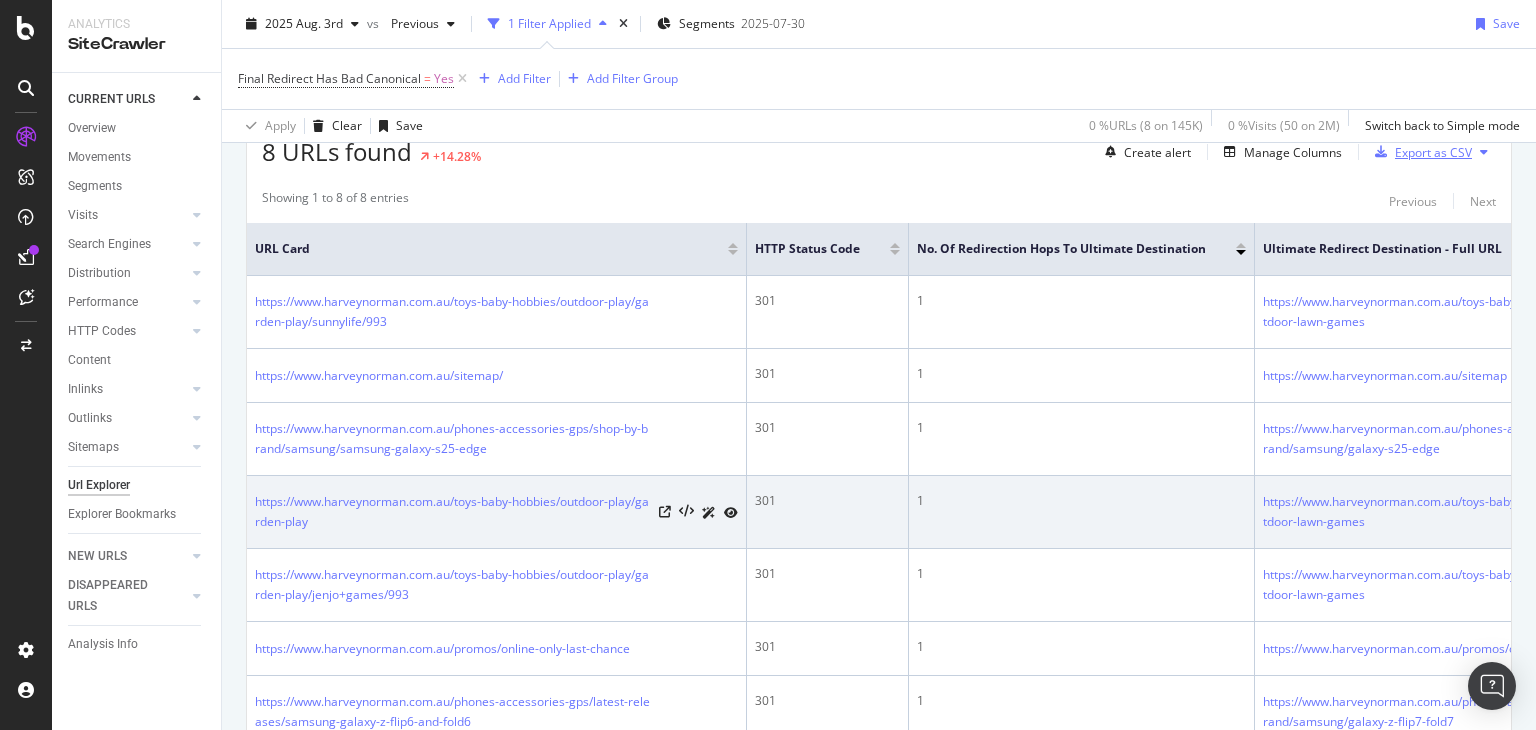 scroll, scrollTop: 400, scrollLeft: 0, axis: vertical 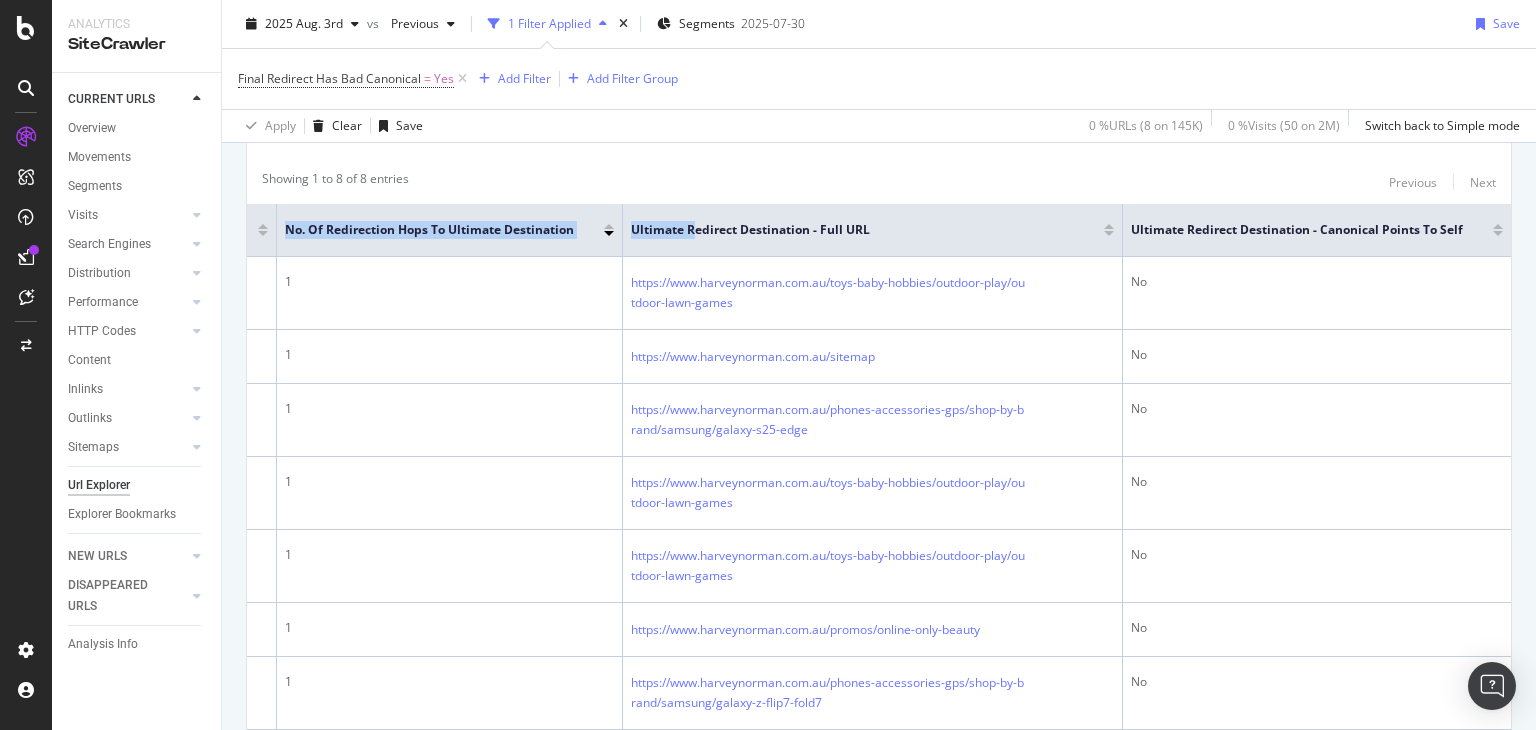 drag, startPoint x: 1325, startPoint y: 225, endPoint x: 1535, endPoint y: 260, distance: 212.89668 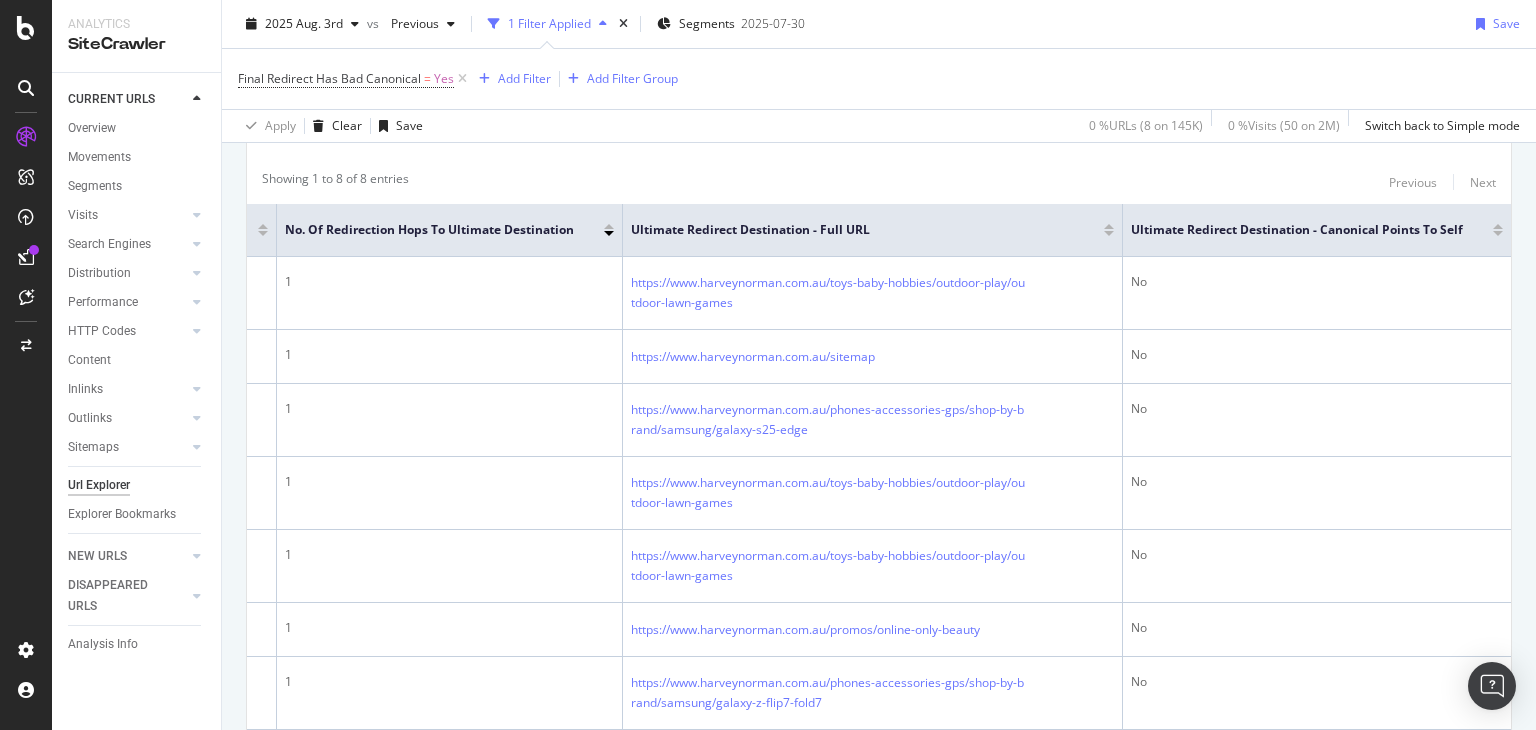 click on "Showing 1 to 8 of 8 entries Previous Next" at bounding box center (879, 182) 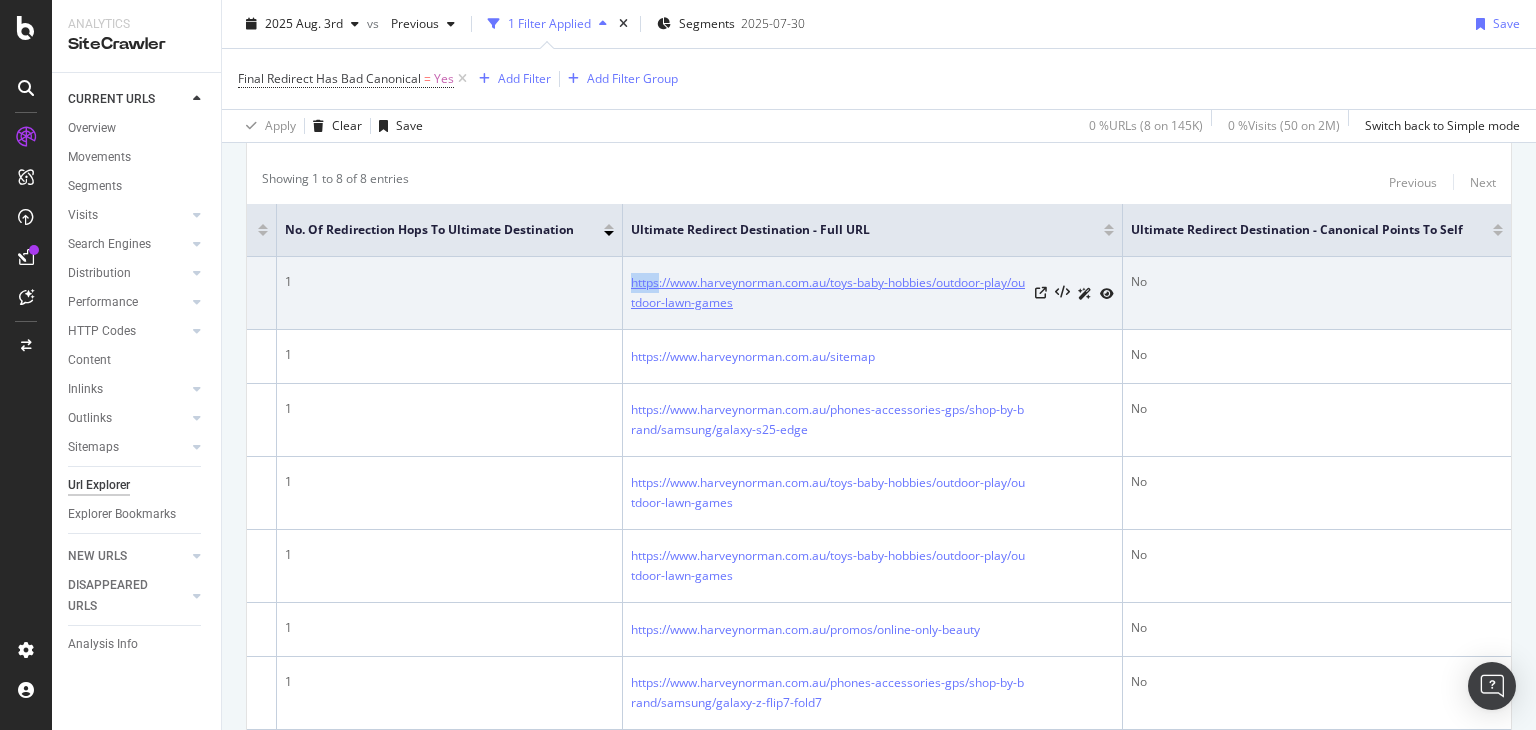 drag, startPoint x: 612, startPoint y: 269, endPoint x: 645, endPoint y: 271, distance: 33.06055 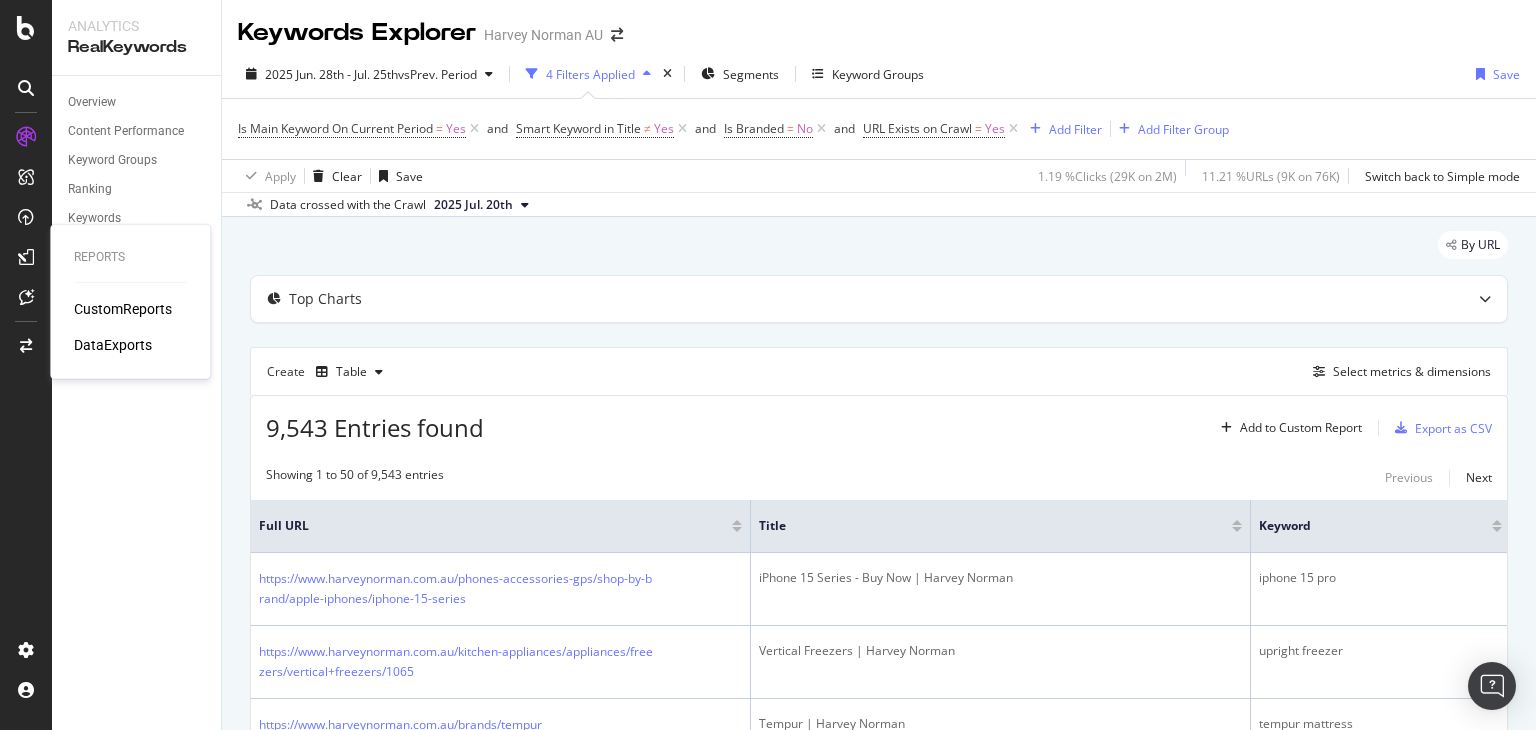 scroll, scrollTop: 0, scrollLeft: 0, axis: both 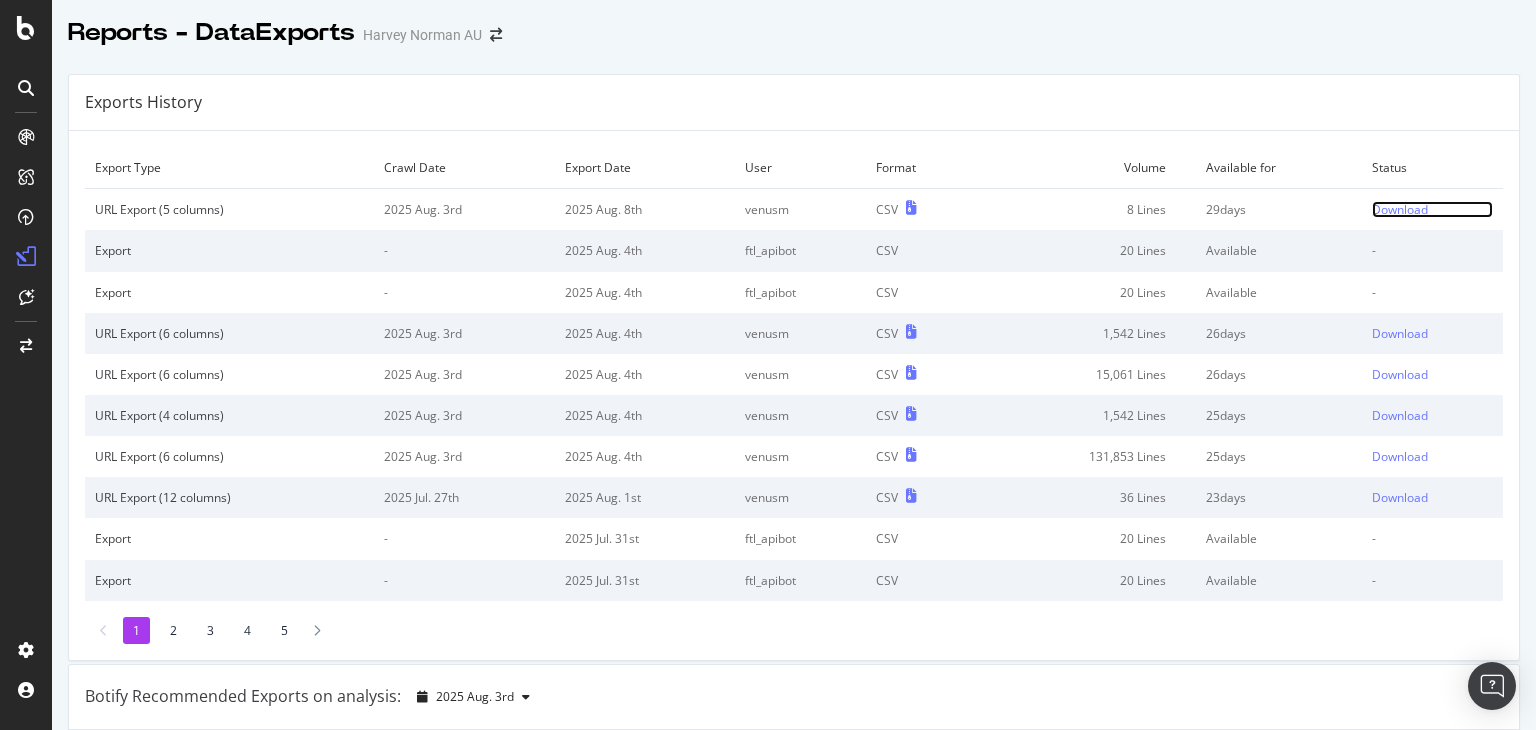 click on "Download" at bounding box center (1400, 209) 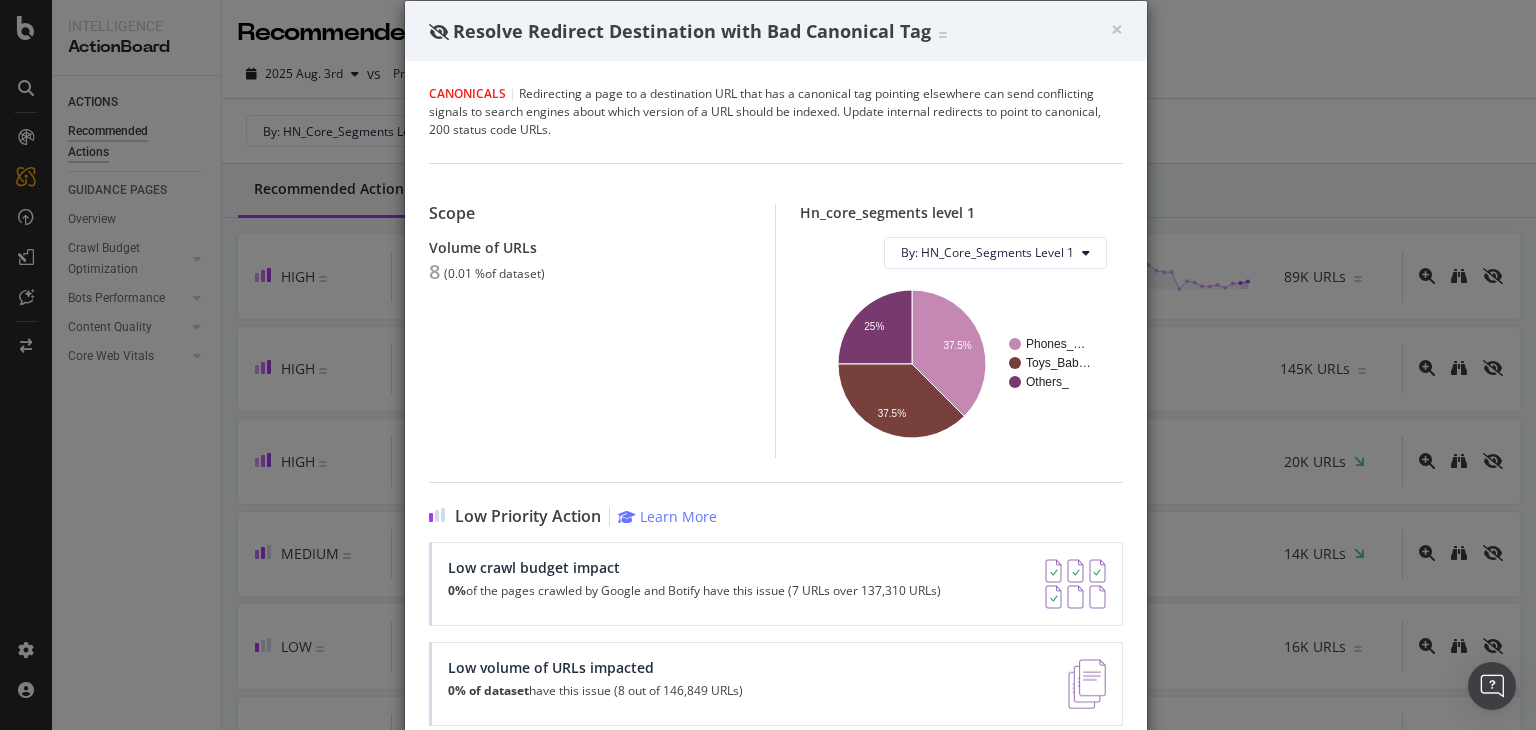 scroll, scrollTop: 0, scrollLeft: 0, axis: both 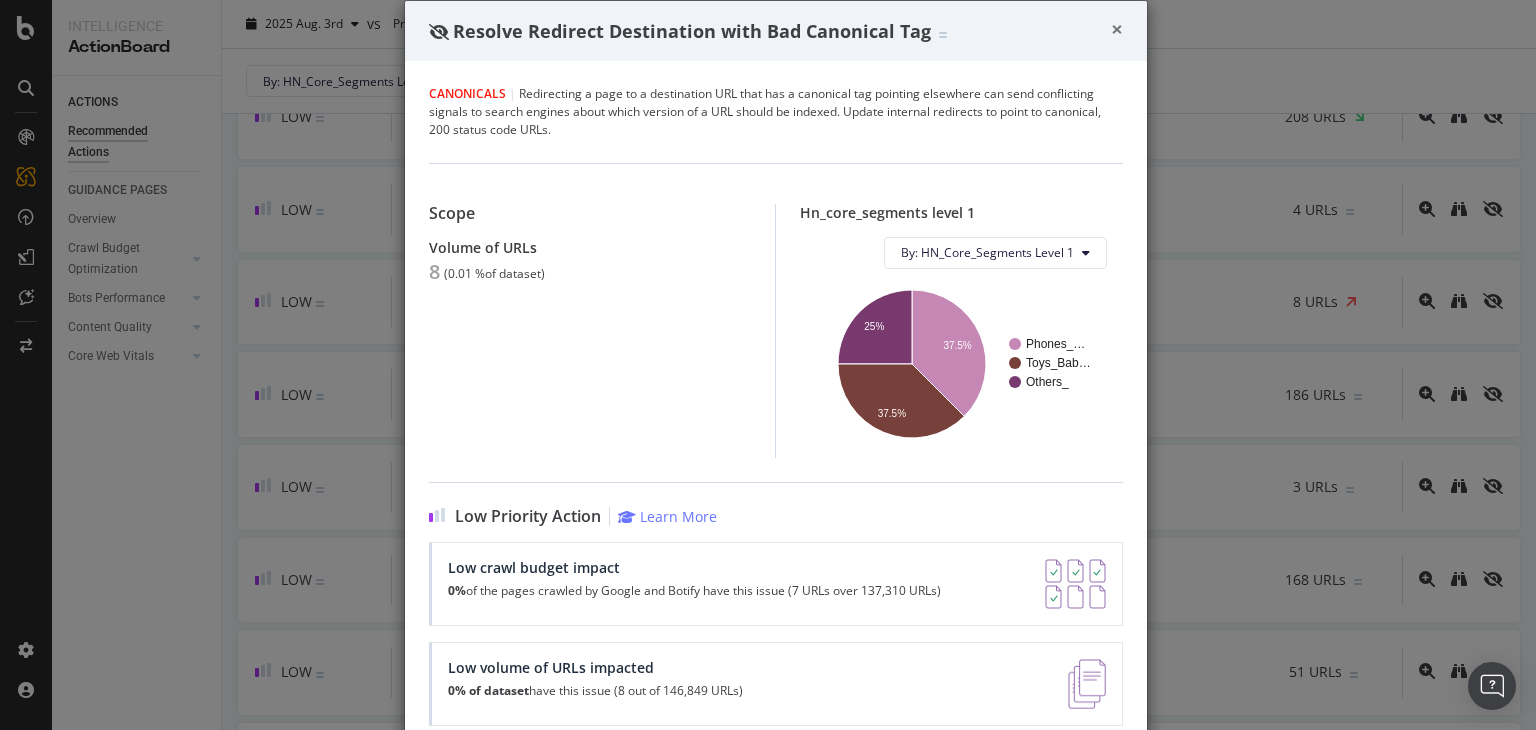 drag, startPoint x: 1105, startPoint y: 29, endPoint x: 304, endPoint y: 52, distance: 801.33014 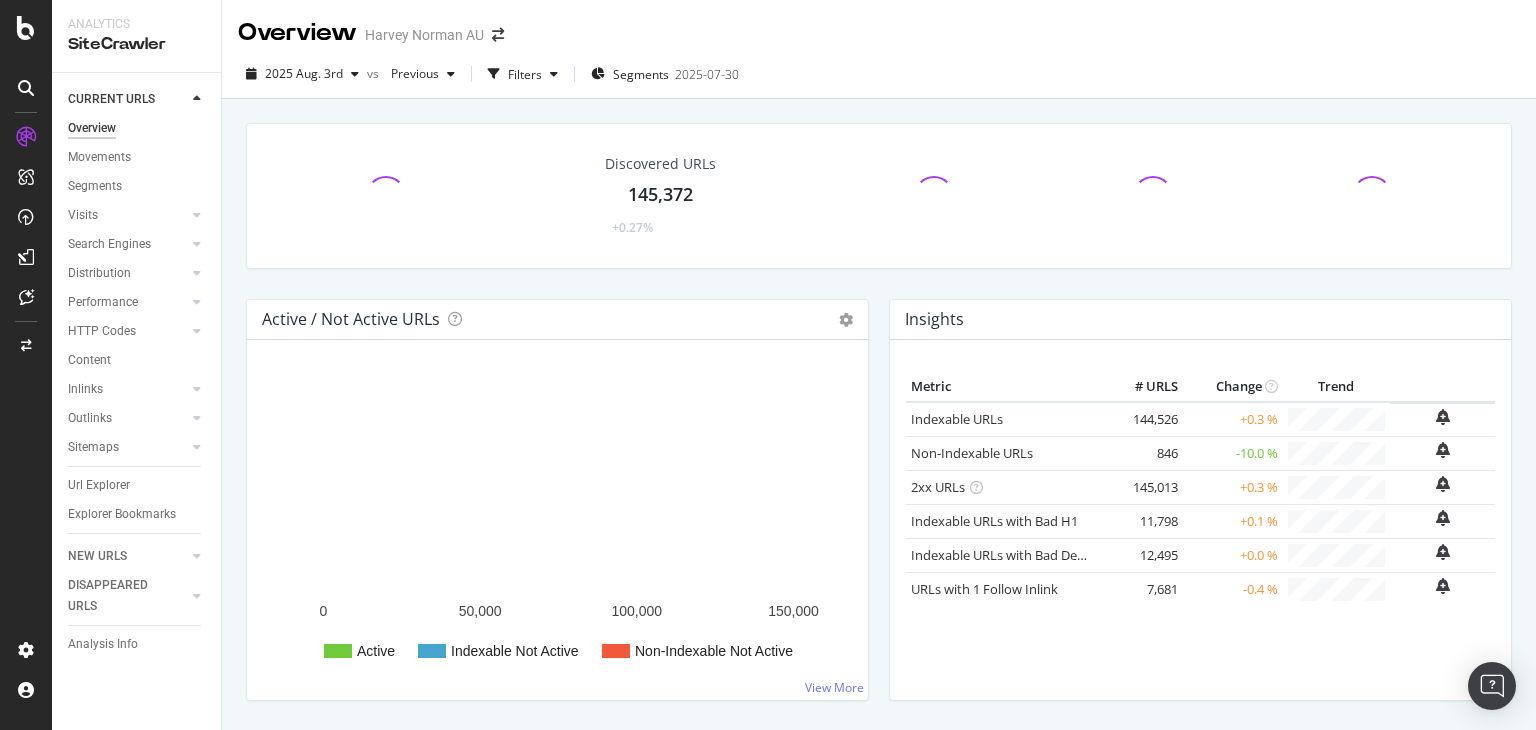 scroll, scrollTop: 0, scrollLeft: 0, axis: both 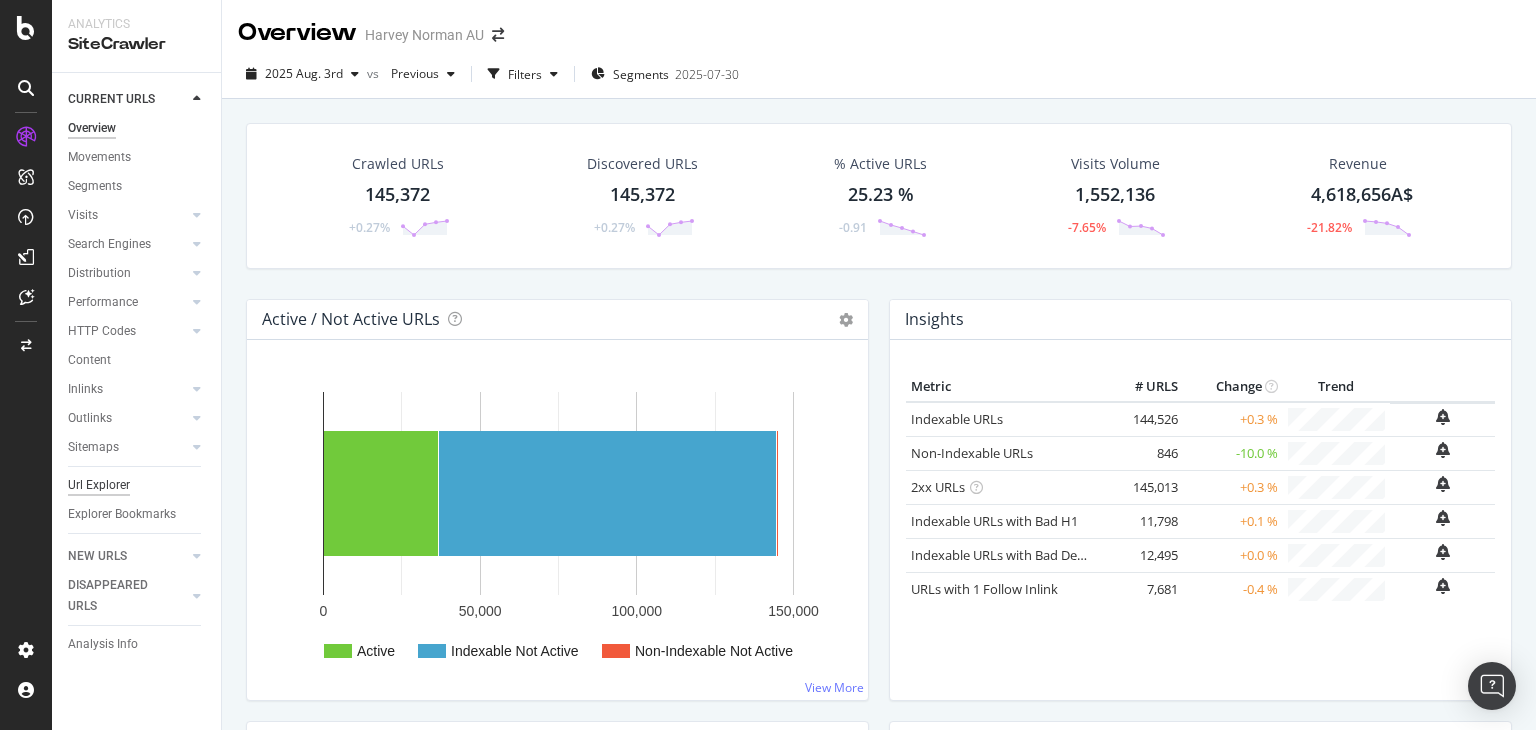 click on "Url Explorer" at bounding box center [99, 485] 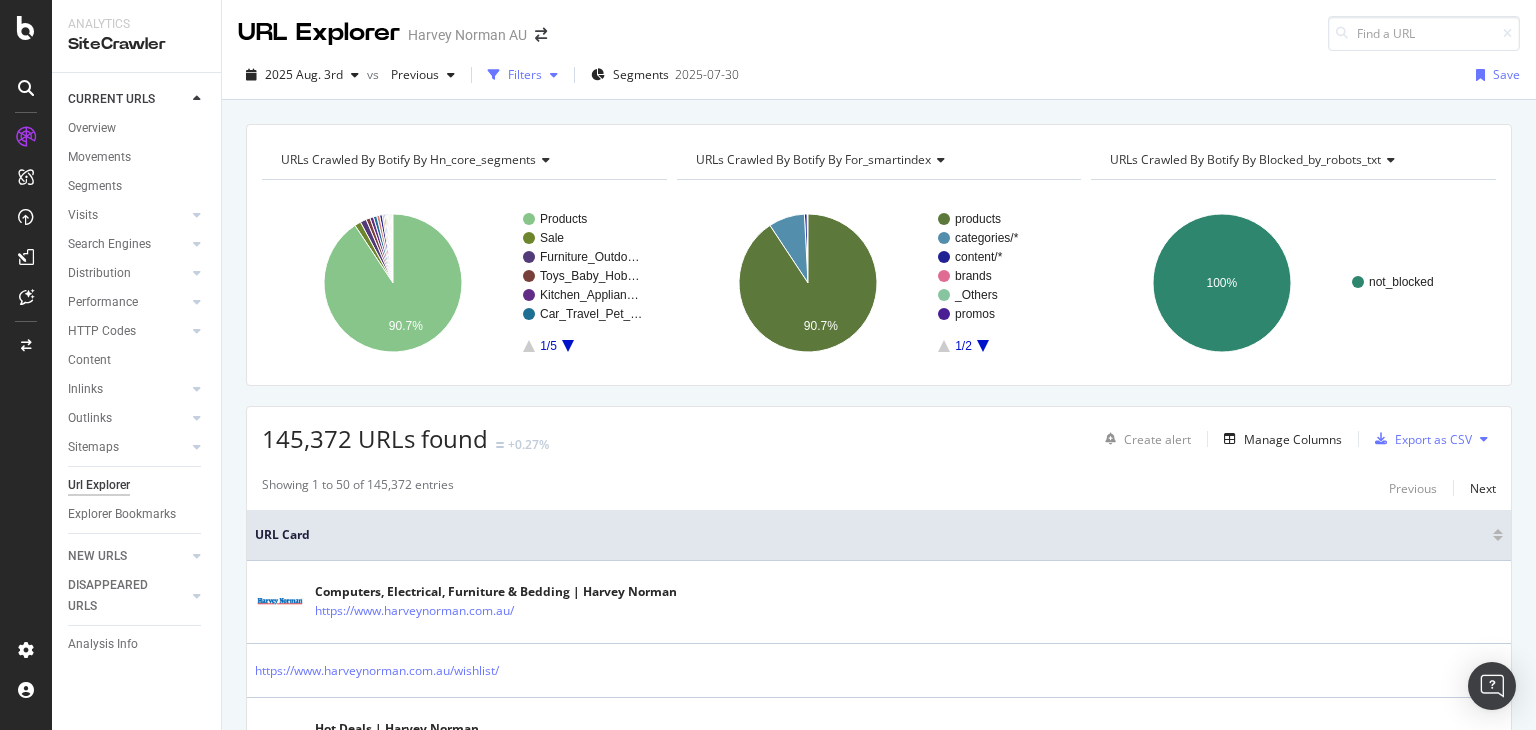 click on "Filters" at bounding box center [523, 75] 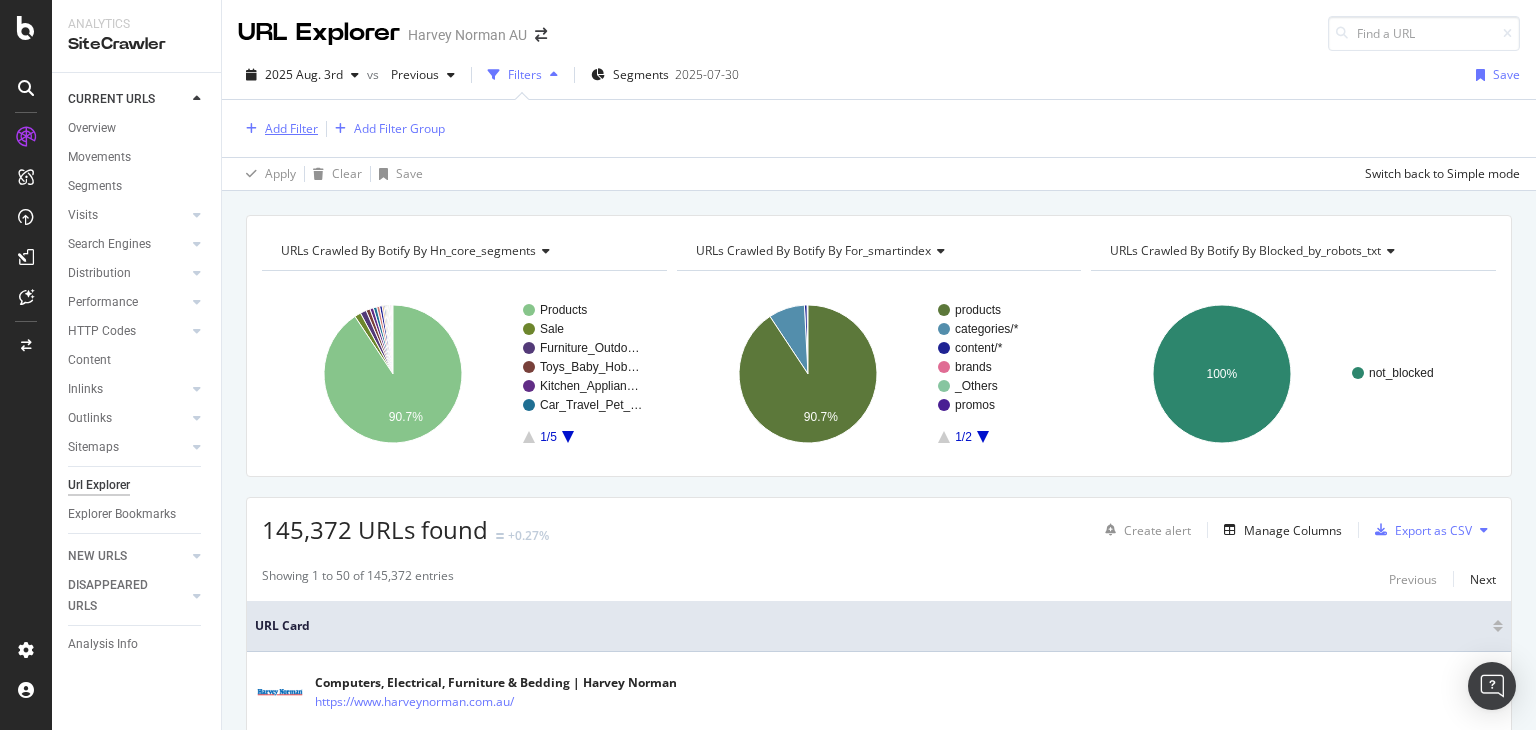click on "Add Filter" at bounding box center (291, 128) 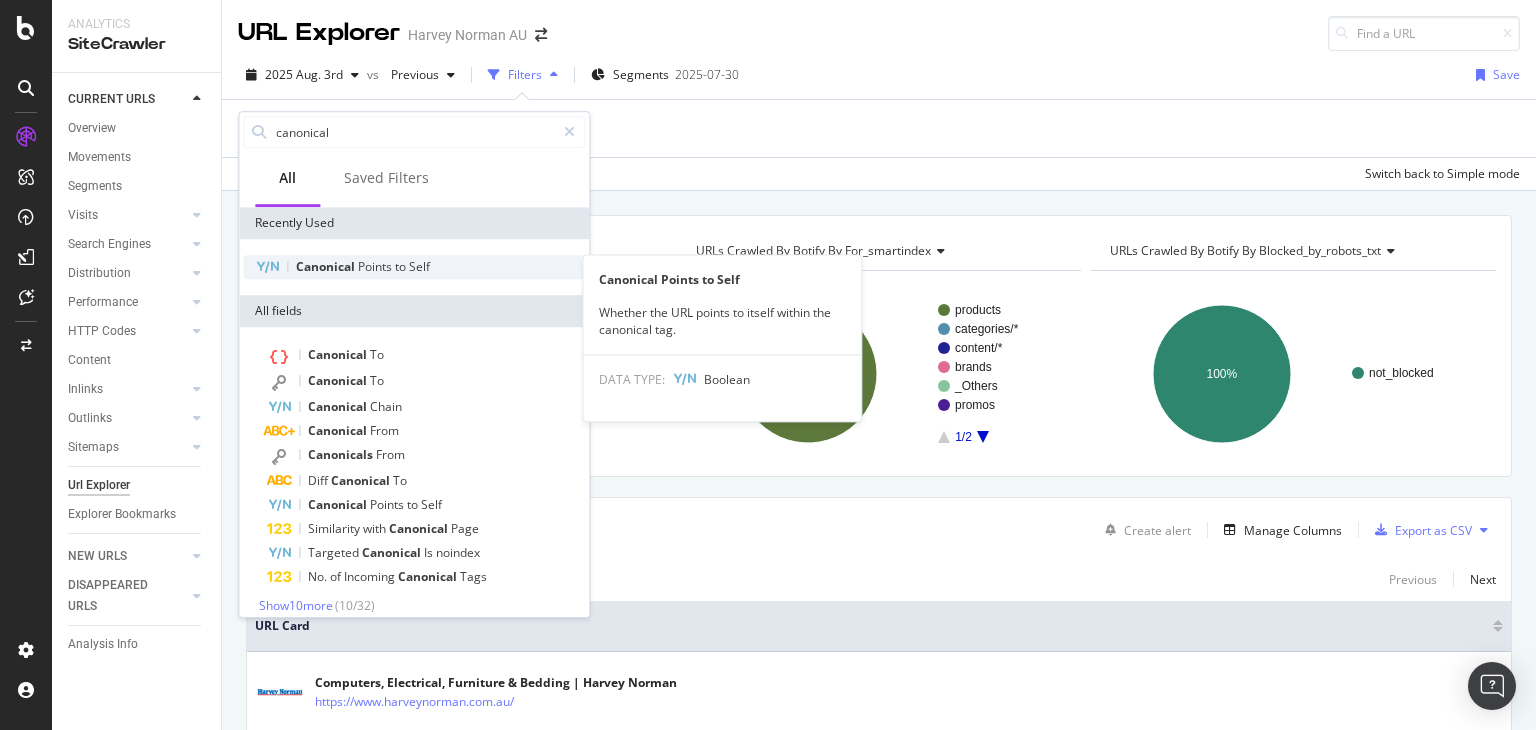 type on "canonical" 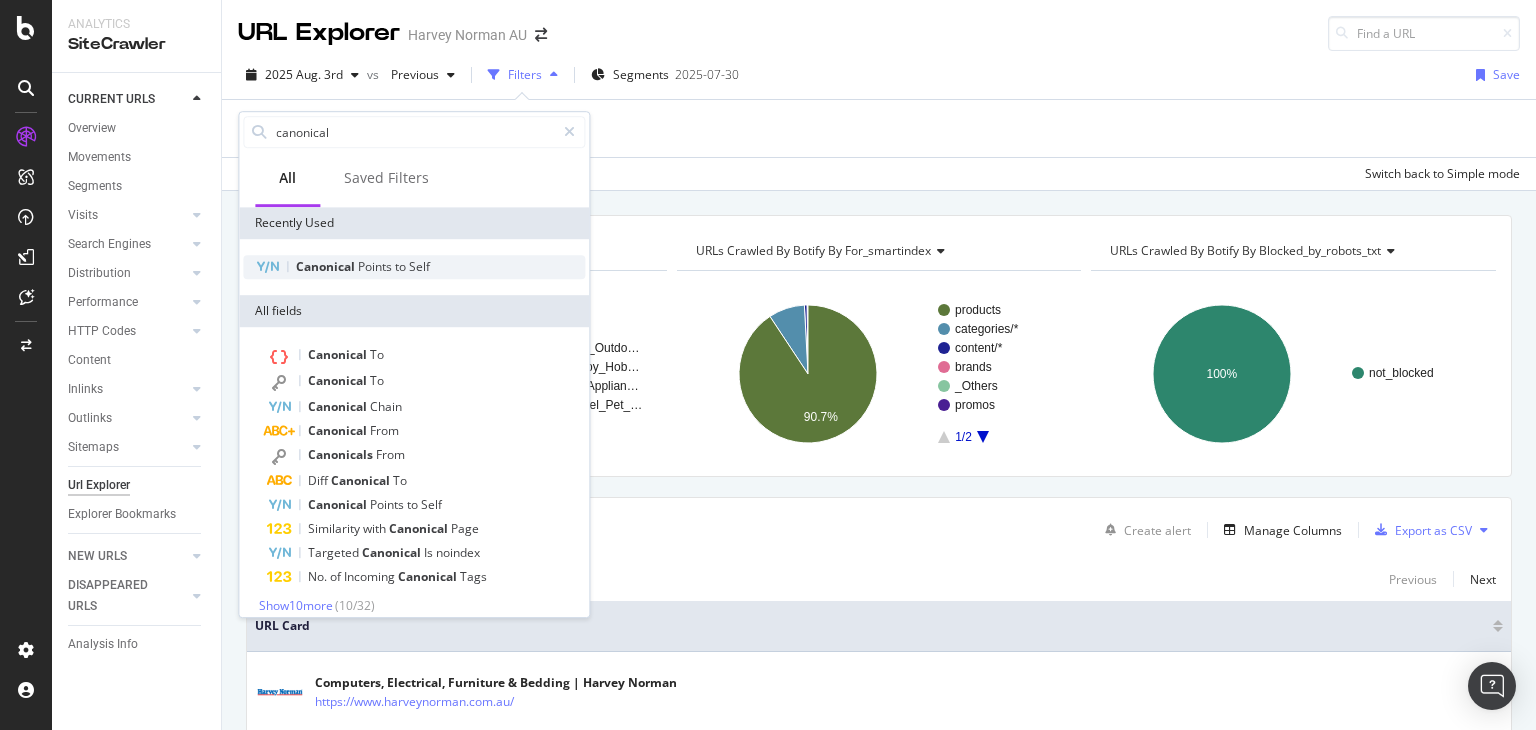 click on "Points" at bounding box center [376, 266] 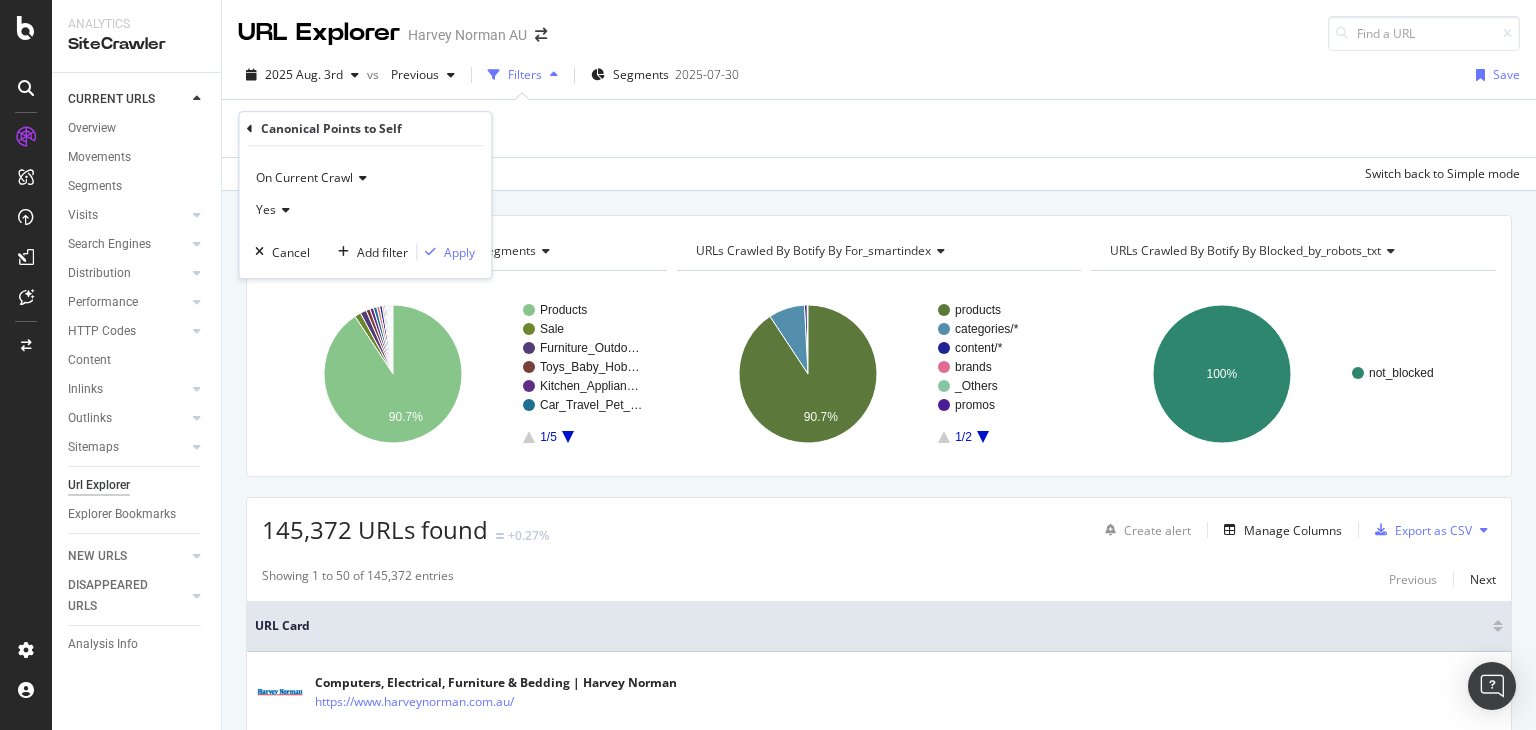 click at bounding box center [283, 210] 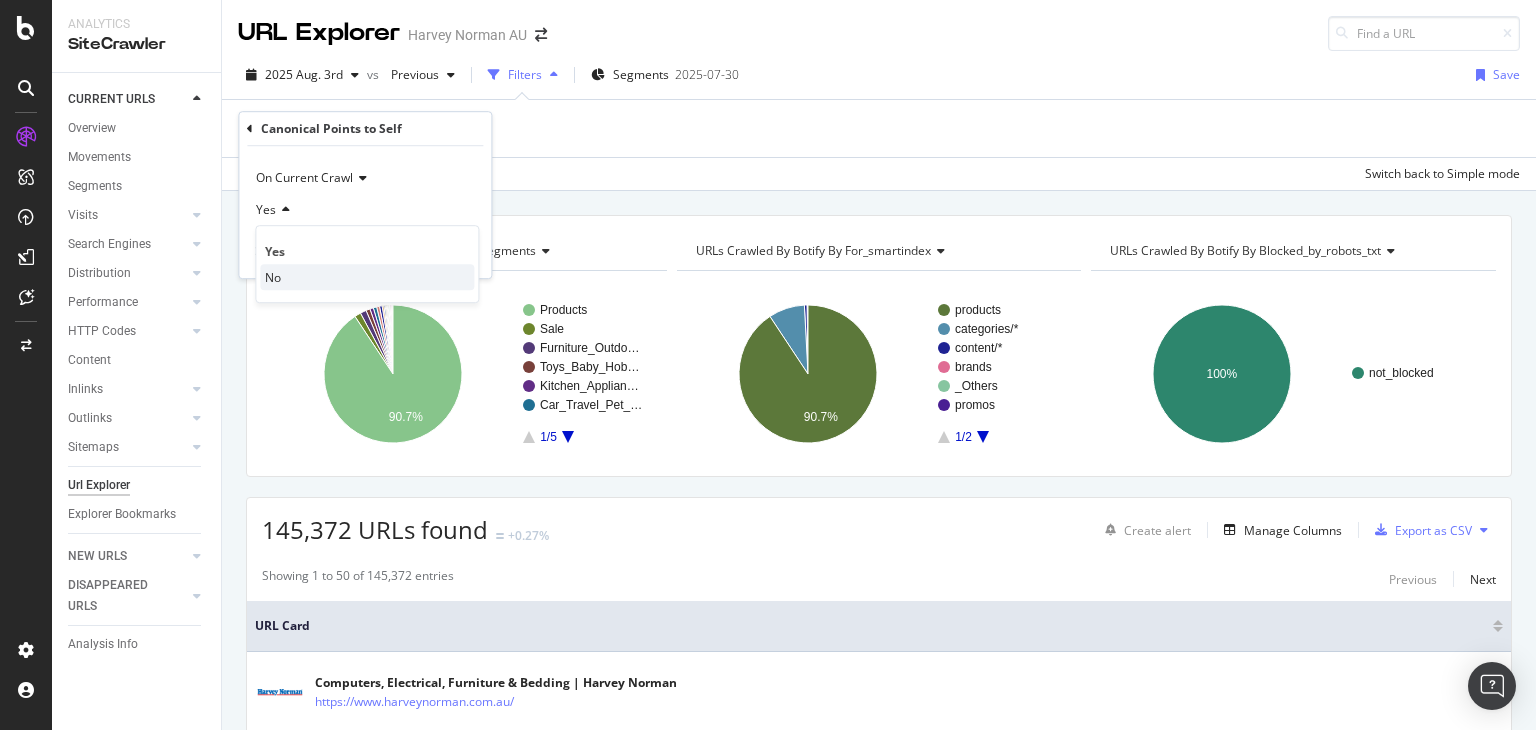 click on "No" at bounding box center [367, 277] 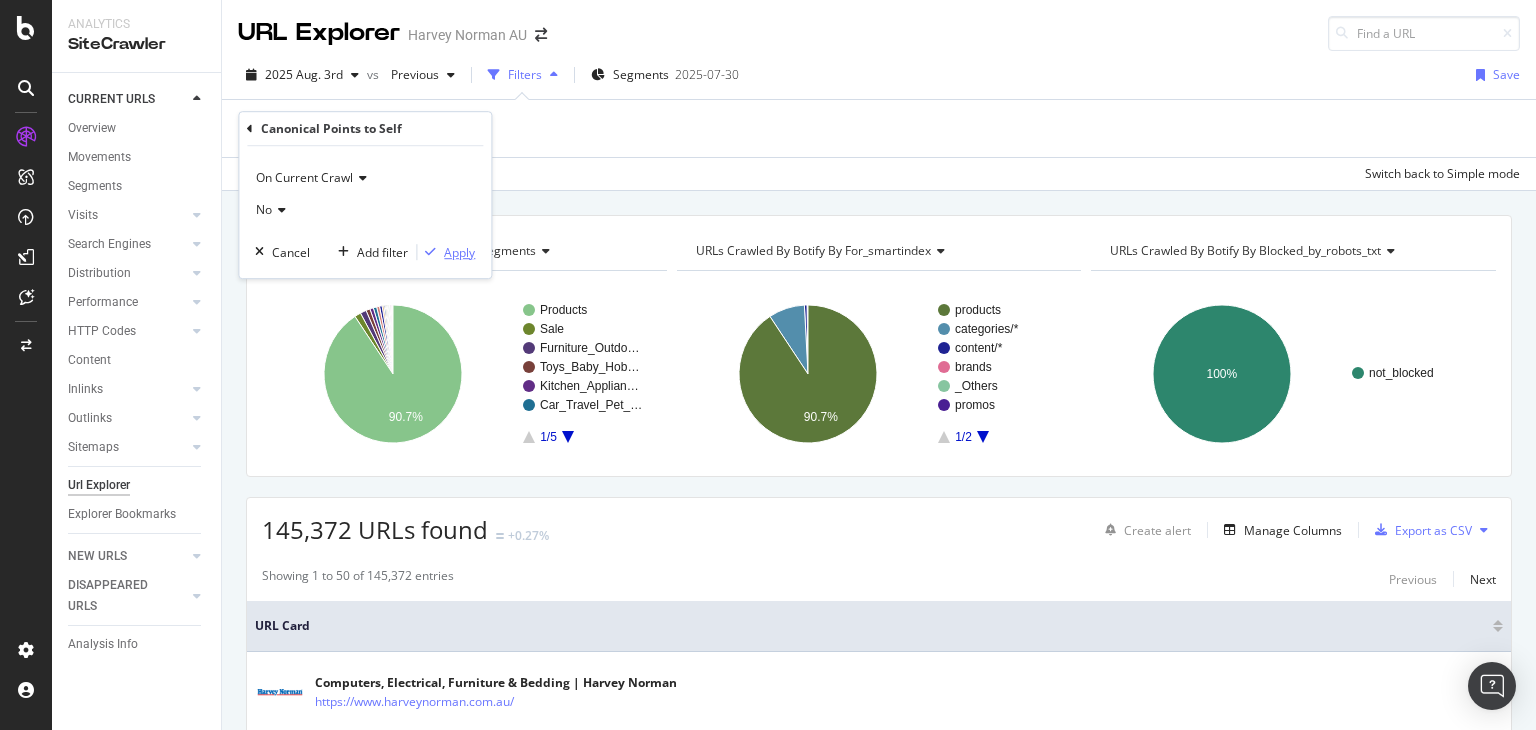 click on "Apply" at bounding box center (459, 252) 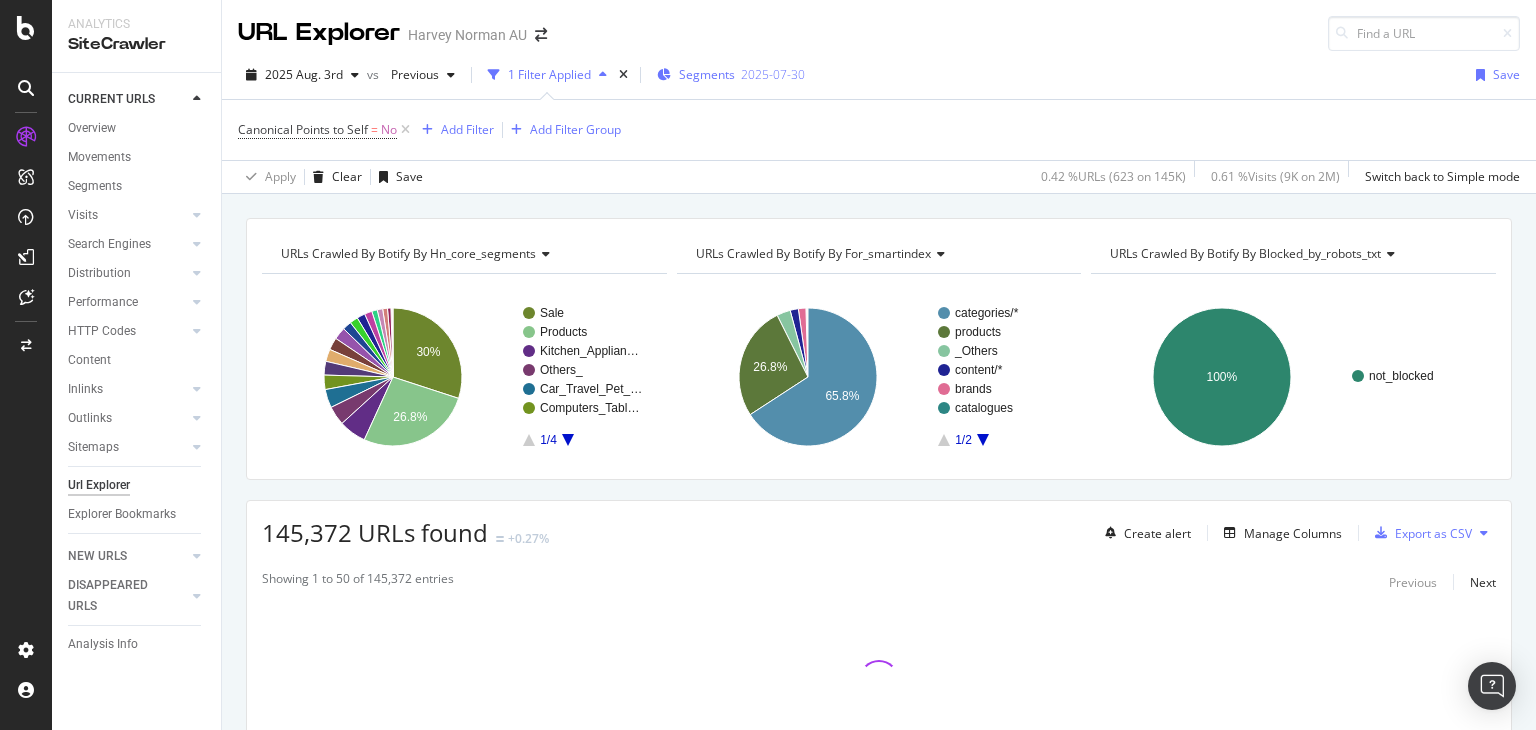 click on "Segments" at bounding box center (707, 74) 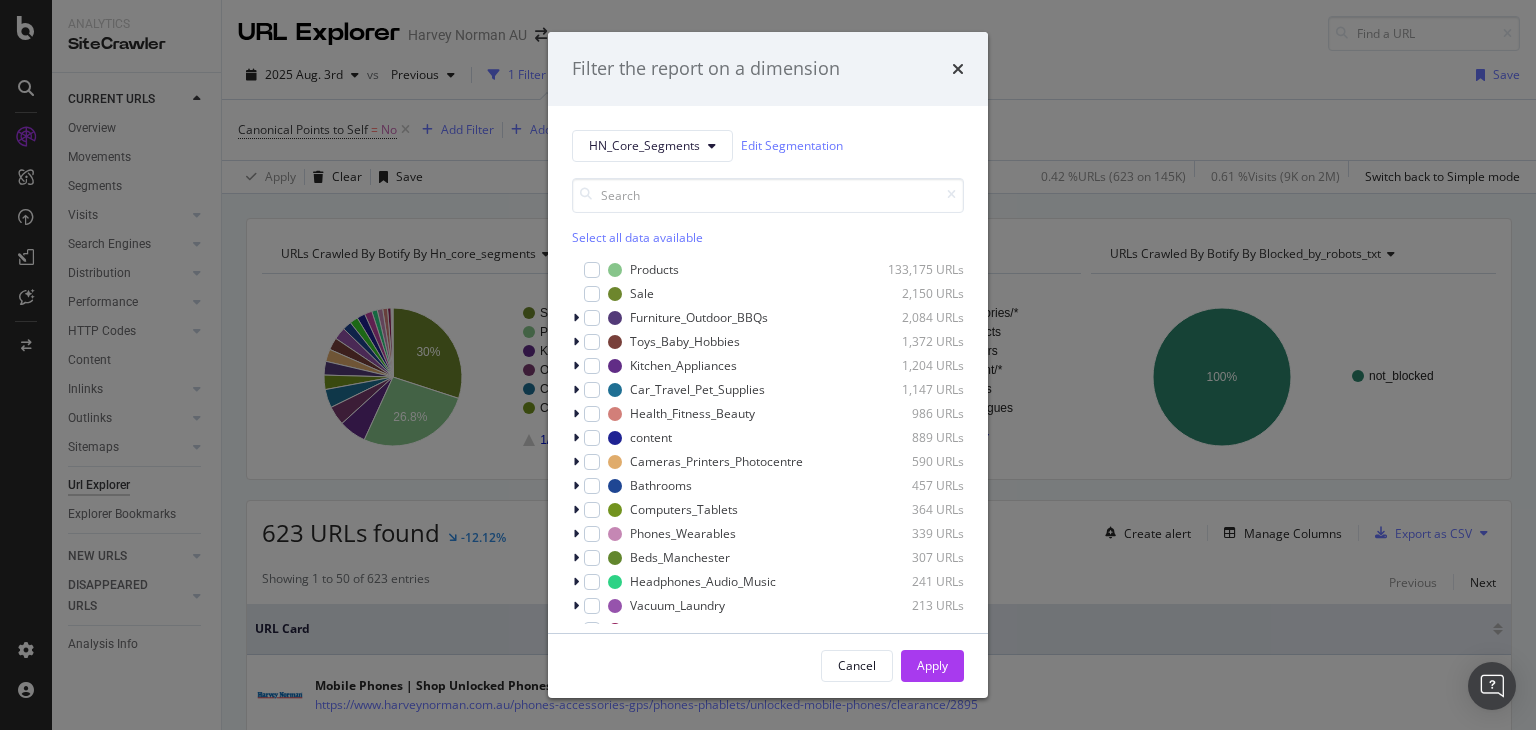 click on "Select all data available" at bounding box center (768, 237) 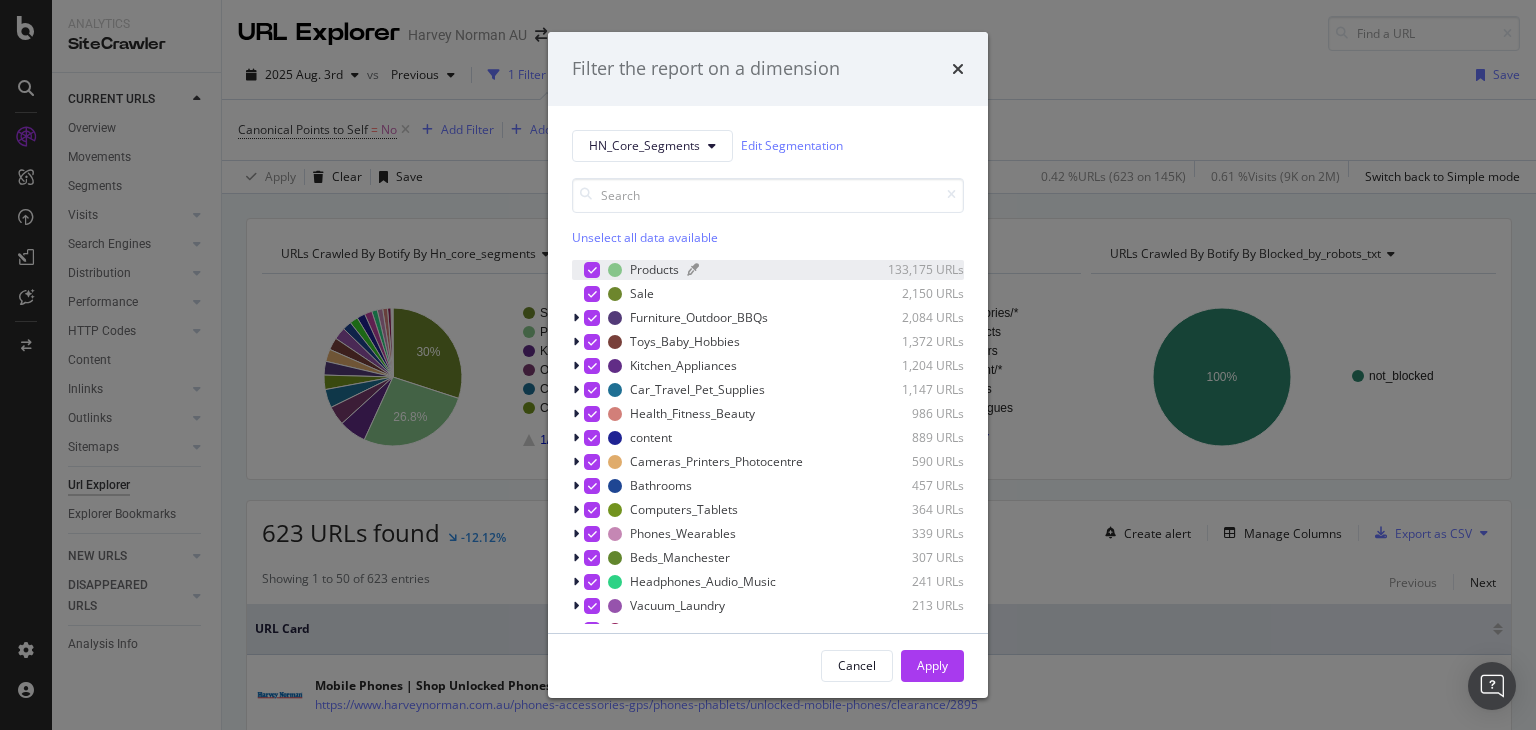 click on "Products" at bounding box center [654, 269] 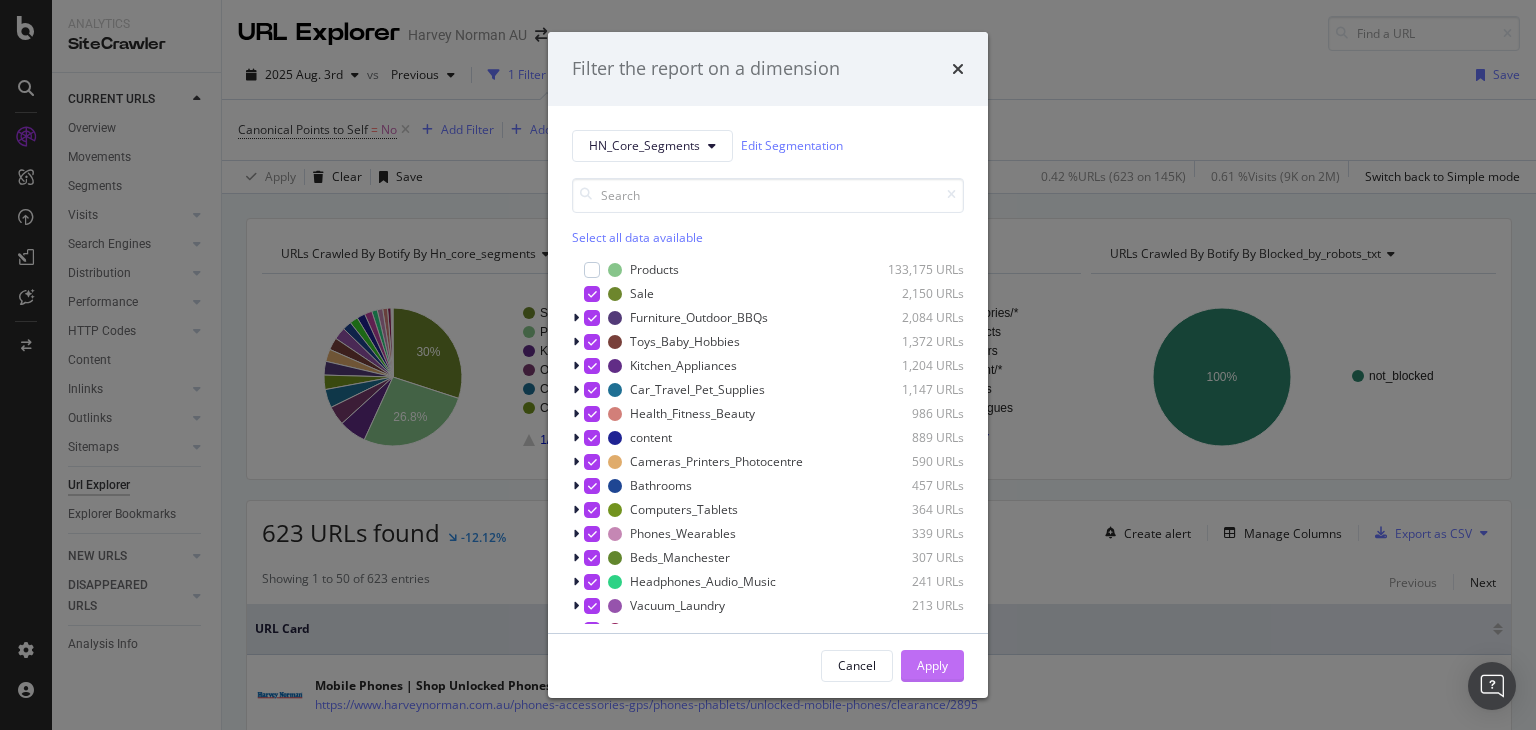 click on "Apply" at bounding box center (932, 665) 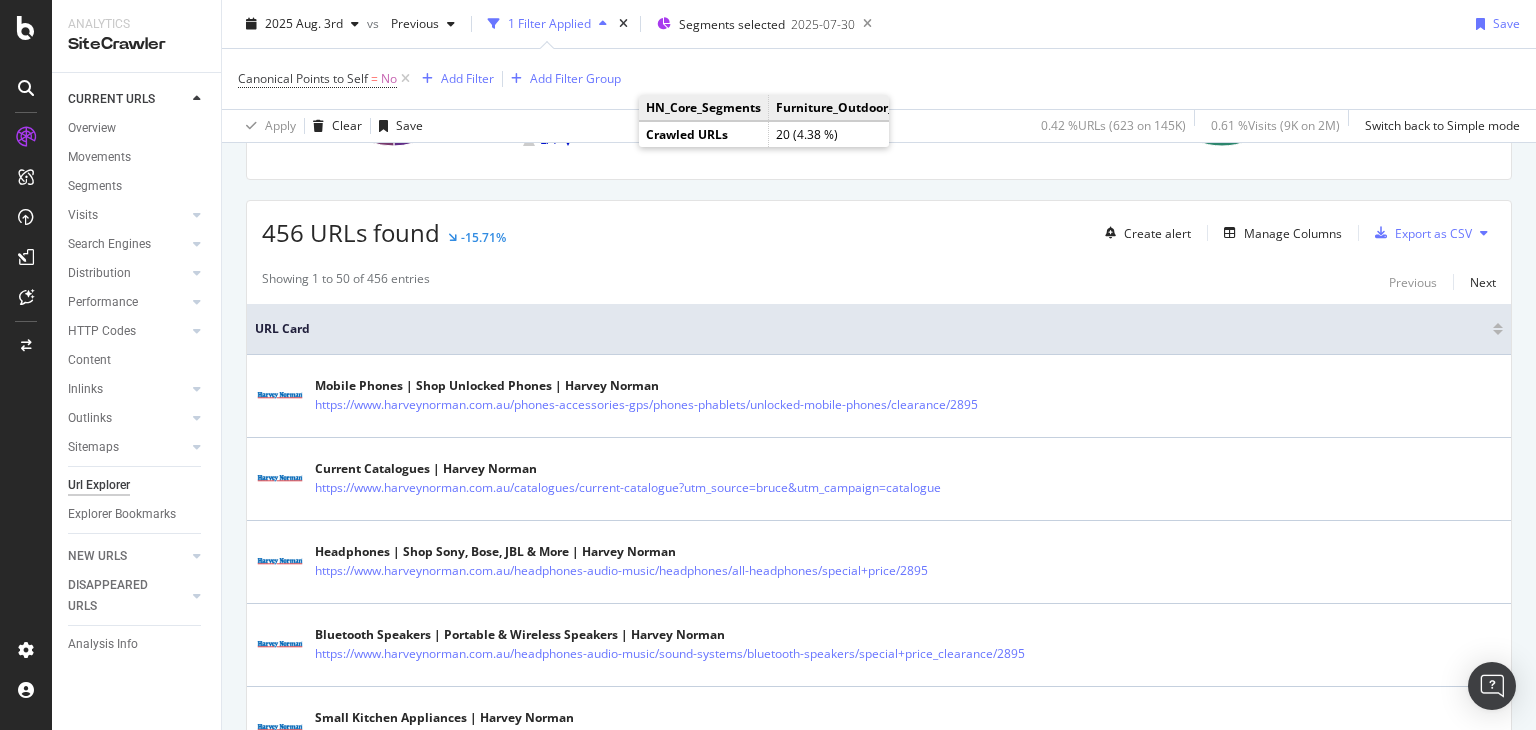 scroll, scrollTop: 0, scrollLeft: 0, axis: both 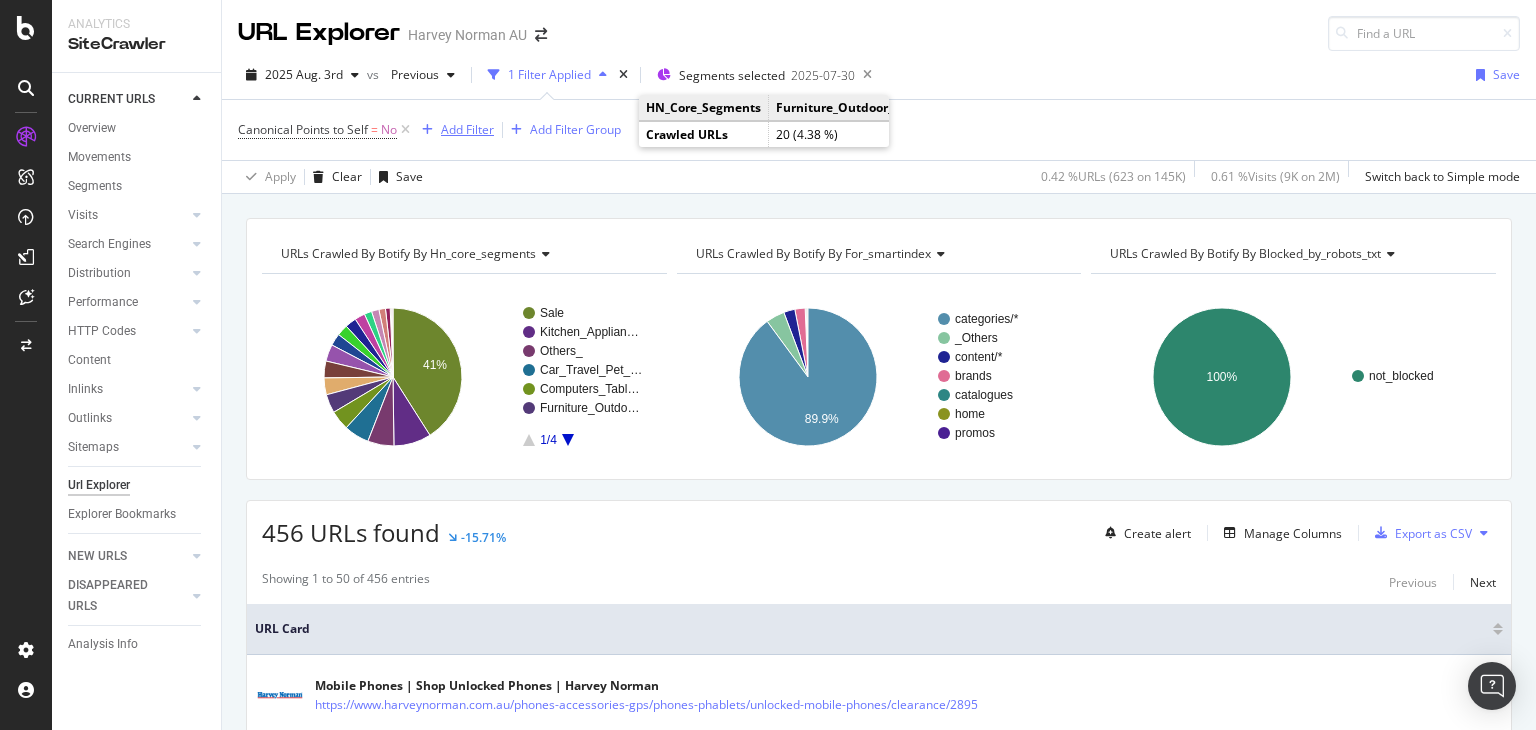 click on "Add Filter" at bounding box center [467, 129] 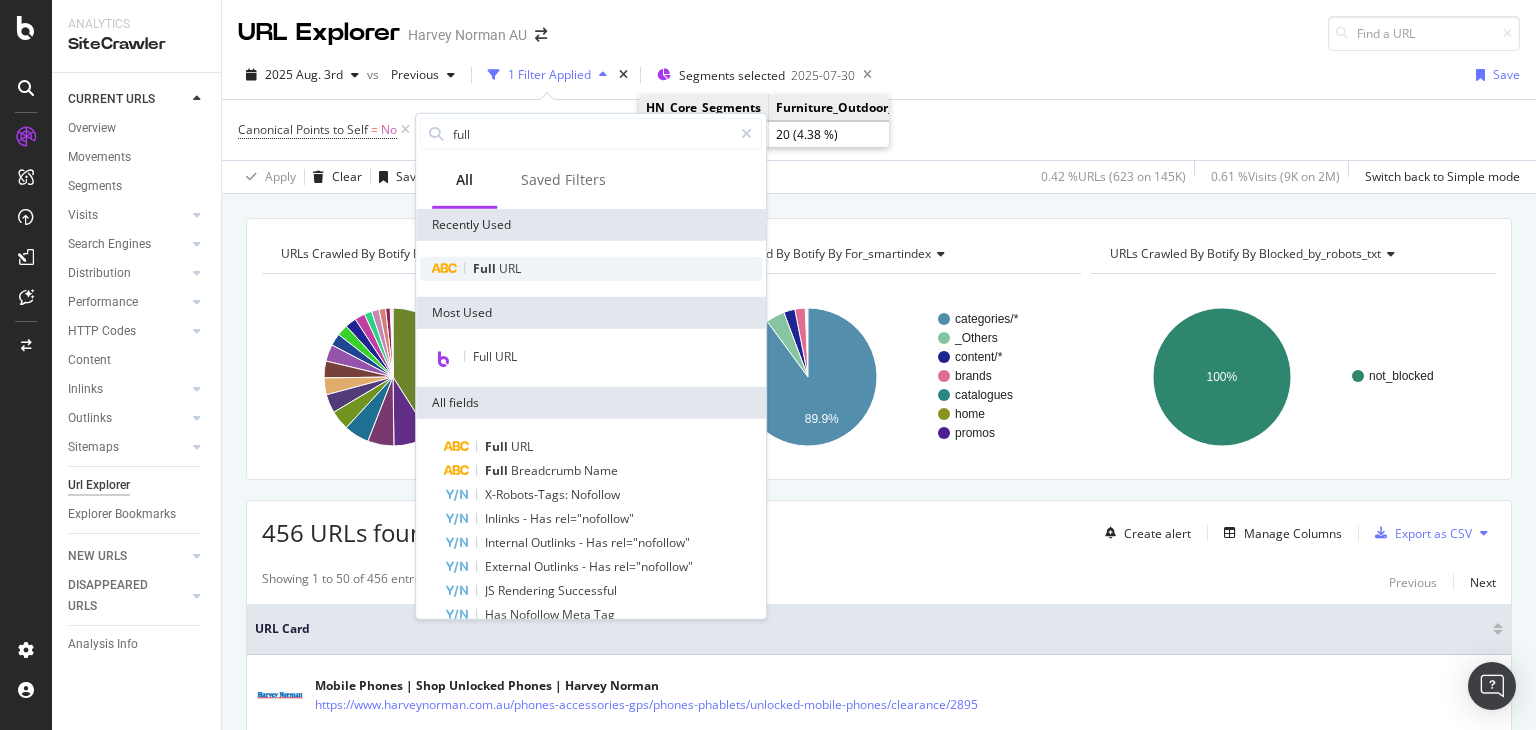 type on "full" 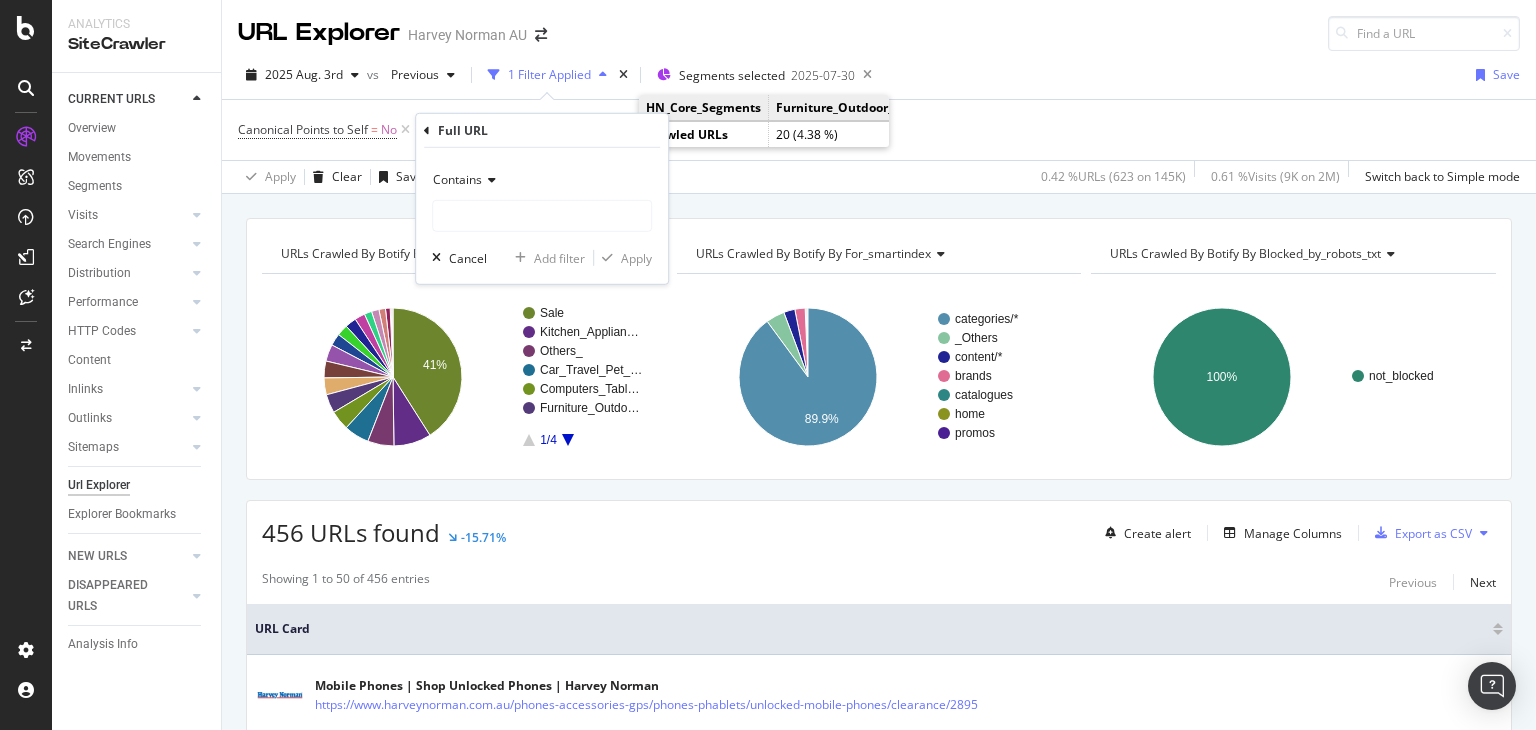click on "Contains" at bounding box center [457, 179] 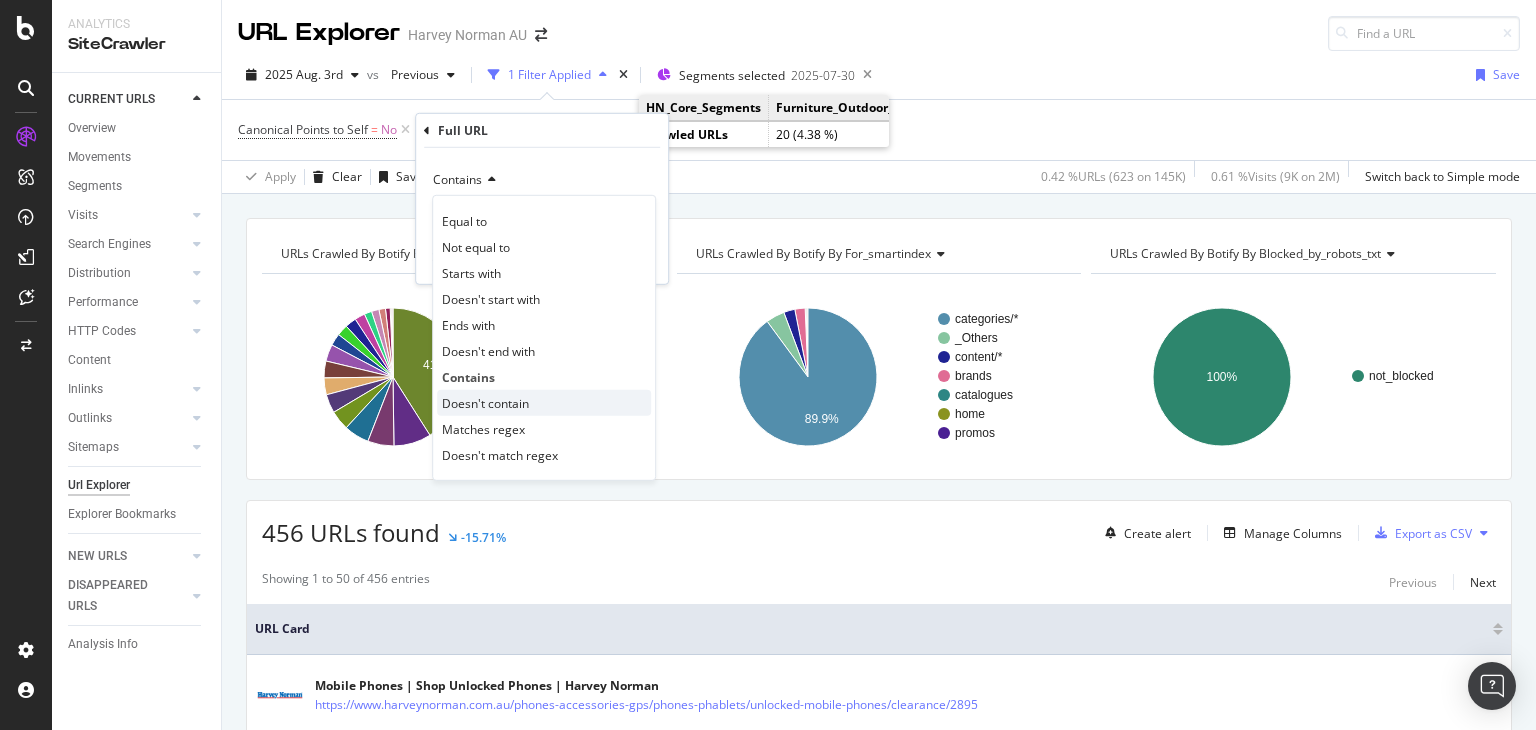 click on "Doesn't contain" at bounding box center [485, 402] 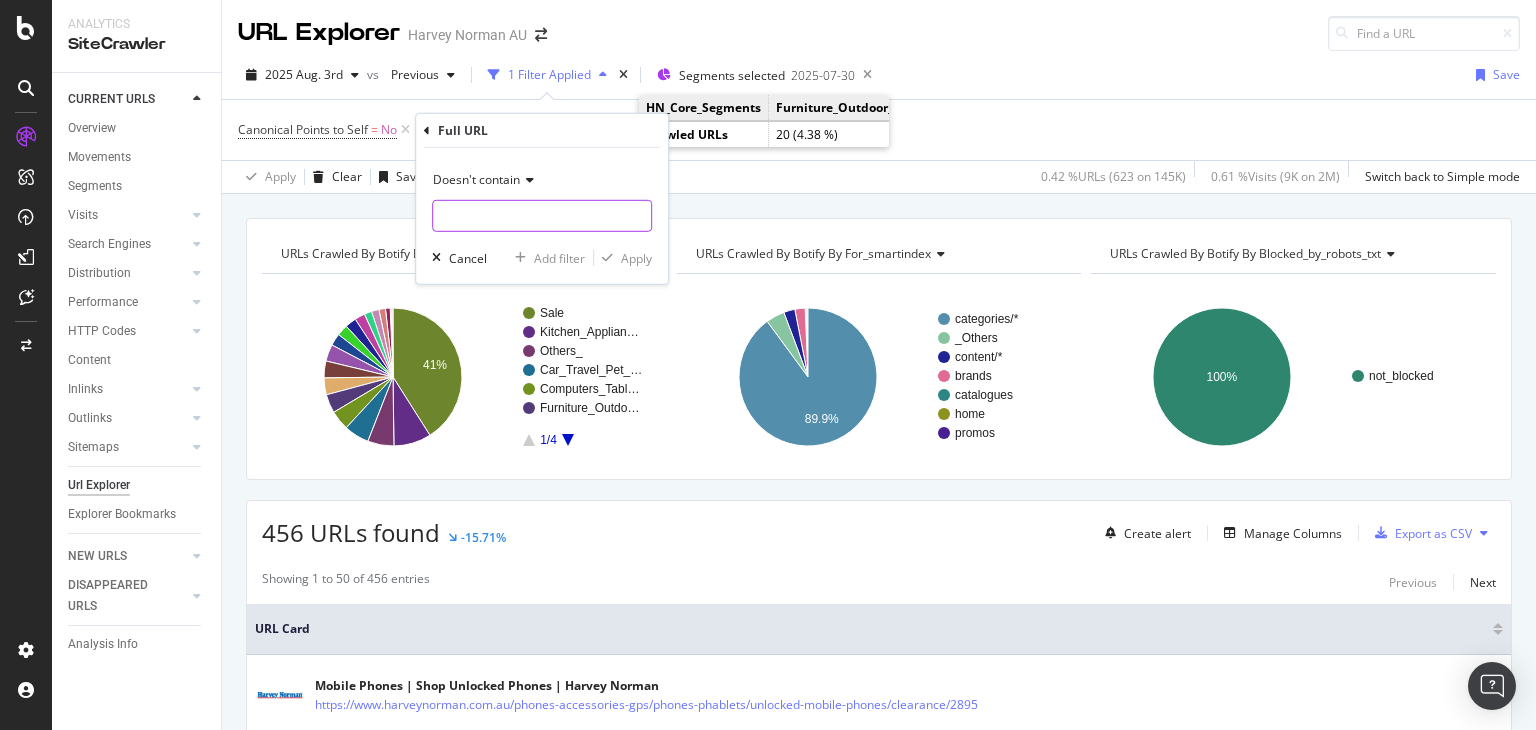 click at bounding box center [542, 216] 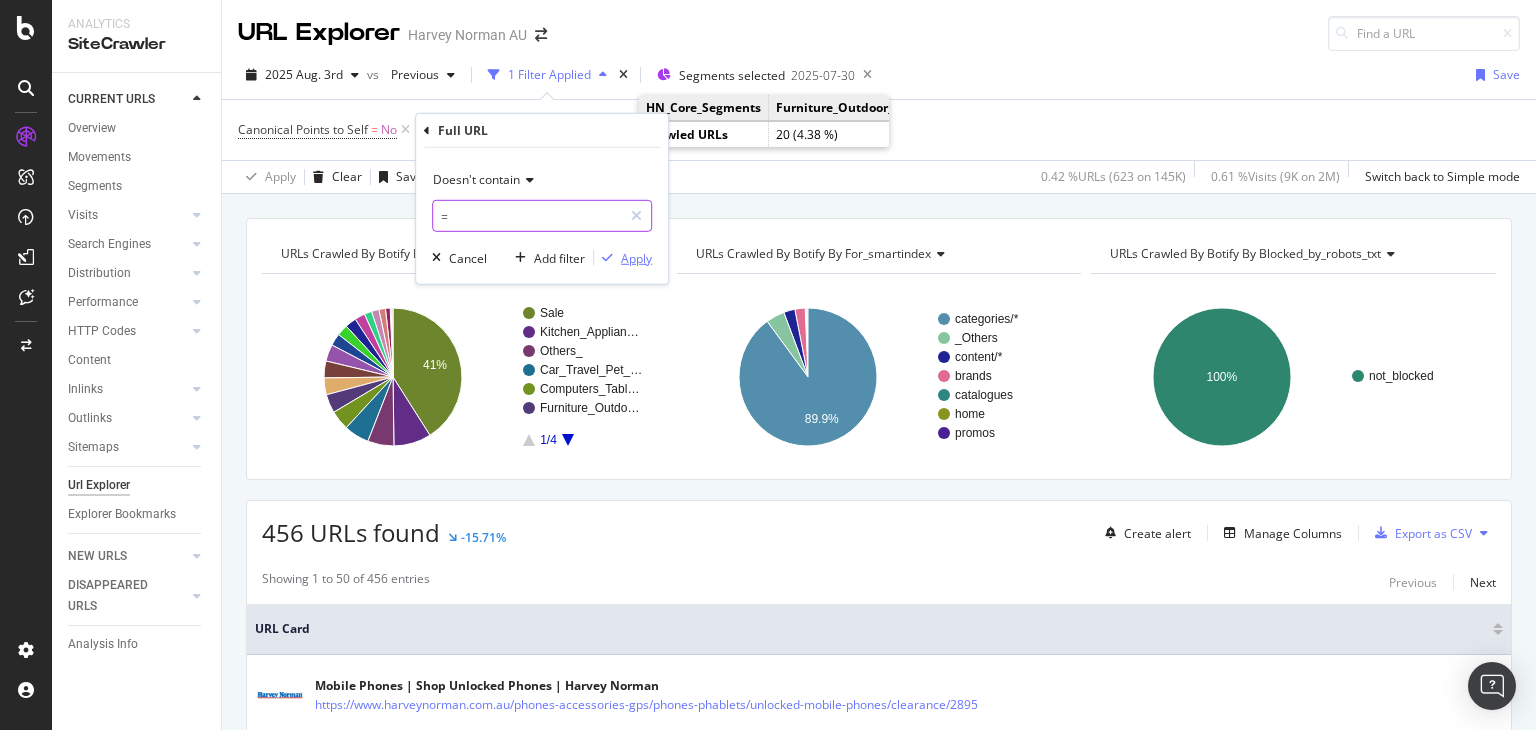 type on "=" 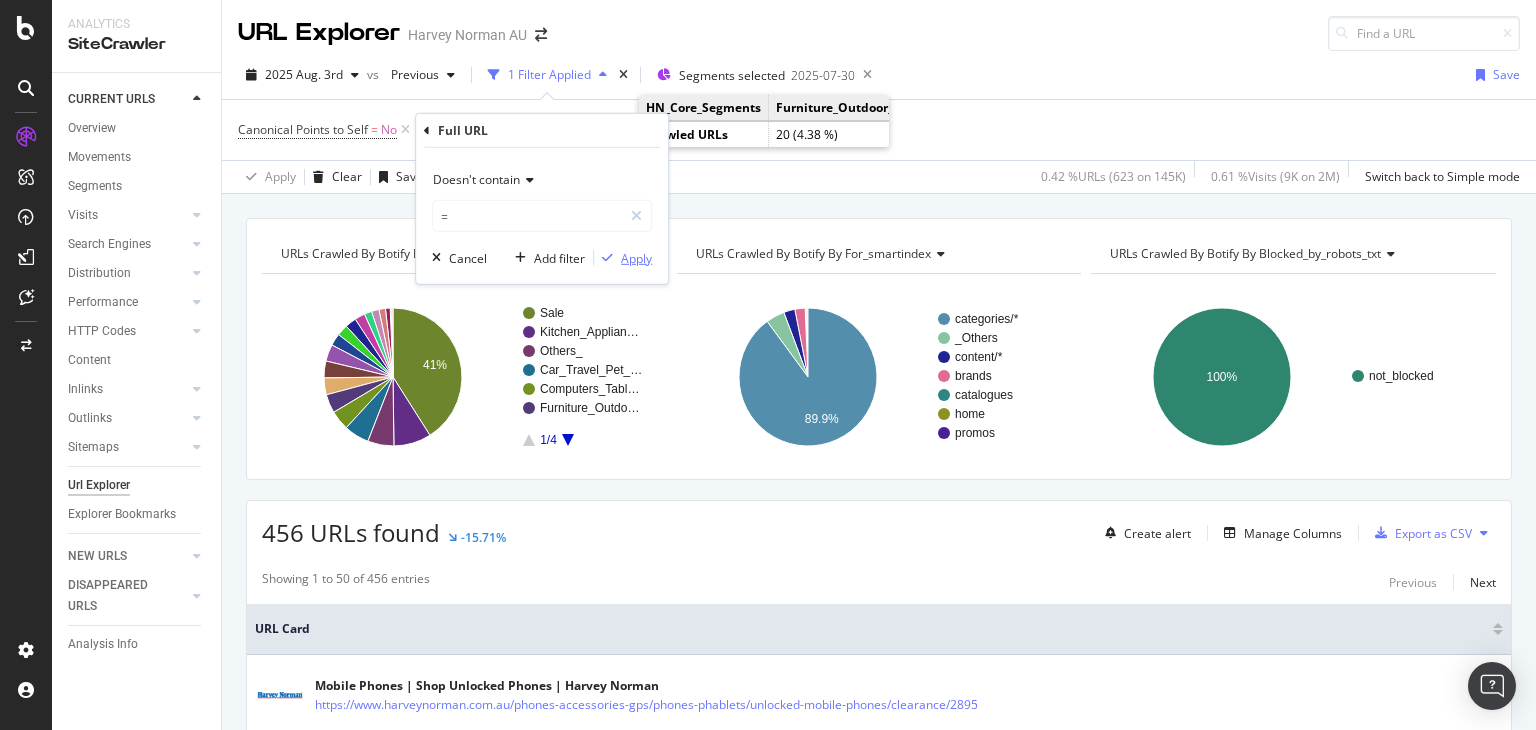 click on "Apply" at bounding box center (636, 257) 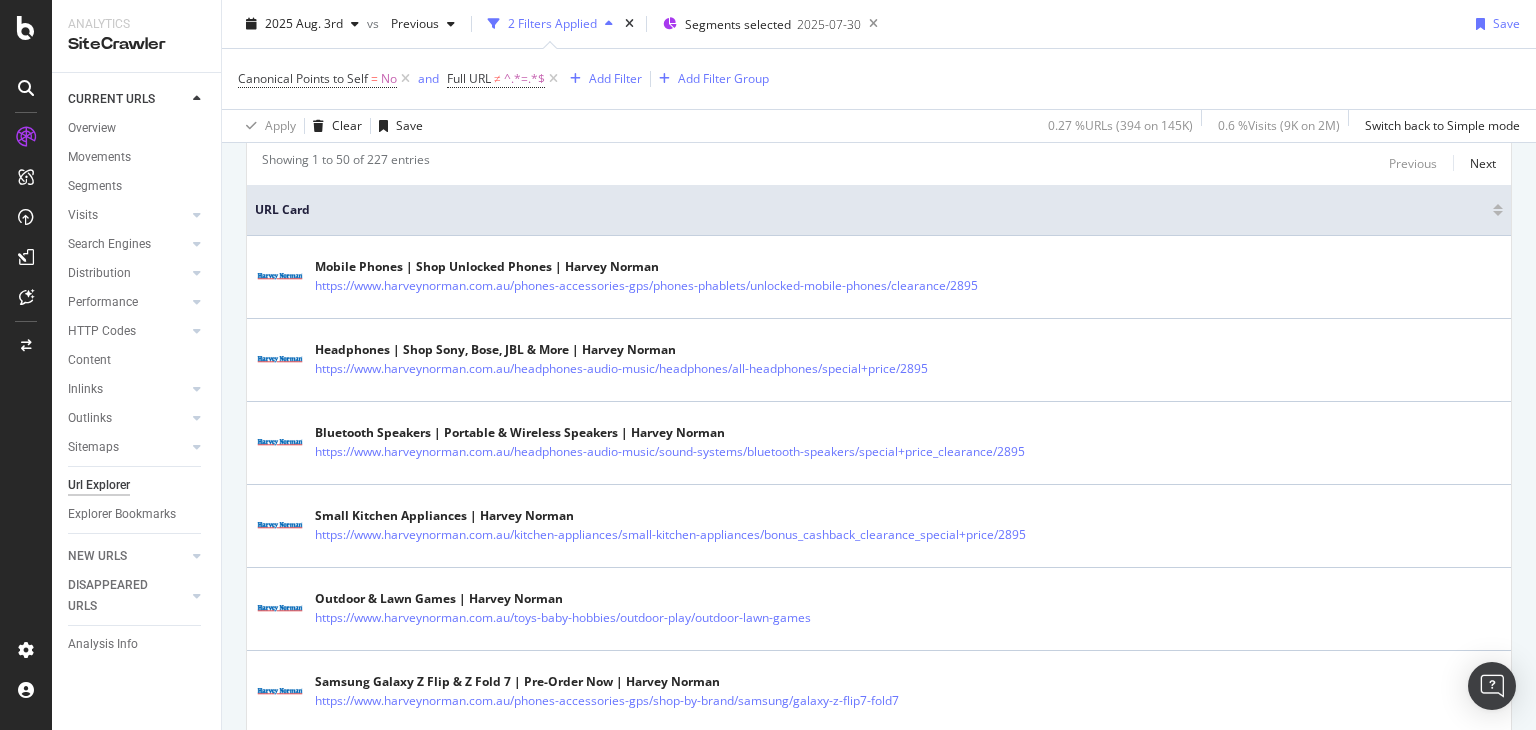 scroll, scrollTop: 382, scrollLeft: 0, axis: vertical 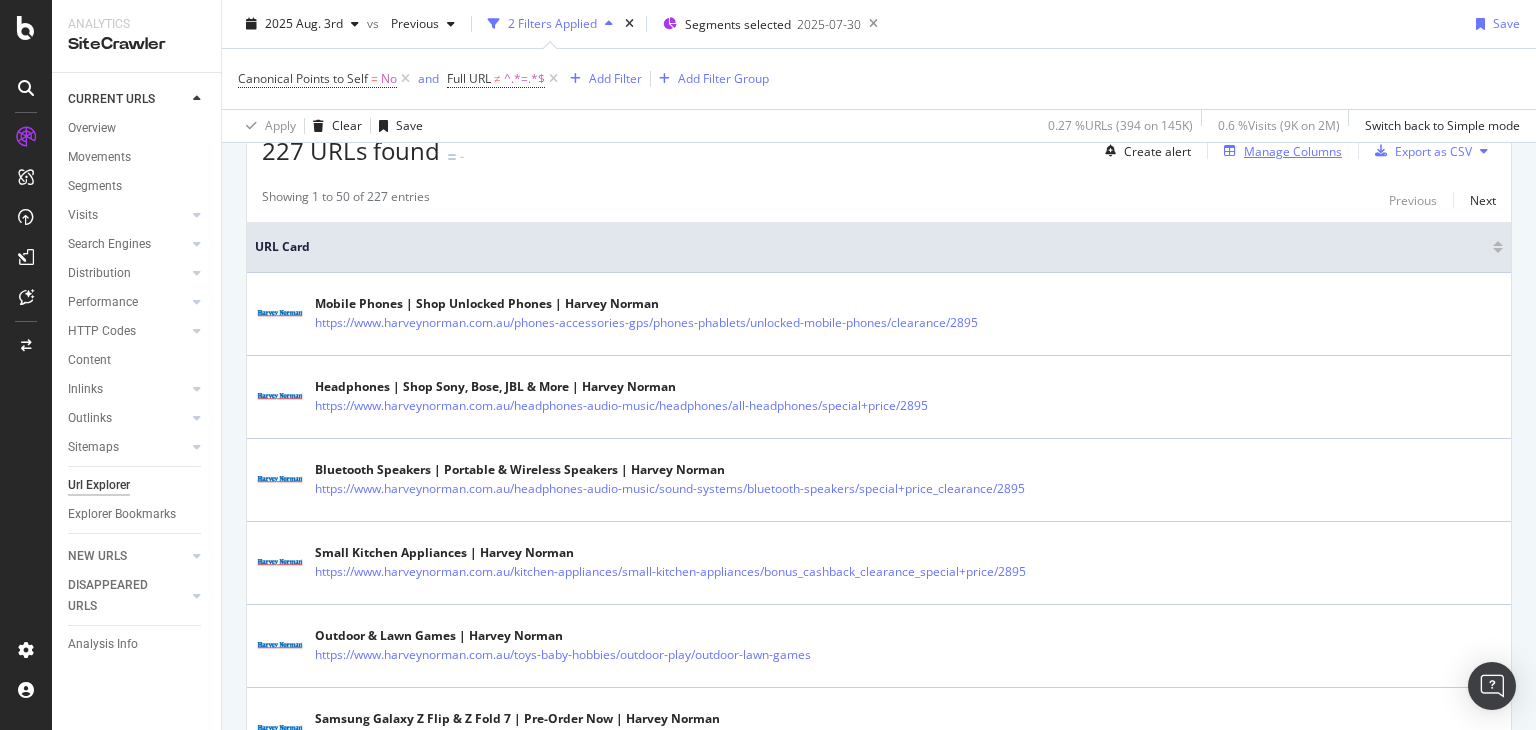 click on "Manage Columns" at bounding box center (1293, 151) 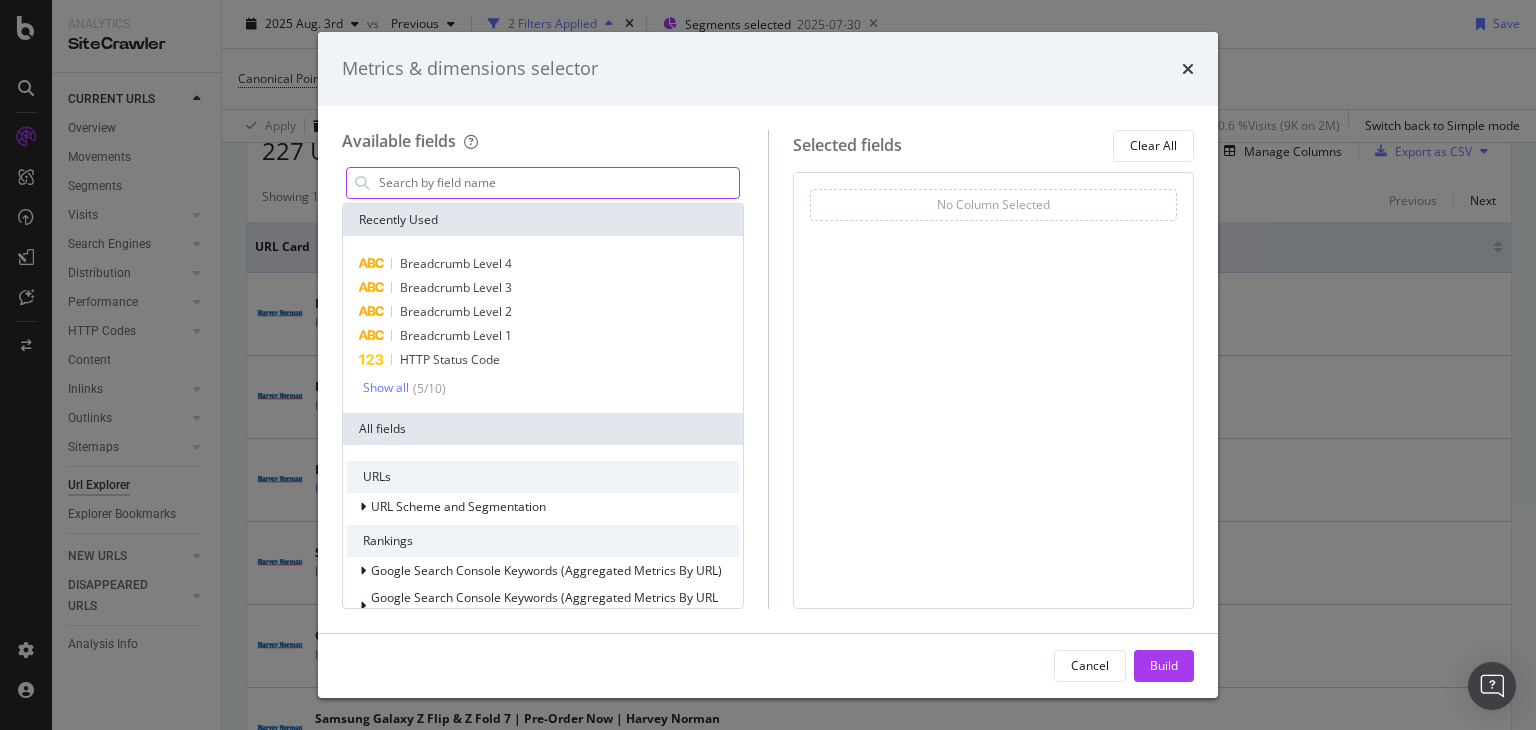 click at bounding box center (558, 183) 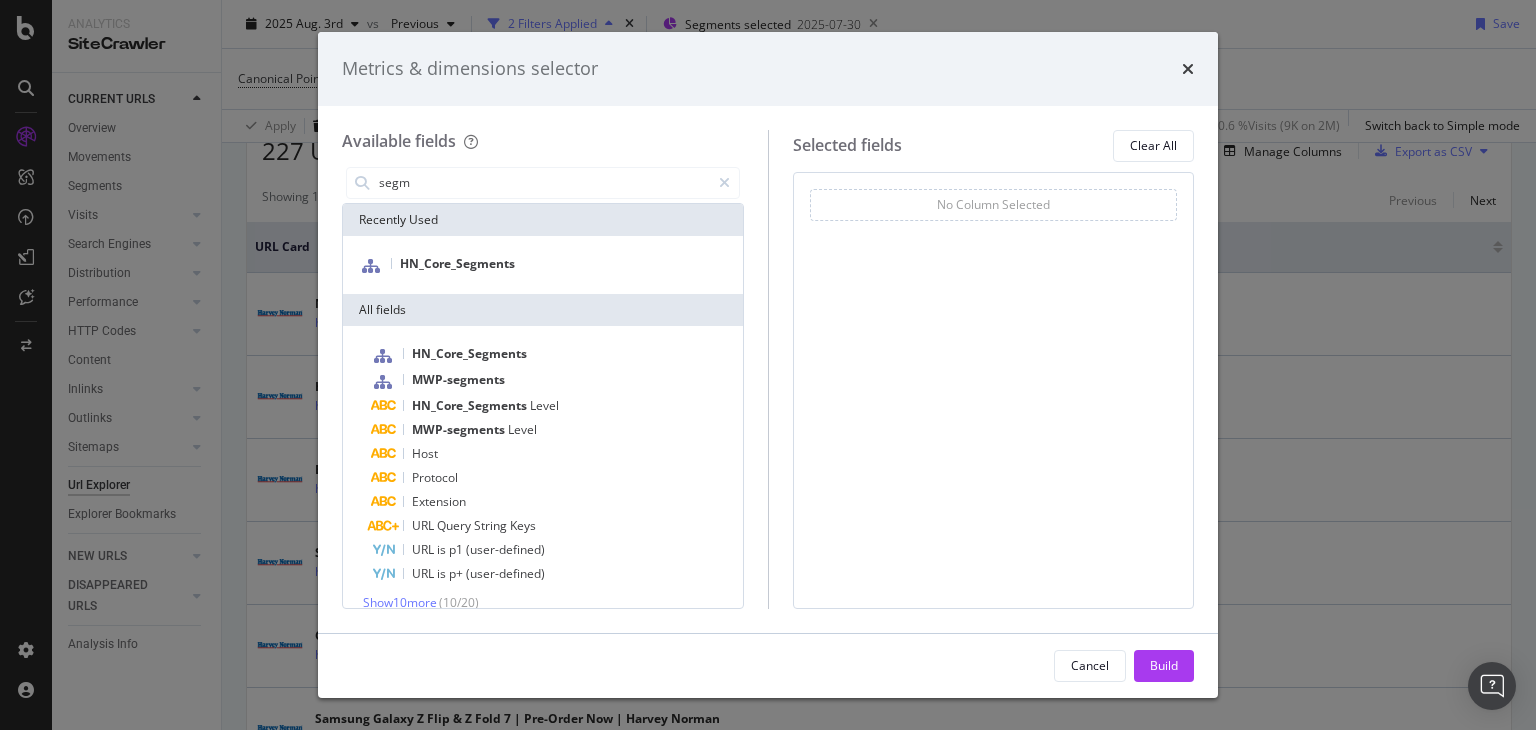 drag, startPoint x: 549, startPoint y: 349, endPoint x: 526, endPoint y: 329, distance: 30.479502 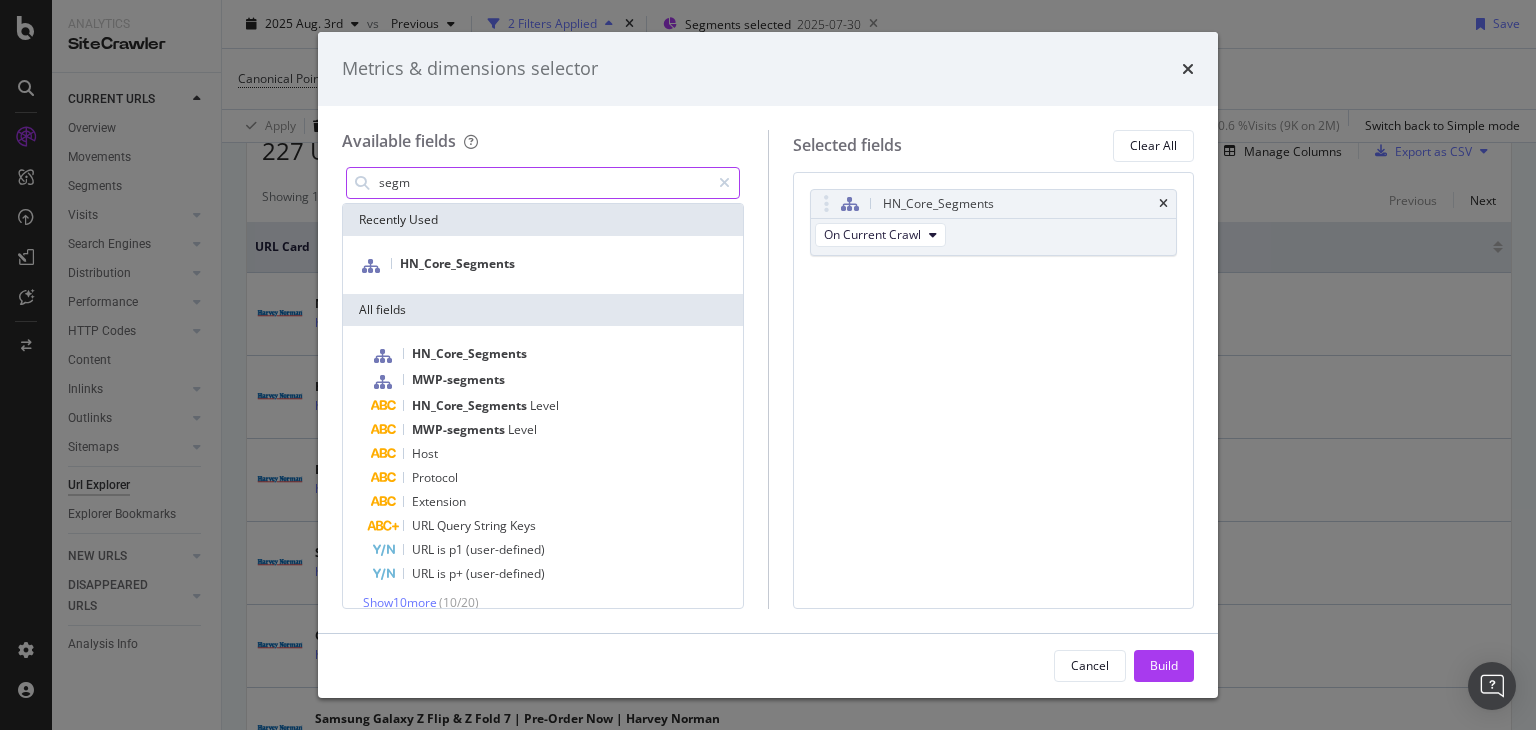 click on "segm" at bounding box center [543, 183] 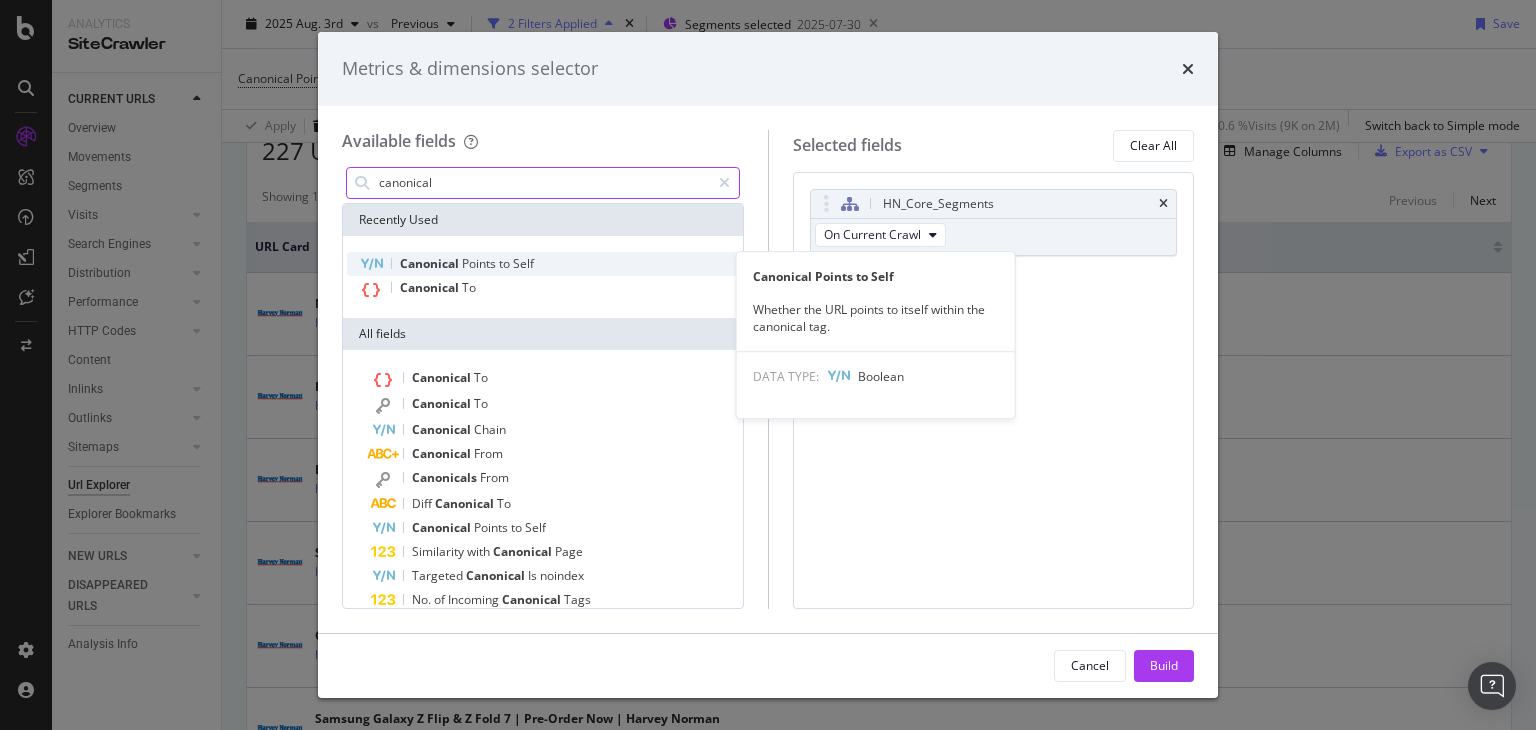type on "canonical" 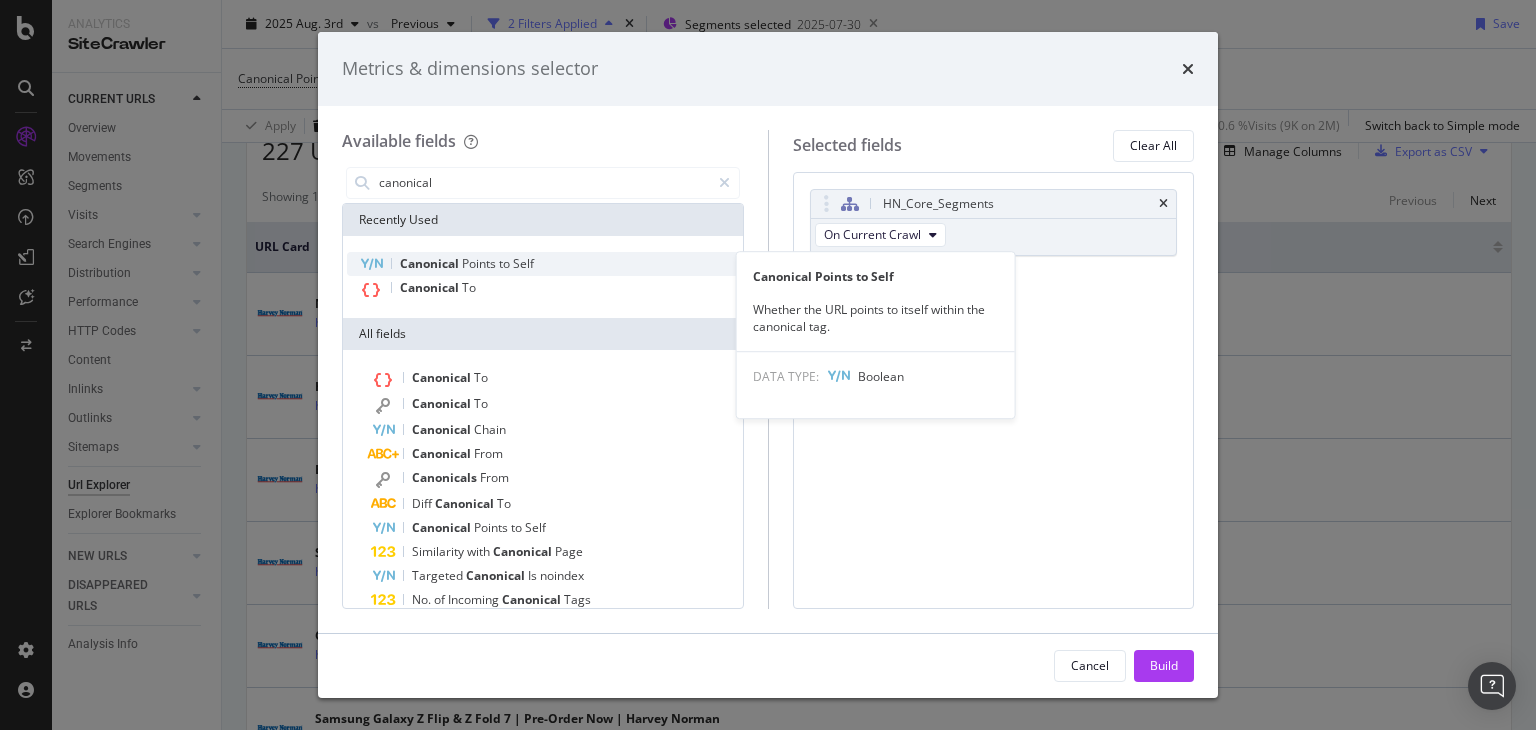 click on "to" at bounding box center [506, 263] 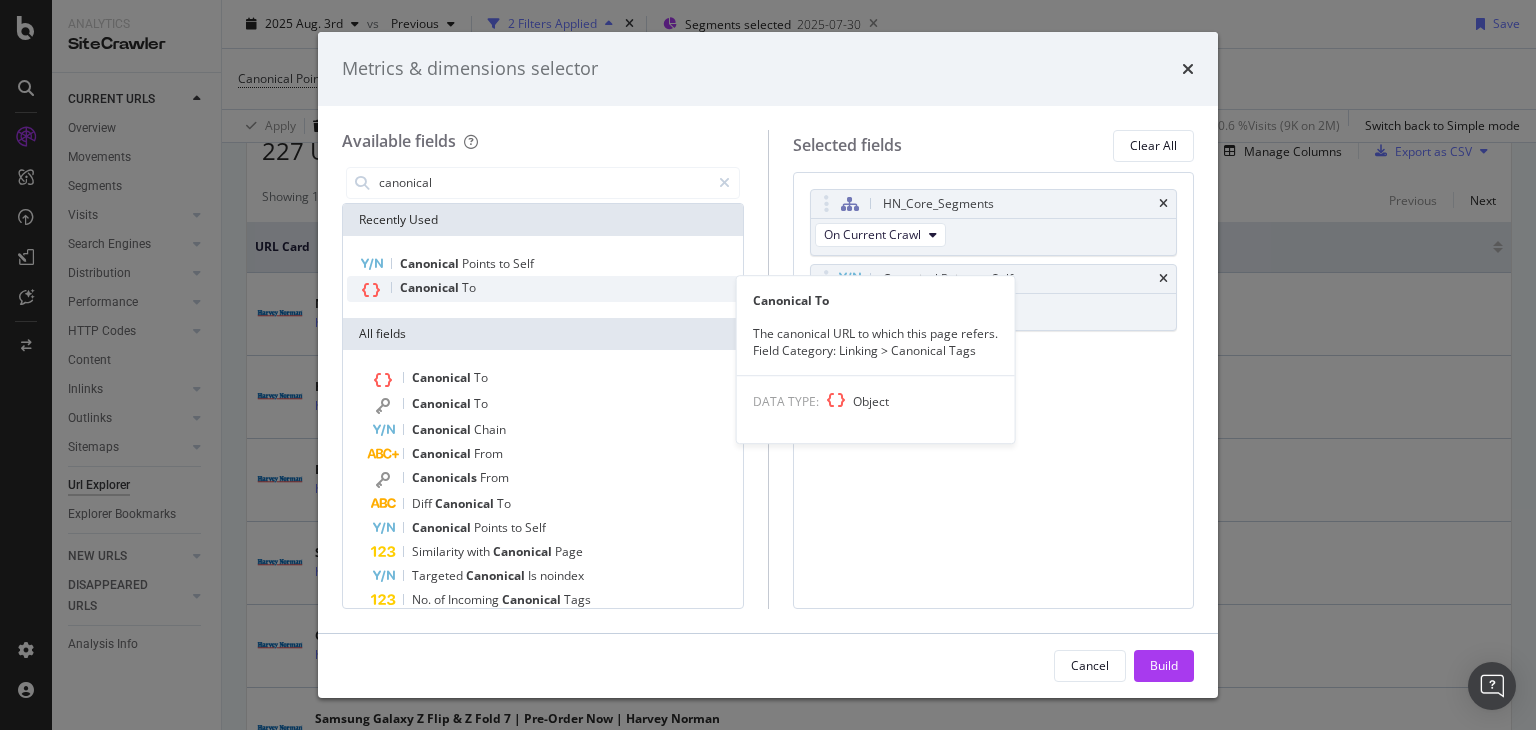 click on "To" at bounding box center [469, 287] 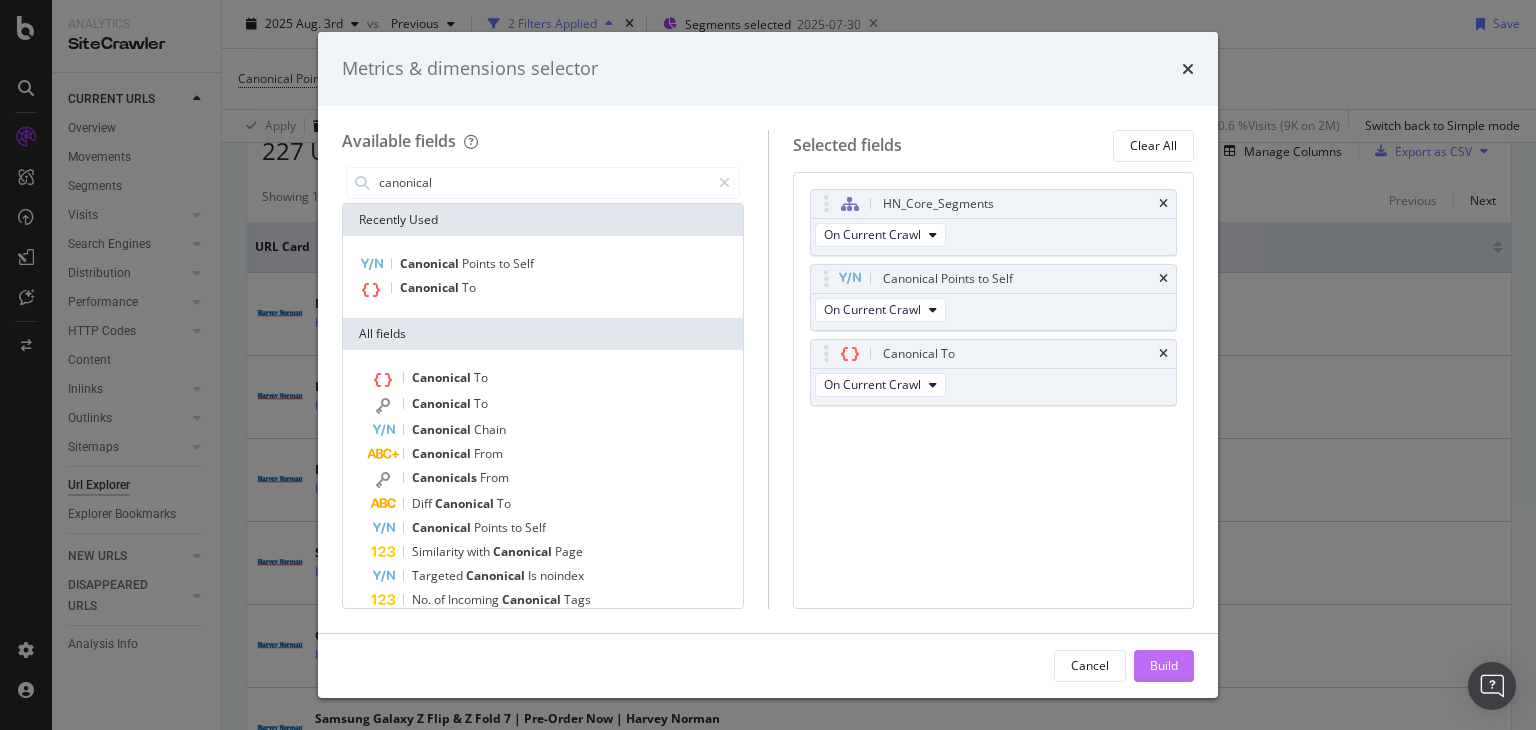 click on "Build" at bounding box center [1164, 665] 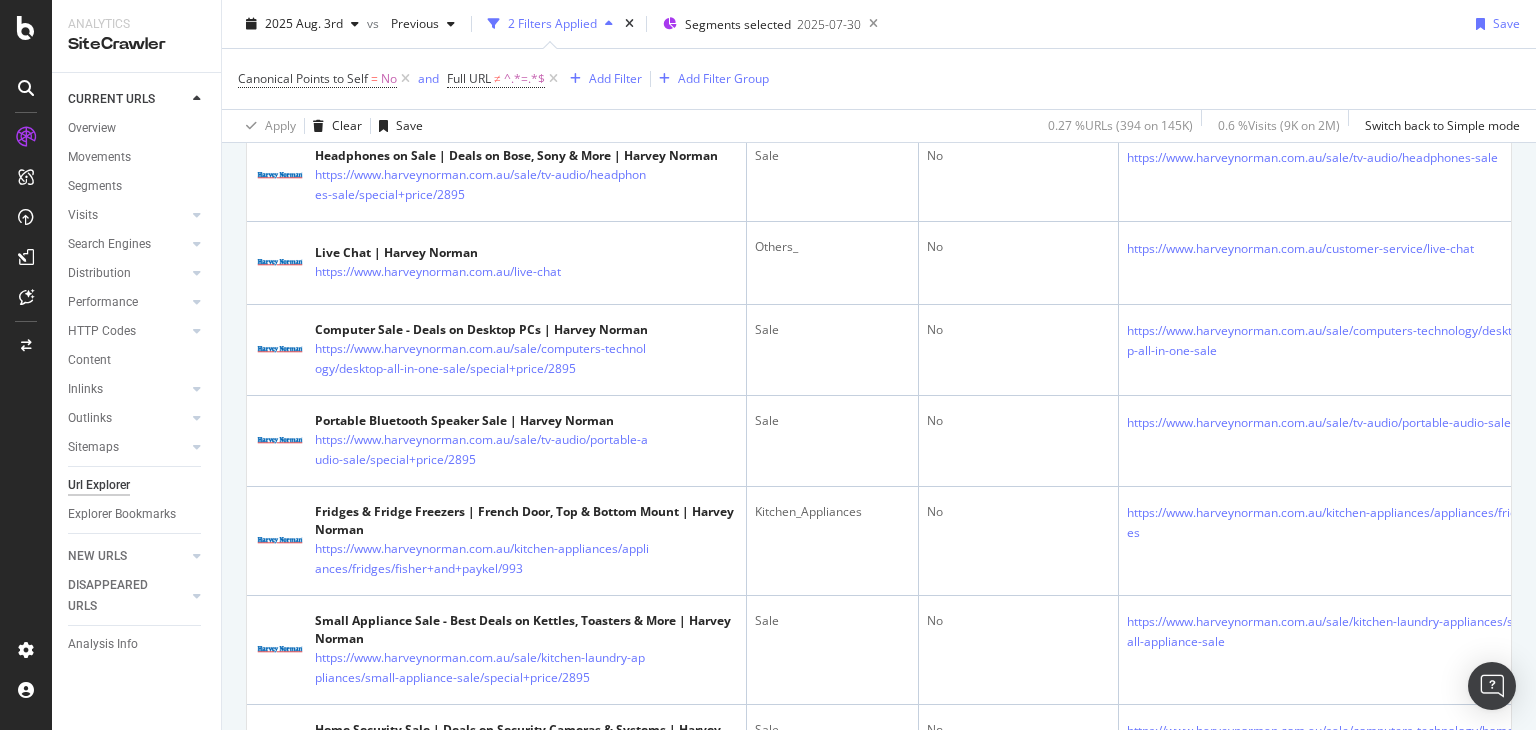 scroll, scrollTop: 4271, scrollLeft: 0, axis: vertical 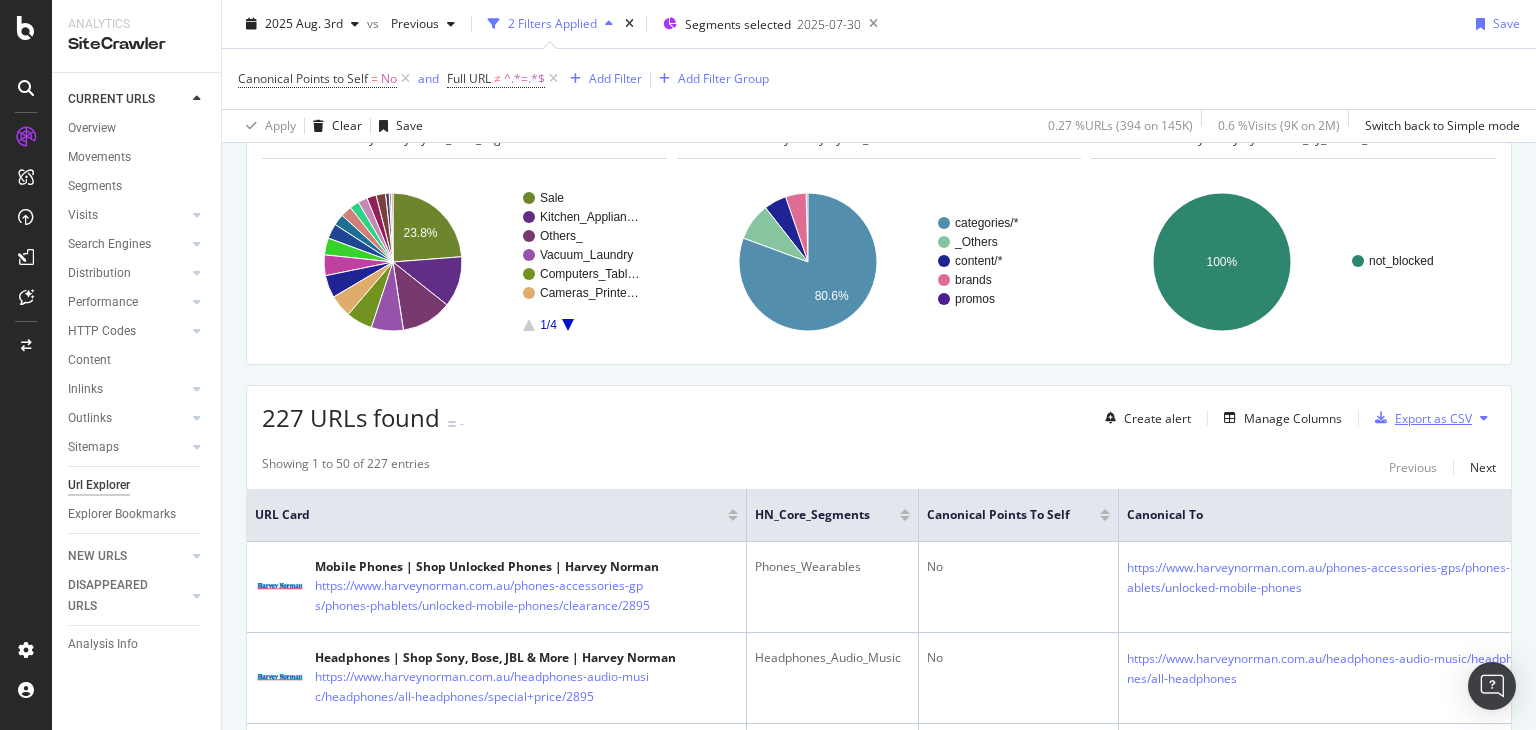 click on "Export as CSV" at bounding box center (1433, 418) 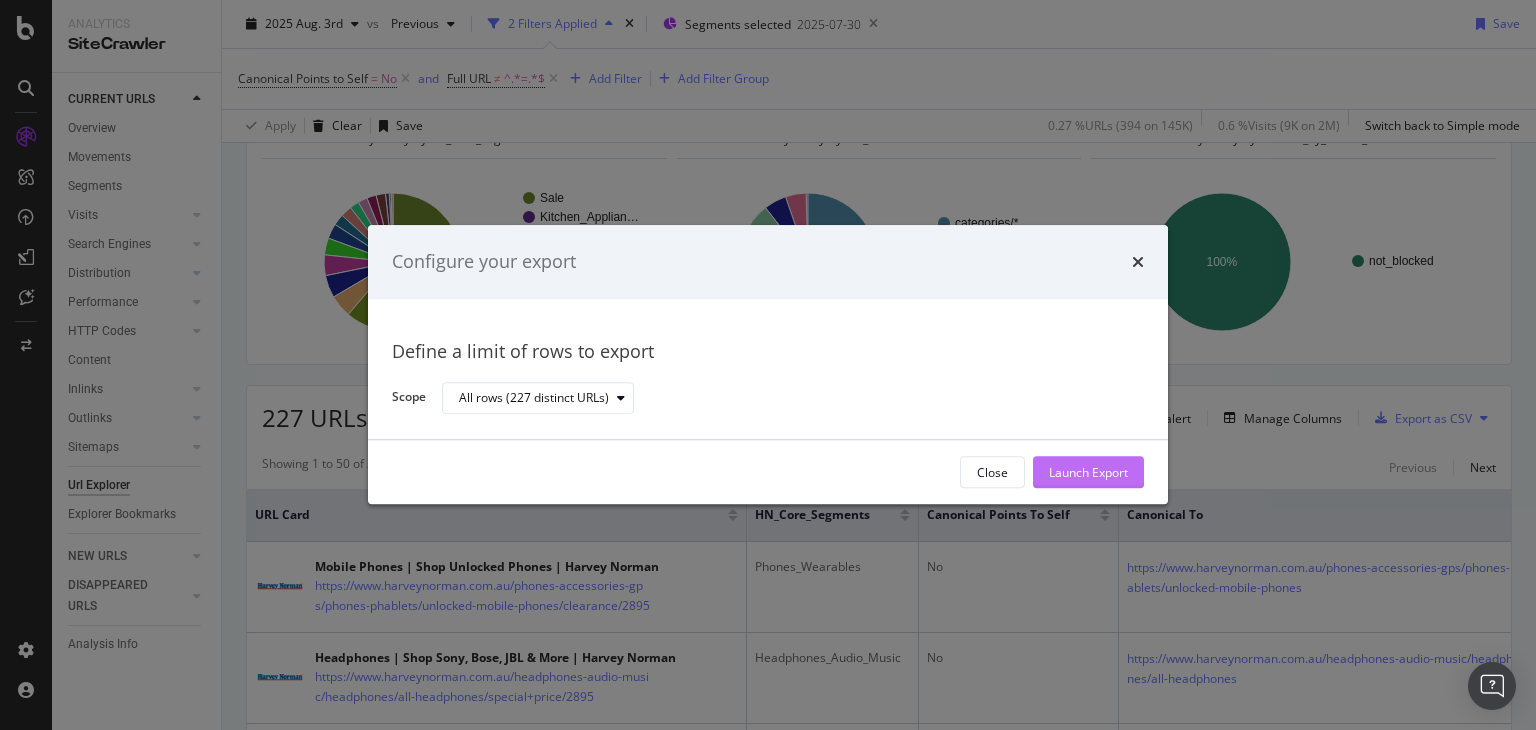 click on "Launch Export" at bounding box center [1088, 472] 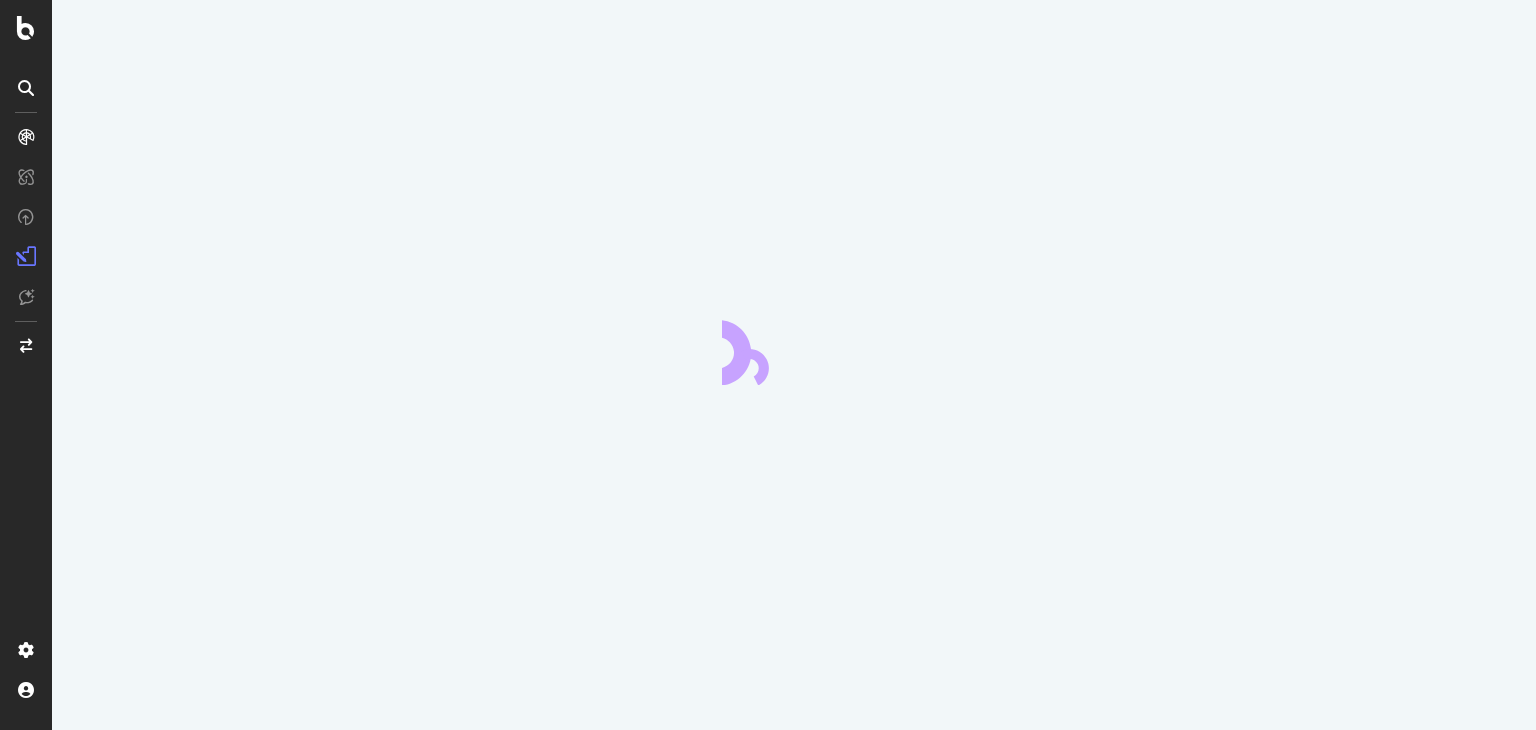 scroll, scrollTop: 0, scrollLeft: 0, axis: both 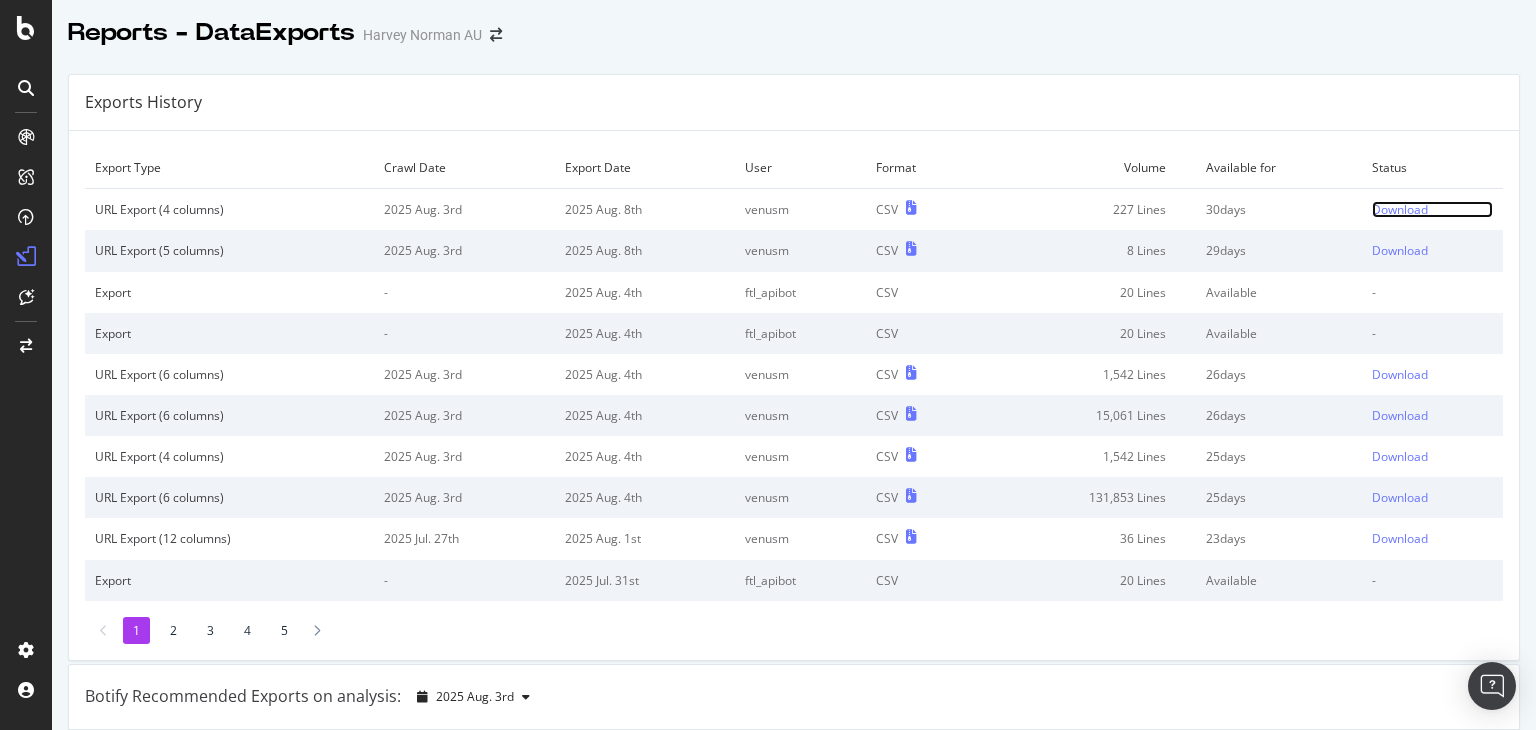 click on "Download" at bounding box center [1400, 209] 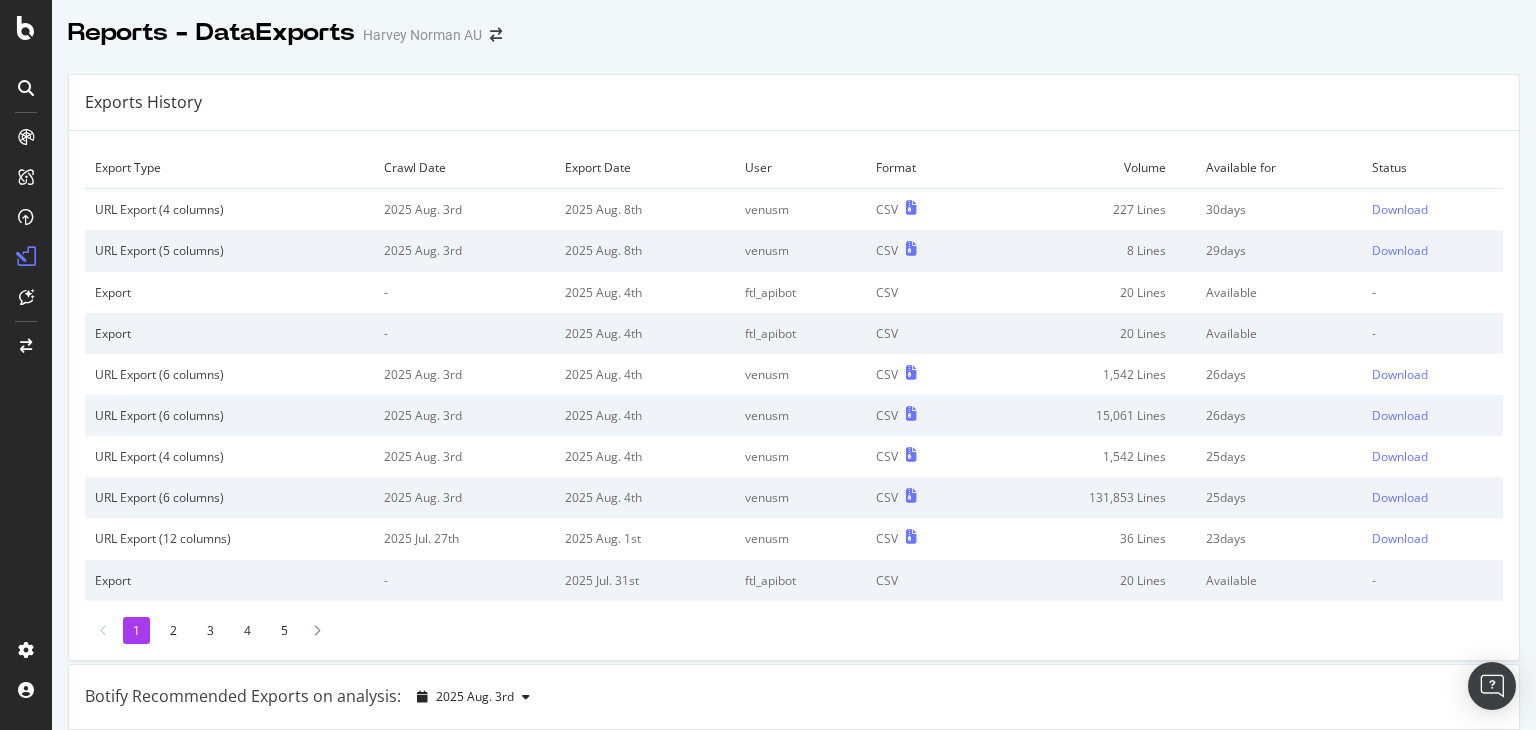 click at bounding box center (794, 54) 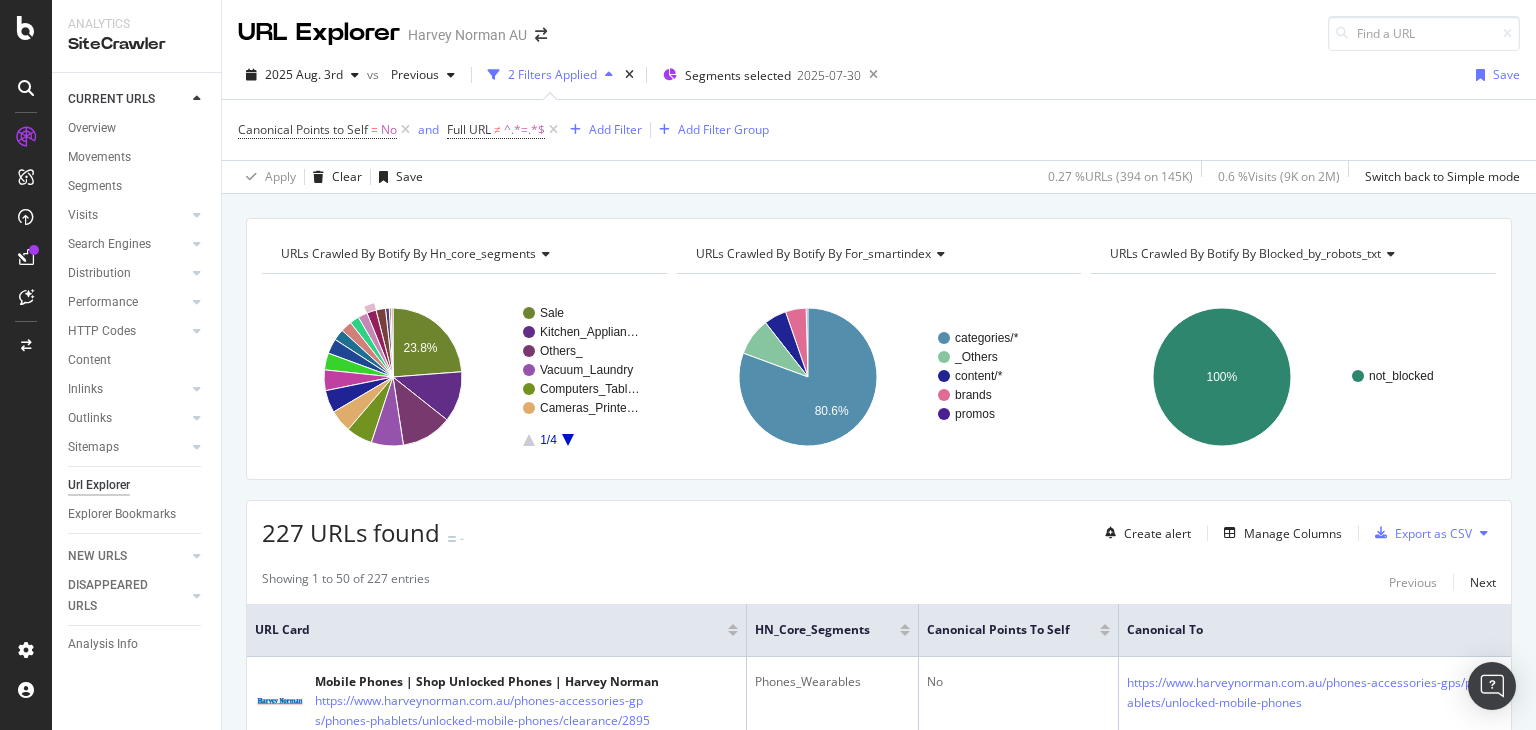 scroll, scrollTop: 0, scrollLeft: 0, axis: both 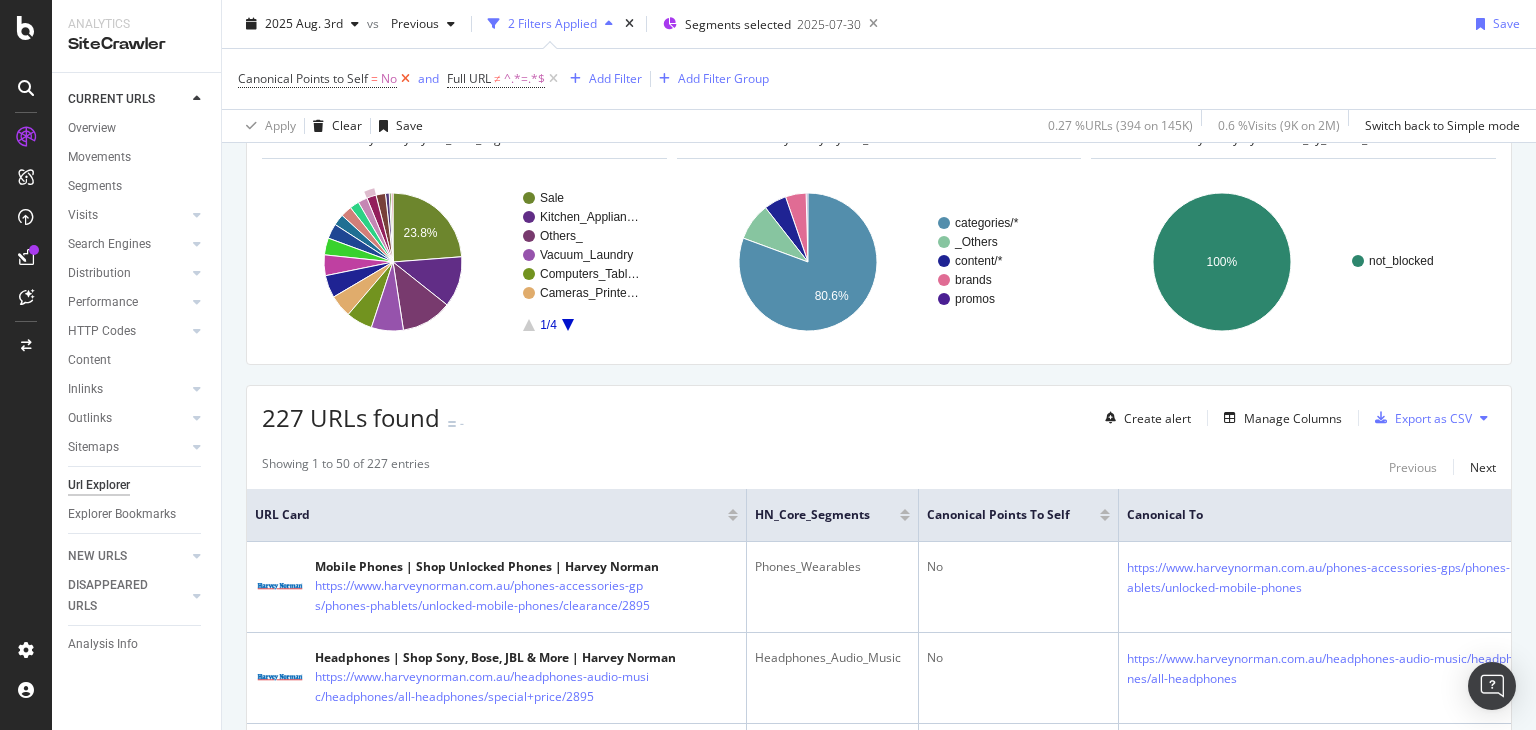 click at bounding box center (405, 79) 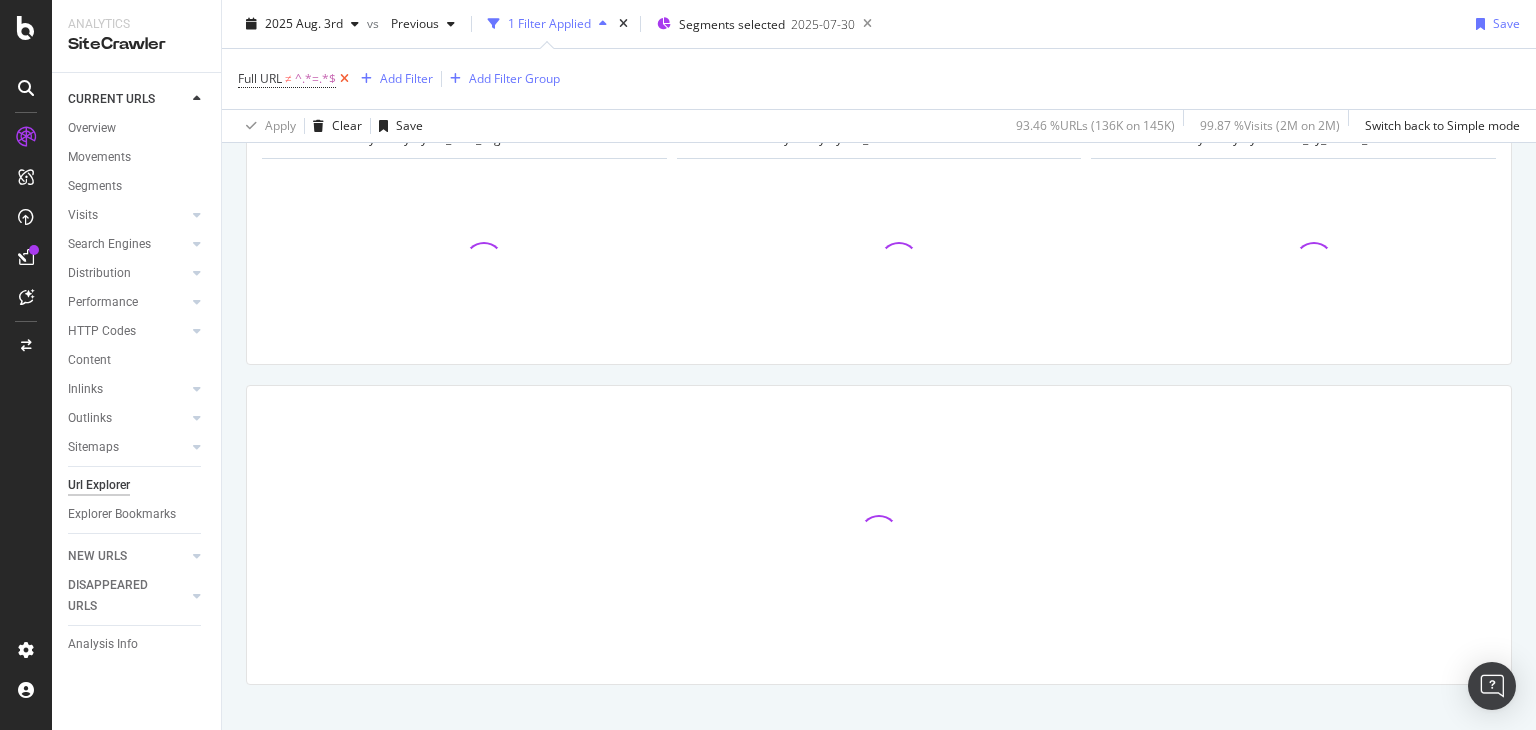 click at bounding box center [344, 79] 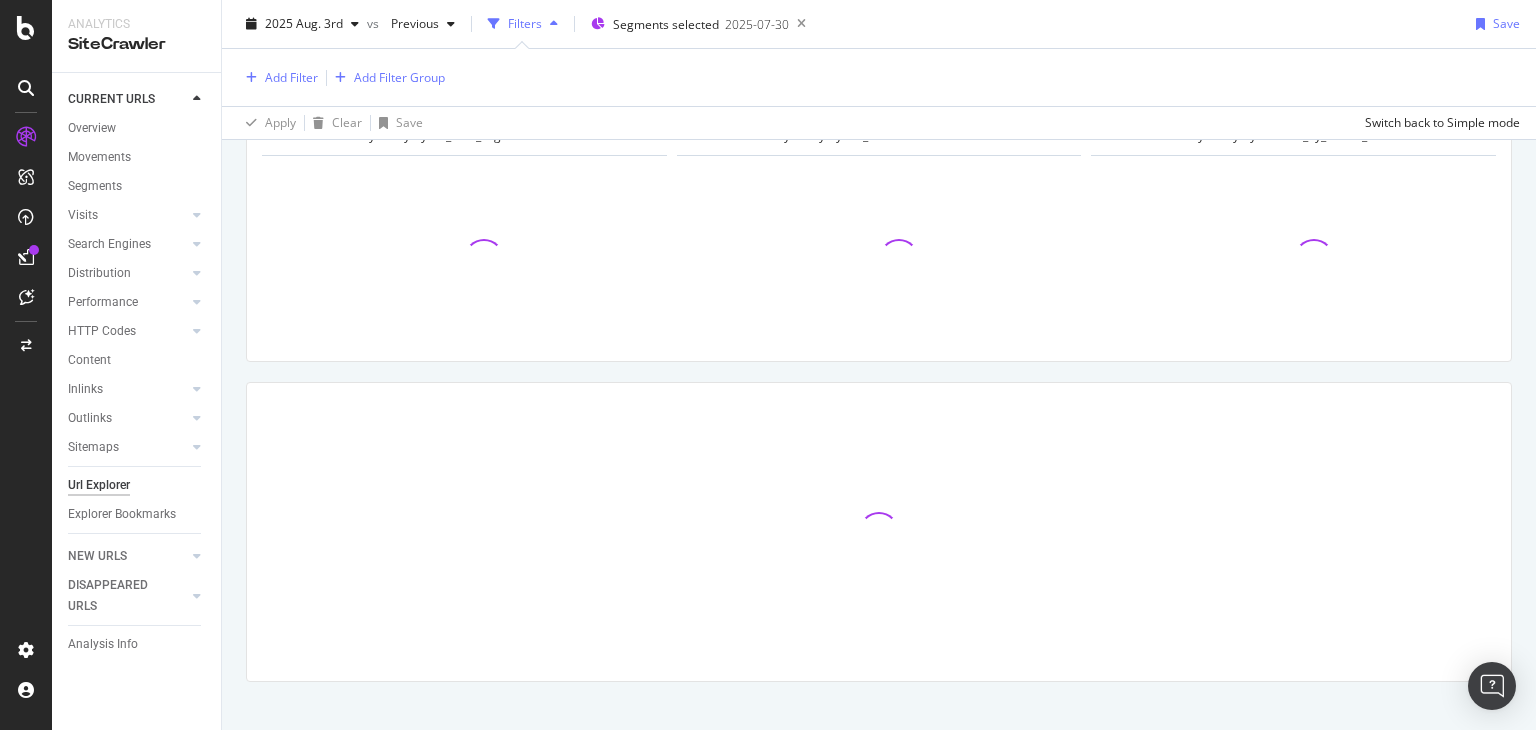 scroll, scrollTop: 0, scrollLeft: 0, axis: both 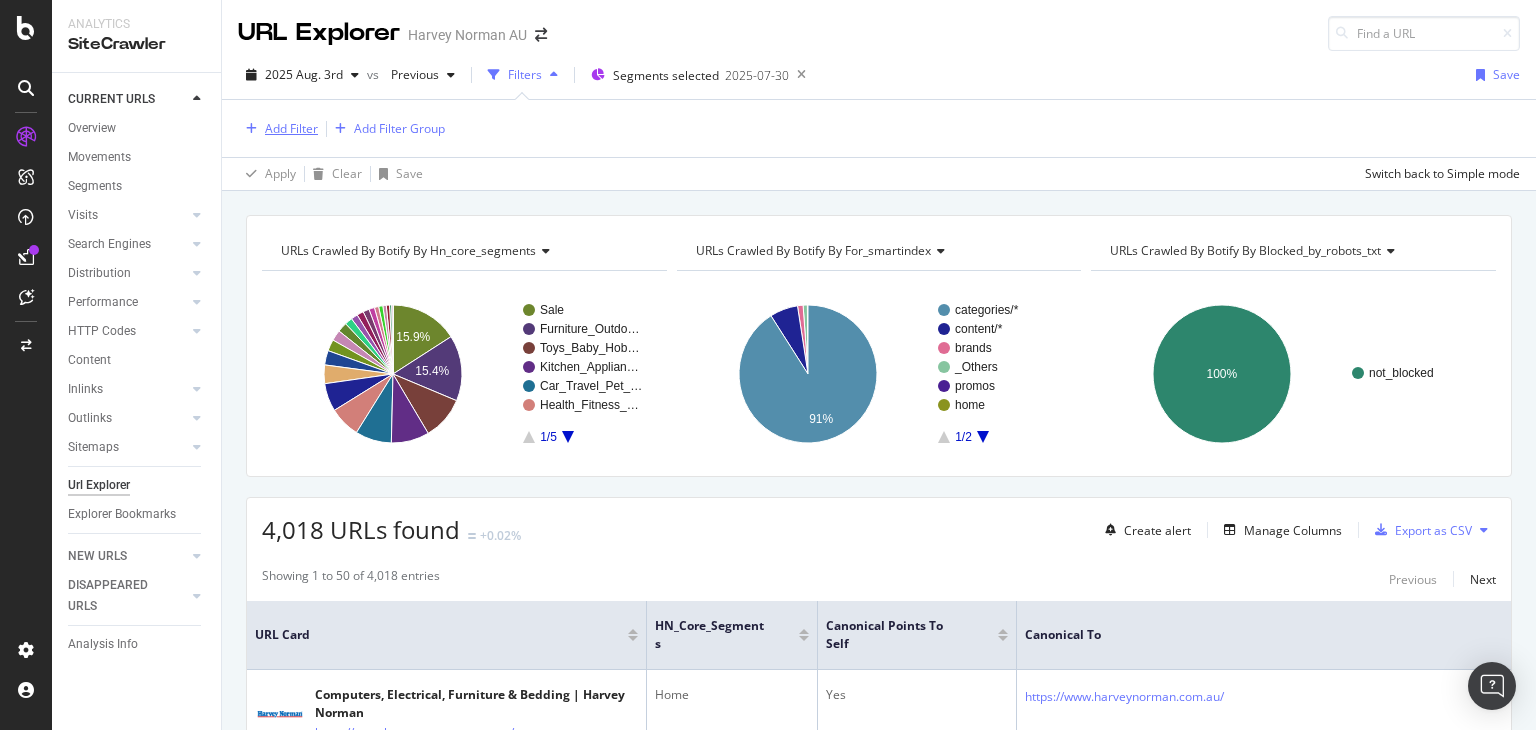 click on "Add Filter" at bounding box center (291, 128) 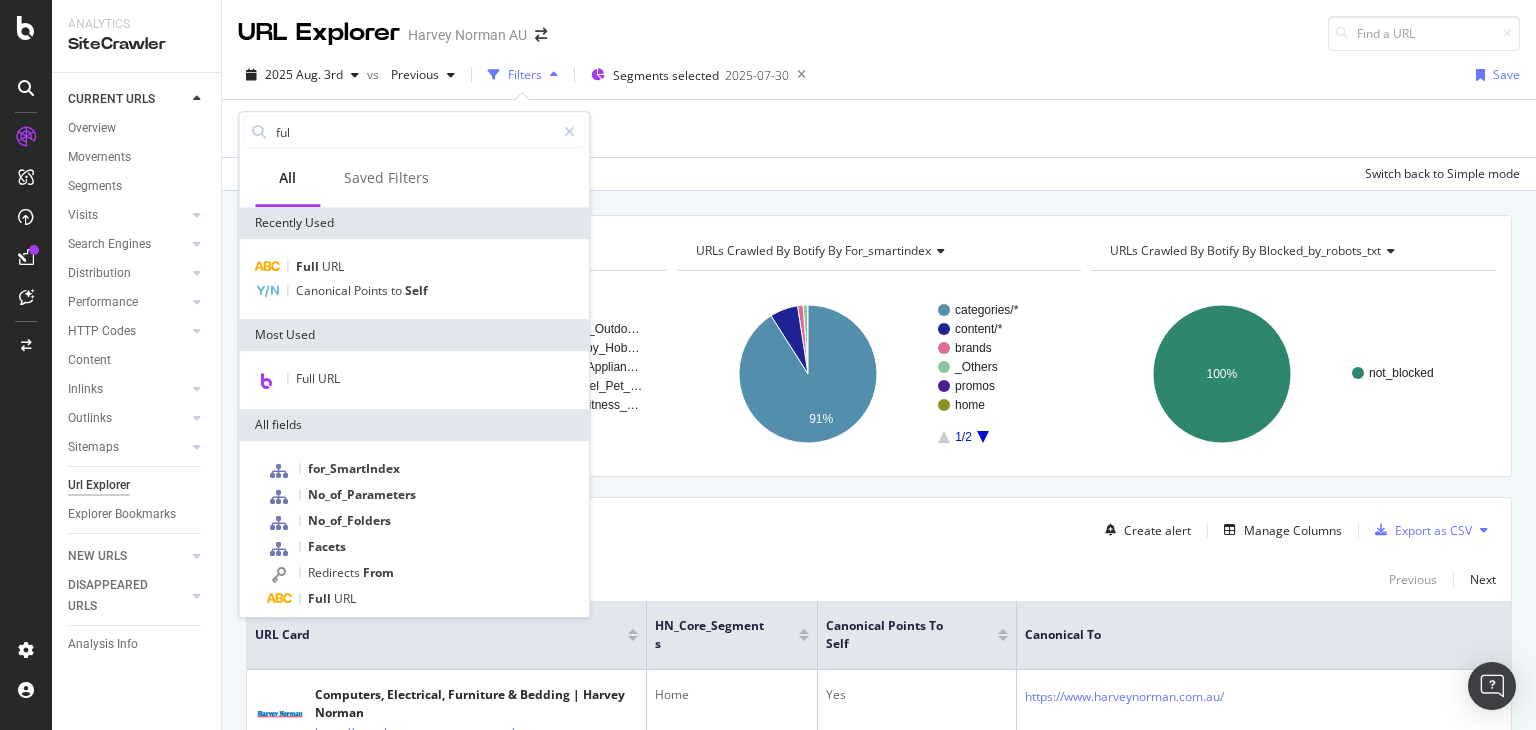 type on "full" 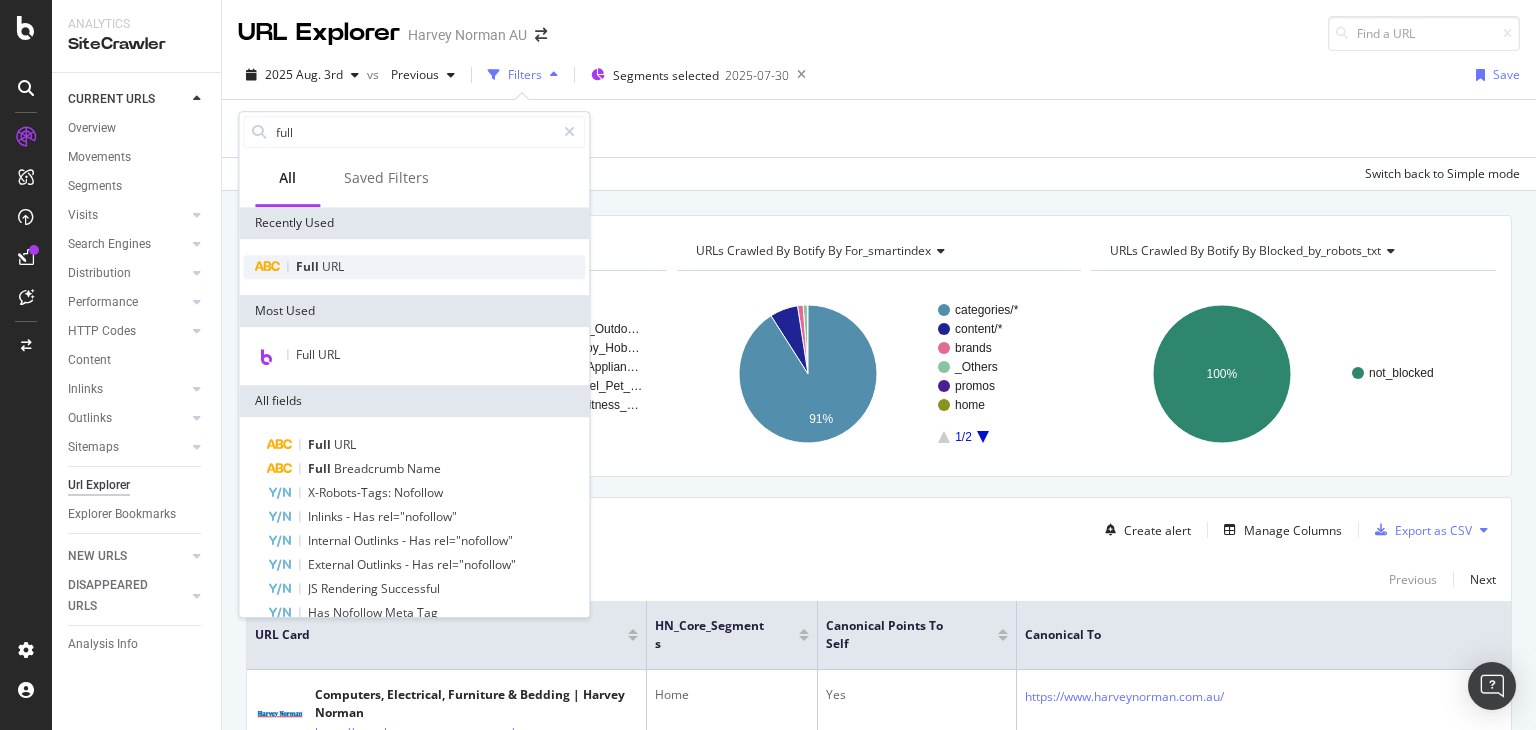 click on "Full   URL" at bounding box center (414, 267) 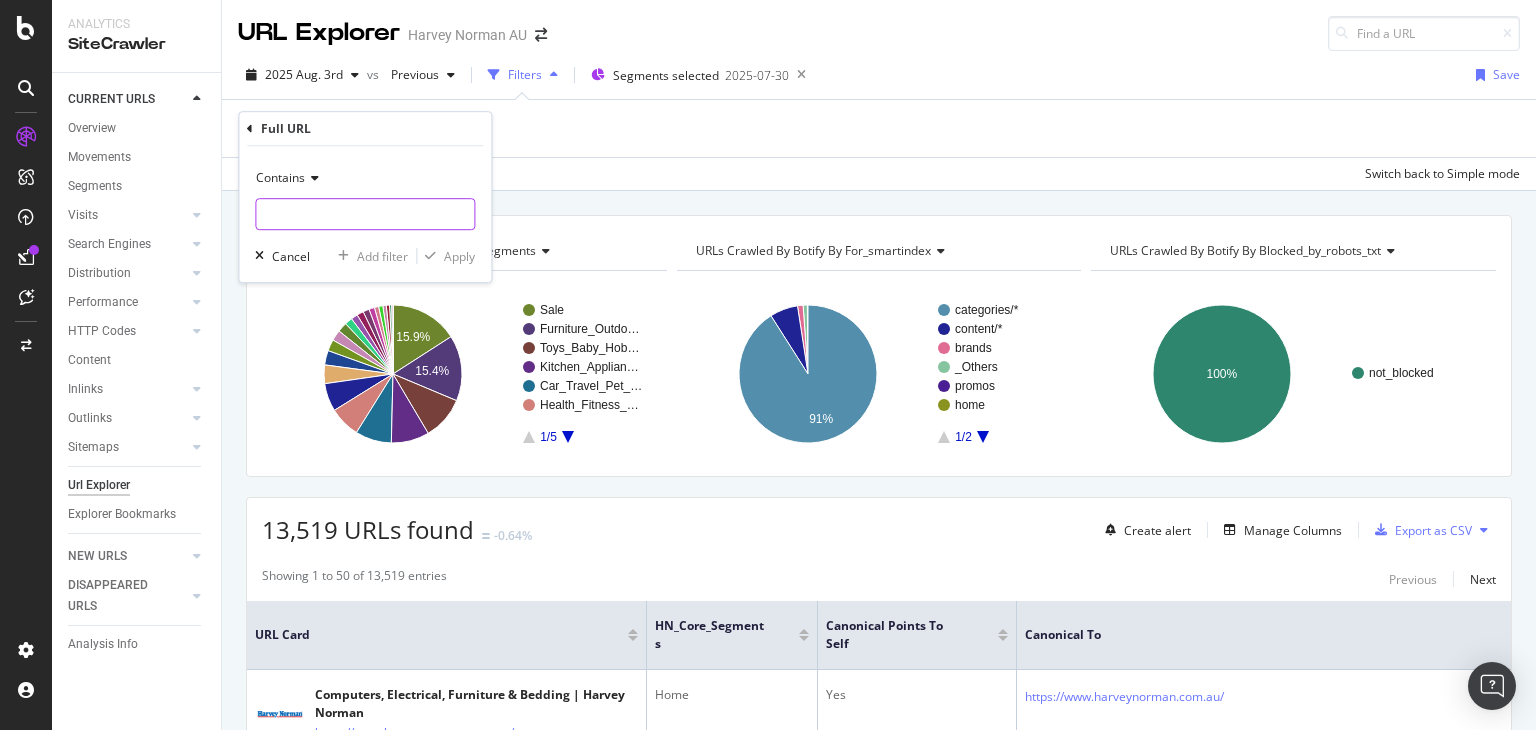 click at bounding box center (365, 214) 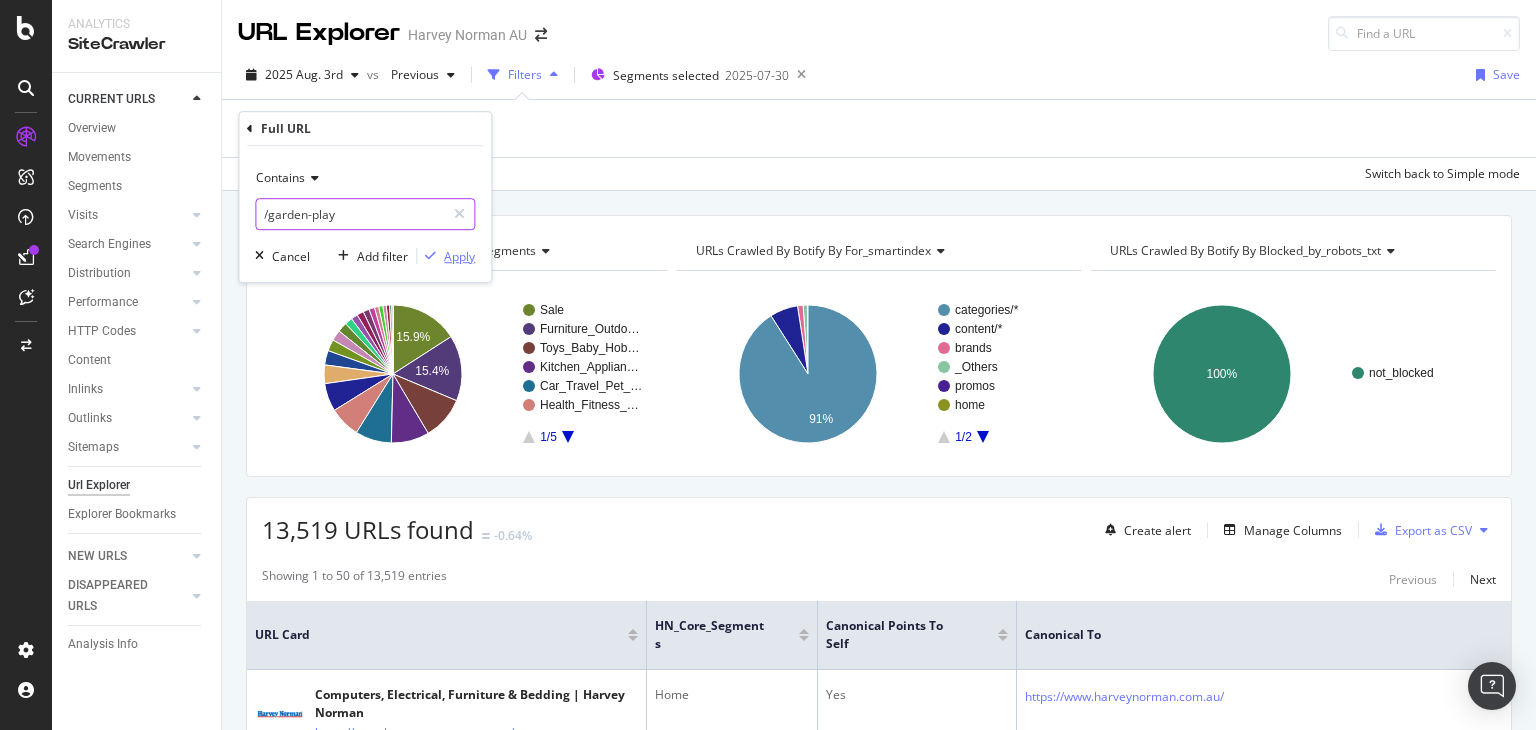 type on "/garden-play" 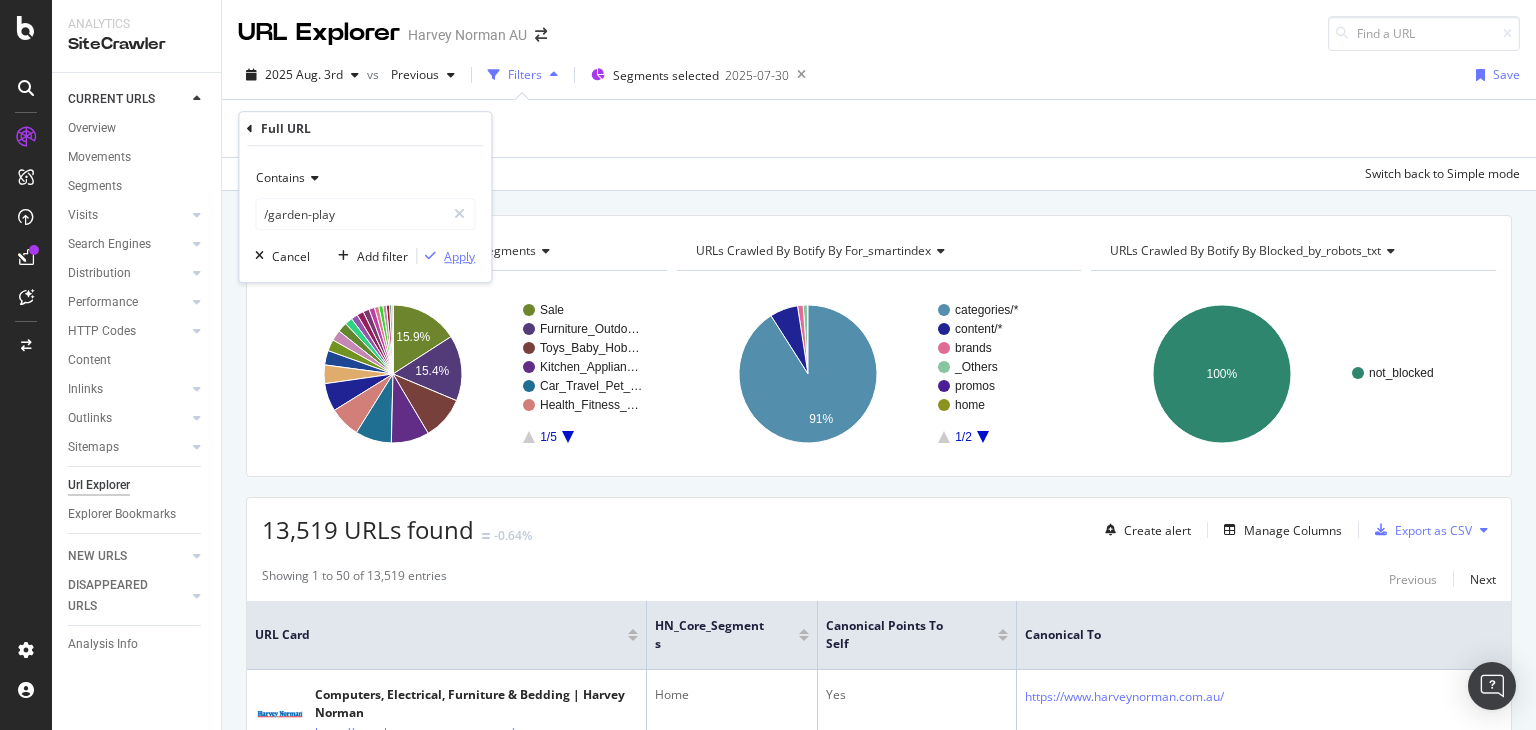 click on "Apply" at bounding box center [459, 256] 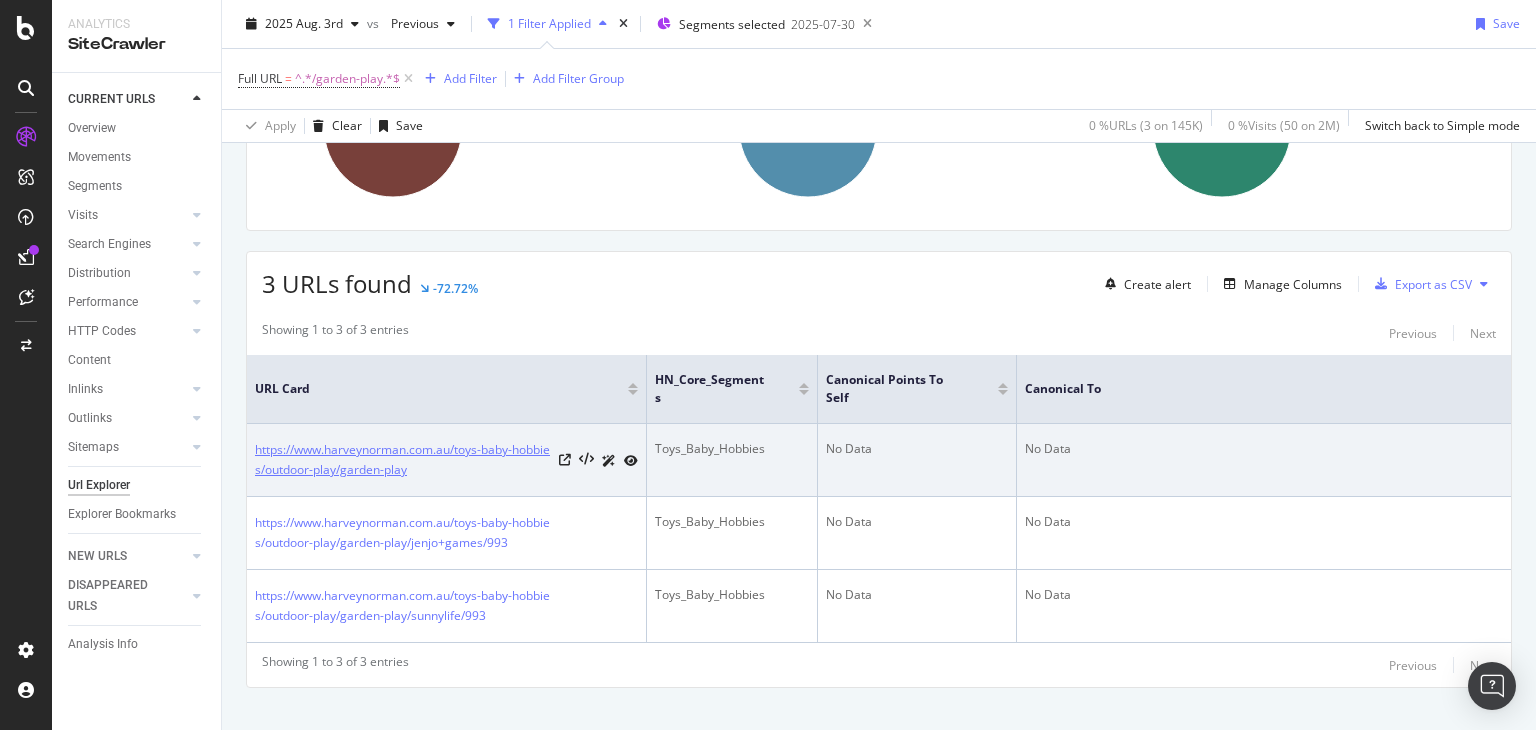 scroll, scrollTop: 275, scrollLeft: 0, axis: vertical 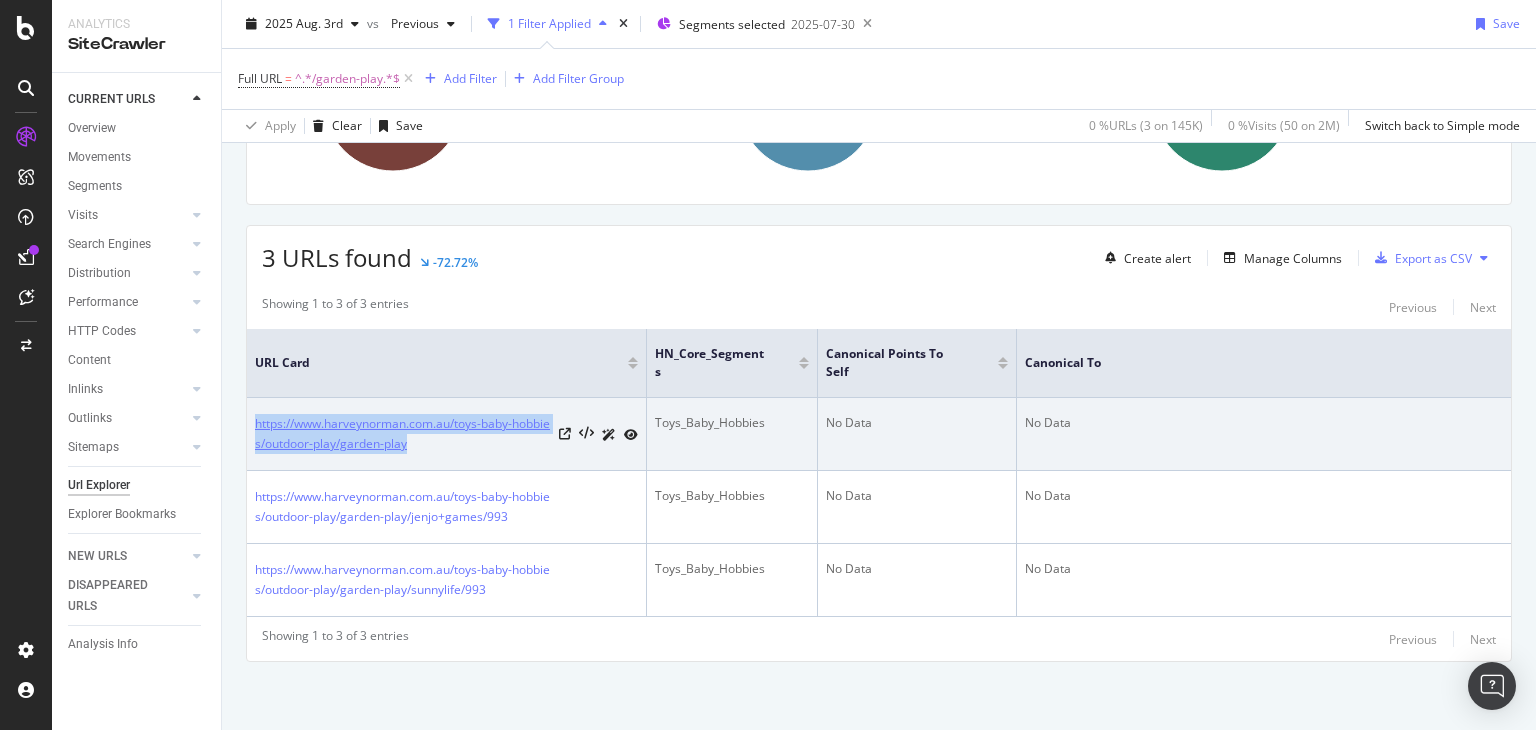 drag, startPoint x: 255, startPoint y: 406, endPoint x: 451, endPoint y: 448, distance: 200.4495 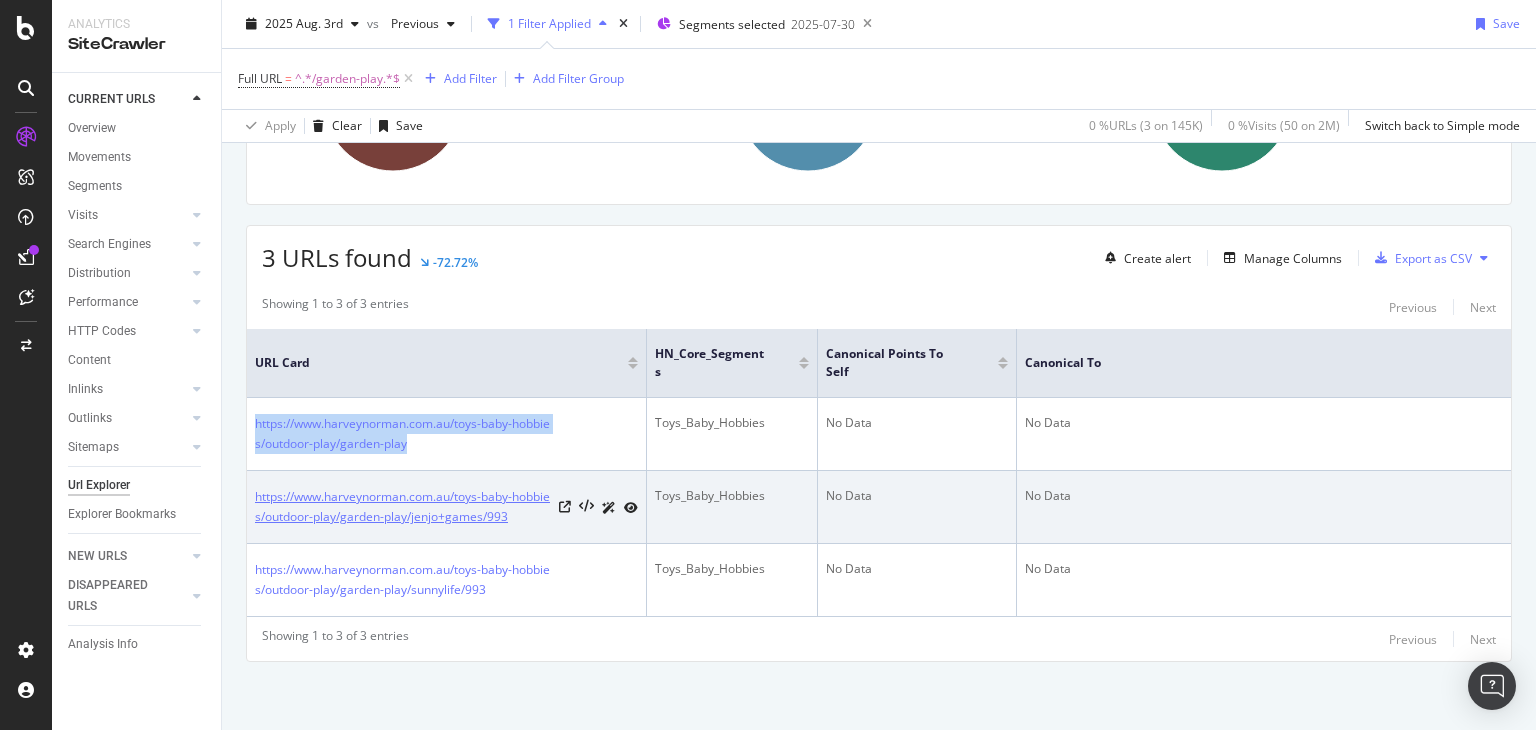 copy on "https://www.harveynorman.com.au/toys-baby-hobbies/outdoor-play/garden-play" 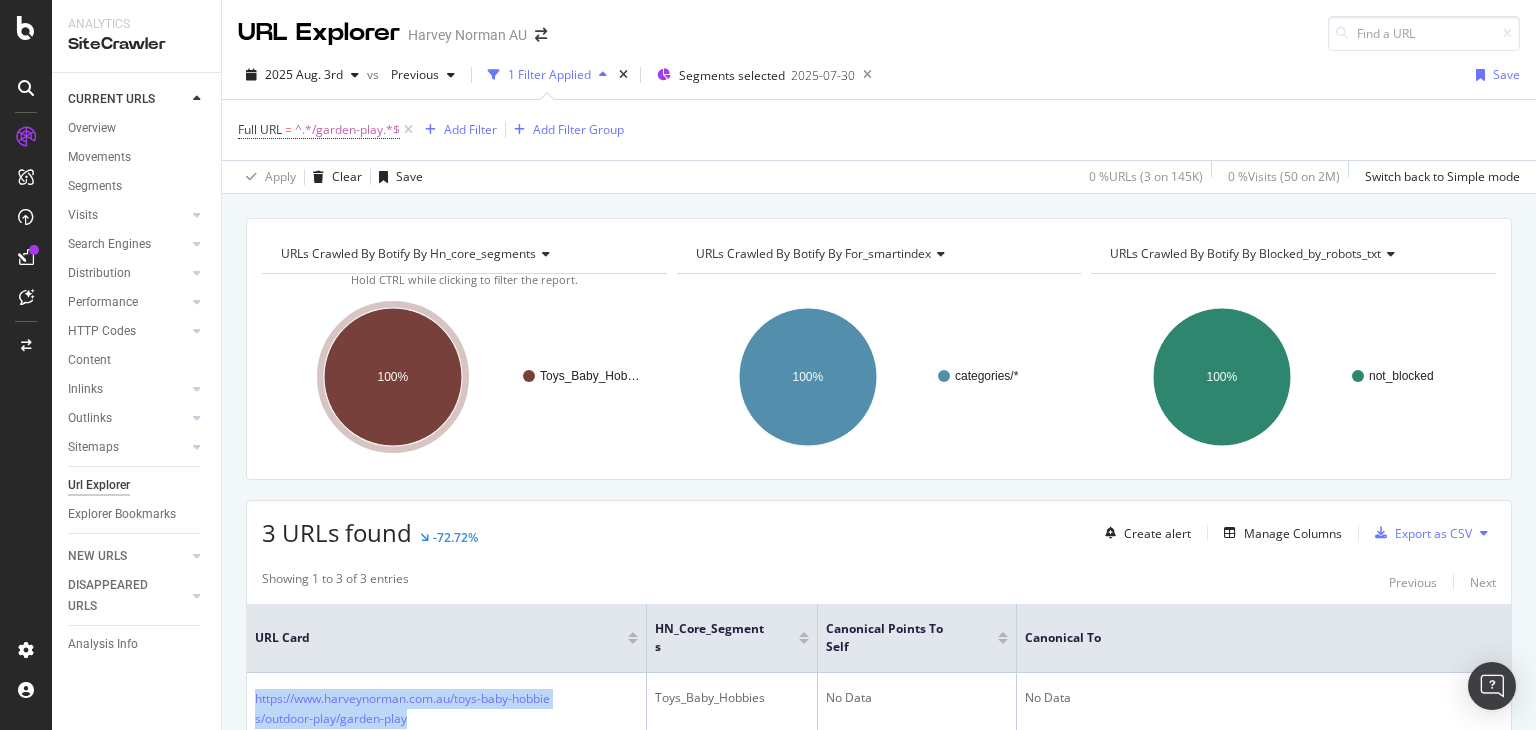 scroll, scrollTop: 275, scrollLeft: 0, axis: vertical 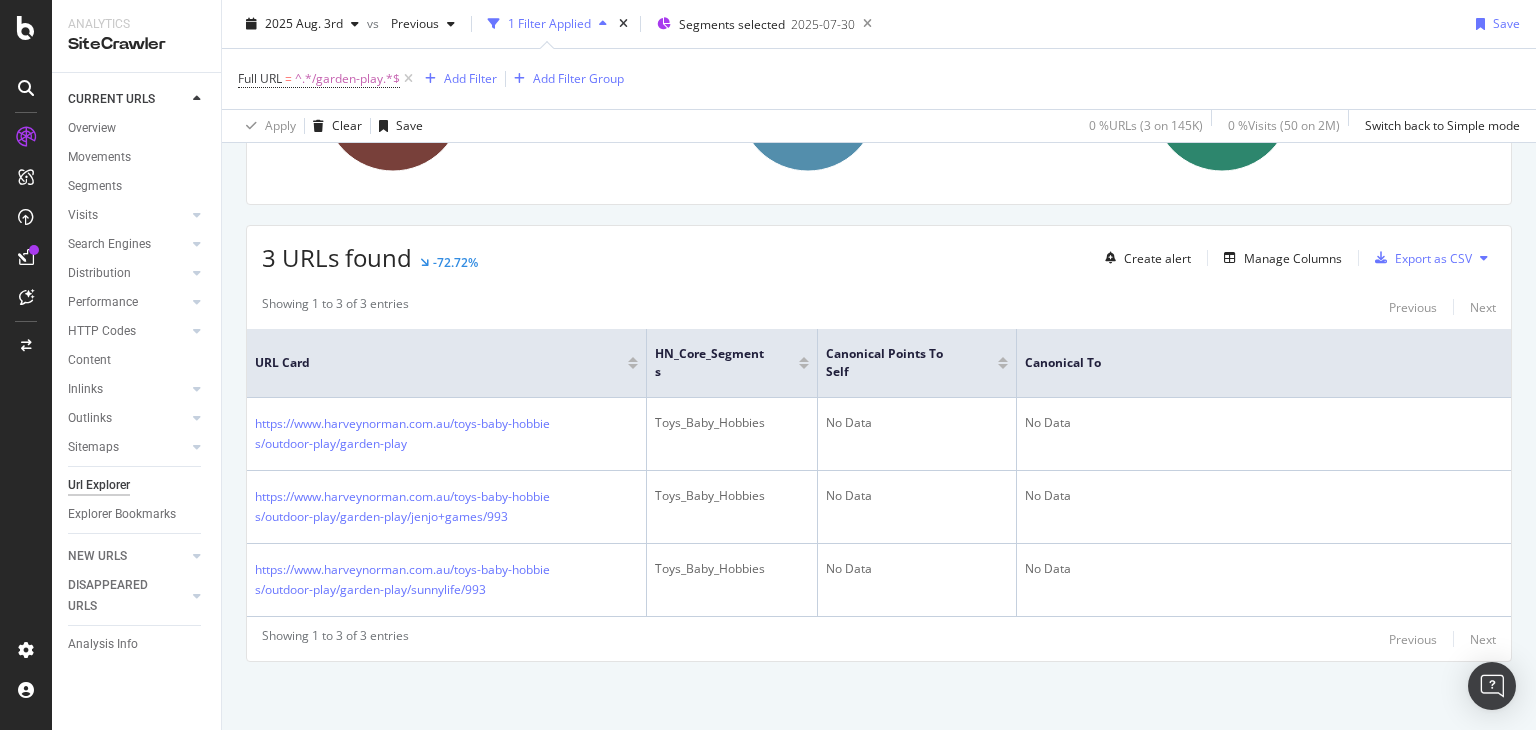 click on "URLs Crawled By Botify By hn_core_segments
Chart (by Value) Table Expand Export as CSV Export as PNG Add to Custom Report
×
Toys_Baby_Hob… 100% HN_Core_Segments Crawled URLs Toys_Baby_Hobbies 3 Toys_Baby_Hob…
URLs Crawled By Botify By for_smartindex
Chart (by Value) Table Expand Export as CSV Export as PNG Add to Custom Report
×
categories/* 100% for_SmartIndex Crawled URLs categories/* 3 categories/*
URLs Crawled By Botify By blocked_by_robots_txt
Chart (by Value) Table Expand Export as CSV Export as PNG Add to Custom Report
×
3" at bounding box center (879, 337) 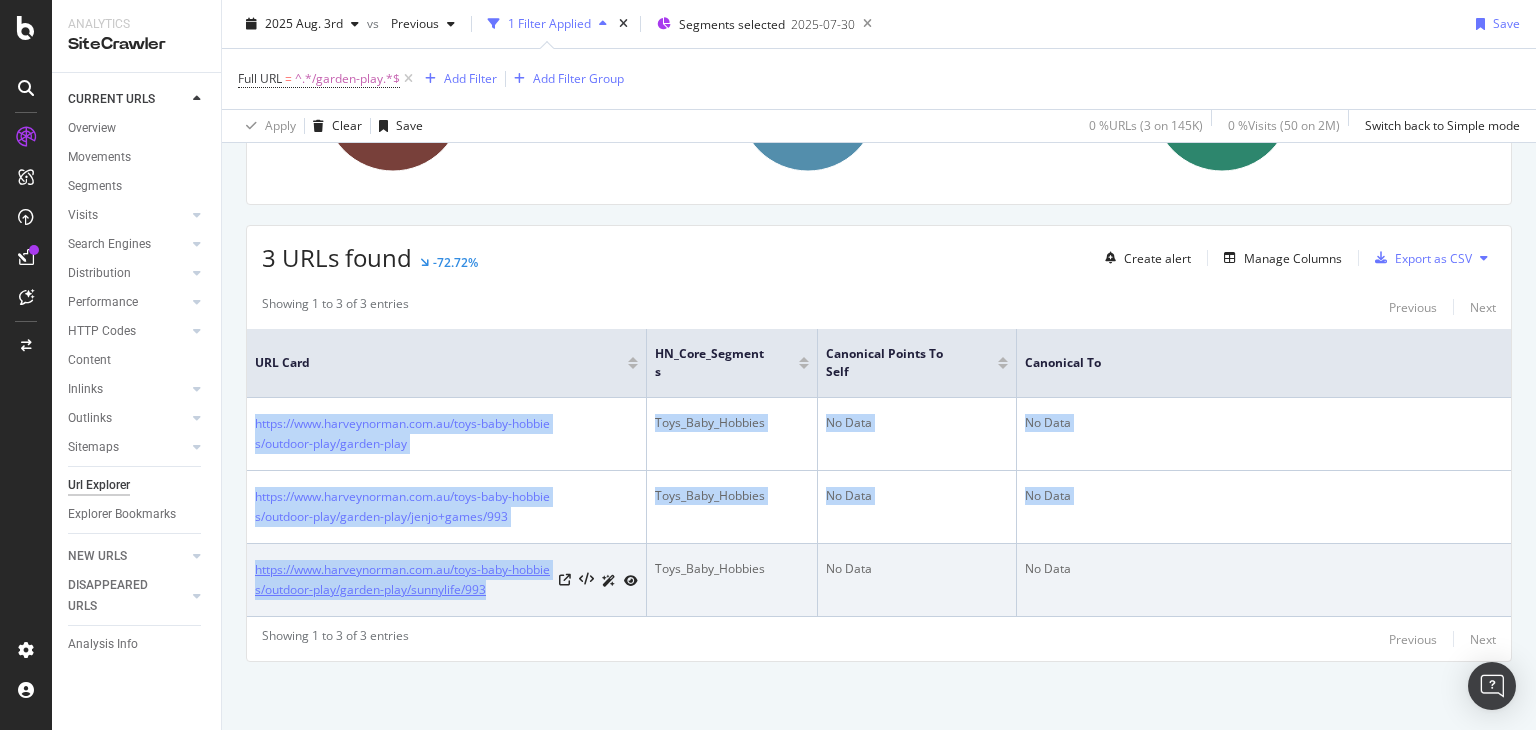 drag, startPoint x: 259, startPoint y: 409, endPoint x: 522, endPoint y: 584, distance: 315.9019 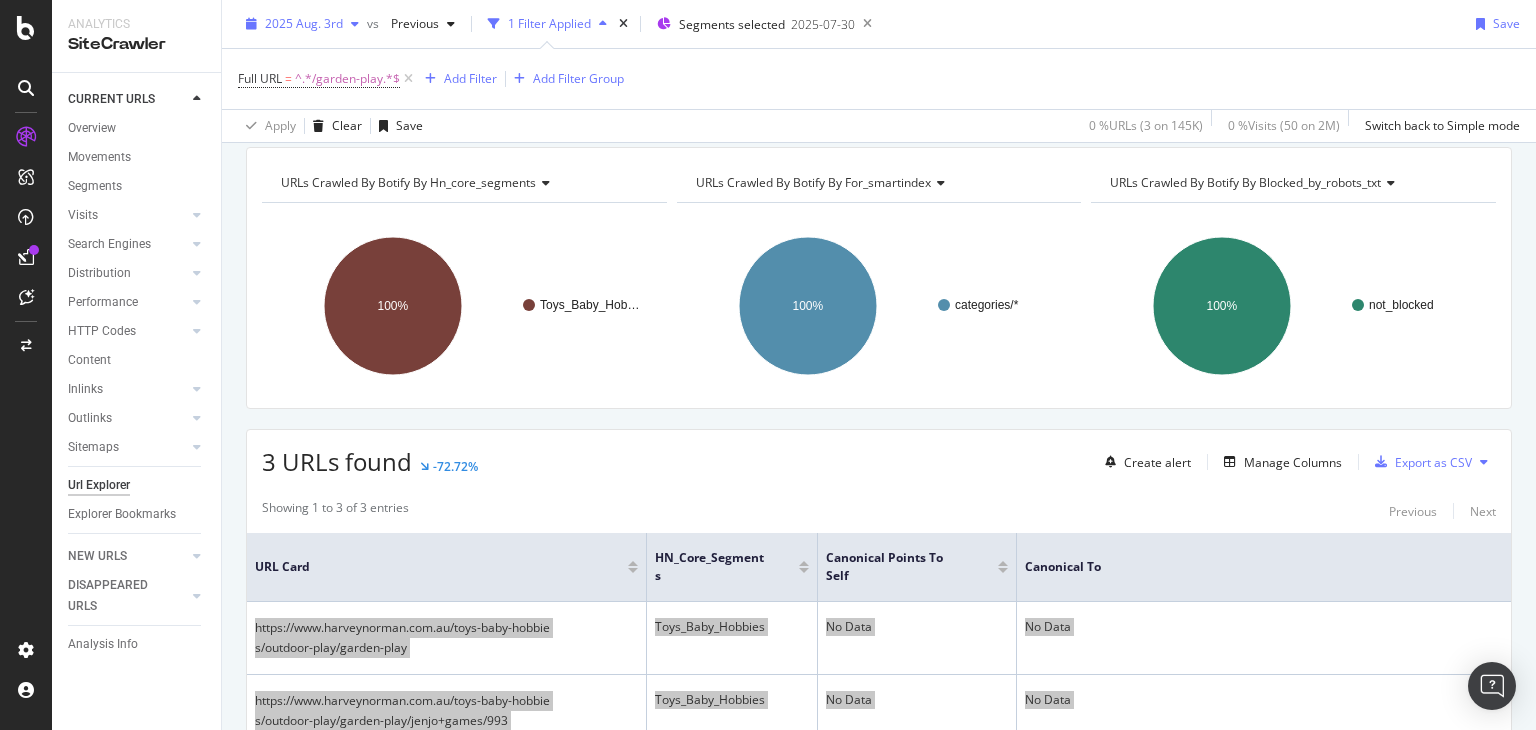 scroll, scrollTop: 0, scrollLeft: 0, axis: both 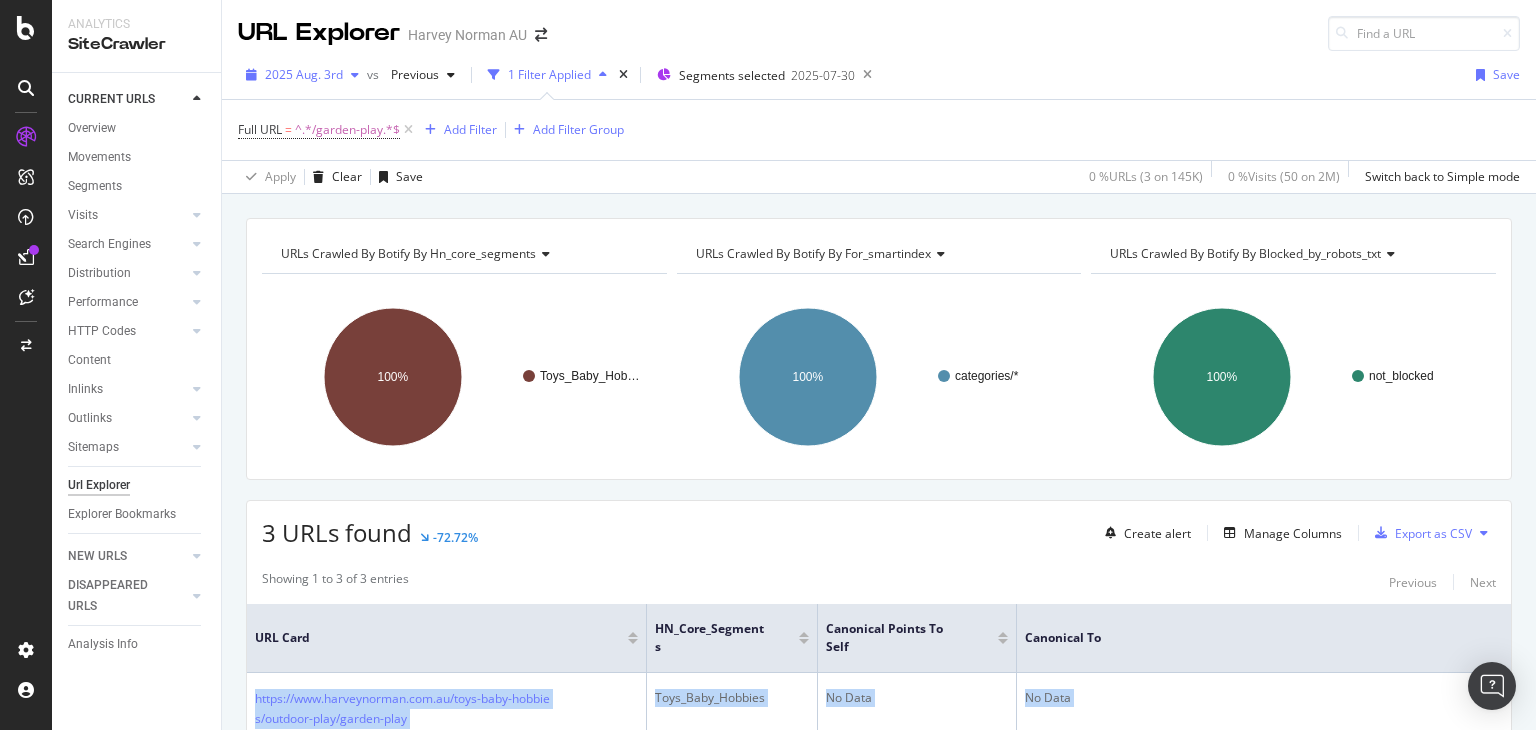 click at bounding box center (355, 75) 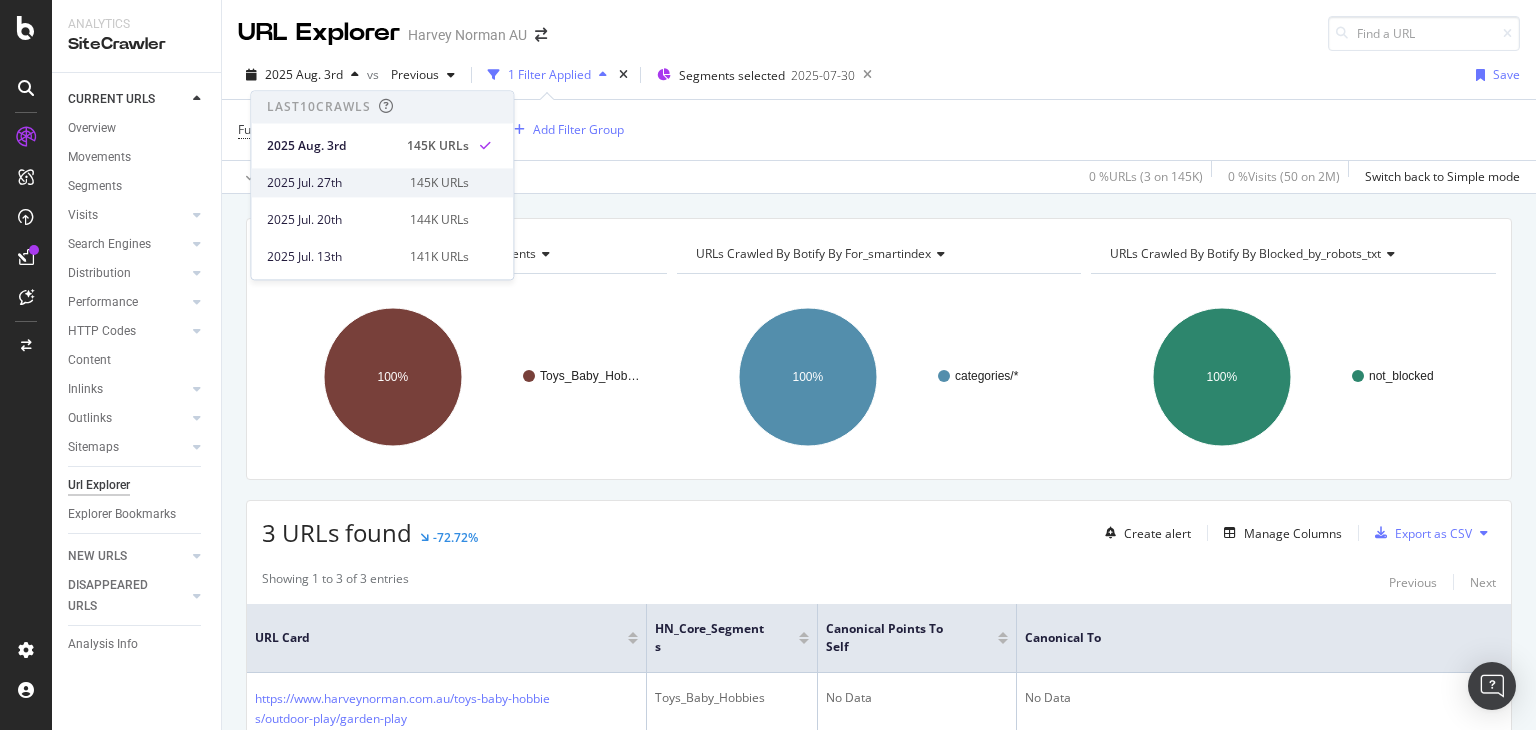 click on "2025 Jul. 27th" at bounding box center (332, 183) 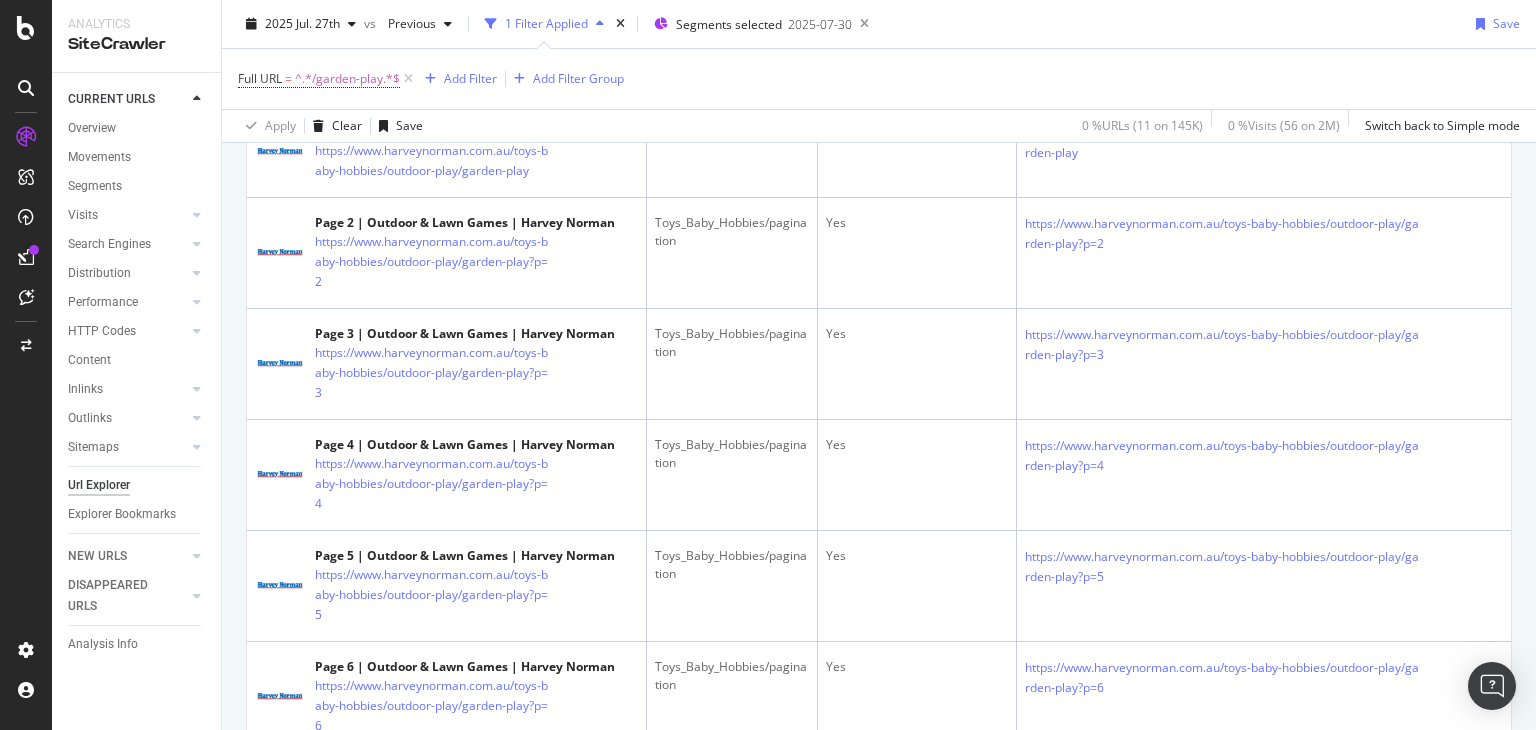 scroll, scrollTop: 406, scrollLeft: 0, axis: vertical 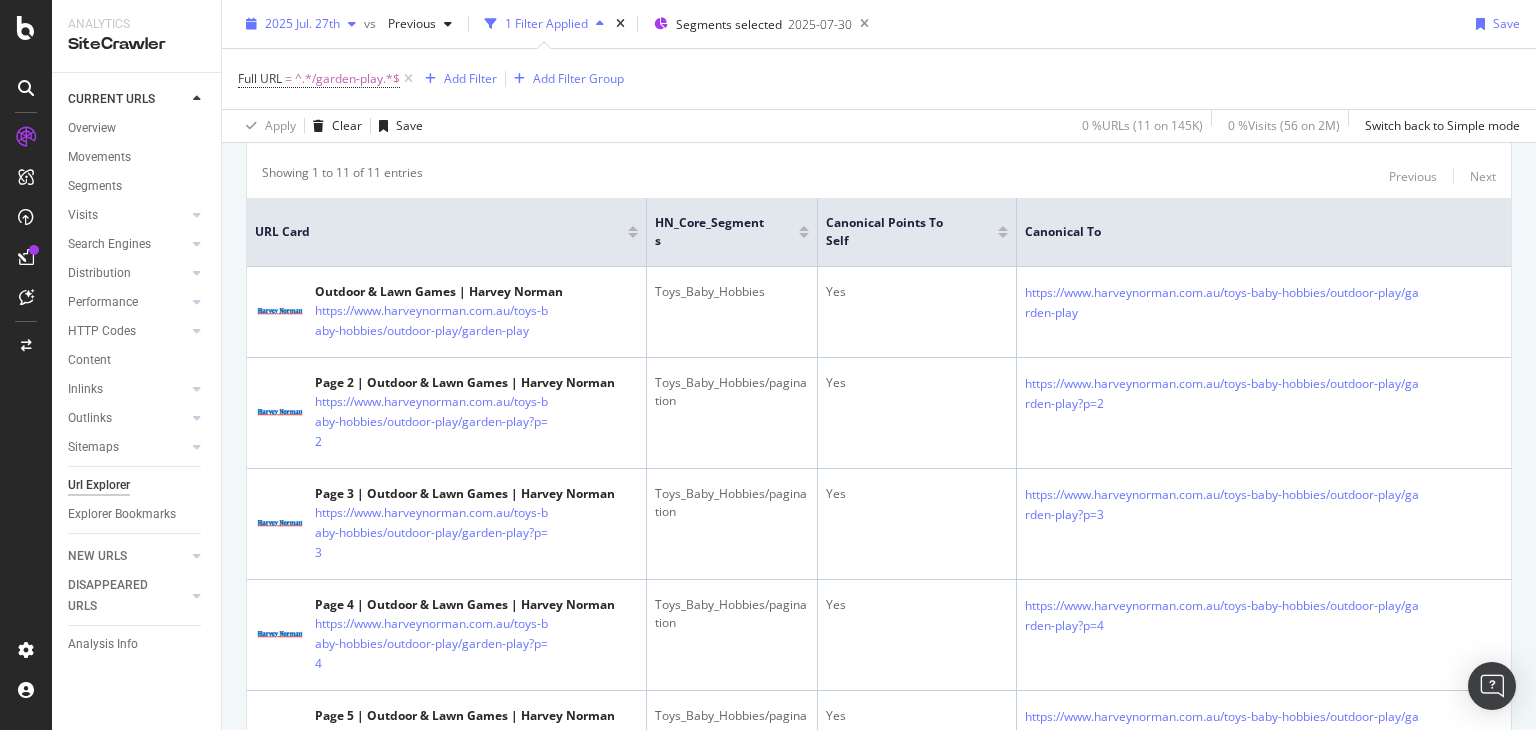click on "2025 Jul. 27th" at bounding box center (302, 23) 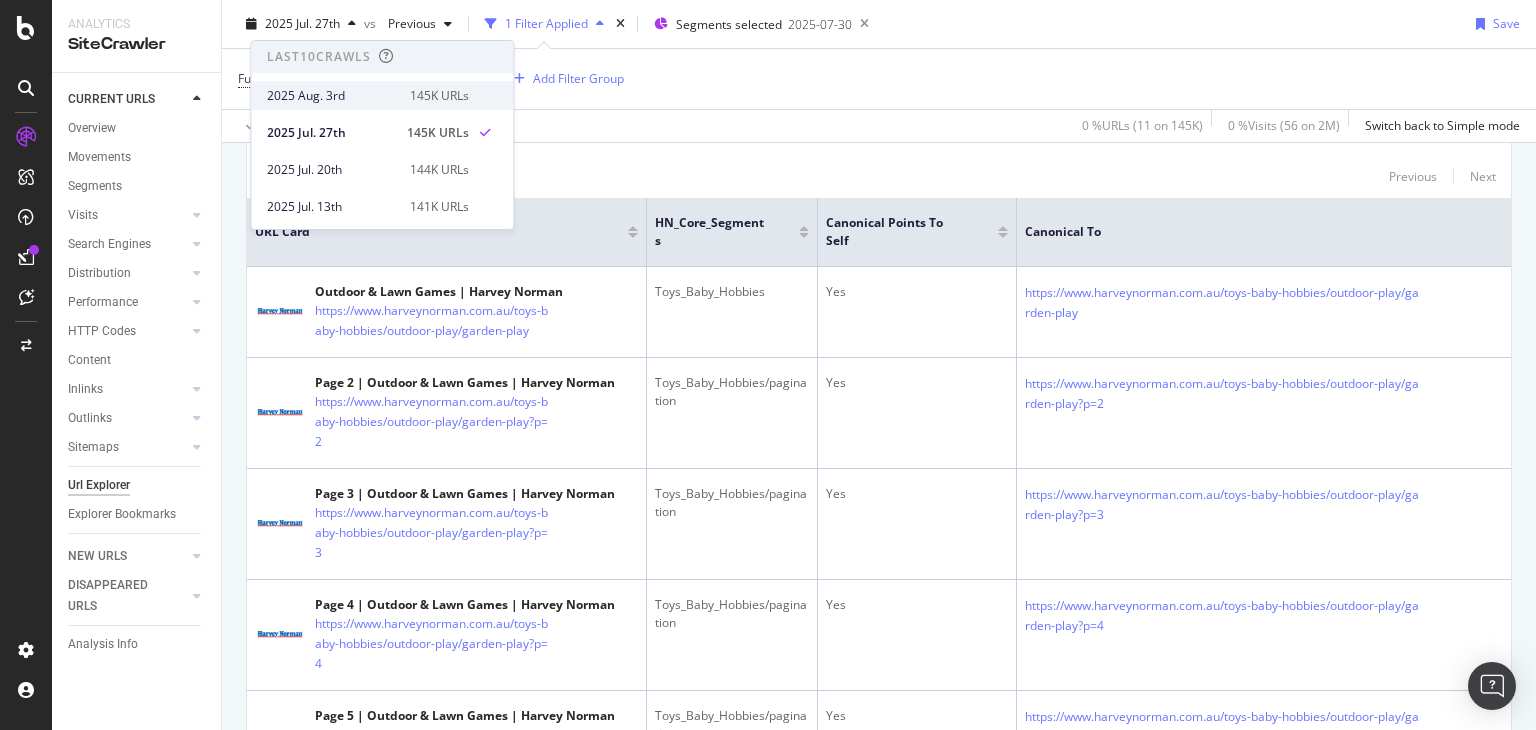 click on "2025 Aug. 3rd" at bounding box center (332, 96) 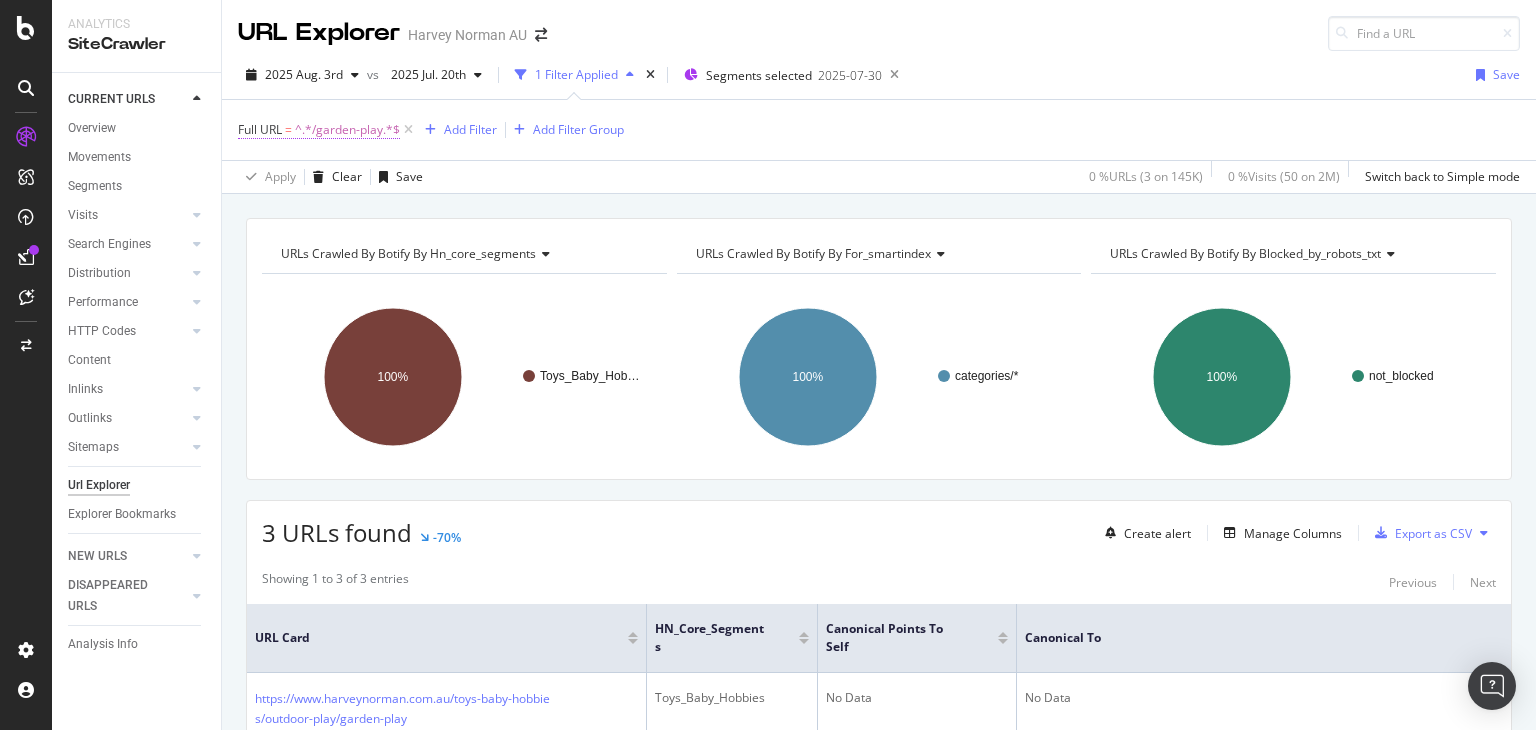 click on "^.*/garden-play.*$" at bounding box center (347, 130) 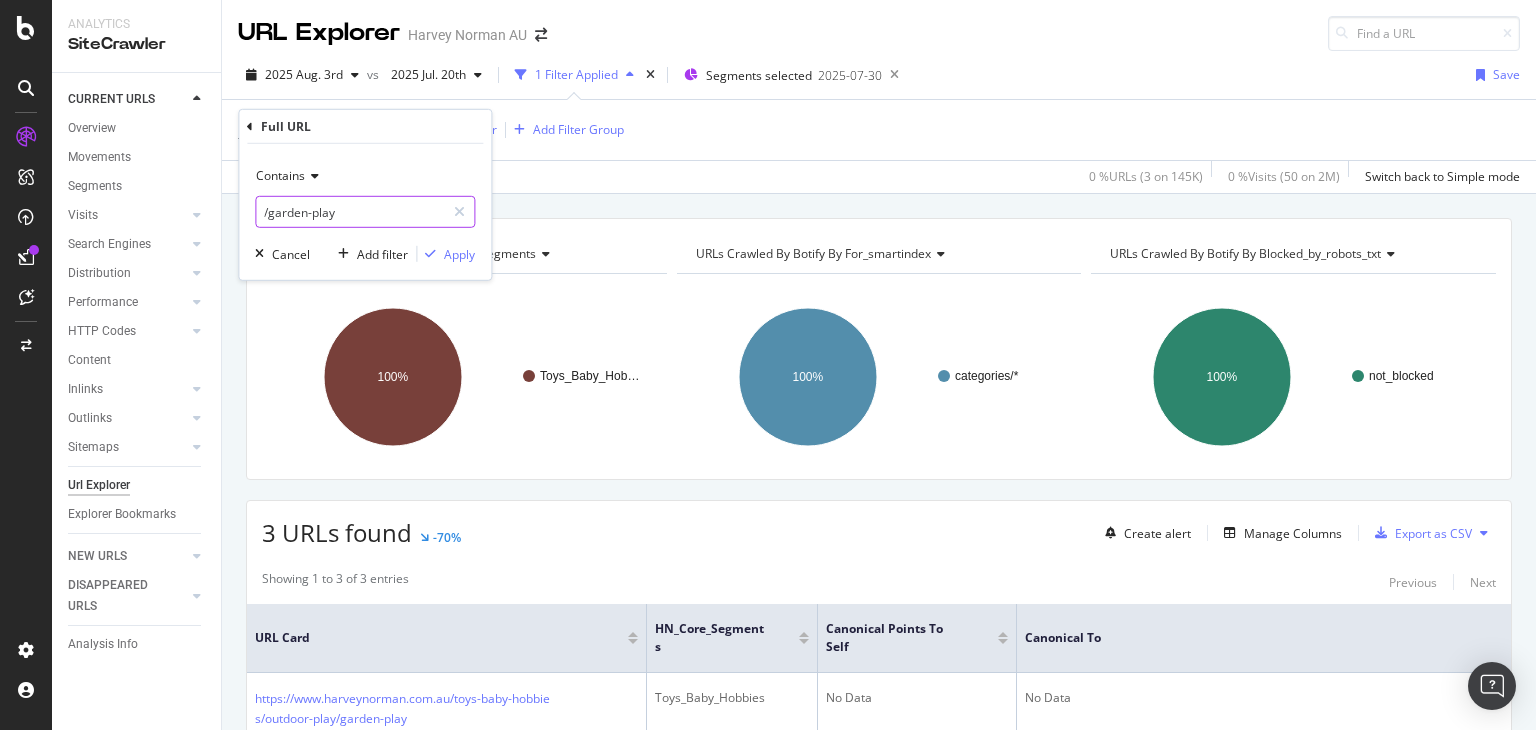 paste on "outdoor-lawn-games" 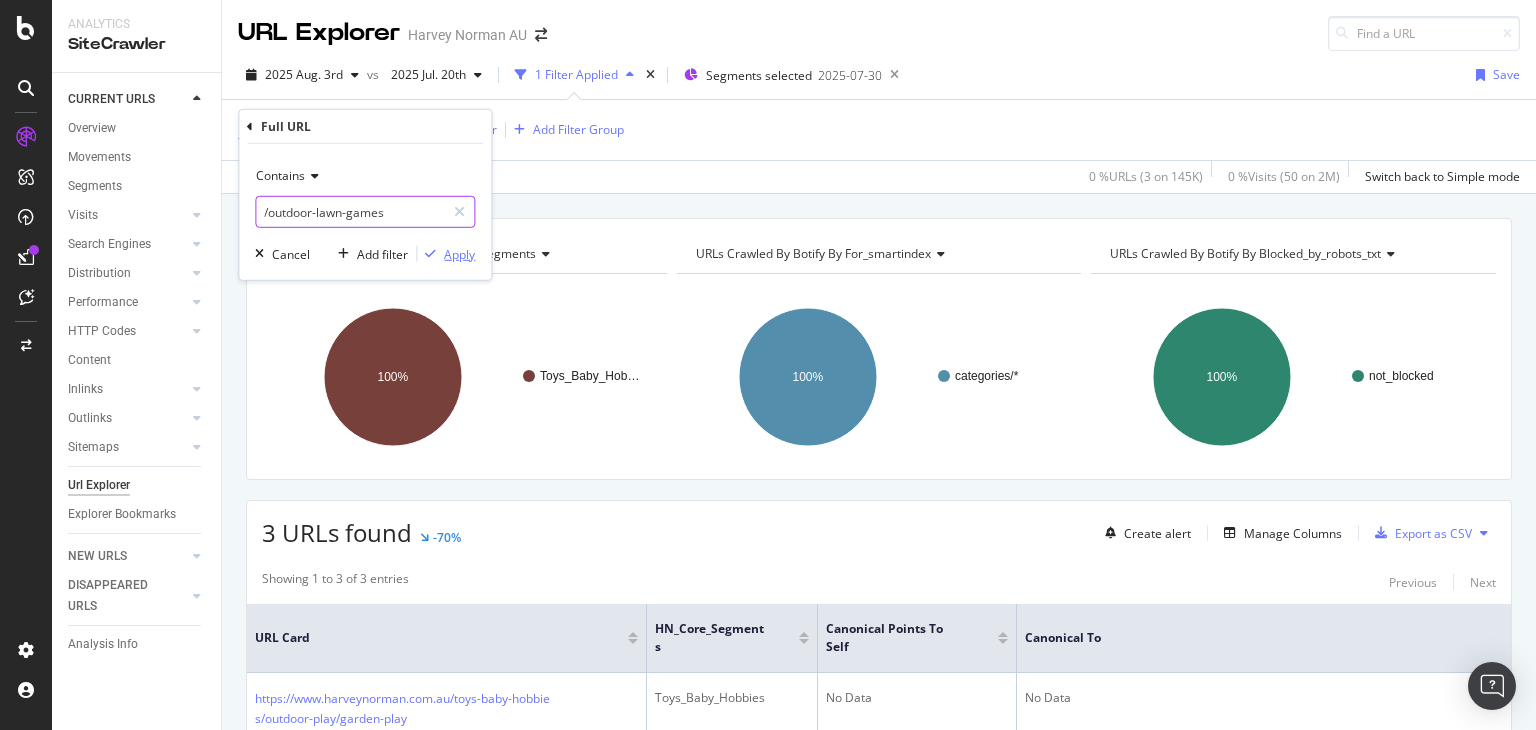 type on "/outdoor-lawn-games" 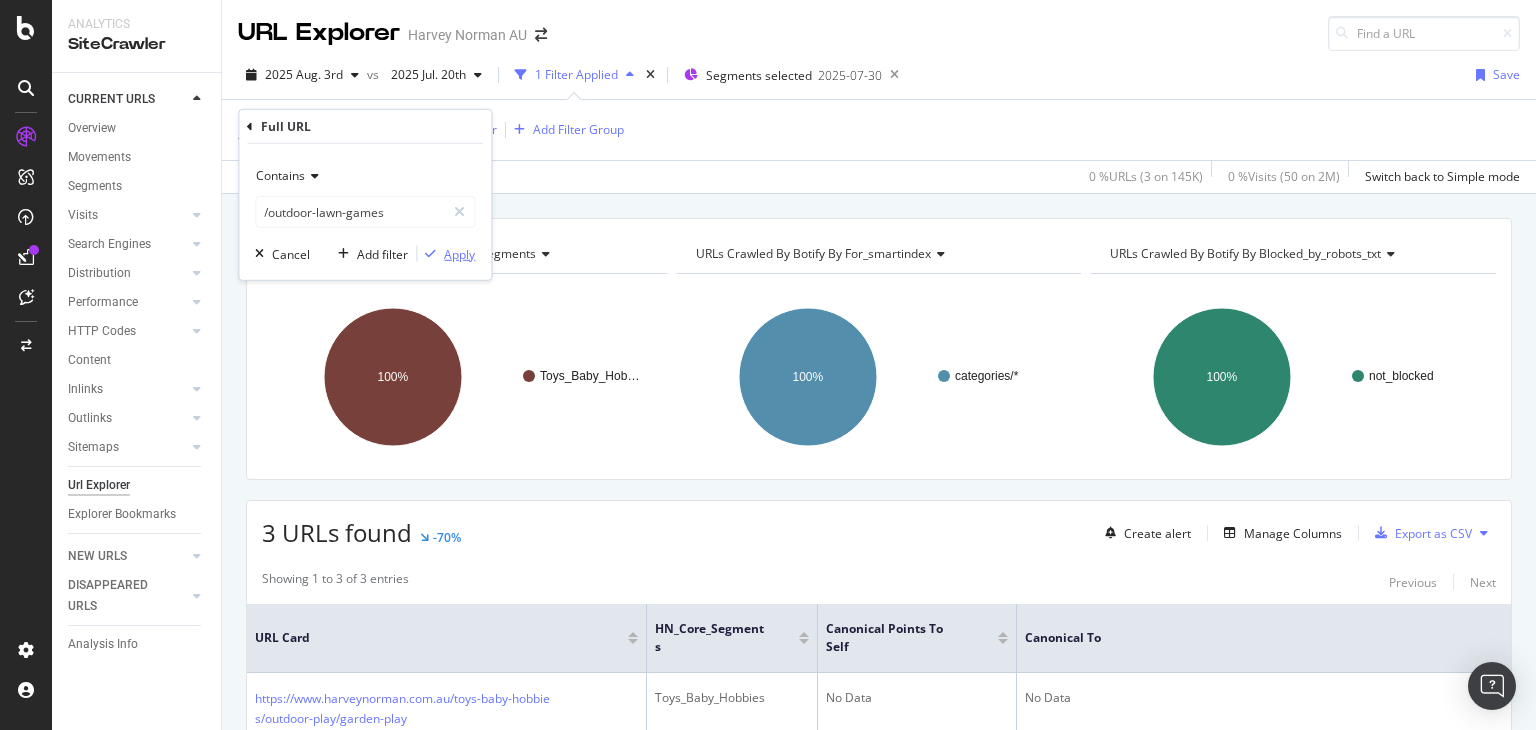 click on "Apply" at bounding box center [459, 253] 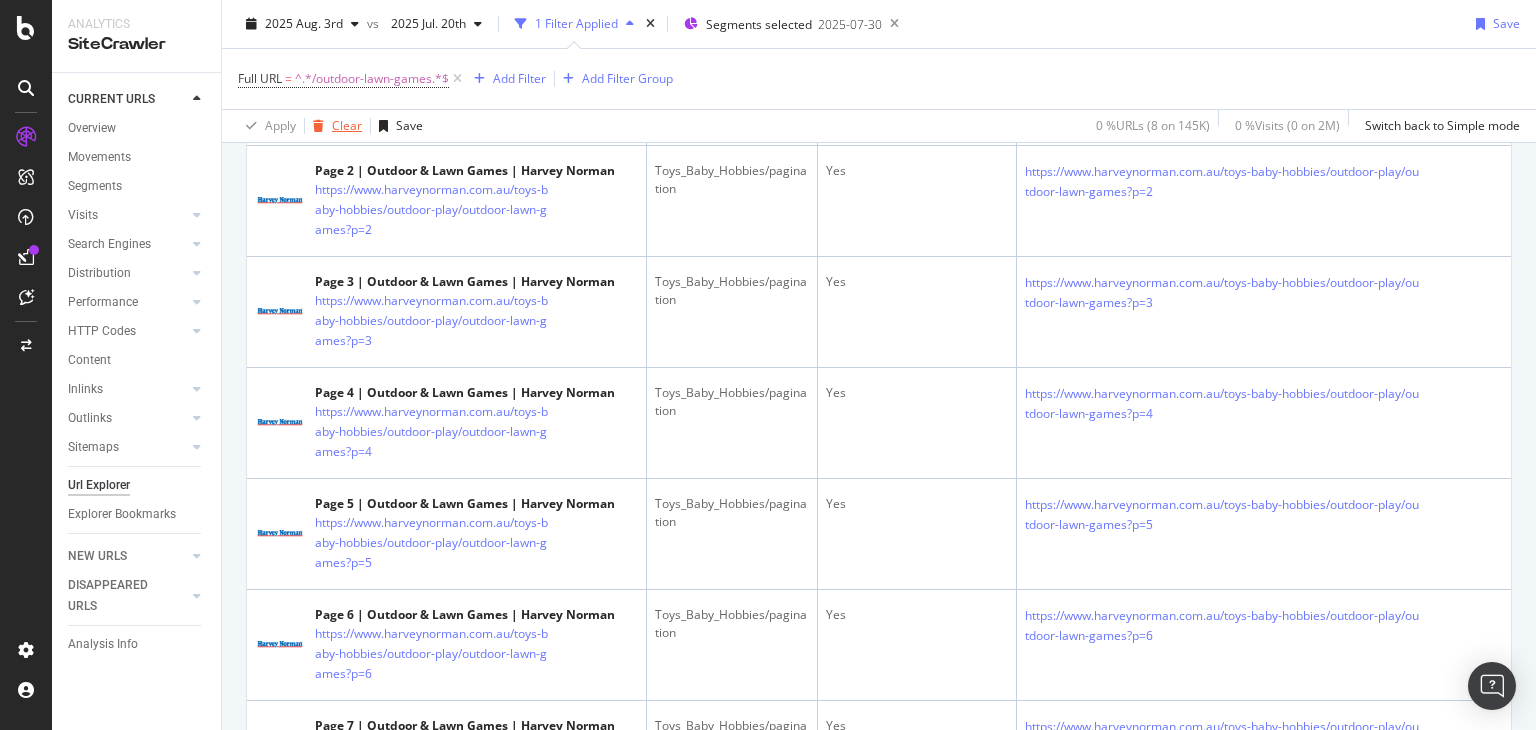 scroll, scrollTop: 500, scrollLeft: 0, axis: vertical 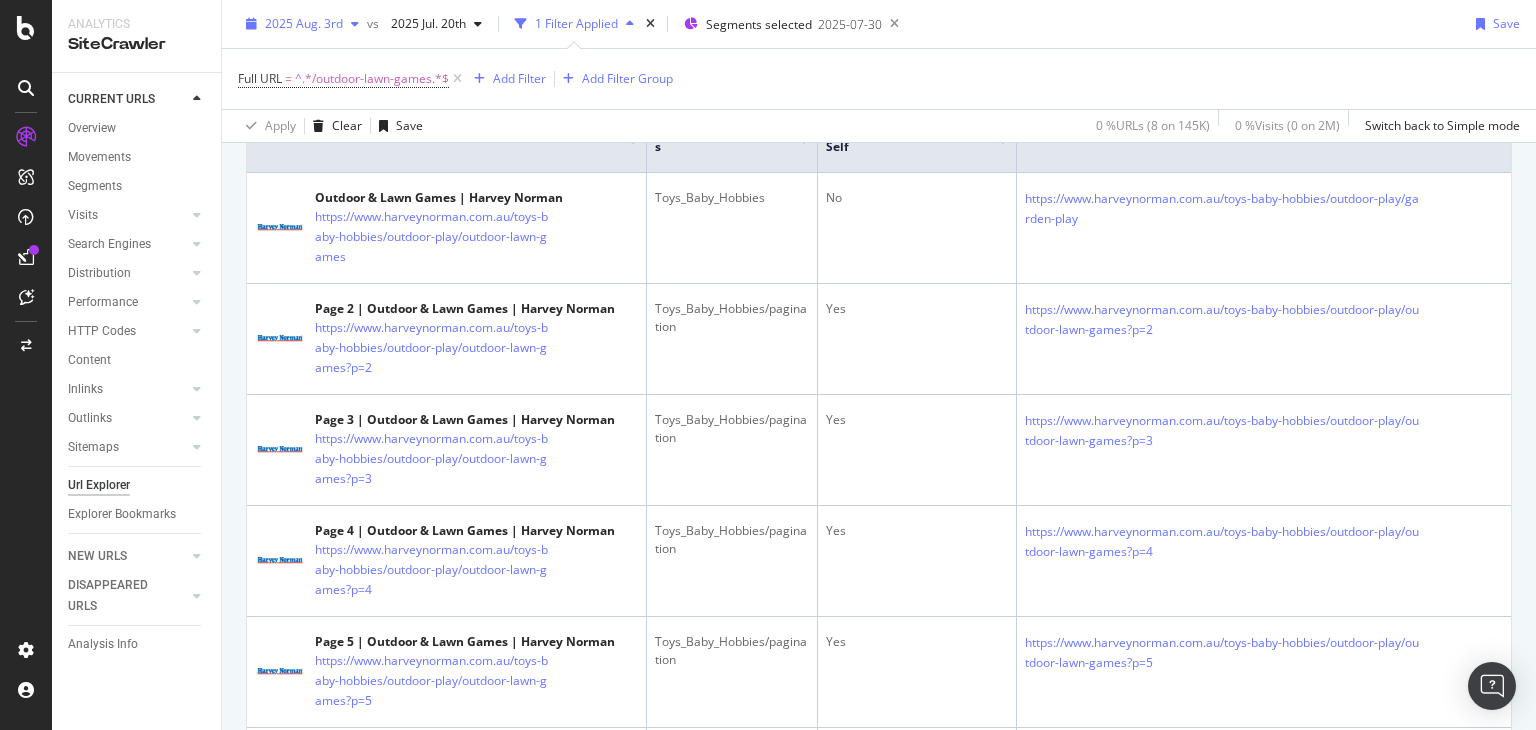 click on "2025 Aug. 3rd" at bounding box center [304, 23] 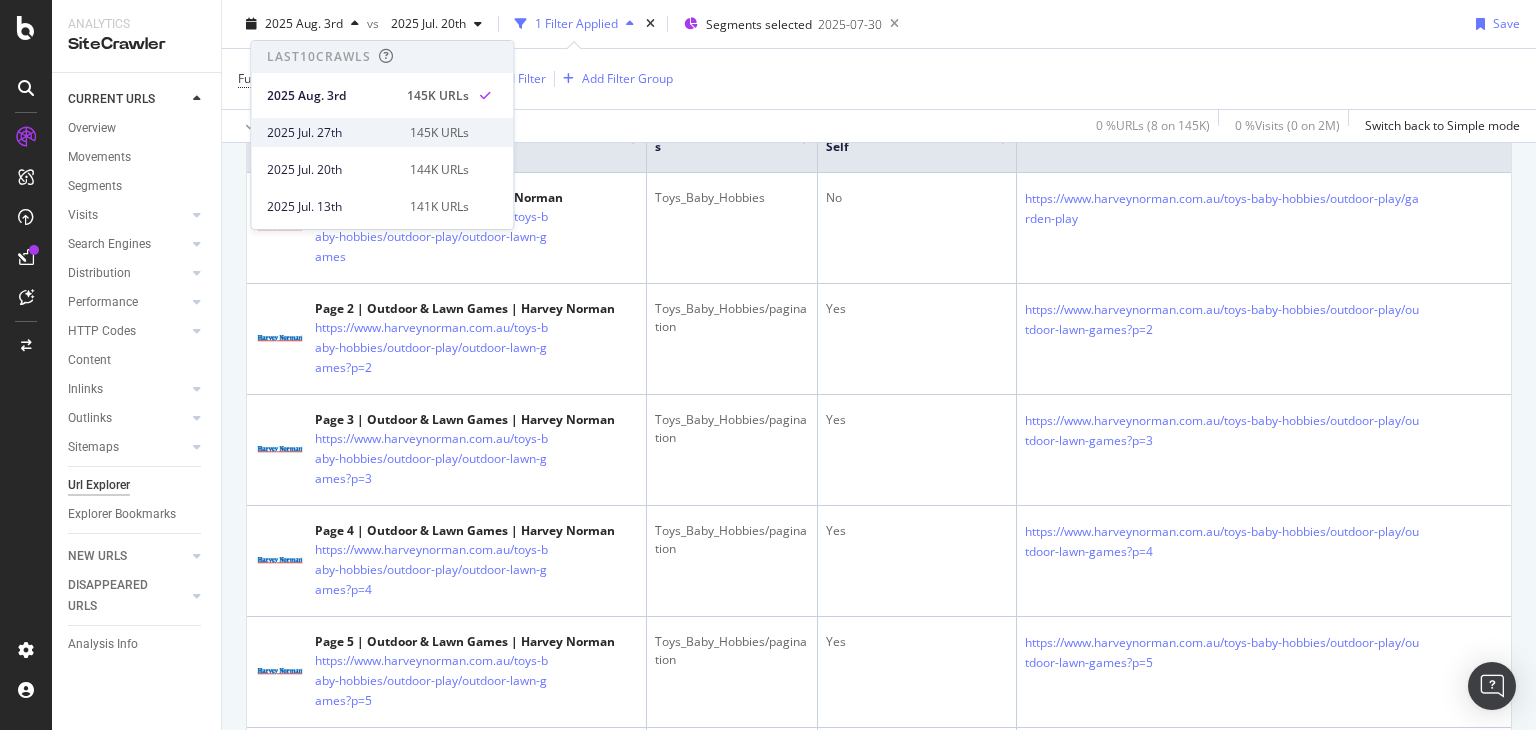 click on "2025 Jul. 27th" at bounding box center (332, 133) 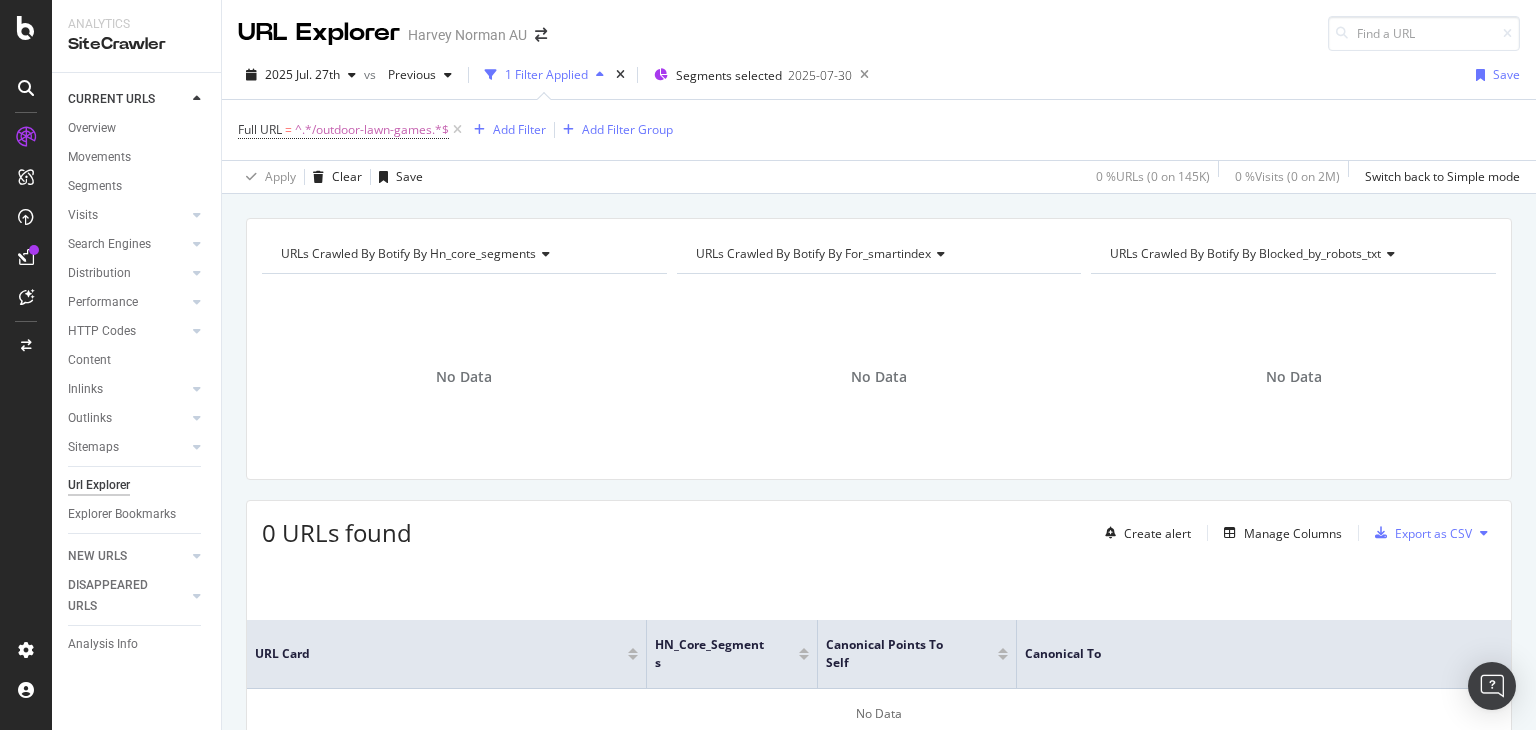 scroll, scrollTop: 0, scrollLeft: 0, axis: both 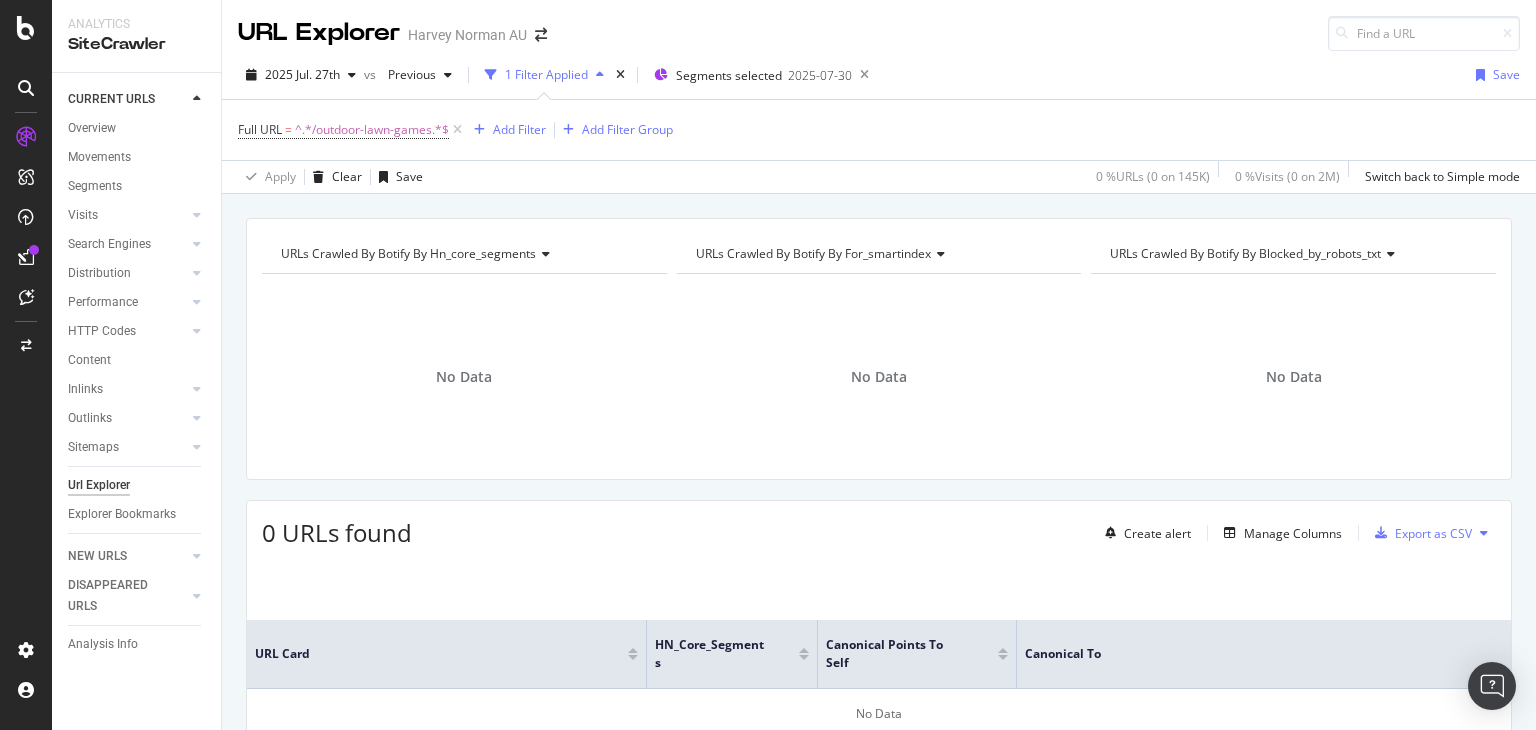 click on "URL Explorer Harvey Norman AU" at bounding box center (879, 25) 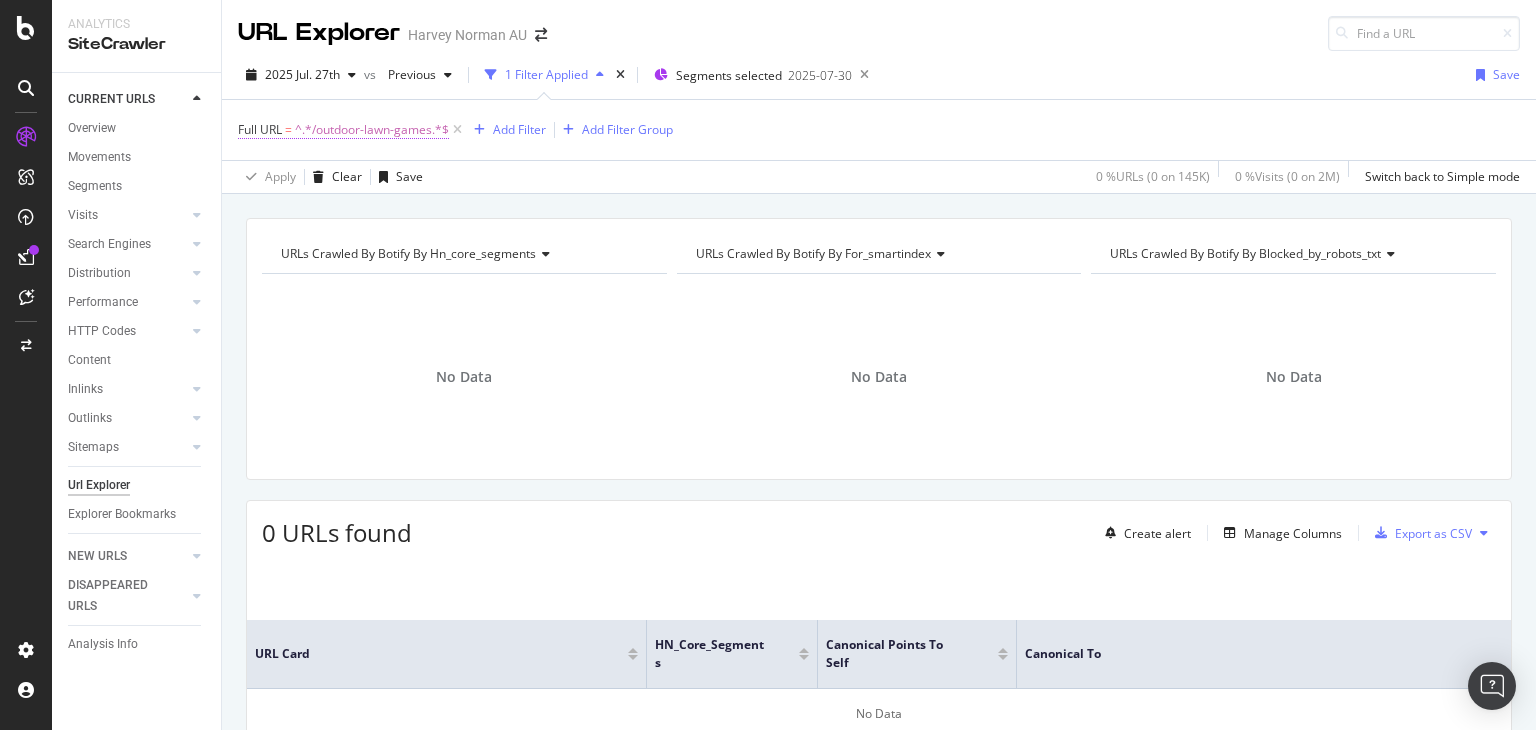 click on "^.*/outdoor-lawn-games.*$" at bounding box center (372, 130) 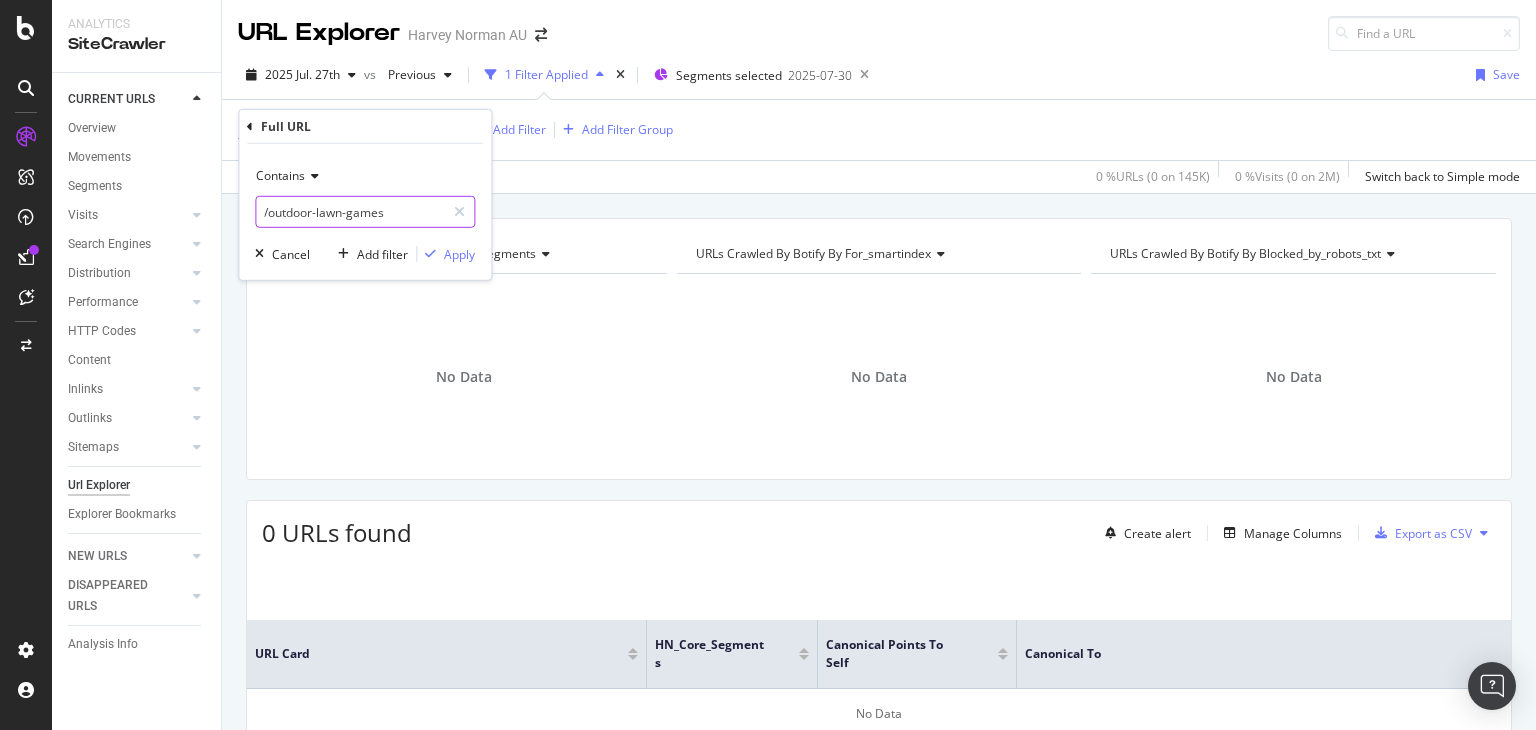 click on "/outdoor-lawn-games" at bounding box center (350, 212) 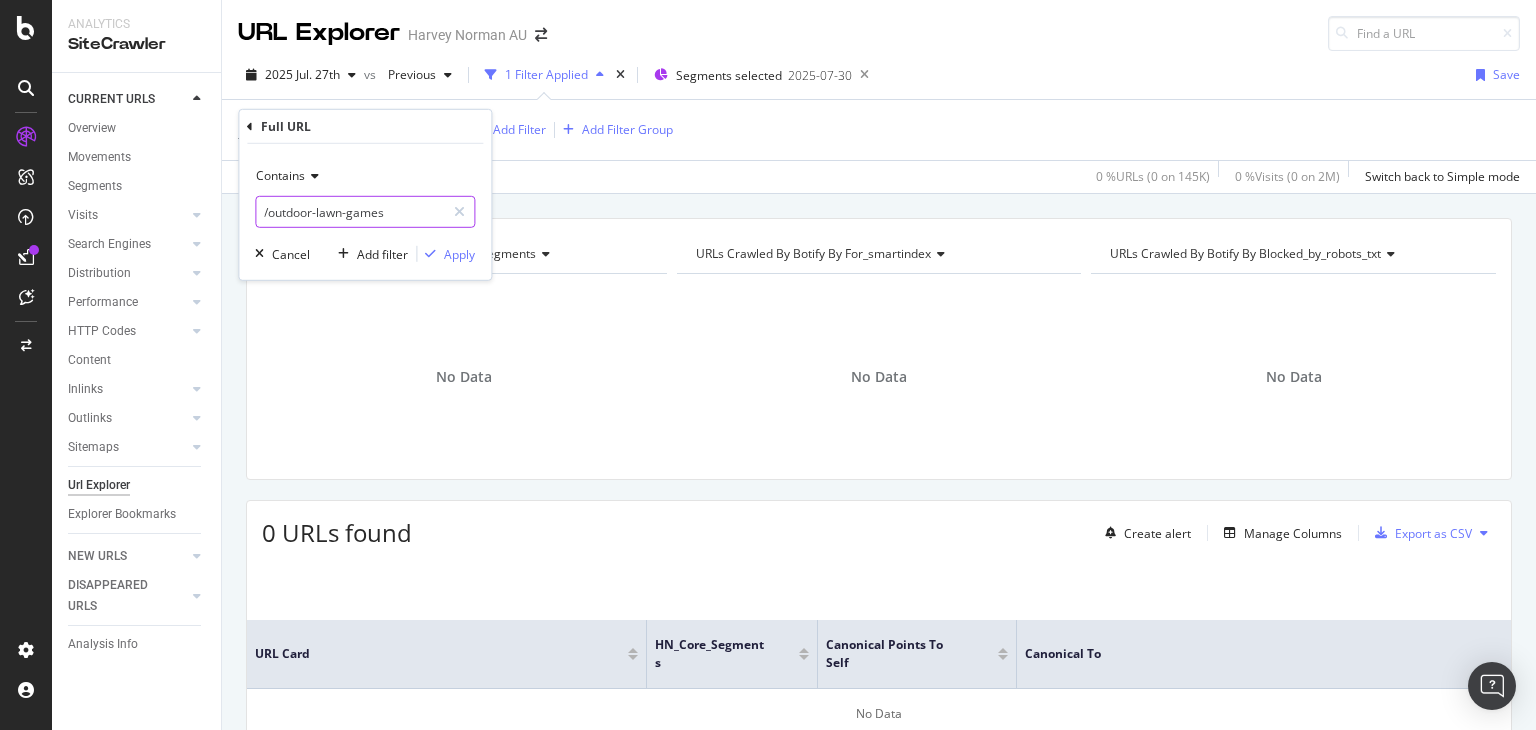 click on "/outdoor-lawn-games" at bounding box center (350, 212) 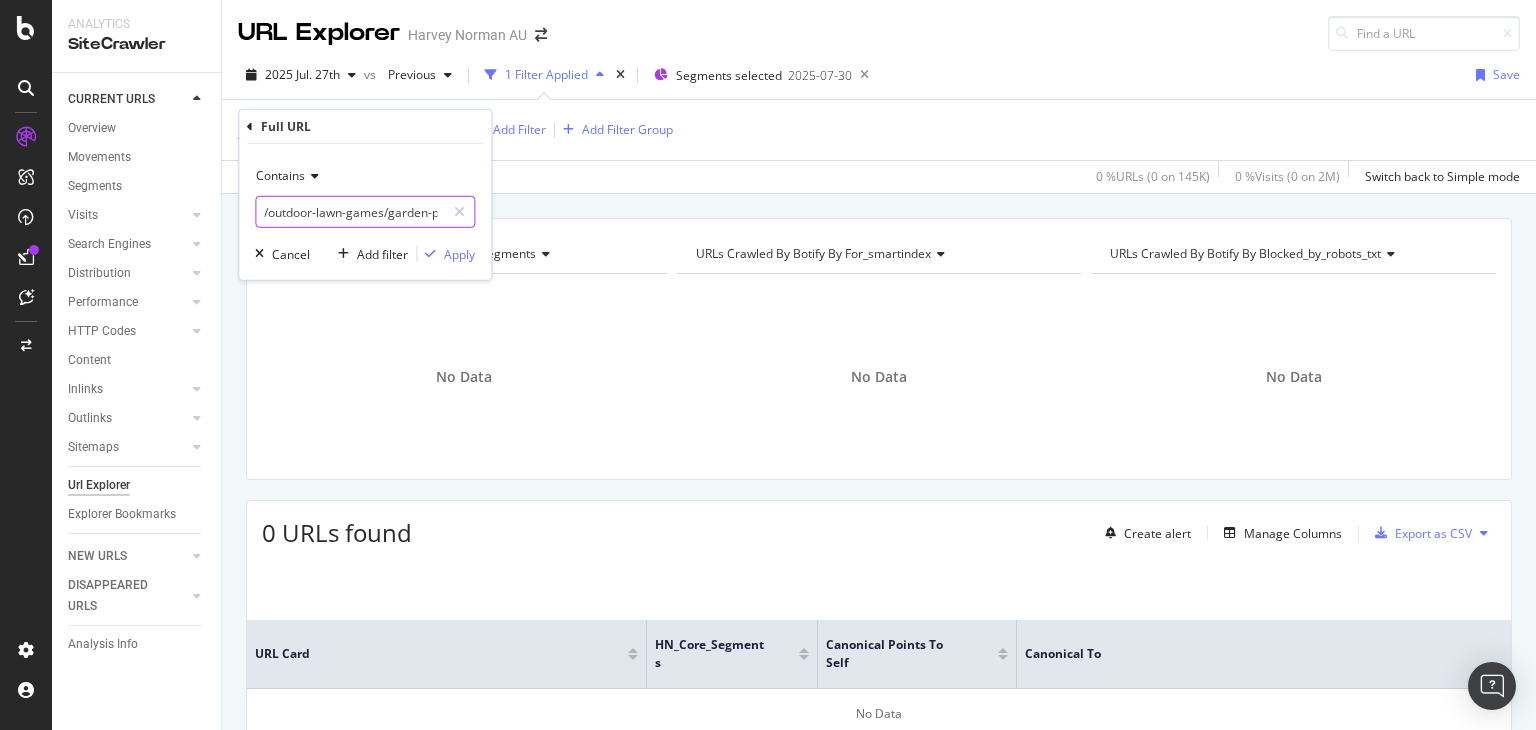 scroll, scrollTop: 0, scrollLeft: 17, axis: horizontal 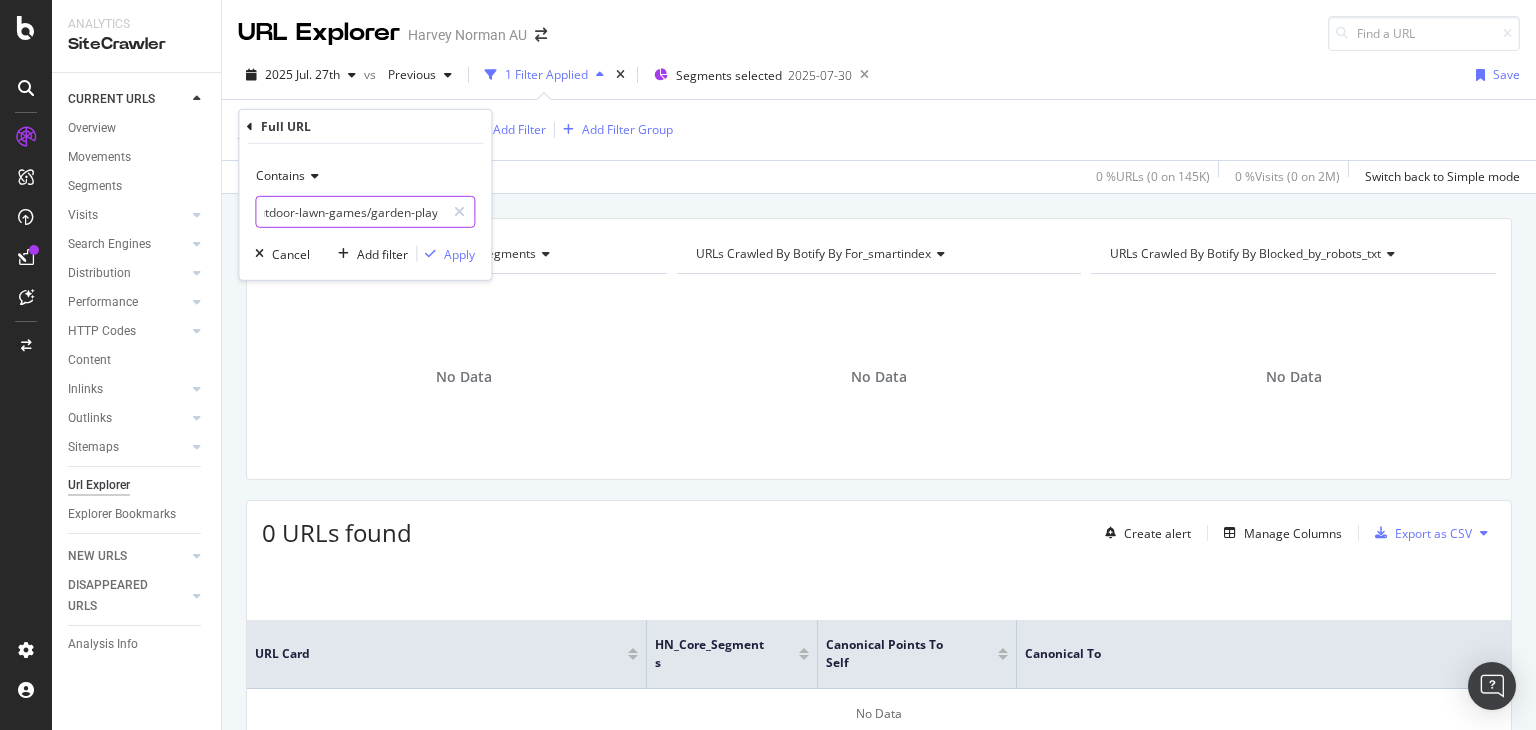 click on "/outdoor-lawn-games/garden-play" at bounding box center [350, 212] 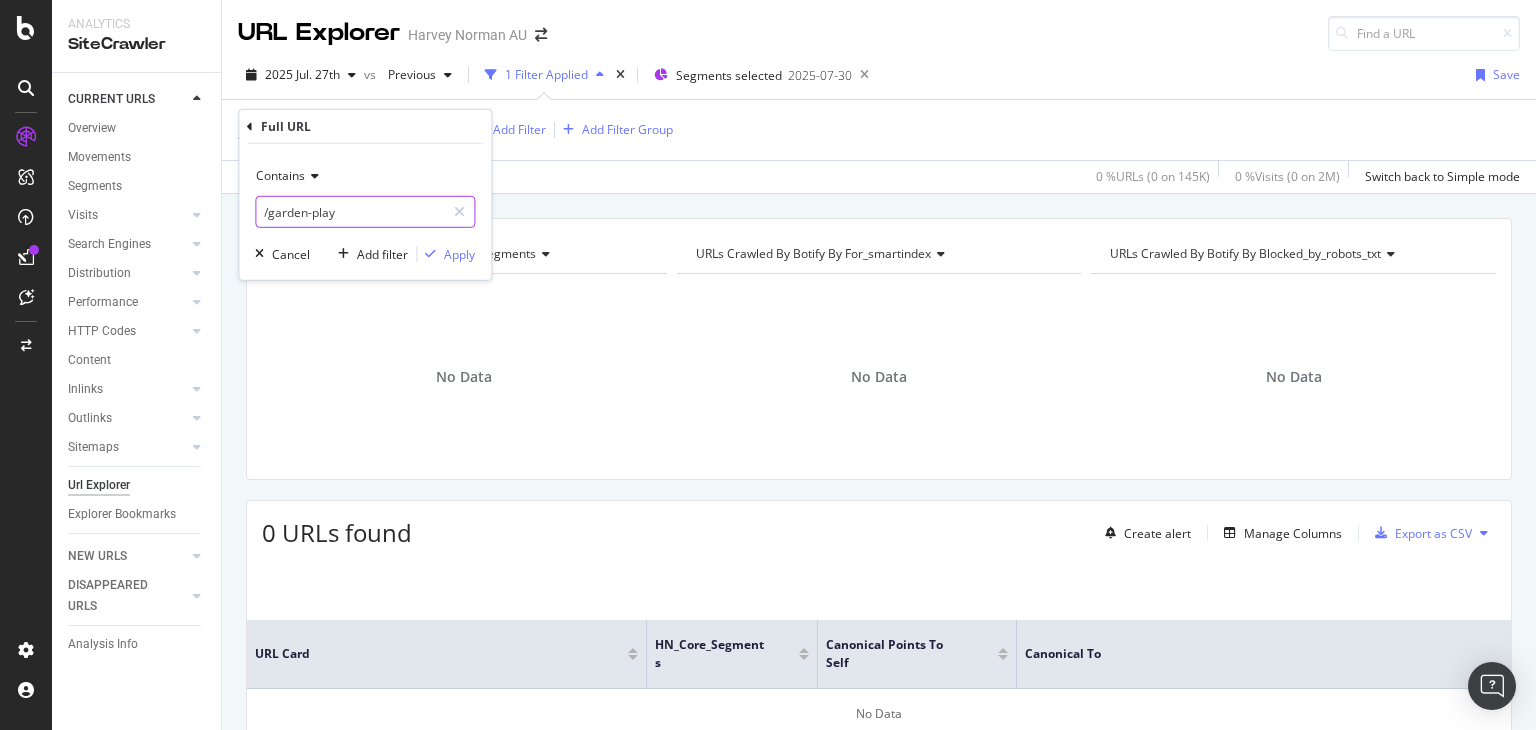 scroll, scrollTop: 0, scrollLeft: 0, axis: both 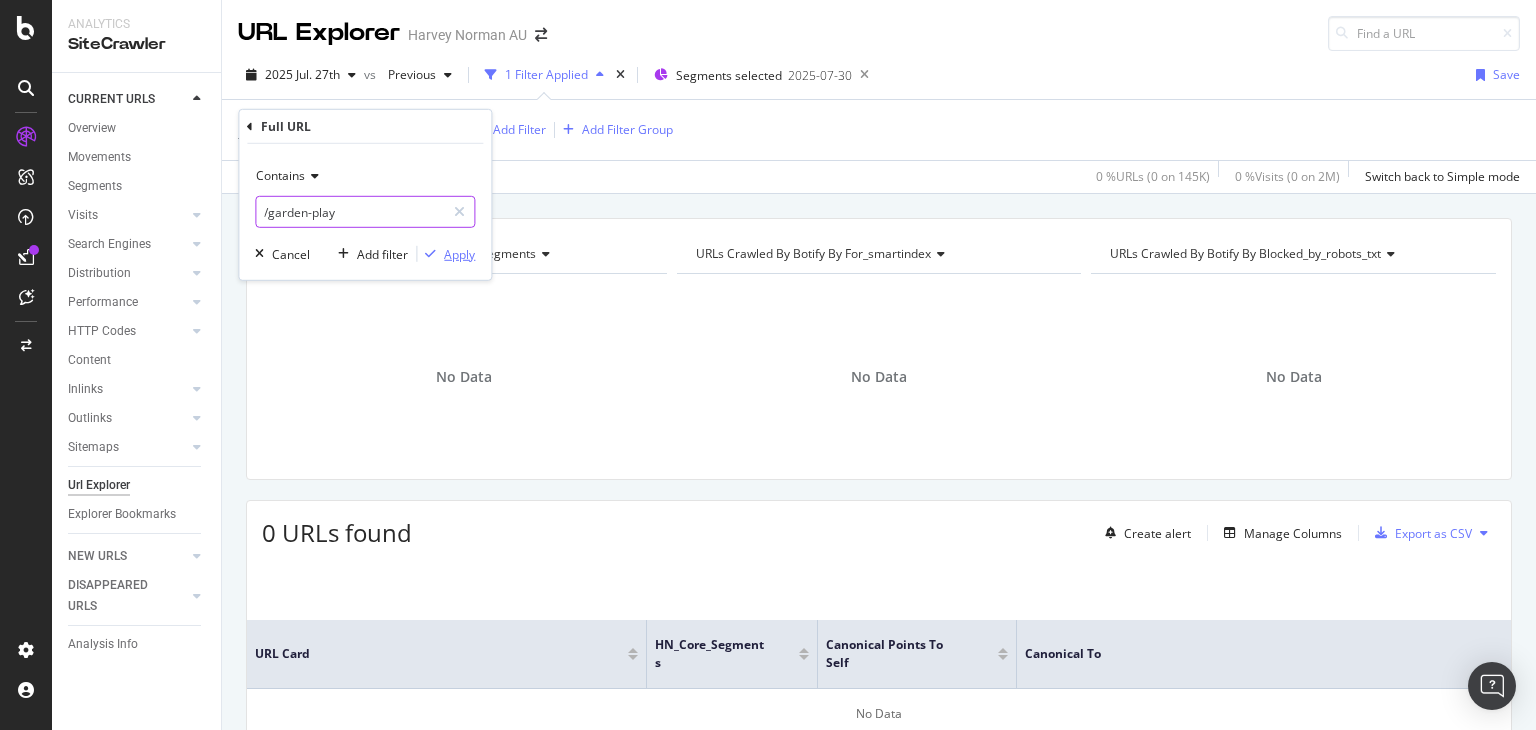 type on "/garden-play" 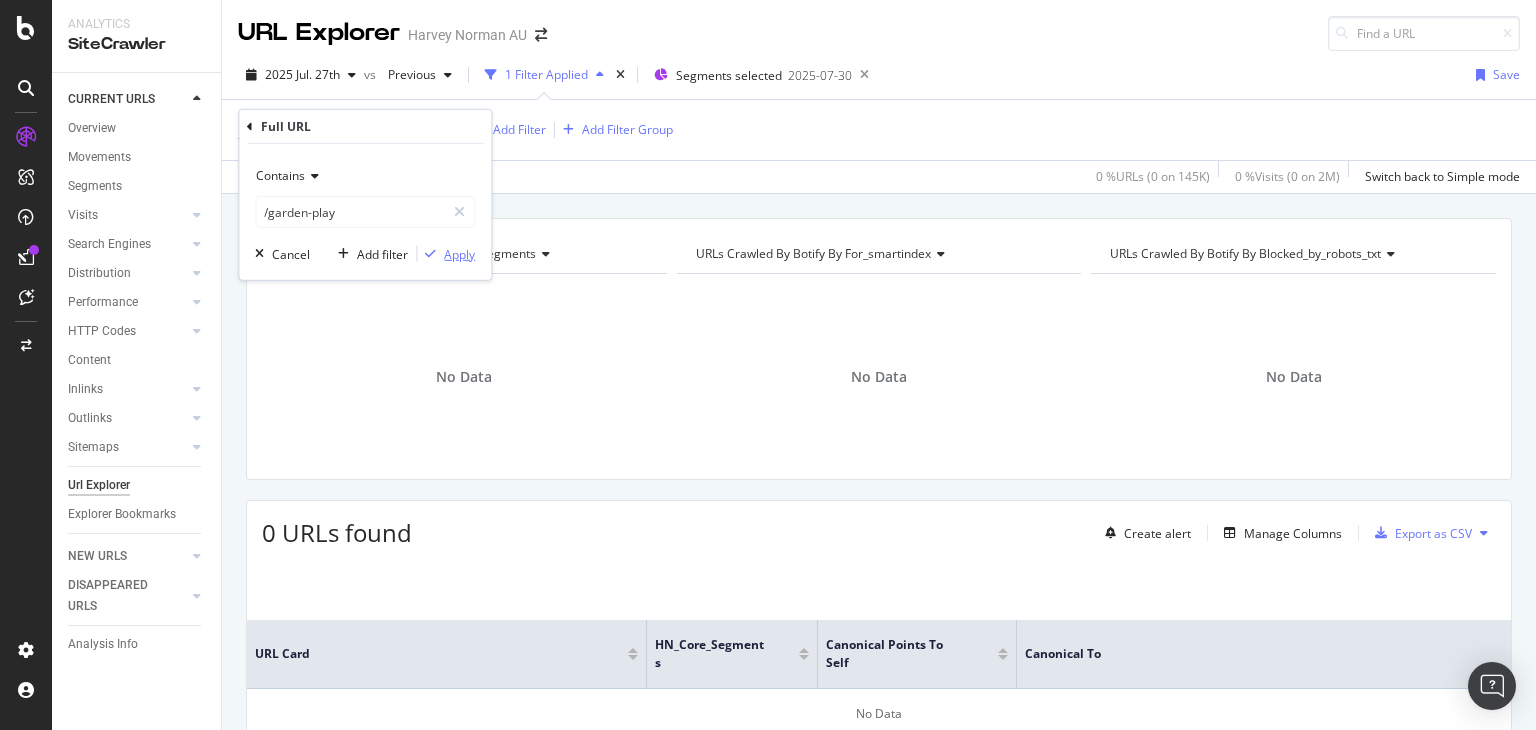 click on "Apply" at bounding box center (459, 253) 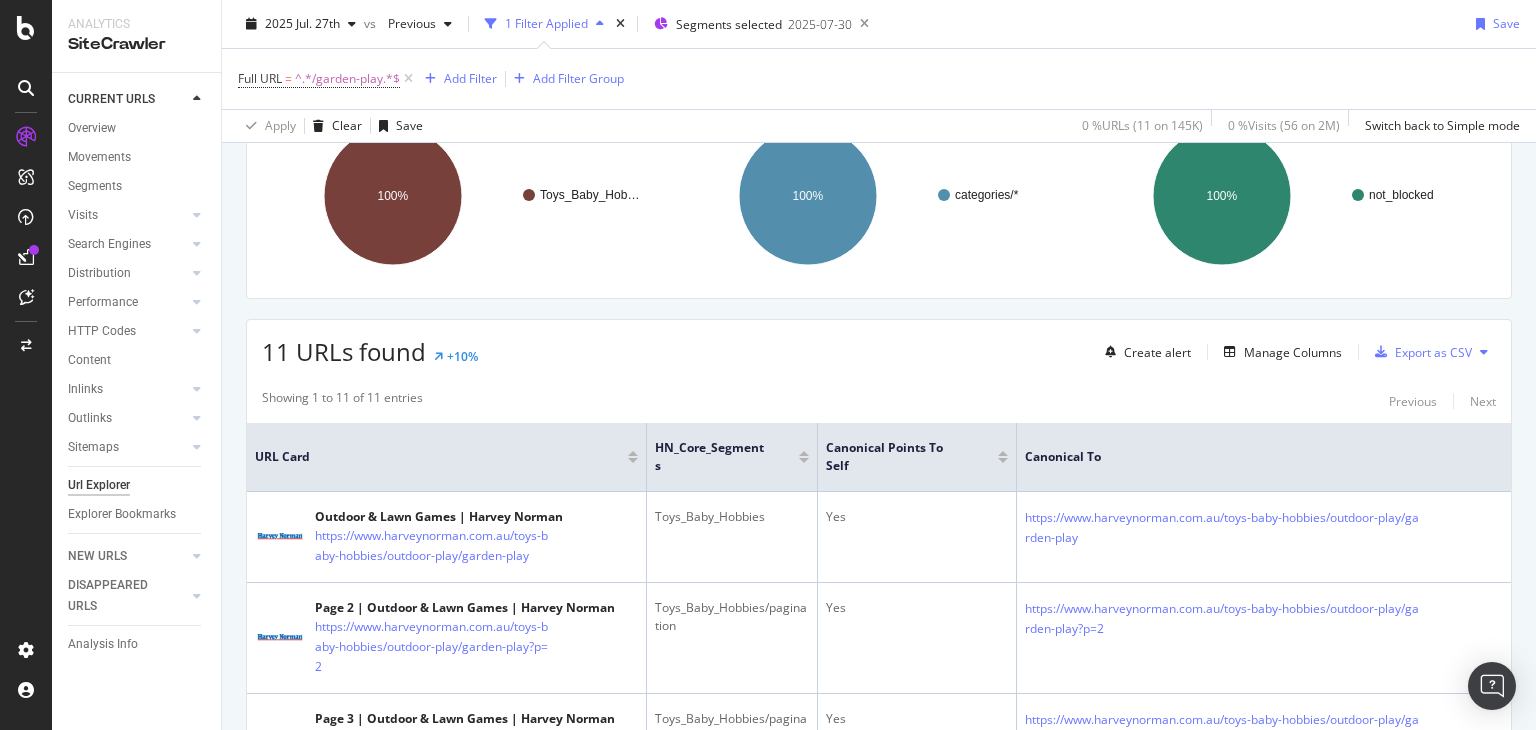 scroll, scrollTop: 300, scrollLeft: 0, axis: vertical 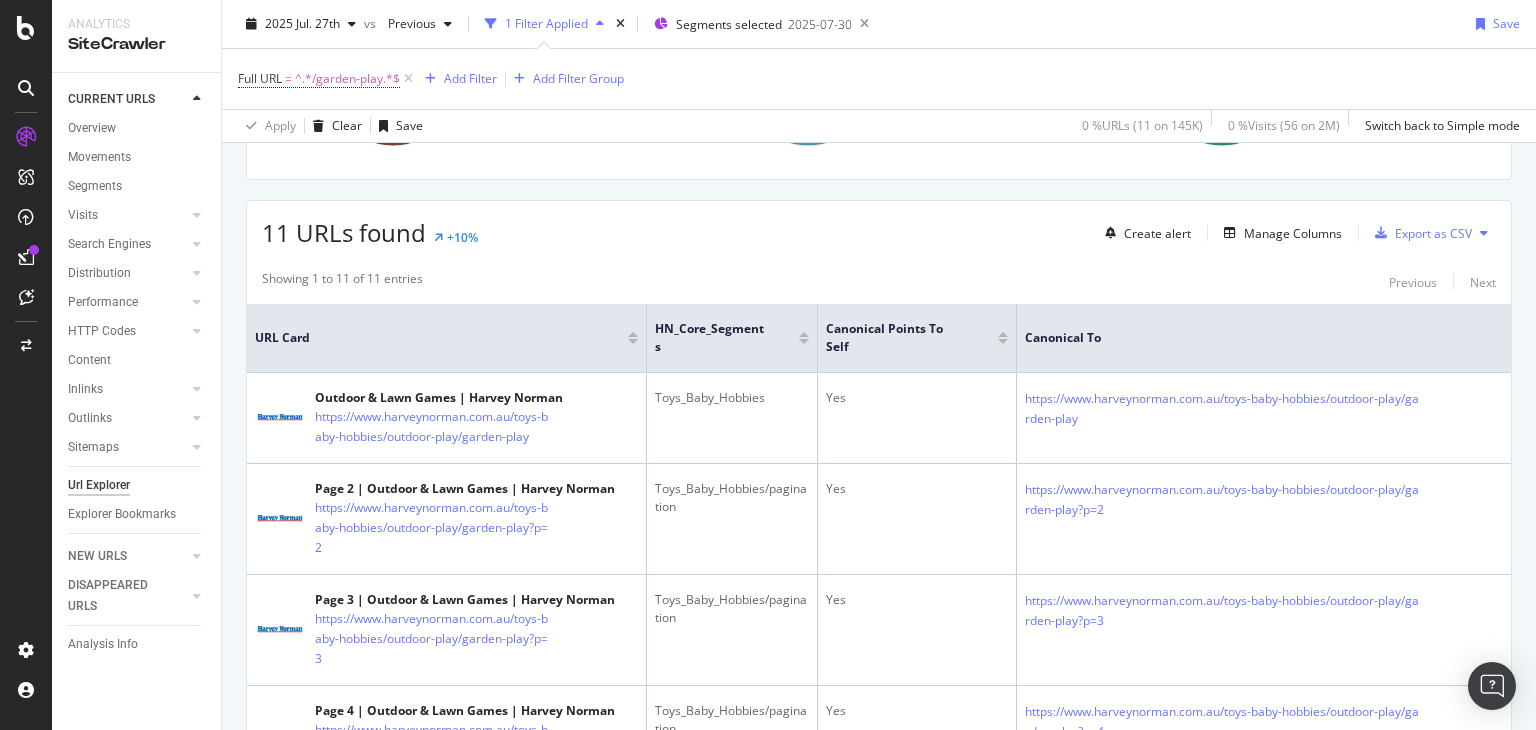 click on "Url Explorer" at bounding box center (99, 485) 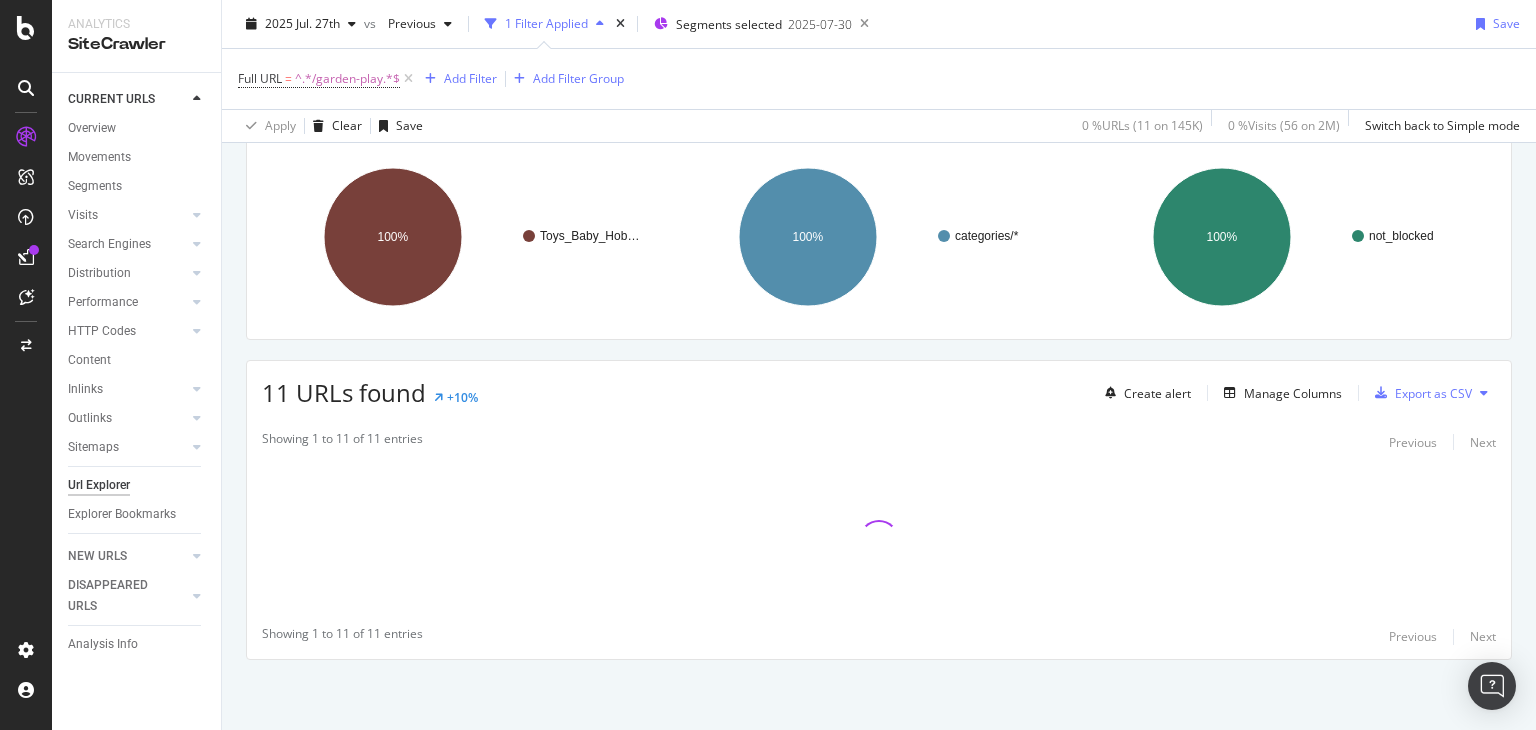 scroll, scrollTop: 0, scrollLeft: 0, axis: both 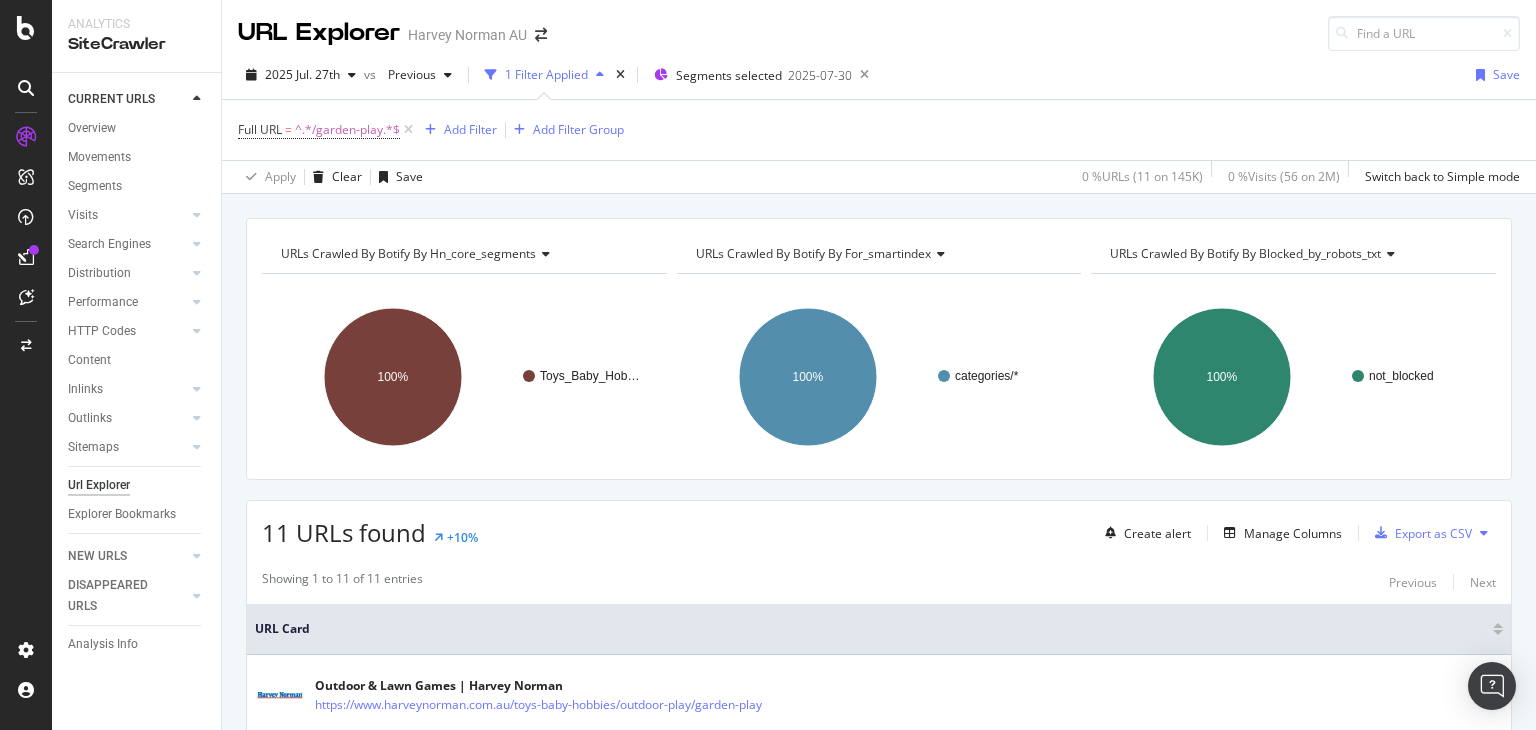 click on "URL Explorer Harvey Norman AU" at bounding box center (879, 25) 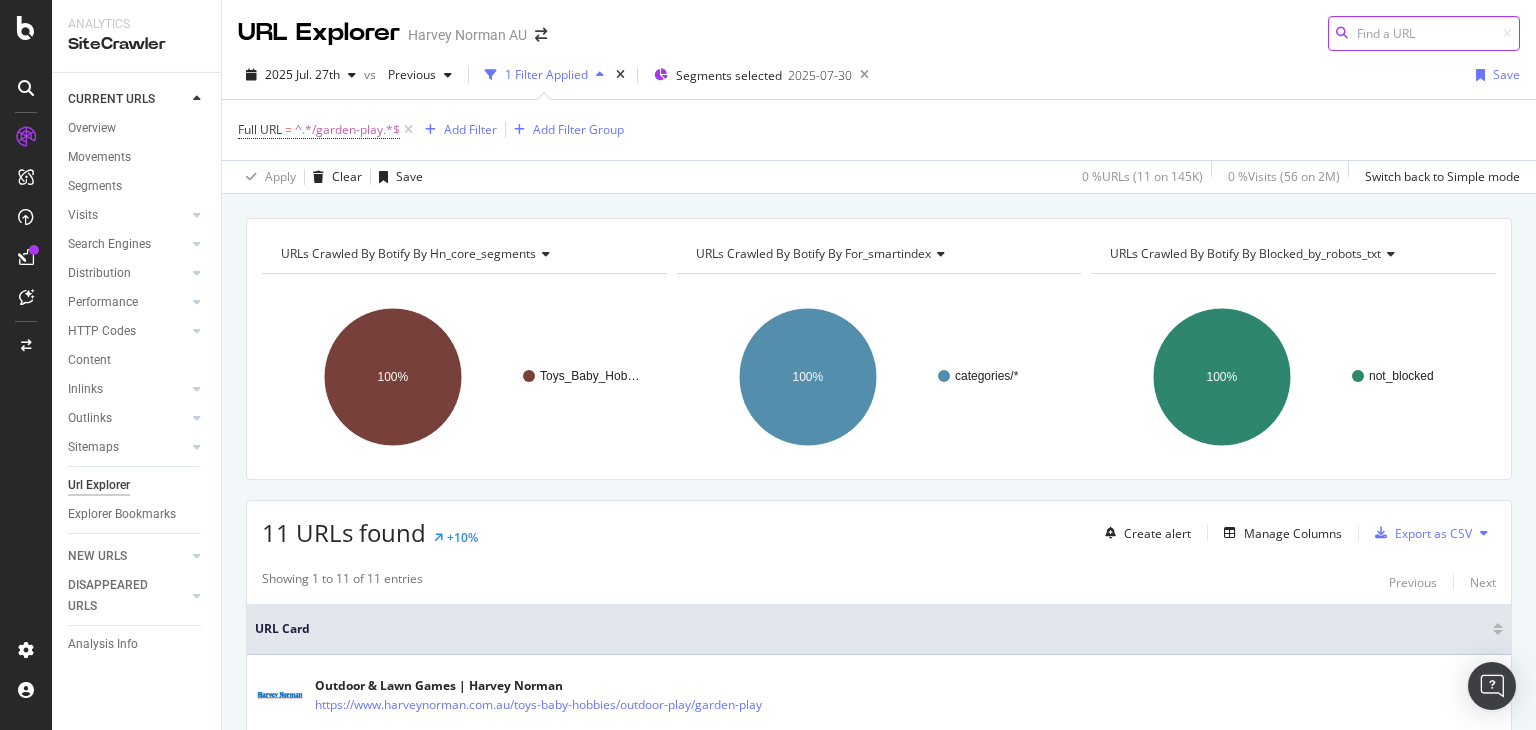 click at bounding box center (1424, 33) 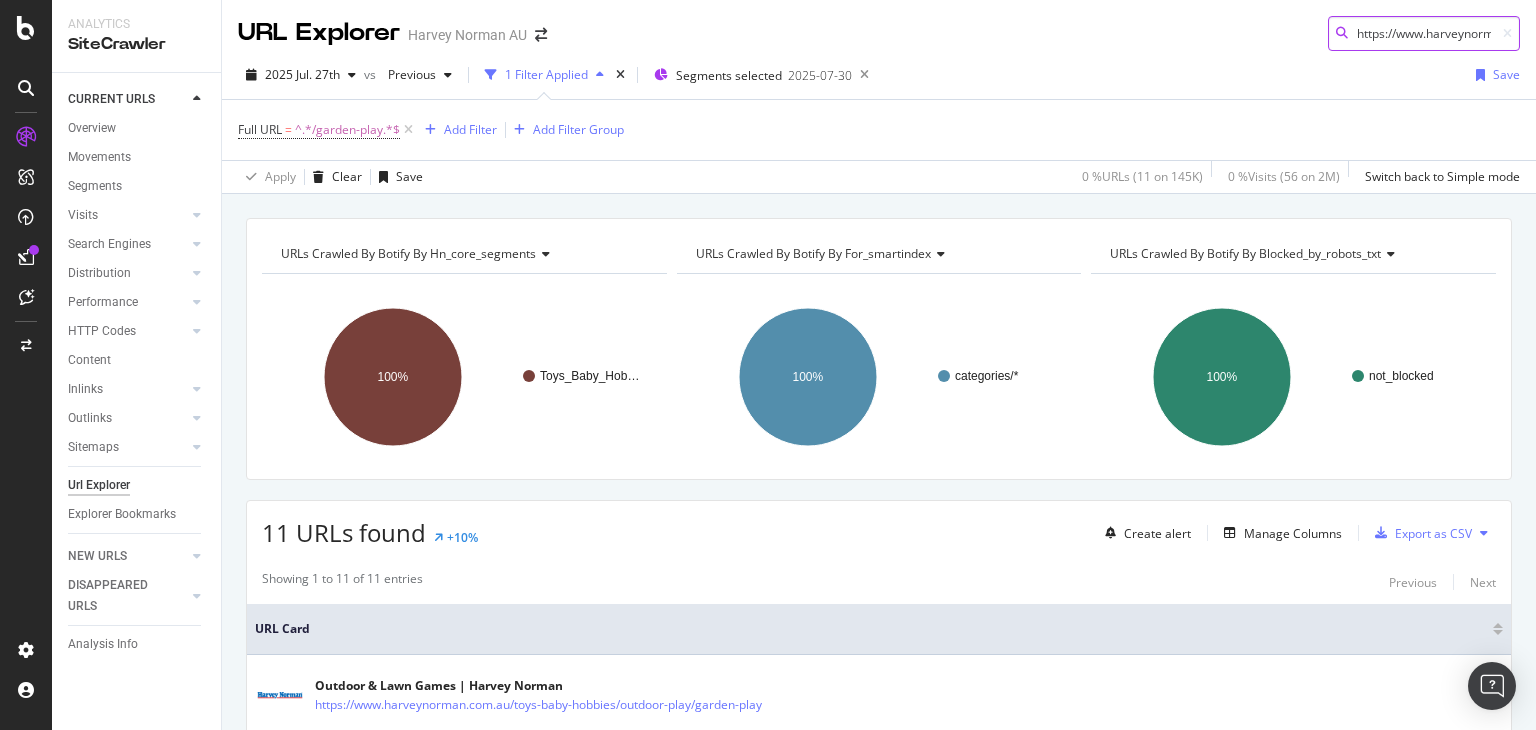 scroll, scrollTop: 0, scrollLeft: 314, axis: horizontal 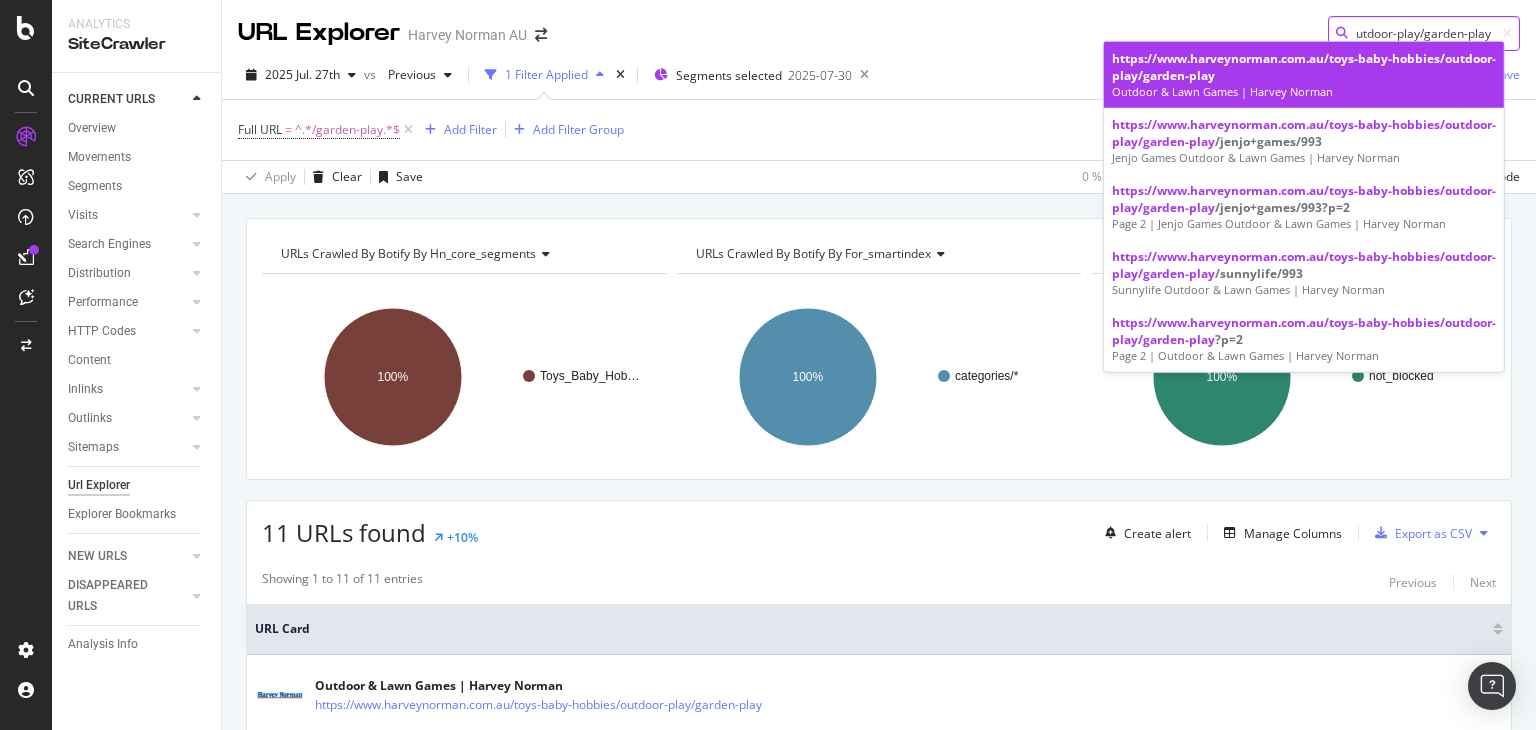 type on "https://www.harveynorman.com.au/toys-baby-hobbies/outdoor-play/garden-play" 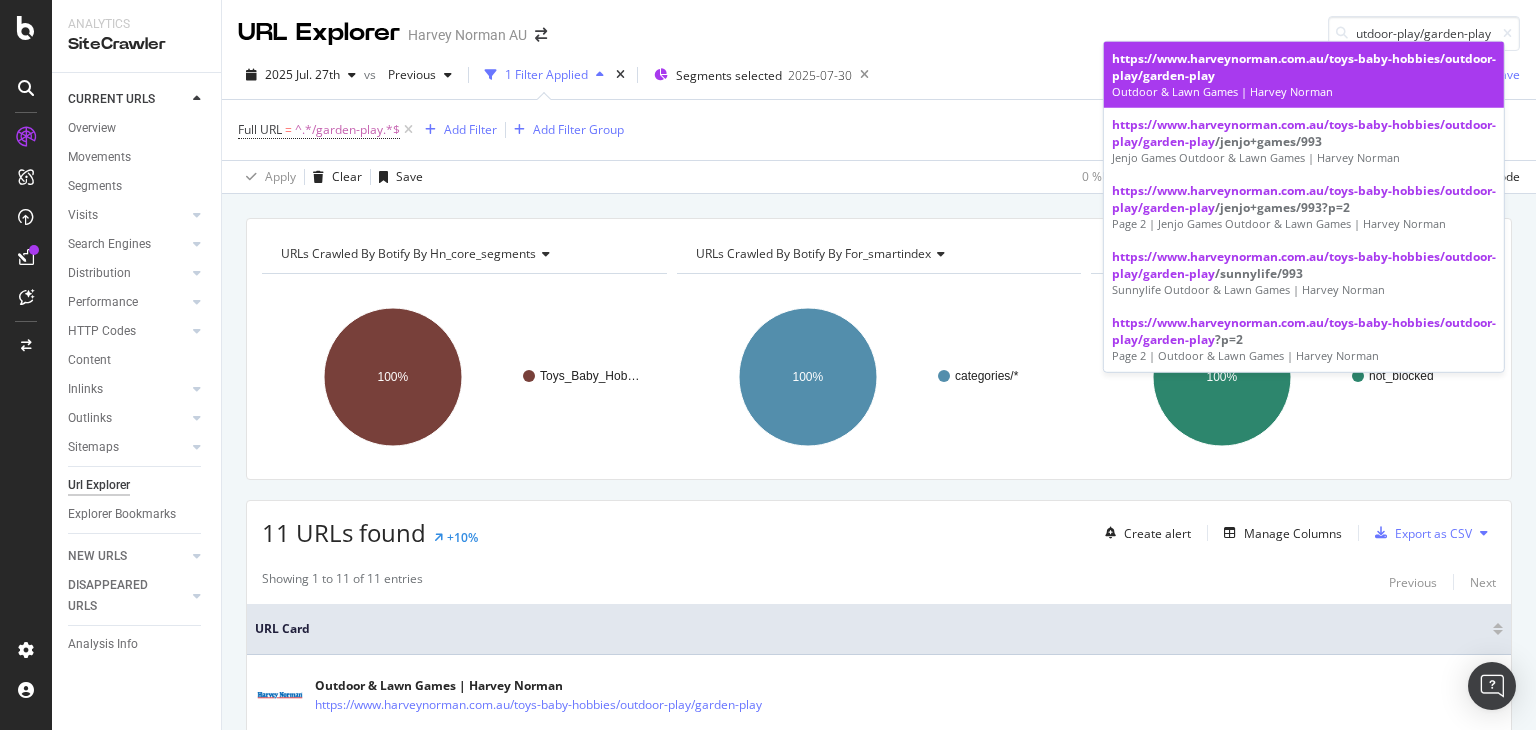 scroll, scrollTop: 0, scrollLeft: 0, axis: both 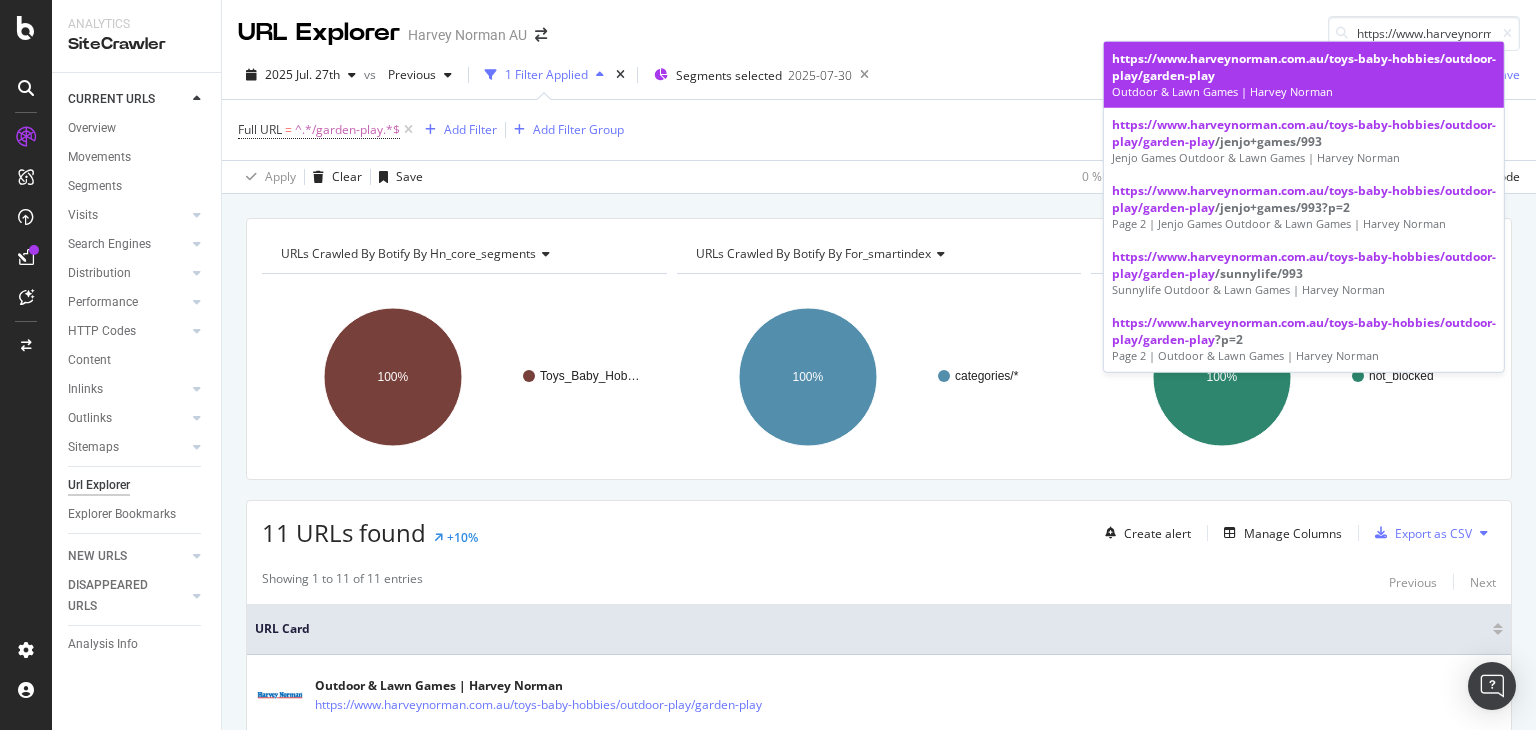click on "https://www.harveynorman.com.au/toys-baby-hobbies/outdoor-play/garden-play" at bounding box center (1304, 67) 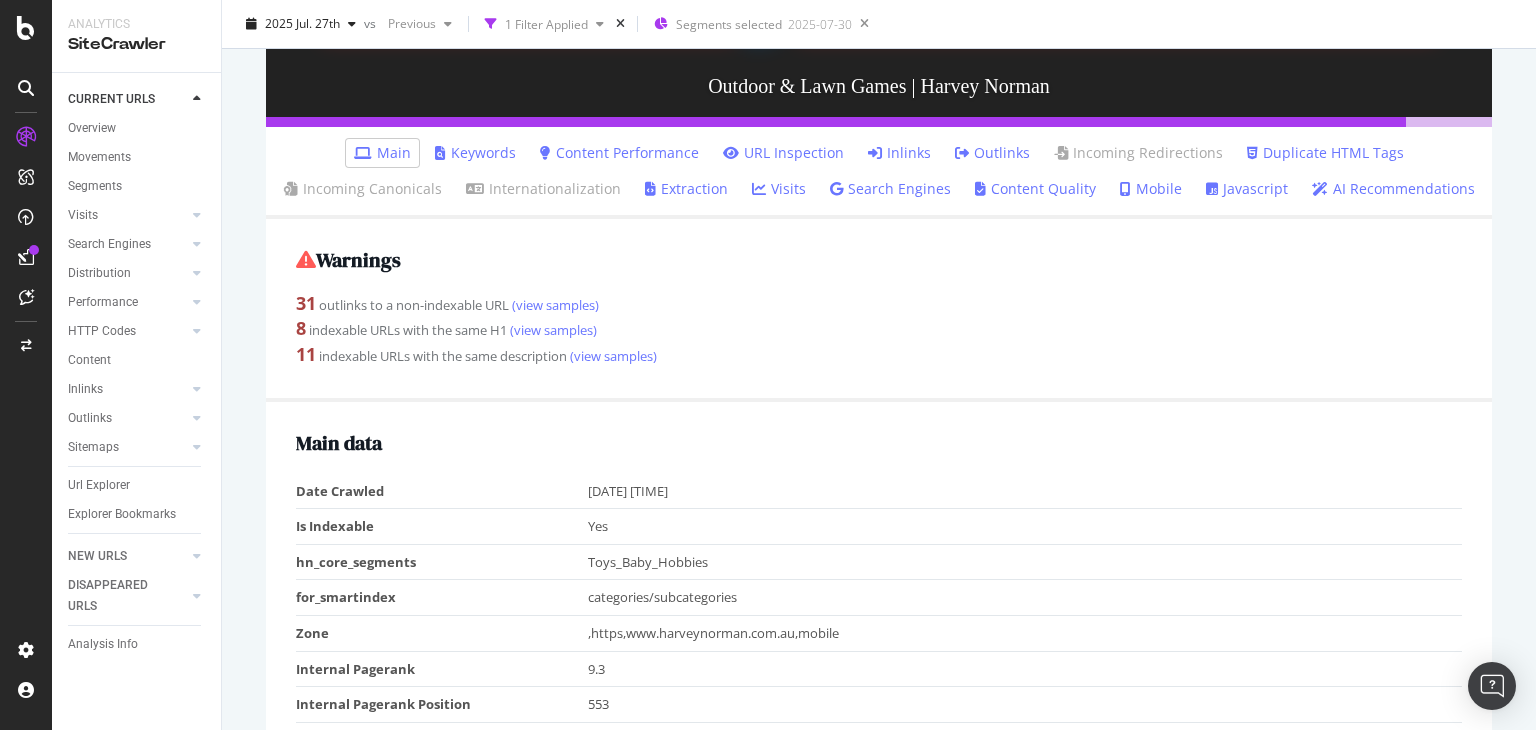 scroll, scrollTop: 200, scrollLeft: 0, axis: vertical 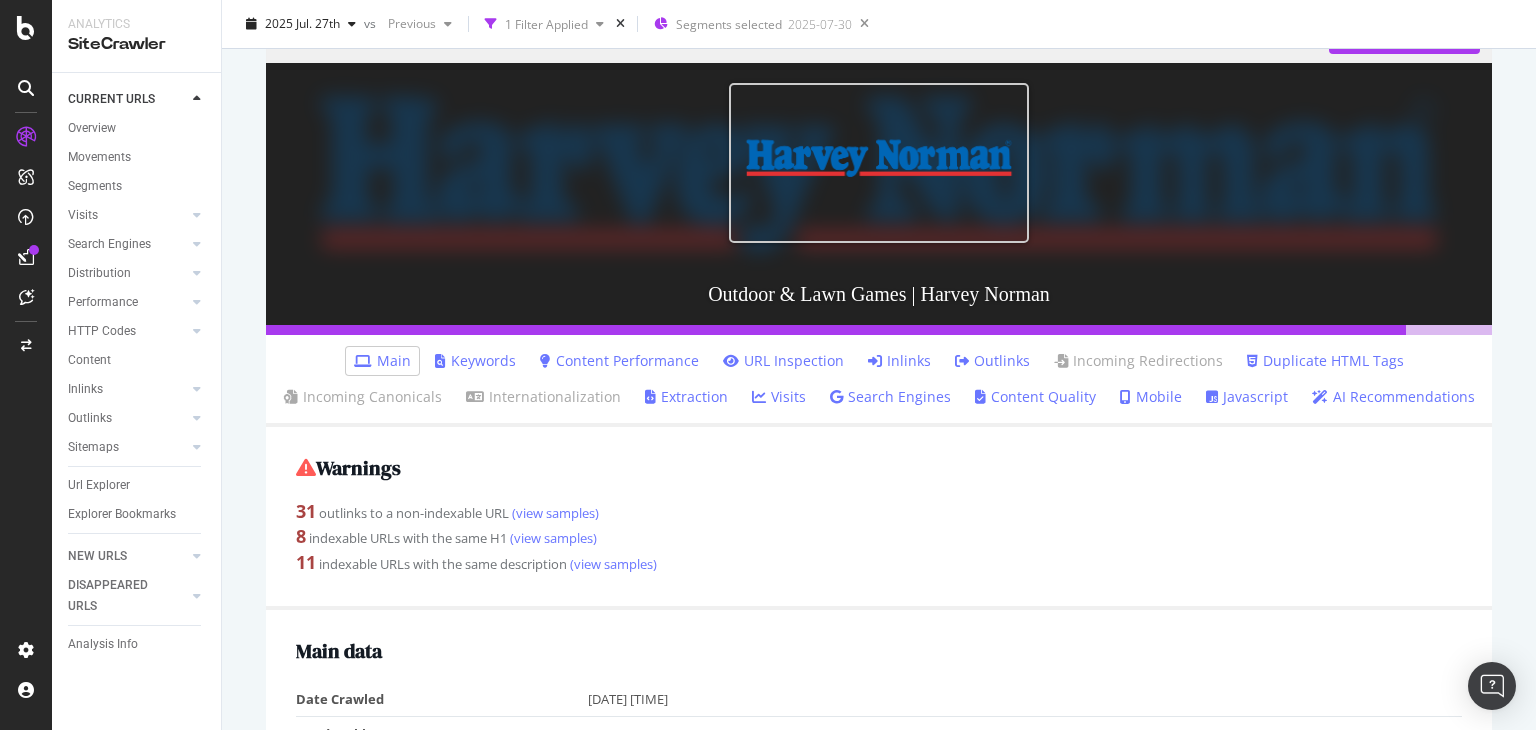 click on "Inlinks" at bounding box center (899, 361) 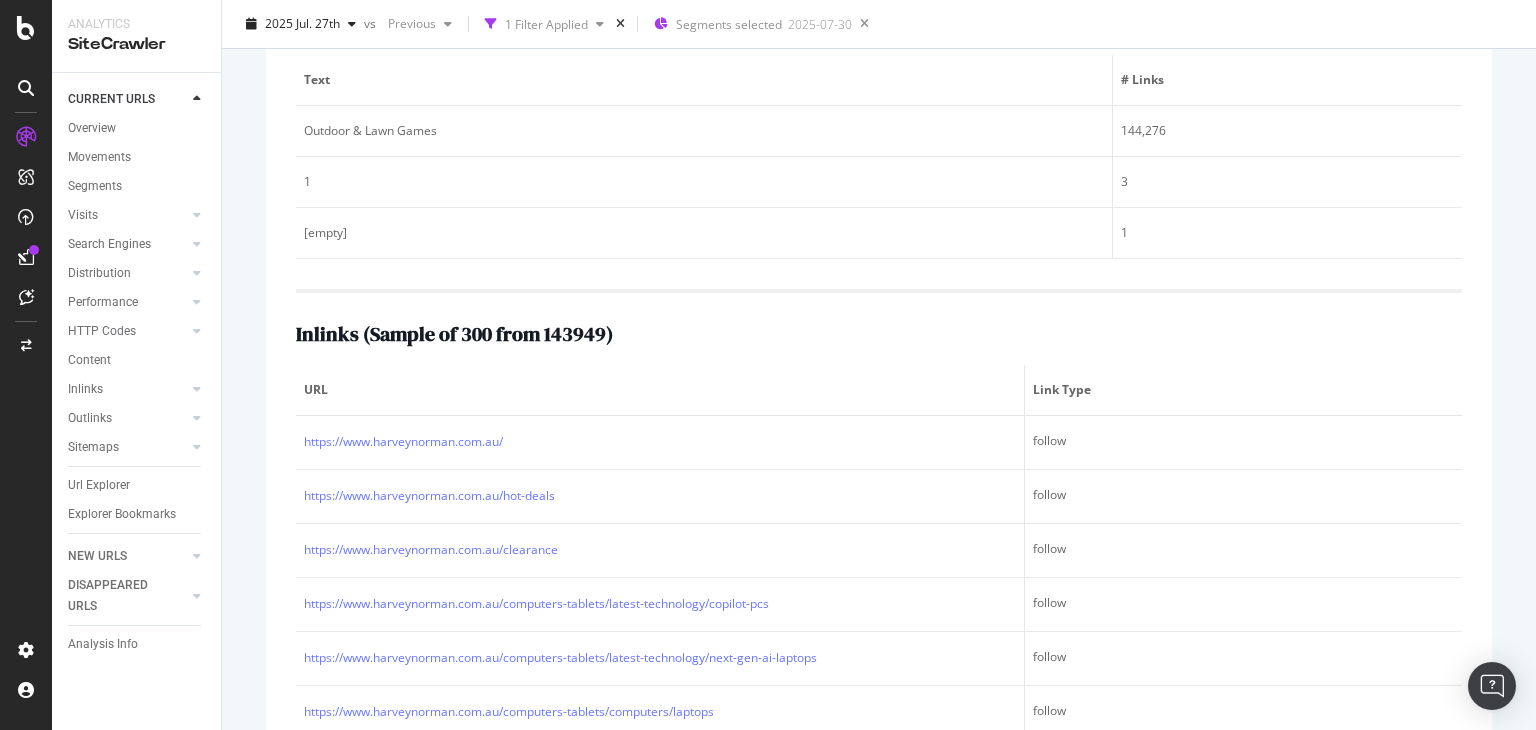 scroll, scrollTop: 828, scrollLeft: 0, axis: vertical 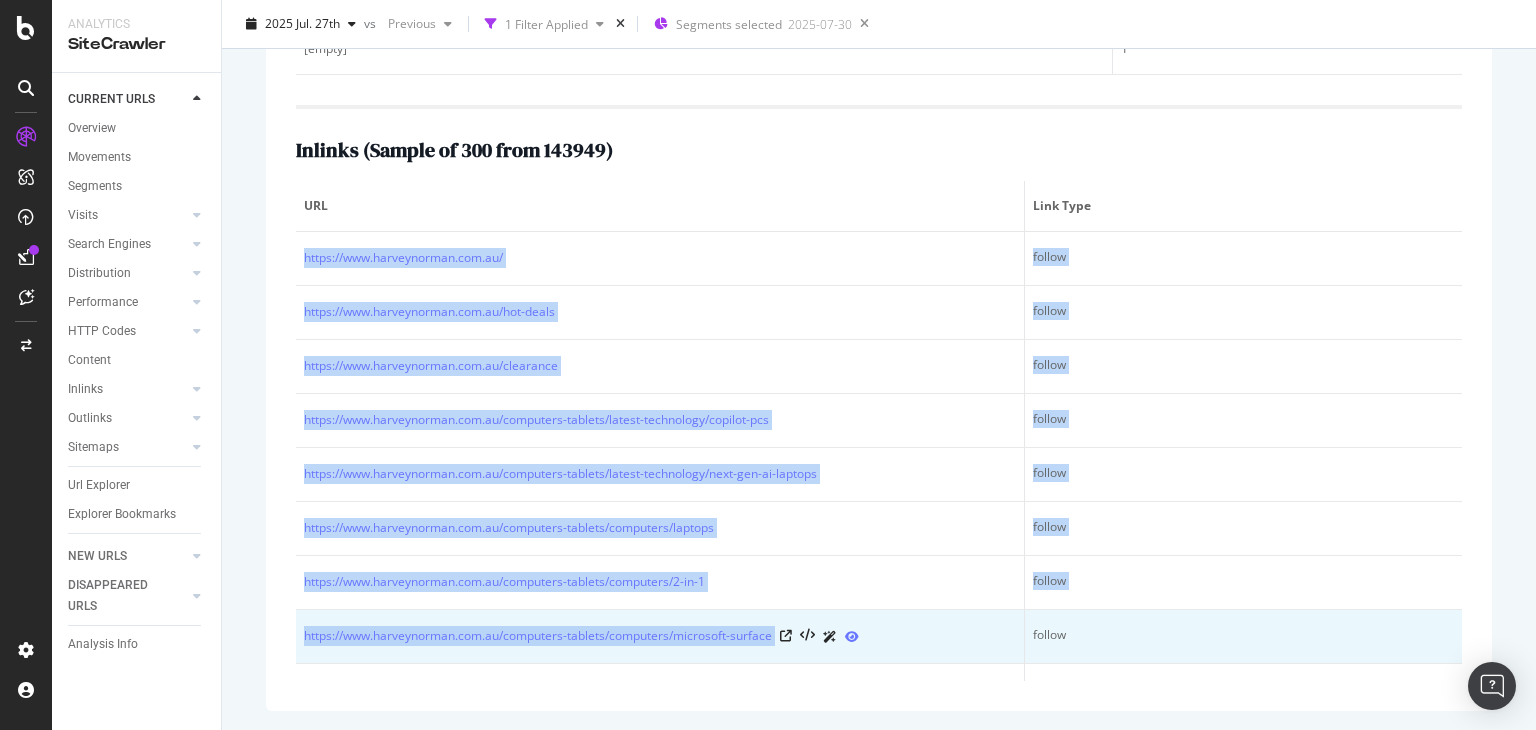 drag, startPoint x: 297, startPoint y: 241, endPoint x: 859, endPoint y: 637, distance: 687.50275 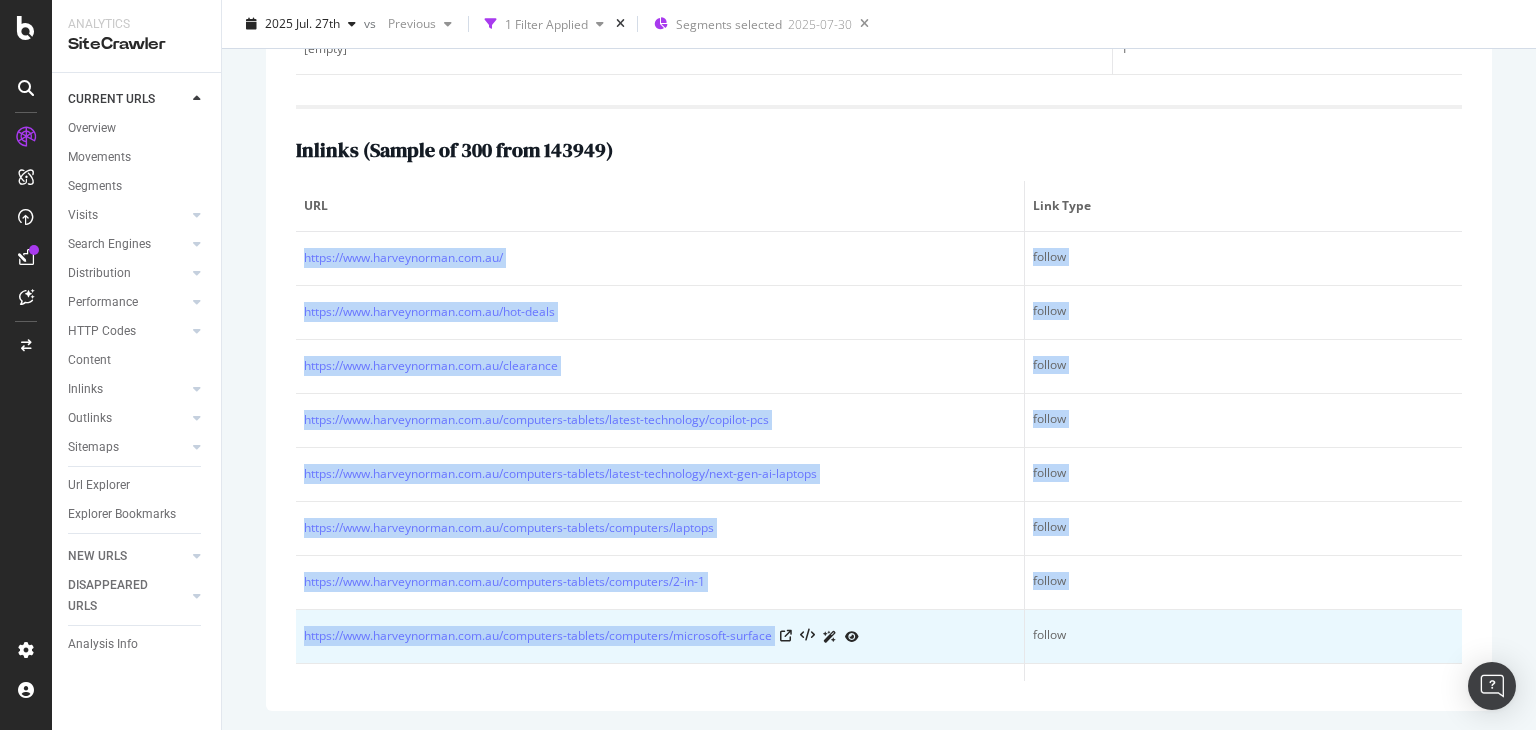 scroll, scrollTop: 200, scrollLeft: 0, axis: vertical 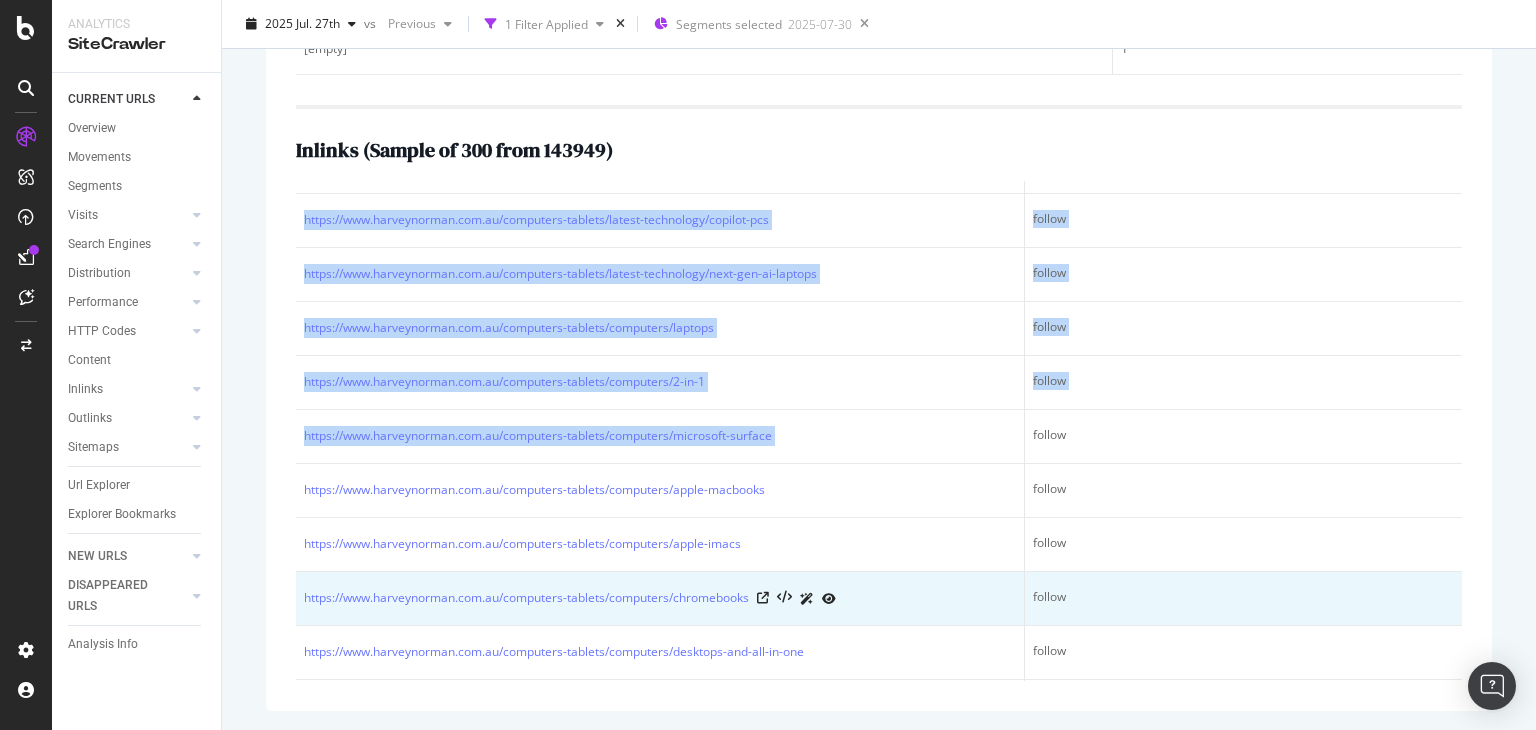 copy on "https://www.harveynorman.com.au/ follow https://www.harveynorman.com.au/hot-deals follow https://www.harveynorman.com.au/clearance follow https://www.harveynorman.com.au/computers-tablets/latest-technology/copilot-pcs follow https://www.harveynorman.com.au/computers-tablets/latest-technology/next-gen-ai-laptops follow https://www.harveynorman.com.au/computers-tablets/computers/laptops follow https://www.harveynorman.com.au/computers-tablets/computers/2-in-1 follow https://www.harveynorman.com.au/computers-tablets/computers/microsoft-surface" 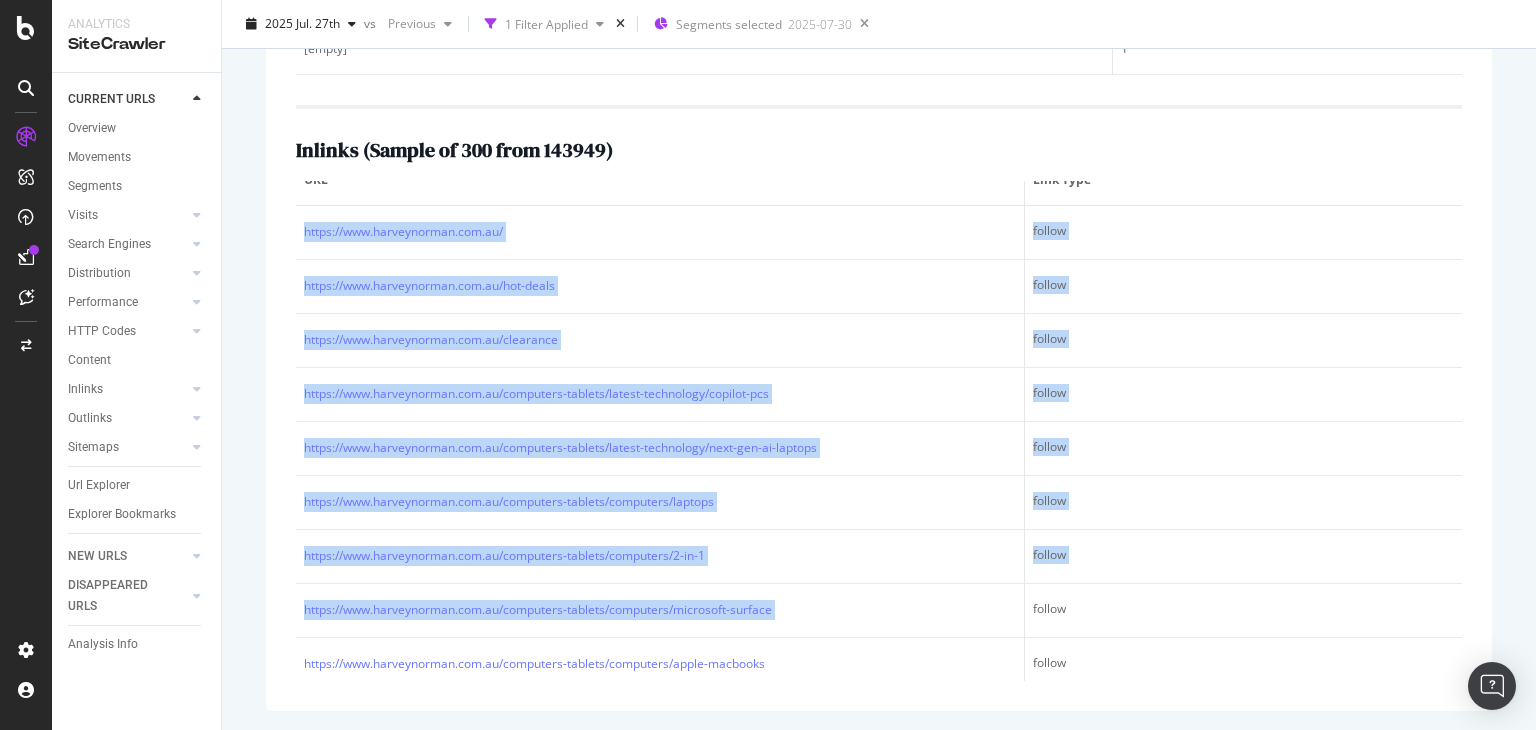 scroll, scrollTop: 0, scrollLeft: 0, axis: both 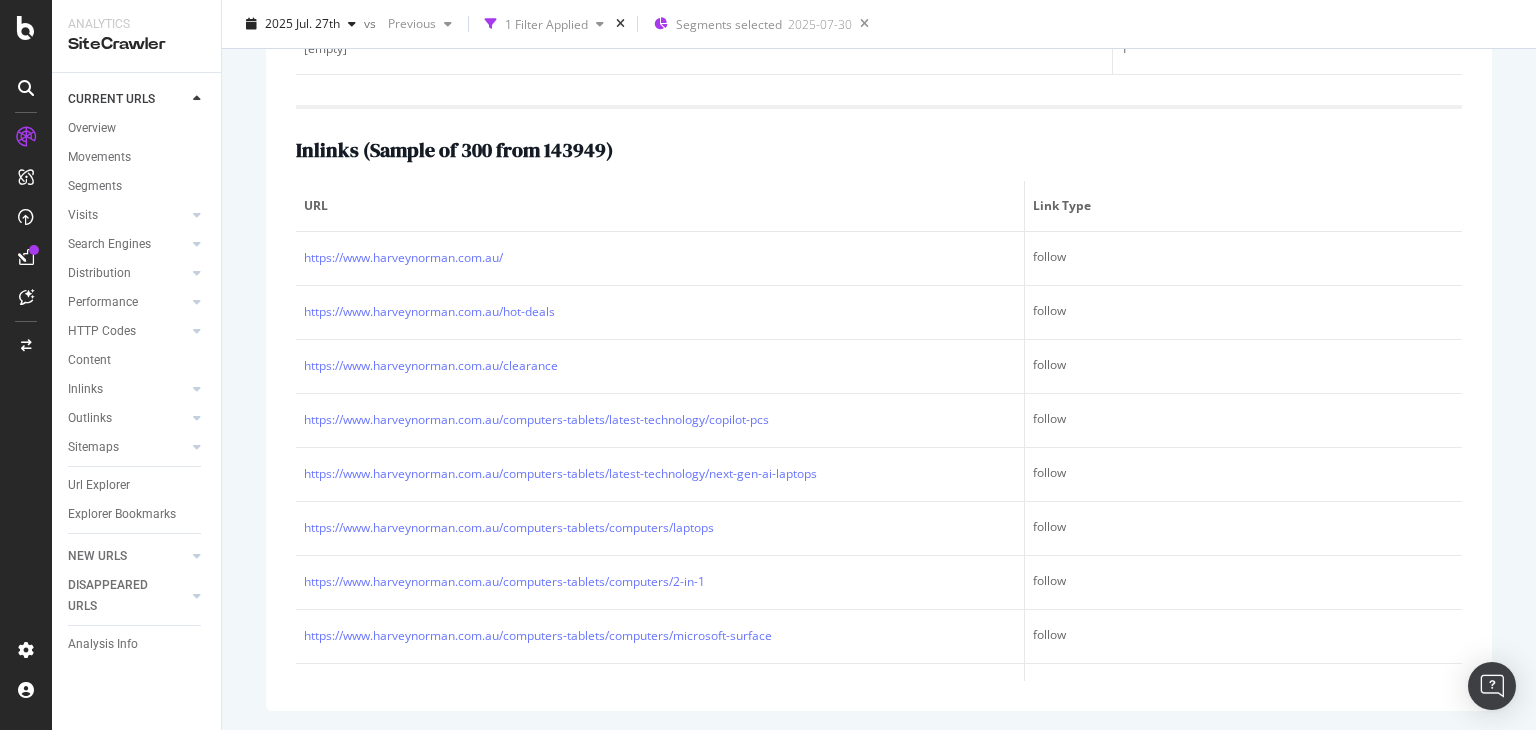 click on "Inlinks ( Sample of 300 from 143949 )" at bounding box center [879, 150] 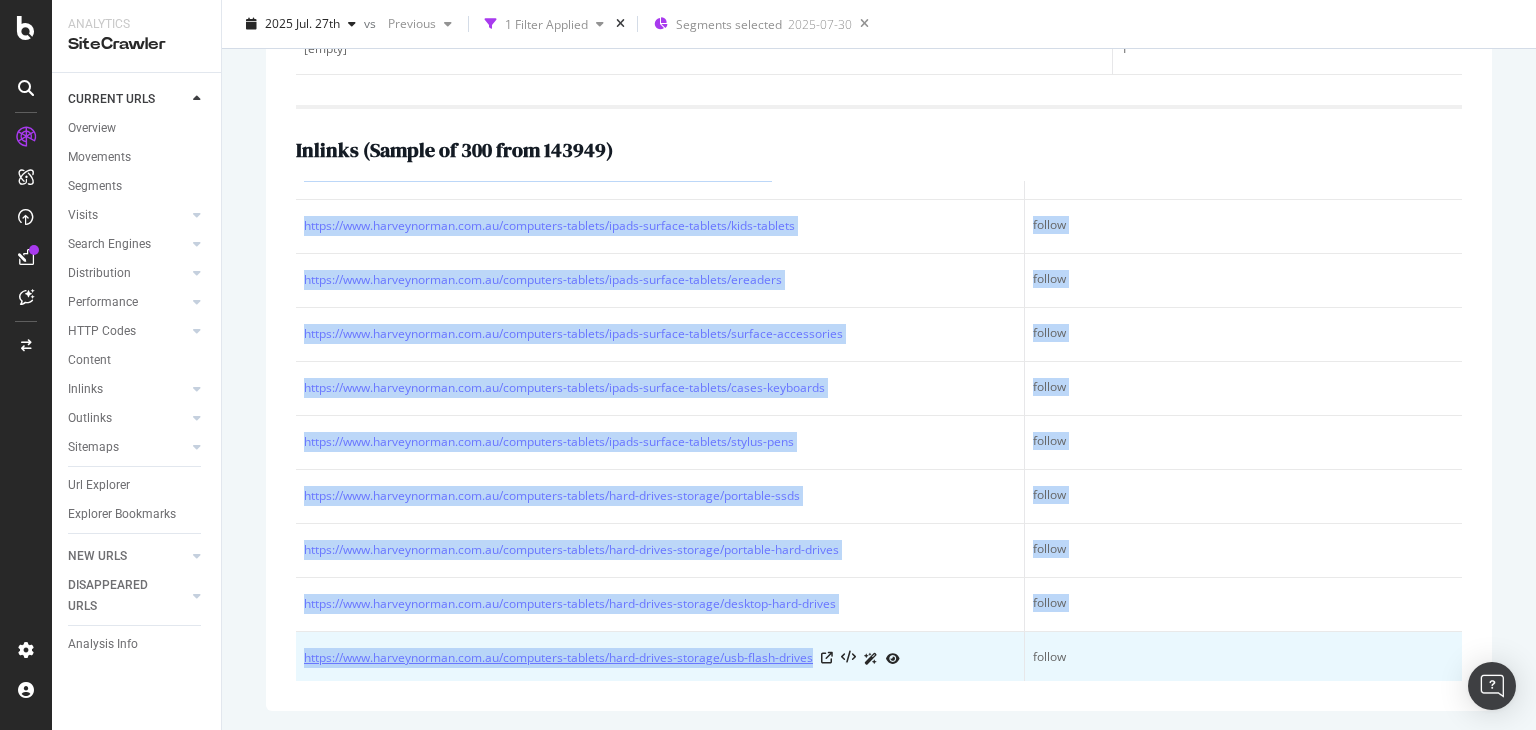 drag, startPoint x: 296, startPoint y: 249, endPoint x: 816, endPoint y: 665, distance: 665.9249 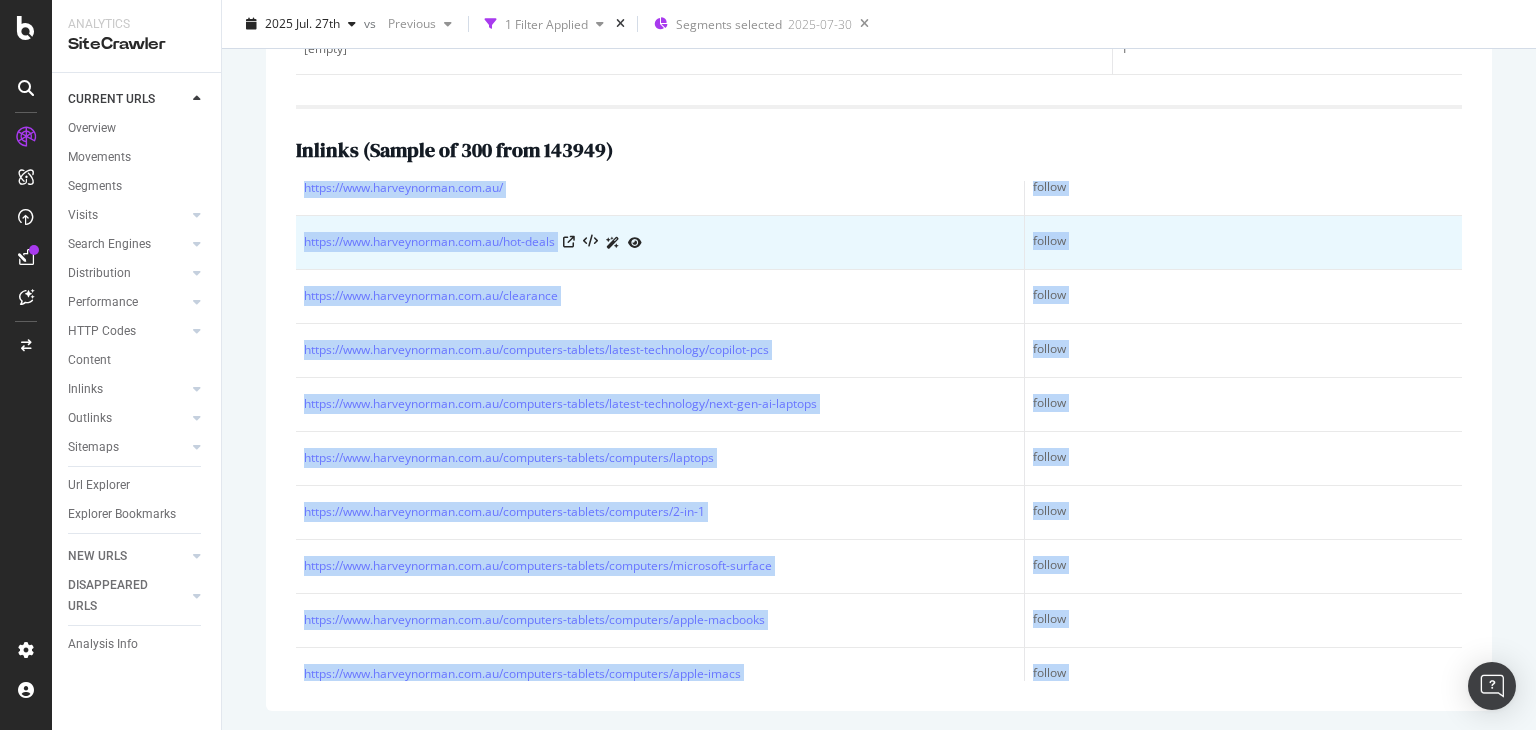 scroll, scrollTop: 0, scrollLeft: 0, axis: both 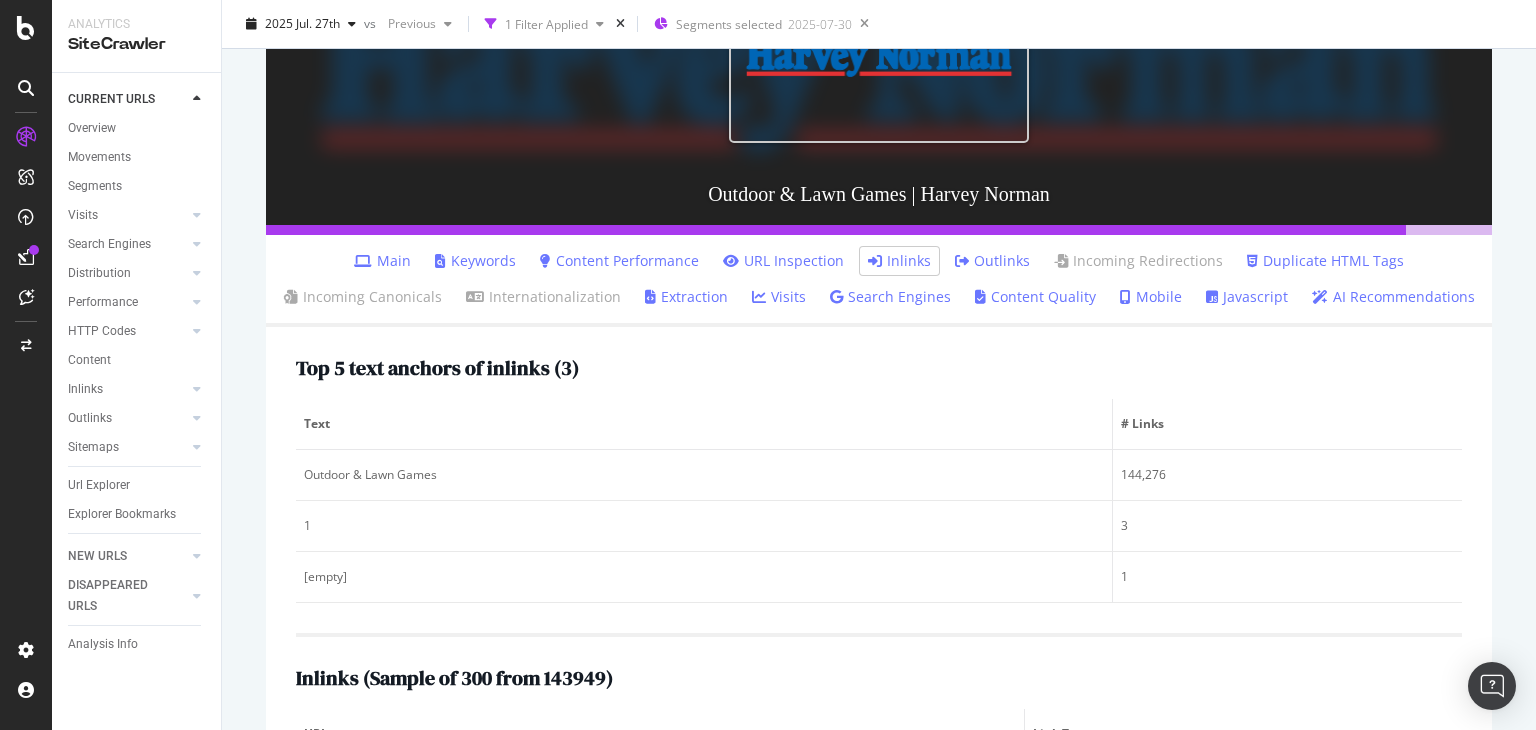 click on "Inlinks" at bounding box center [899, 261] 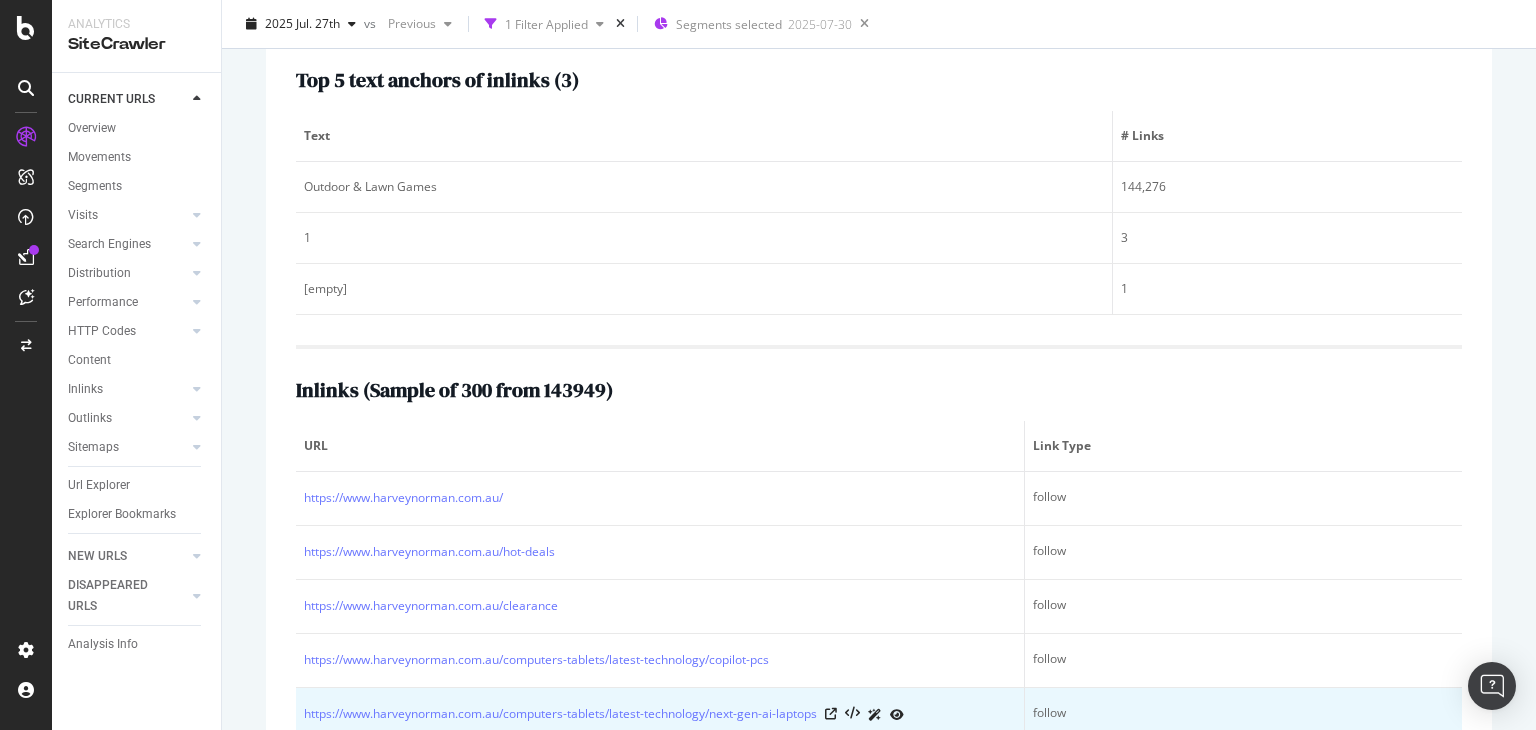 scroll, scrollTop: 828, scrollLeft: 0, axis: vertical 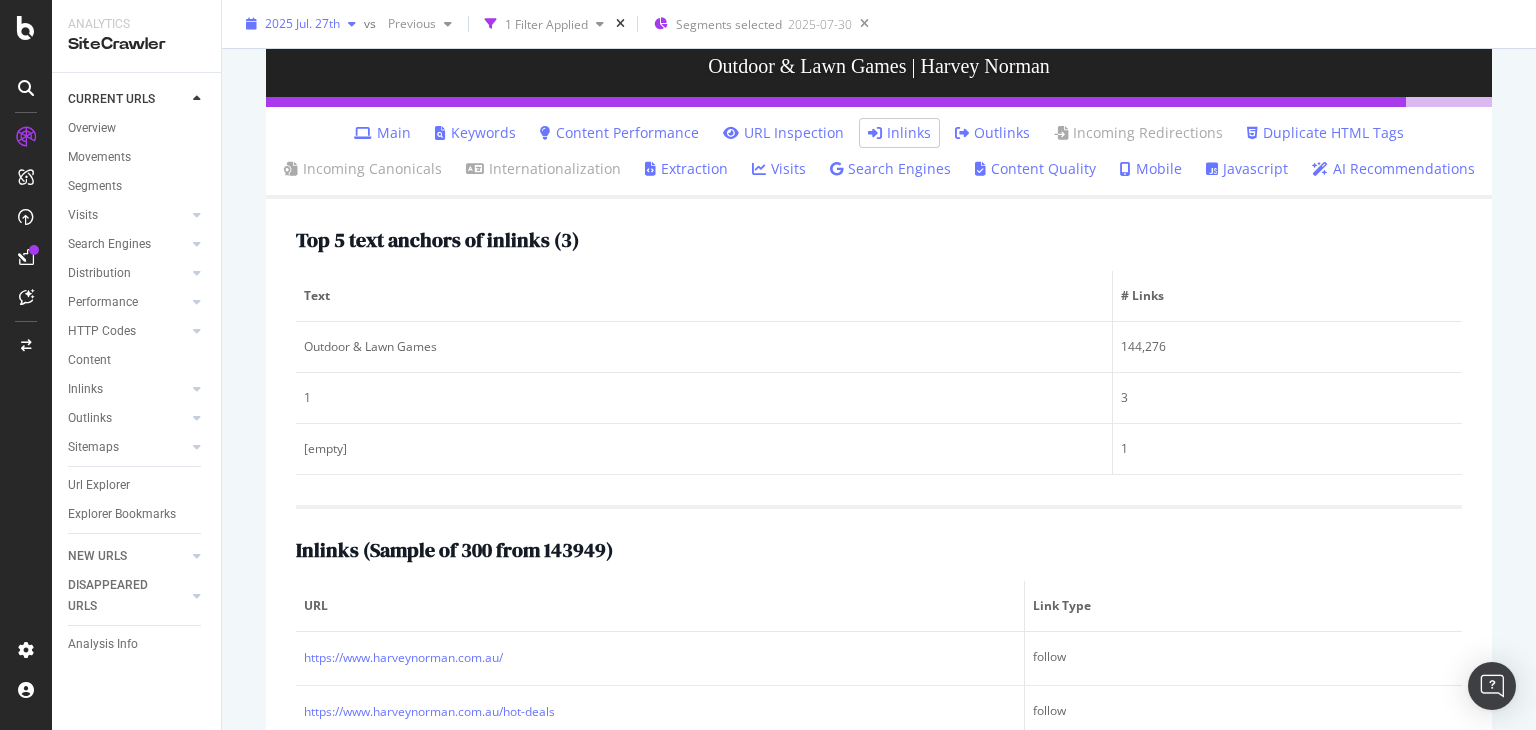click on "2025 Jul. 27th" at bounding box center (302, 23) 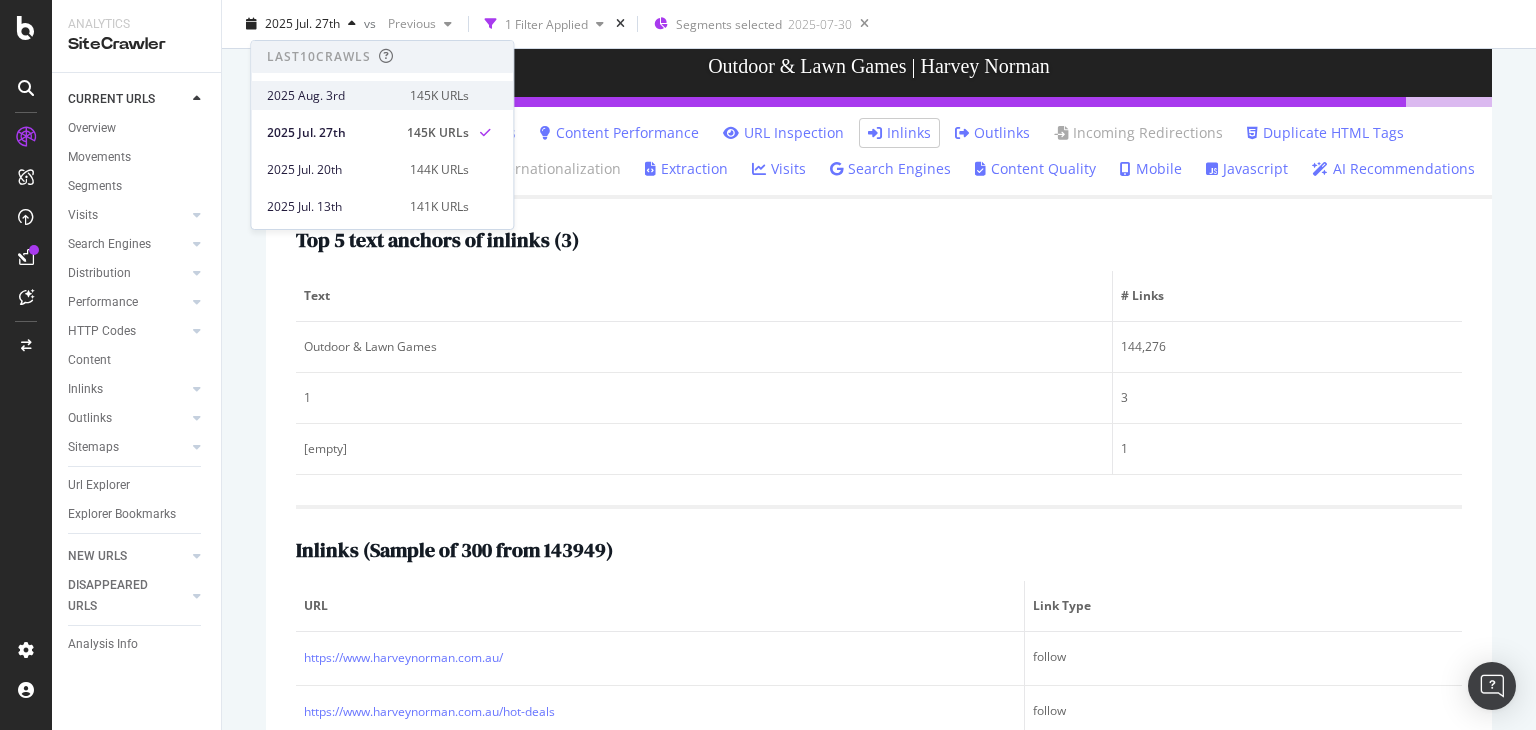 click on "2025 Aug. 3rd" at bounding box center (332, 96) 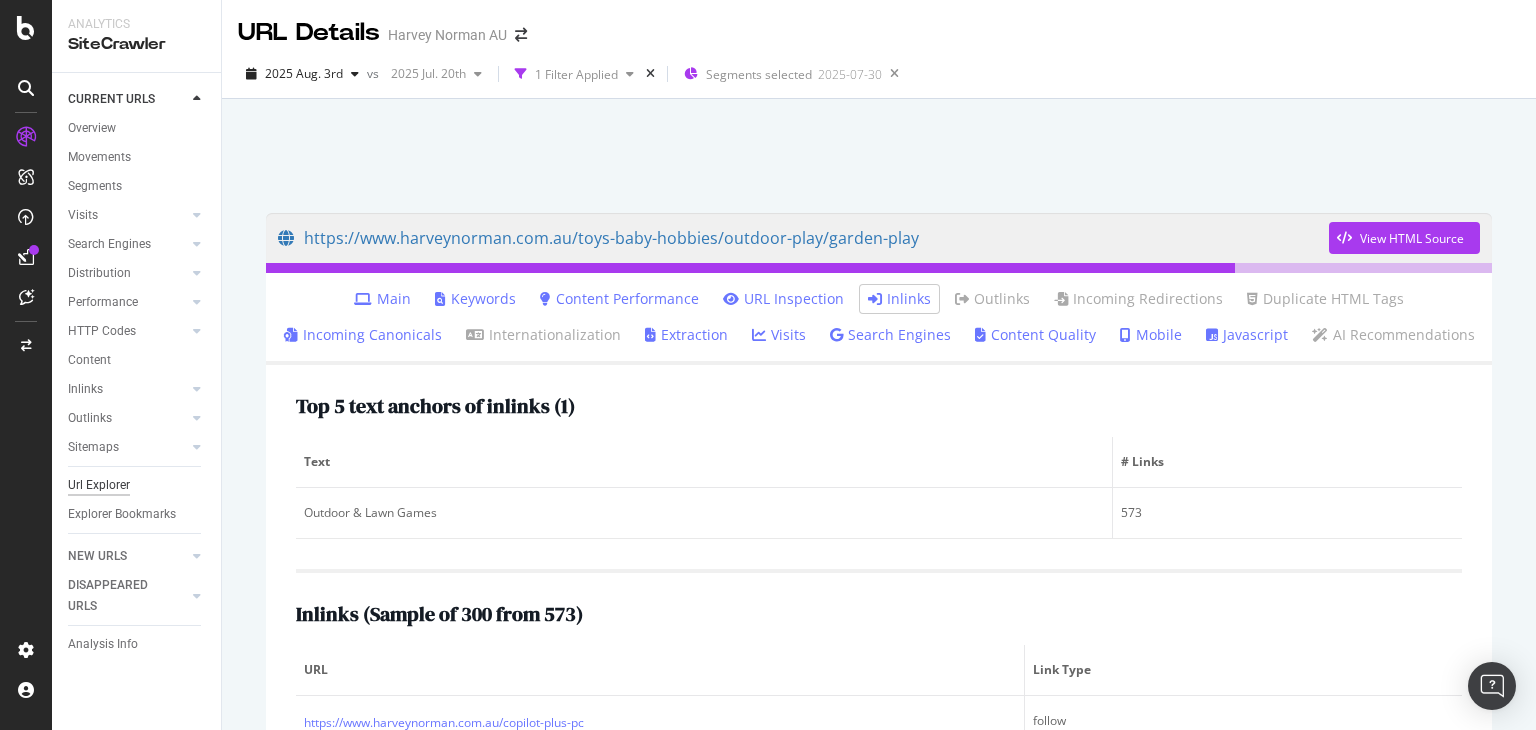 click on "Url Explorer" at bounding box center [99, 485] 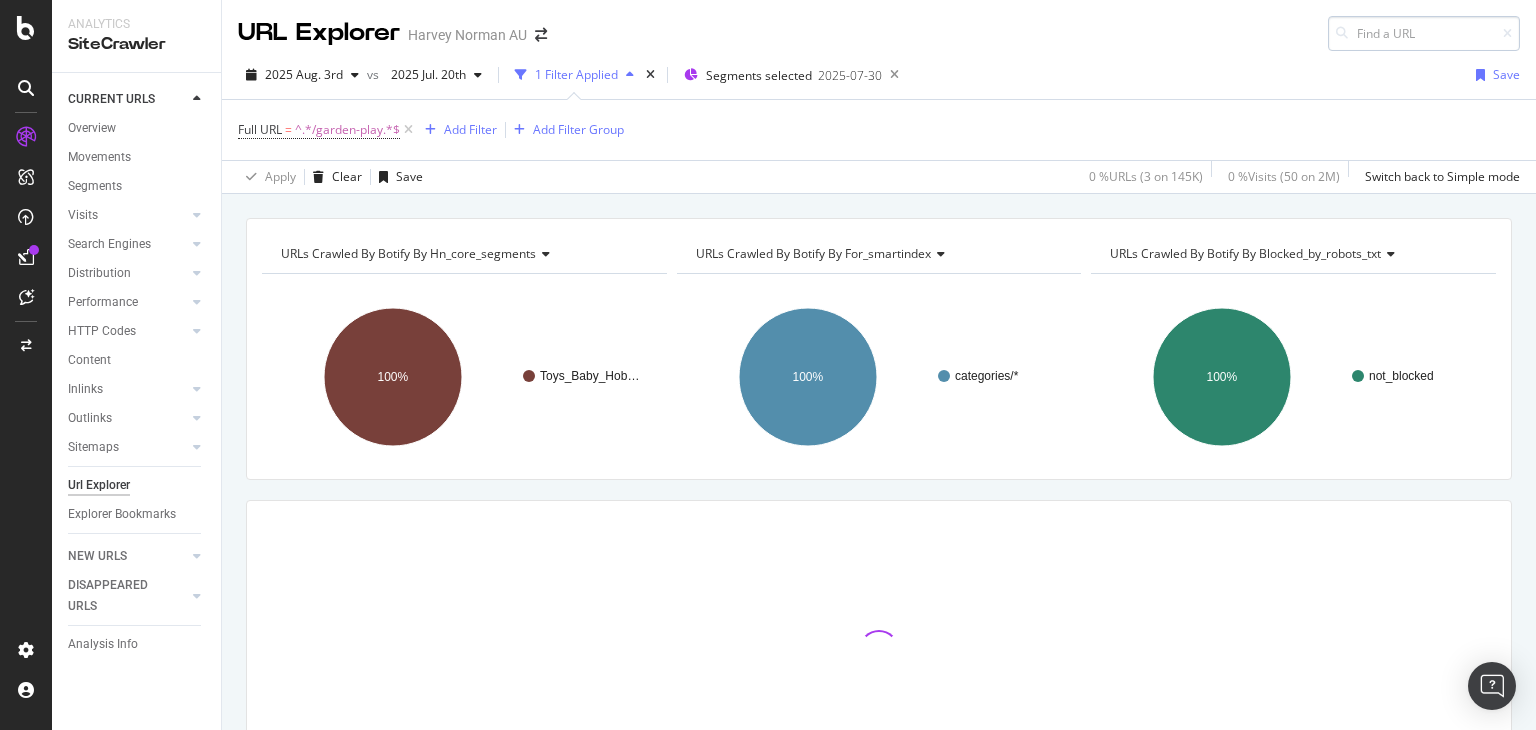 click at bounding box center (1424, 33) 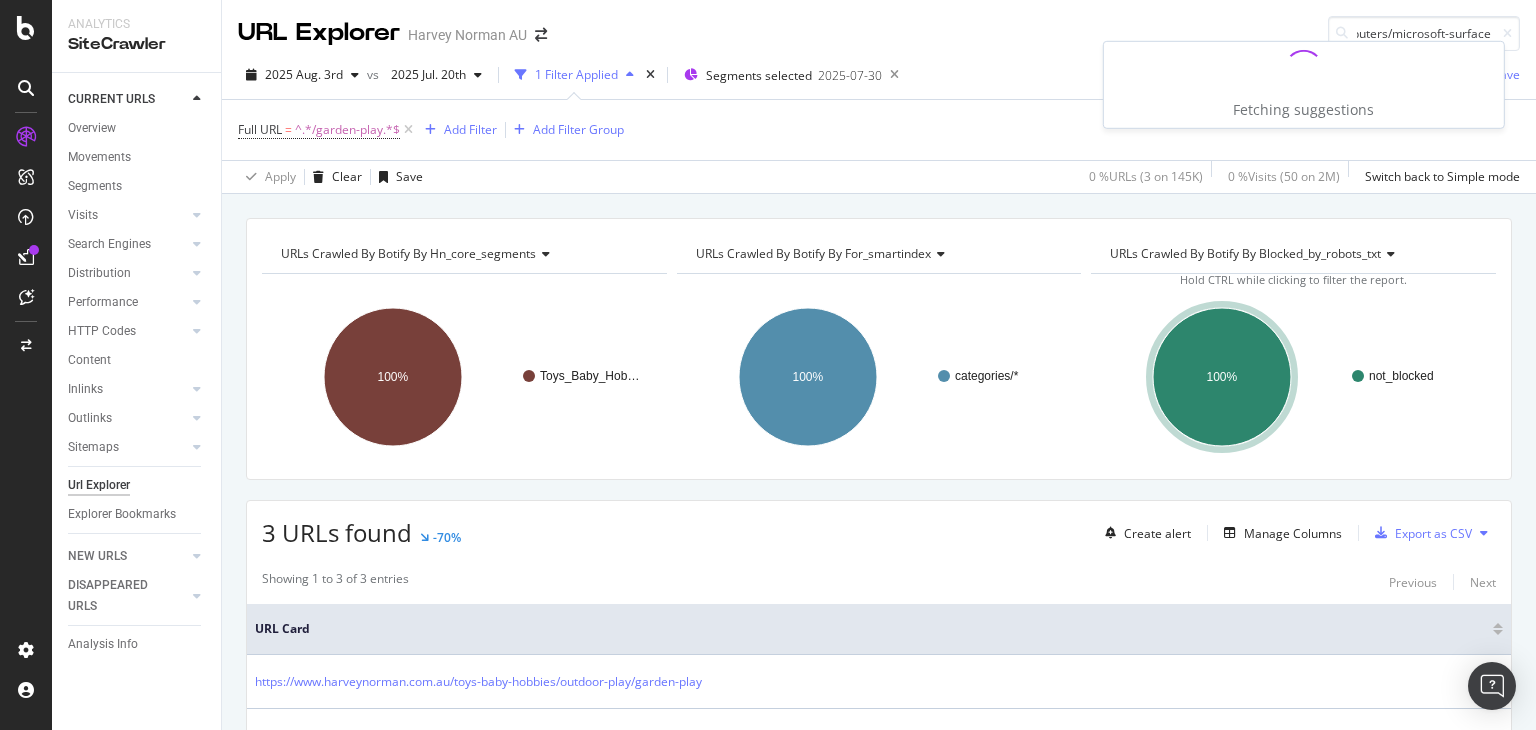 scroll, scrollTop: 0, scrollLeft: 0, axis: both 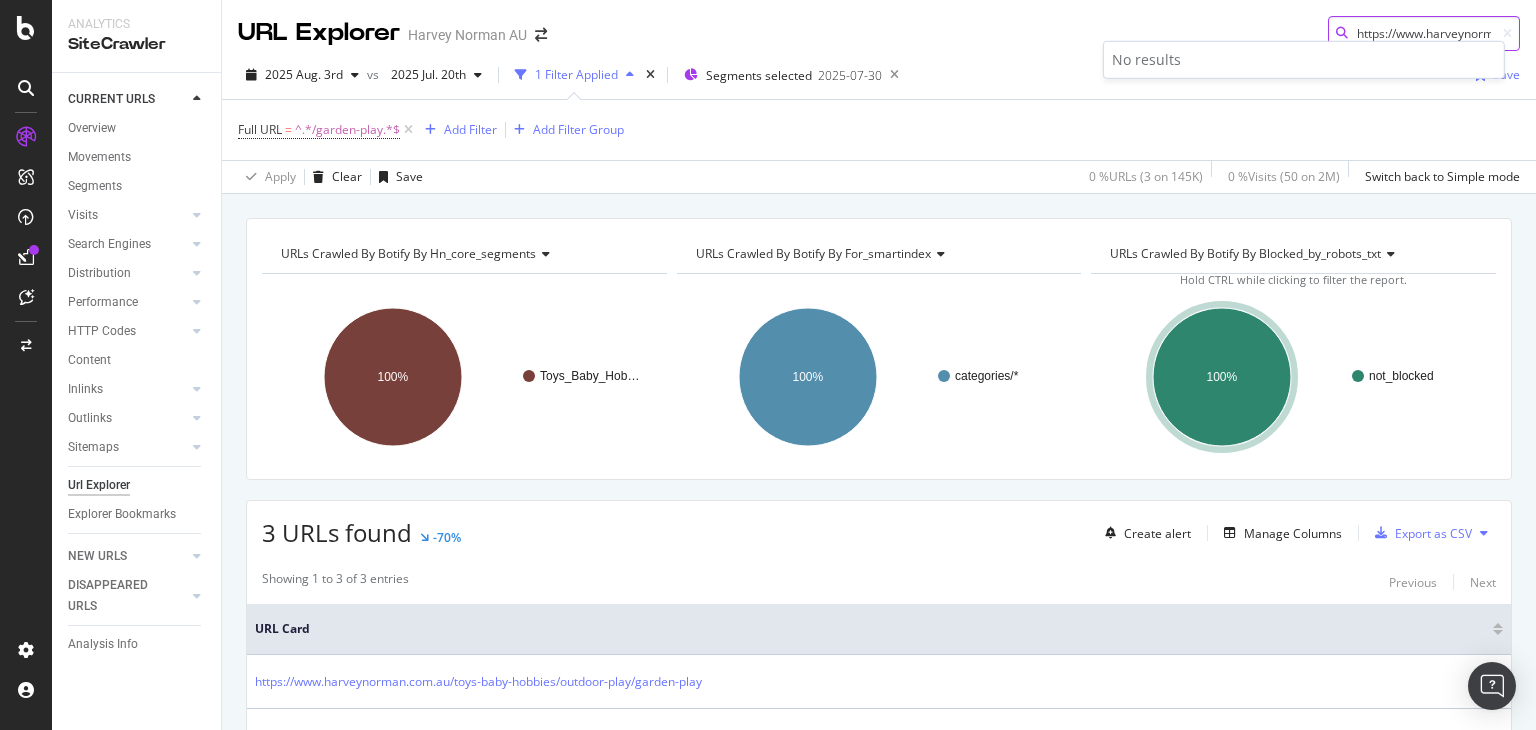 click on "https://www.harveynorman.com.au/ follow https://www.harveynorman.com.au/hot-deals follow https://www.harveynorman.com.au/clearance follow https://www.harveynorman.com.au/computers-tablets/latest-technology/copilot-pcs follow https://www.harveynorman.com.au/computers-tablets/latest-technology/next-gen-ai-laptops follow https://www.harveynorman.com.au/computers-tablets/computers/laptops follow https://www.harveynorman.com.au/computers-tablets/computers/2-in-1 follow https://www.harveynorman.com.au/computers-tablets/computers/microsoft-surface" at bounding box center [1424, 33] 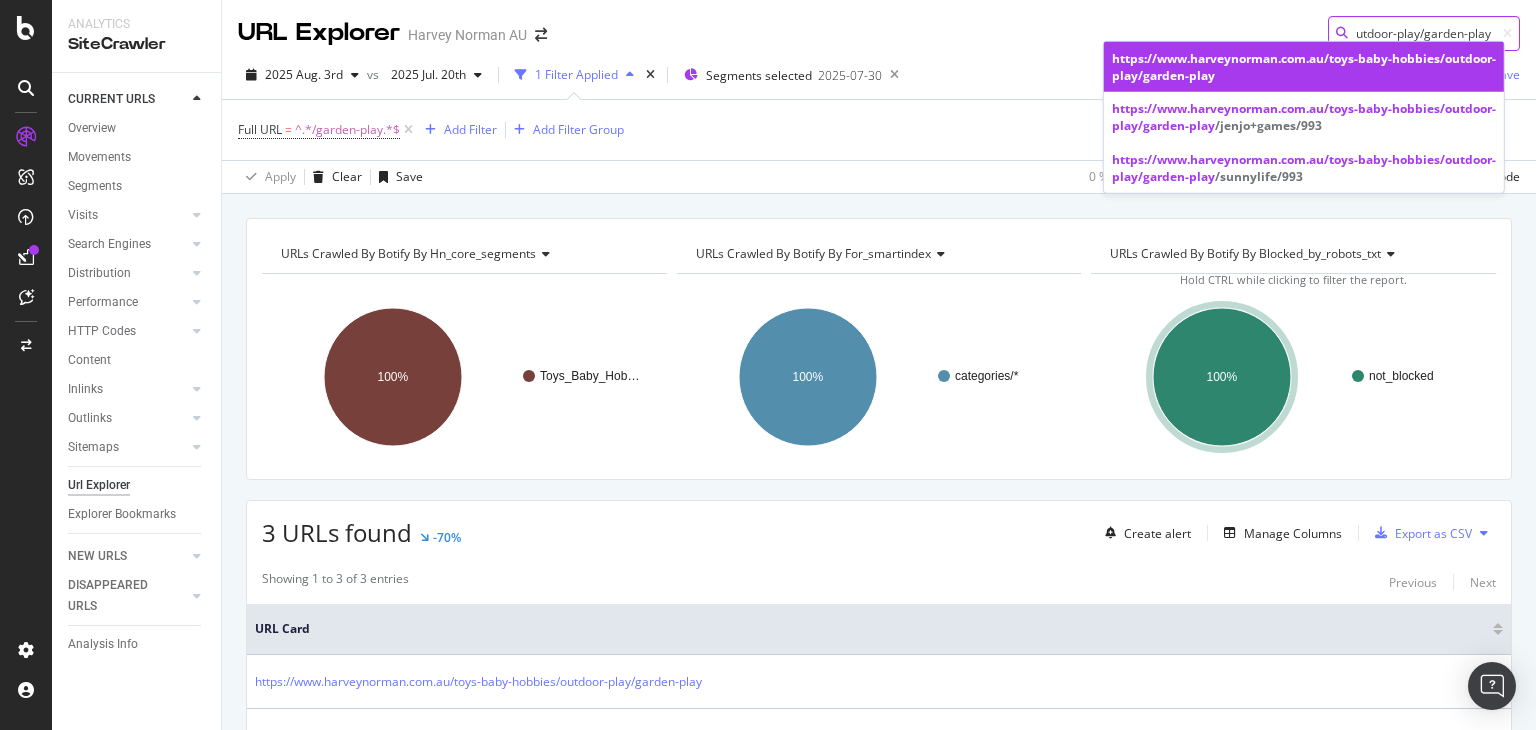 type on "https://www.harveynorman.com.au/toys-baby-hobbies/outdoor-play/garden-play" 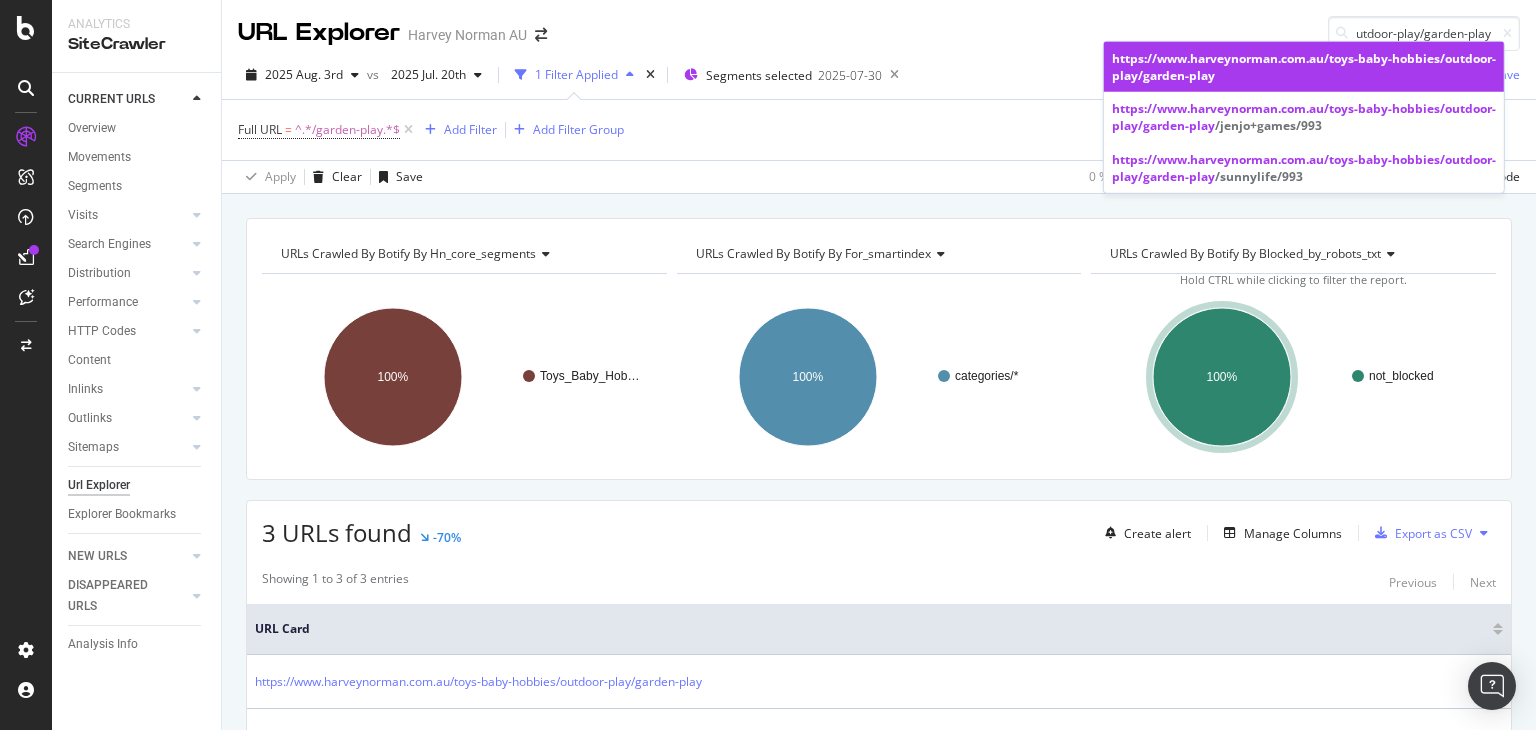 scroll, scrollTop: 0, scrollLeft: 0, axis: both 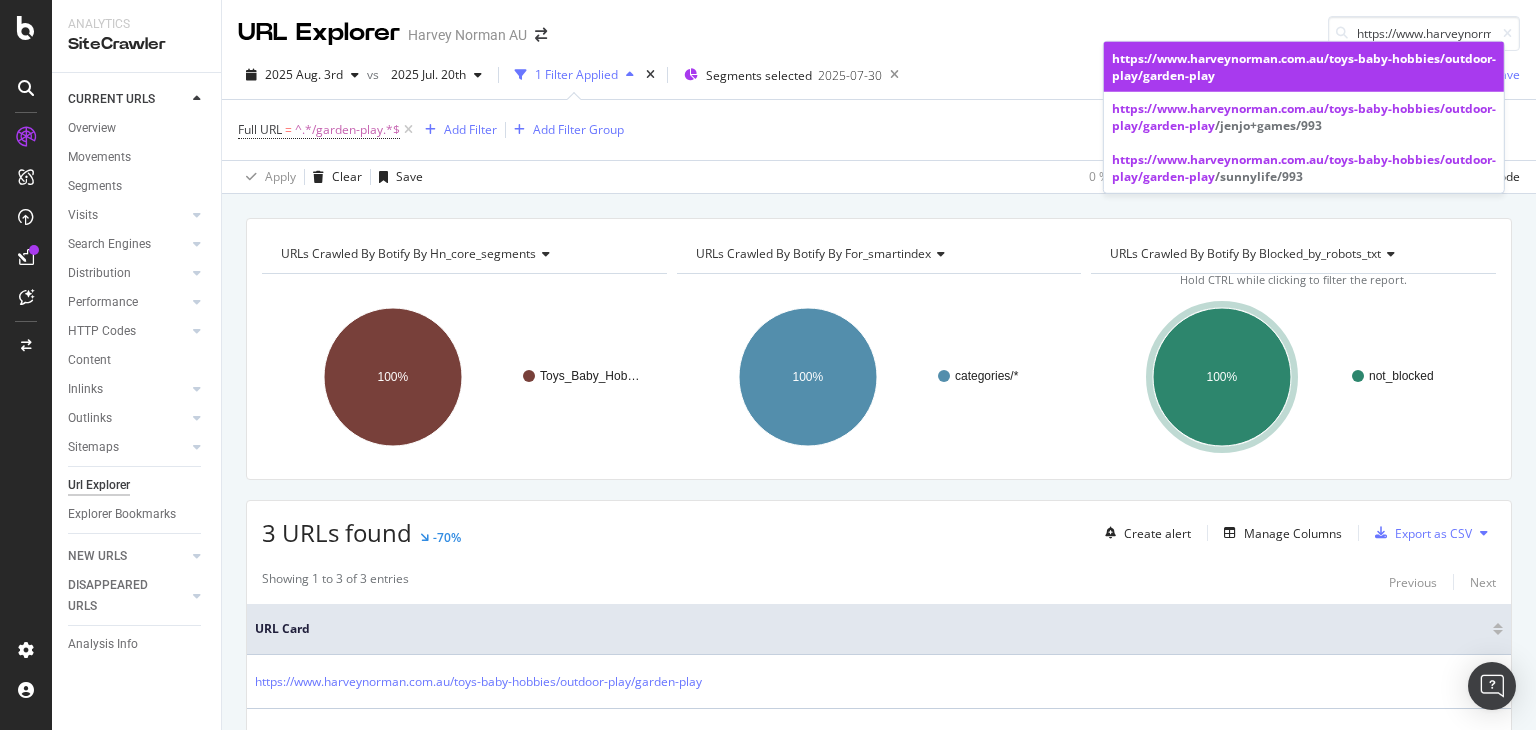 click on "https://www.harveynorman.com.au/toys-baby-hobbies/outdoor-play/garden-play" at bounding box center (1304, 67) 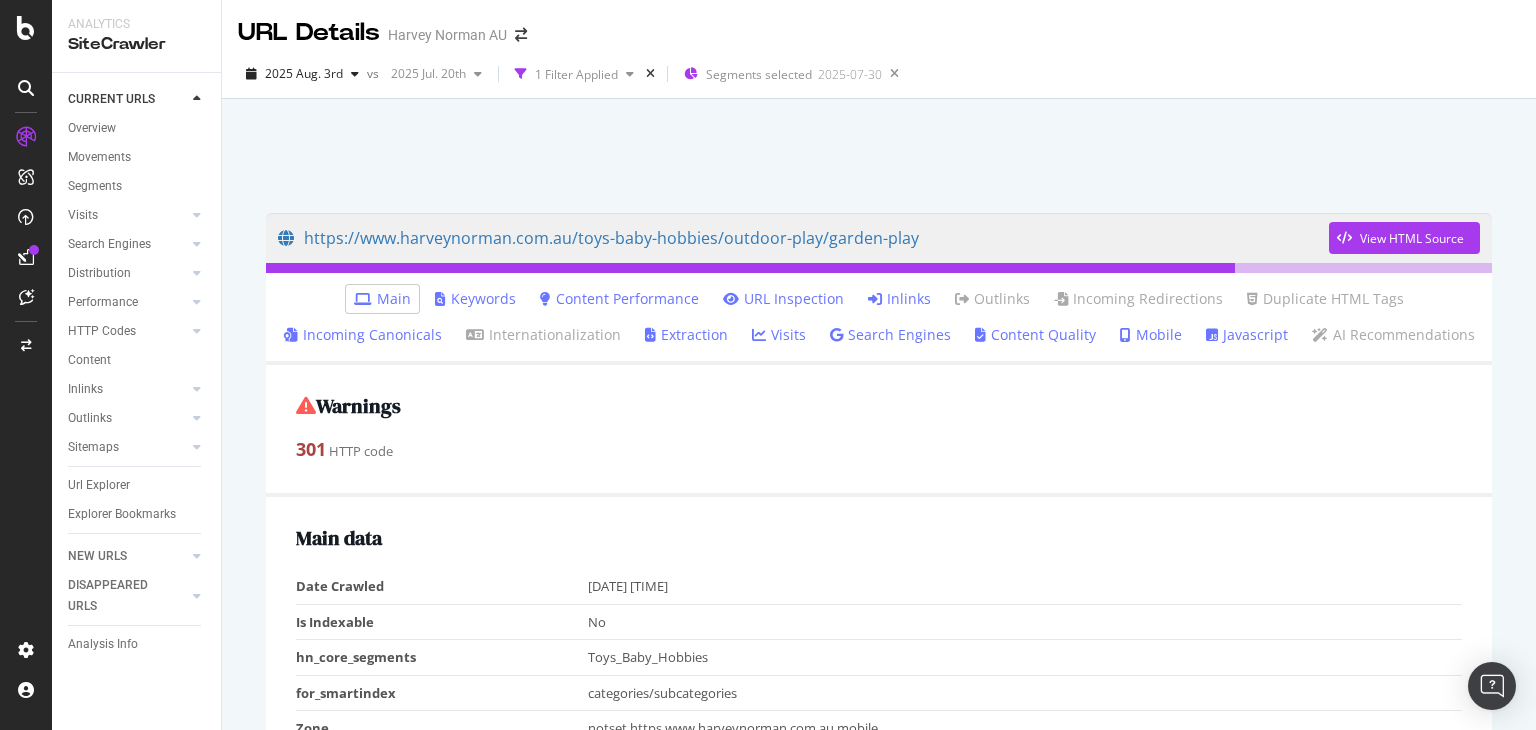 click at bounding box center (875, 299) 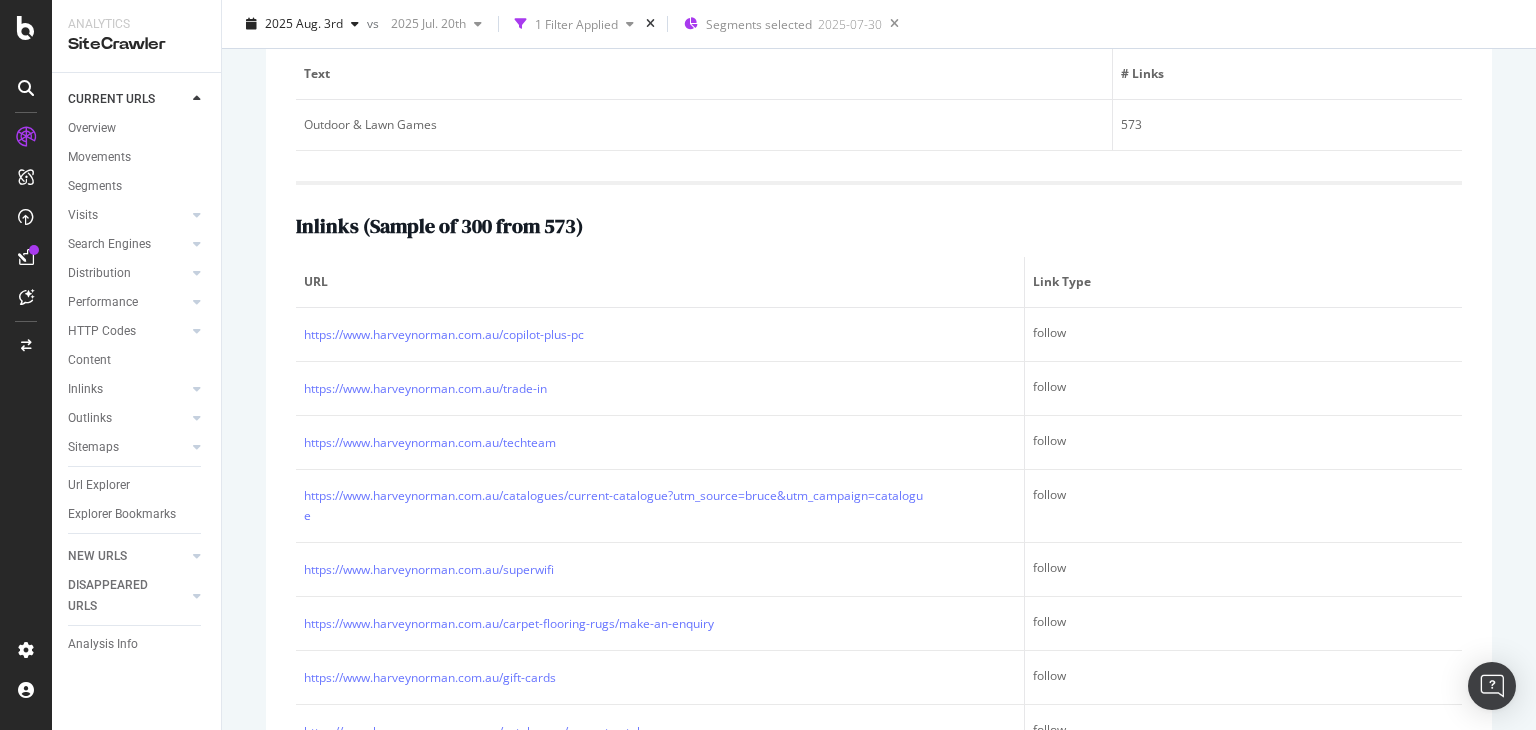 scroll, scrollTop: 465, scrollLeft: 0, axis: vertical 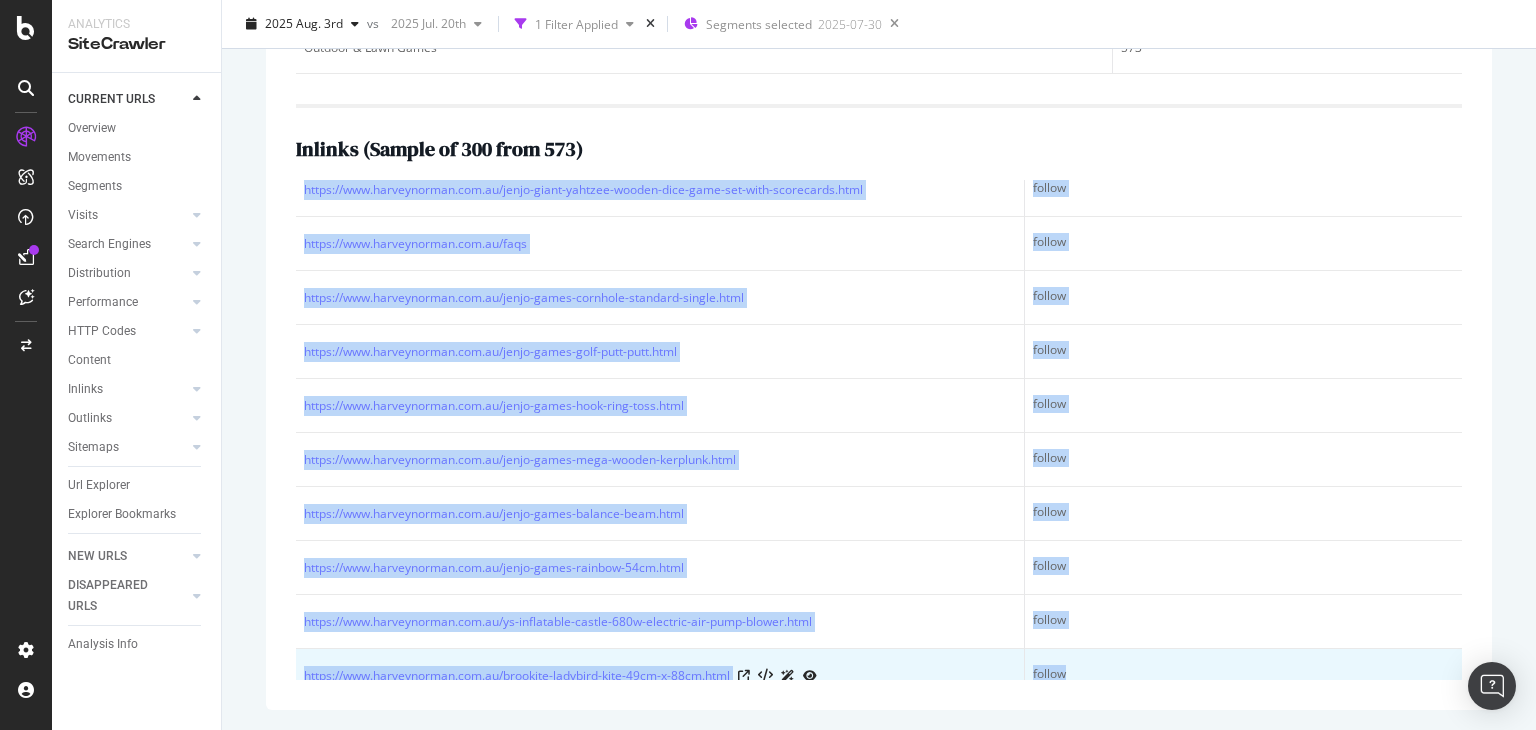 drag, startPoint x: 293, startPoint y: 505, endPoint x: 1110, endPoint y: 654, distance: 830.47577 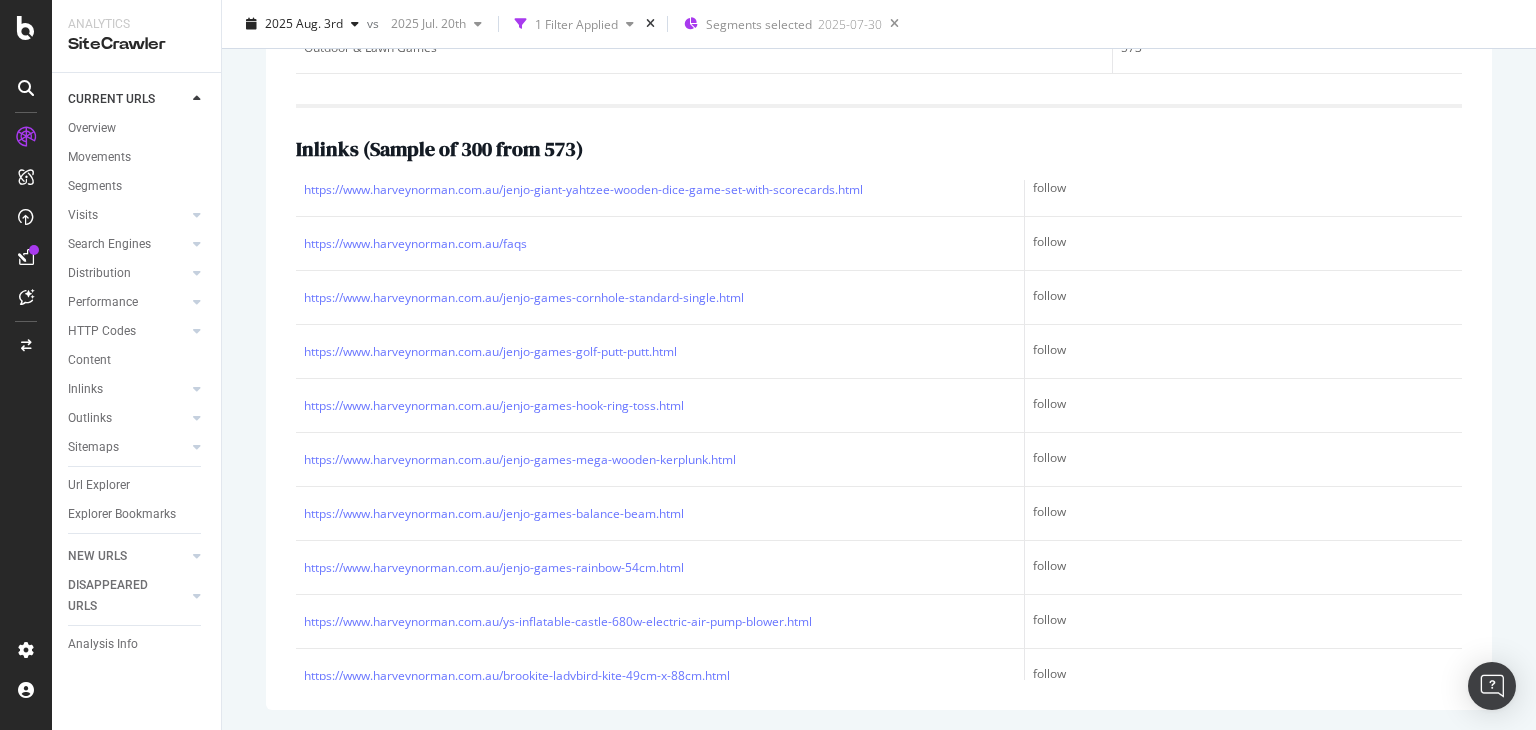 click on "Inlinks ( Sample of 300 from 573 )" at bounding box center [879, 149] 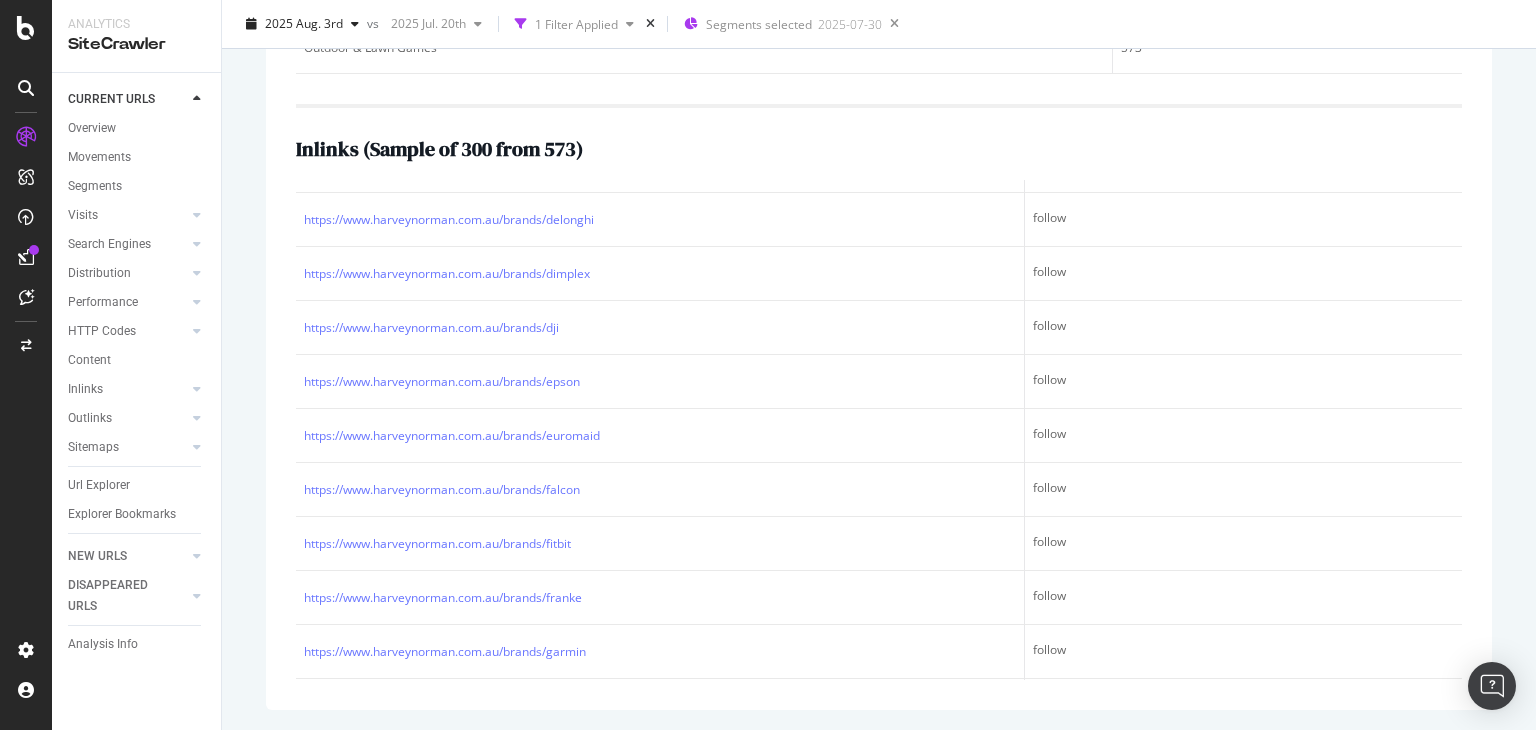 scroll, scrollTop: 3561, scrollLeft: 0, axis: vertical 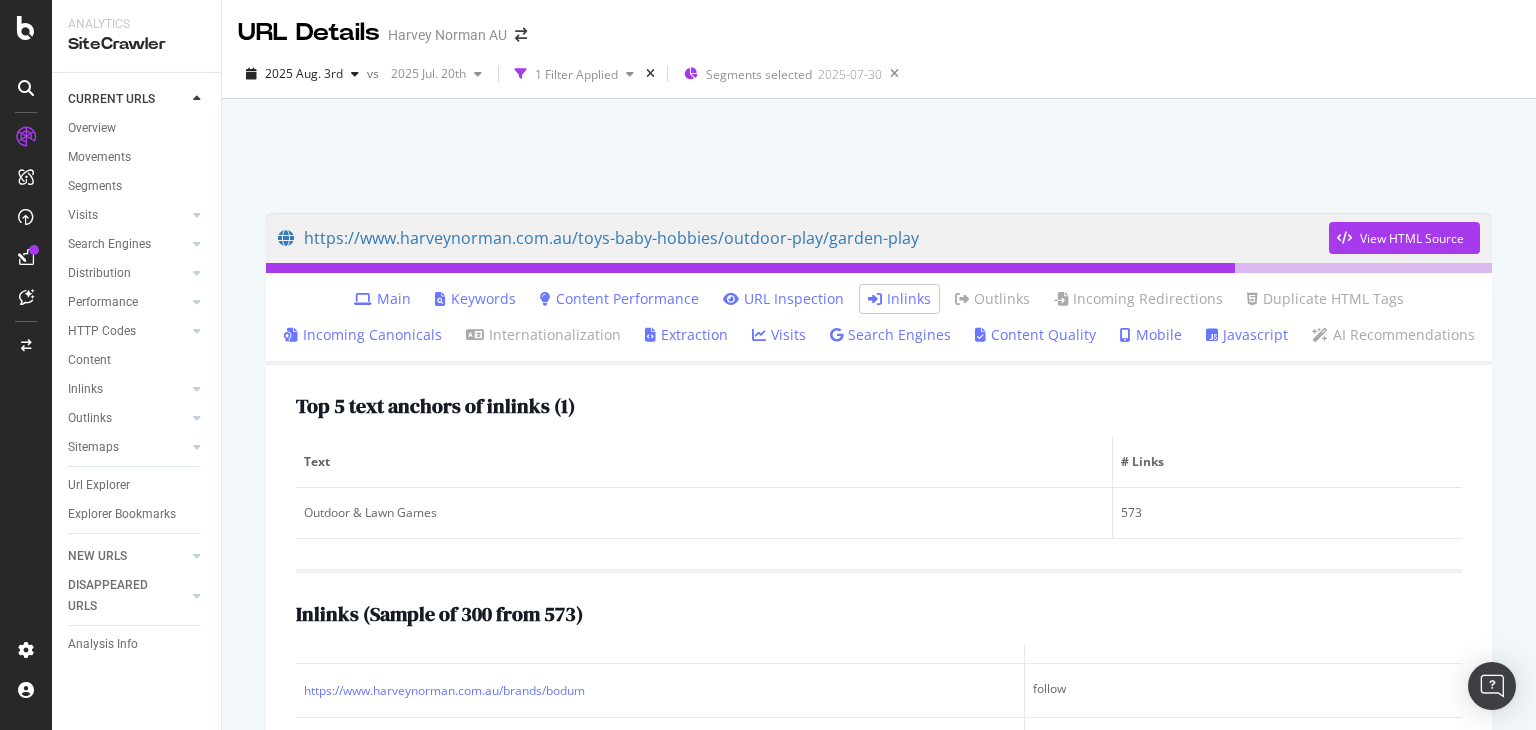 click on "Inlinks" at bounding box center (899, 299) 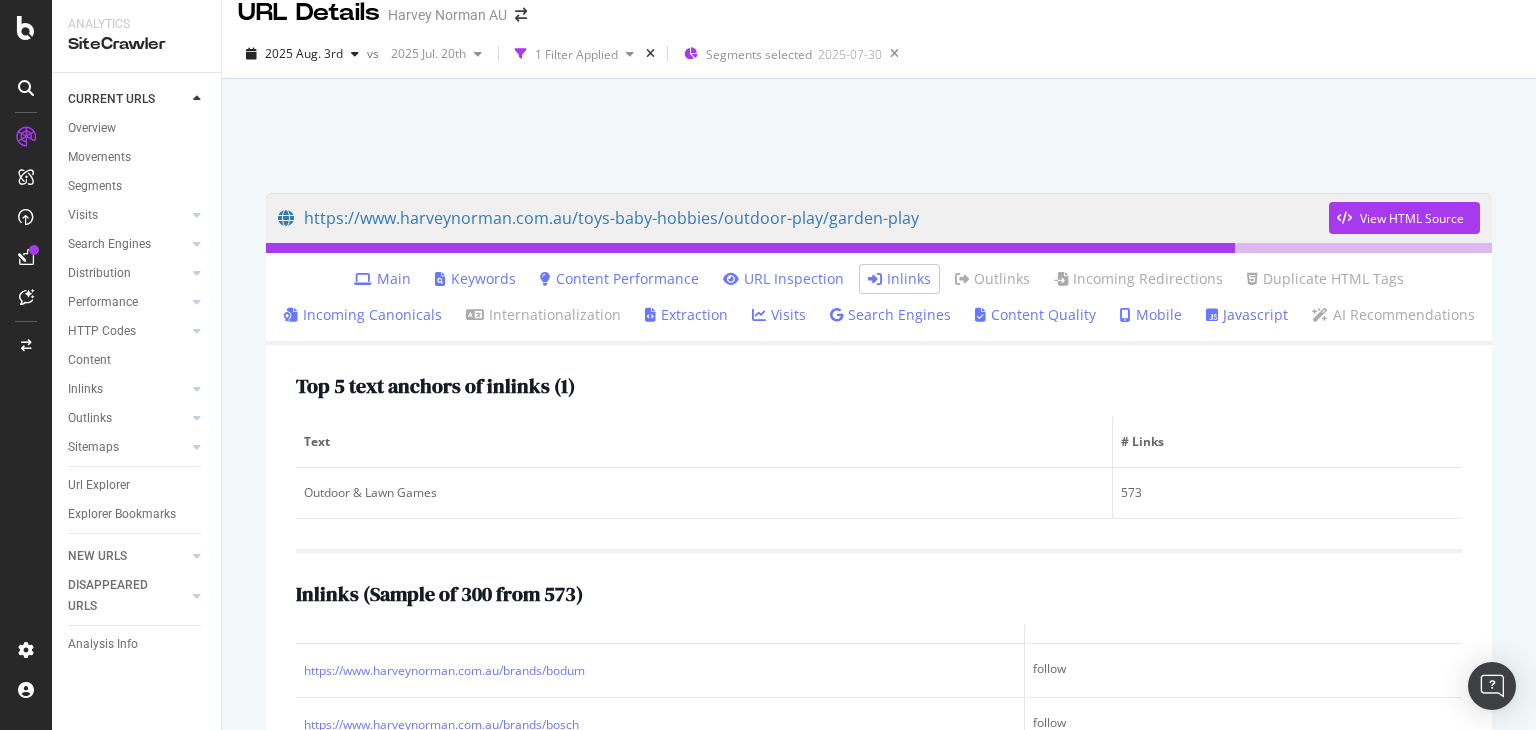 scroll, scrollTop: 0, scrollLeft: 0, axis: both 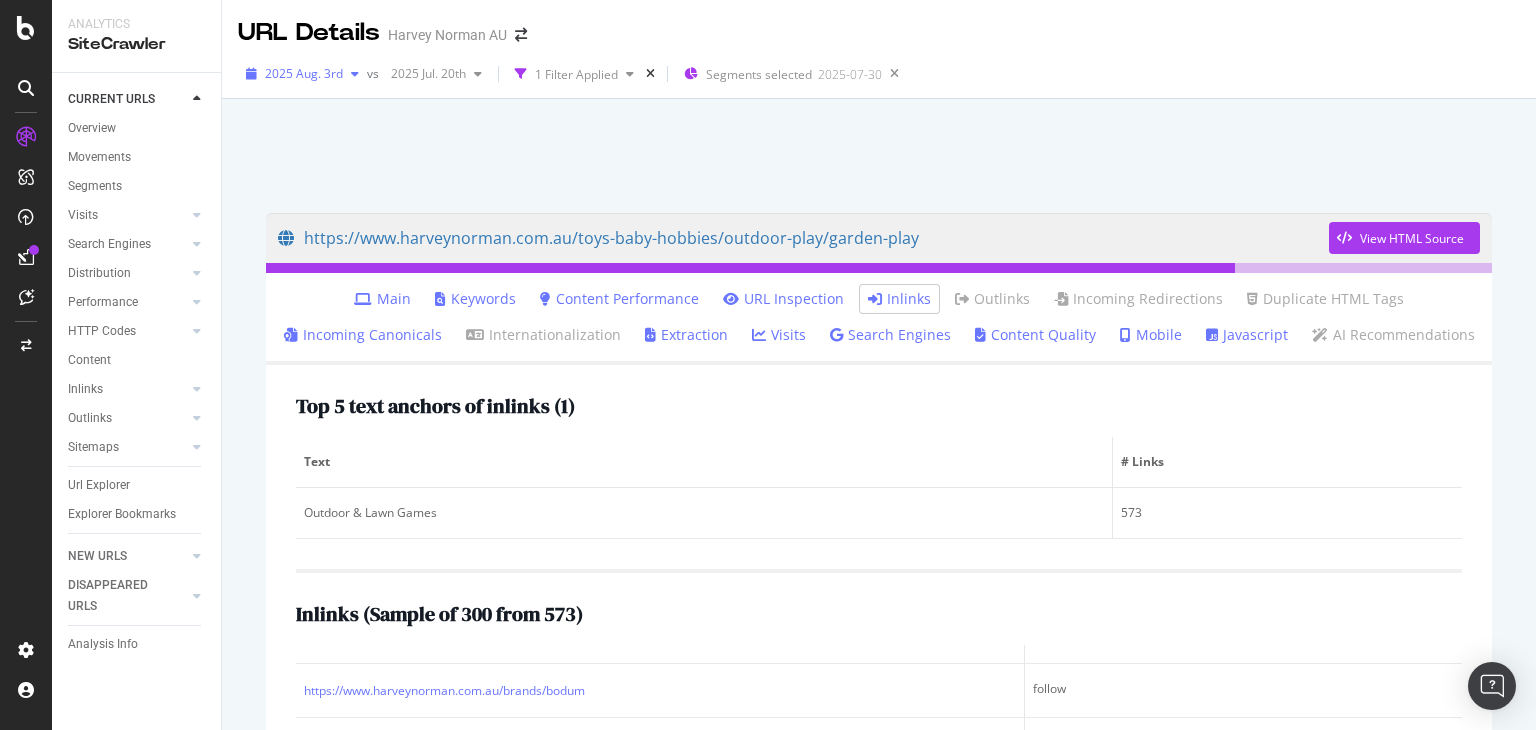 click on "2025 Aug. 3rd" at bounding box center (304, 73) 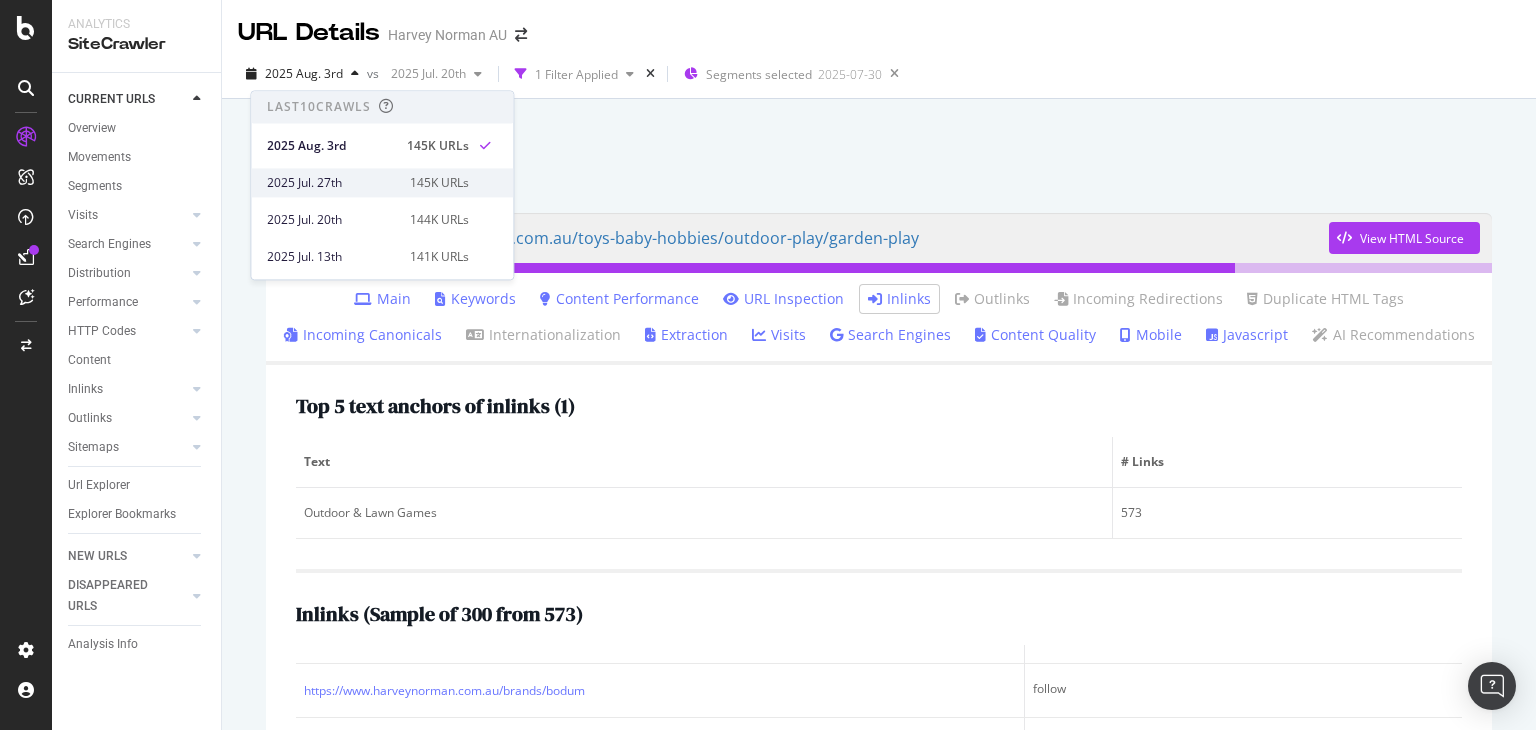 click on "2025 Jul. 27th" at bounding box center [332, 183] 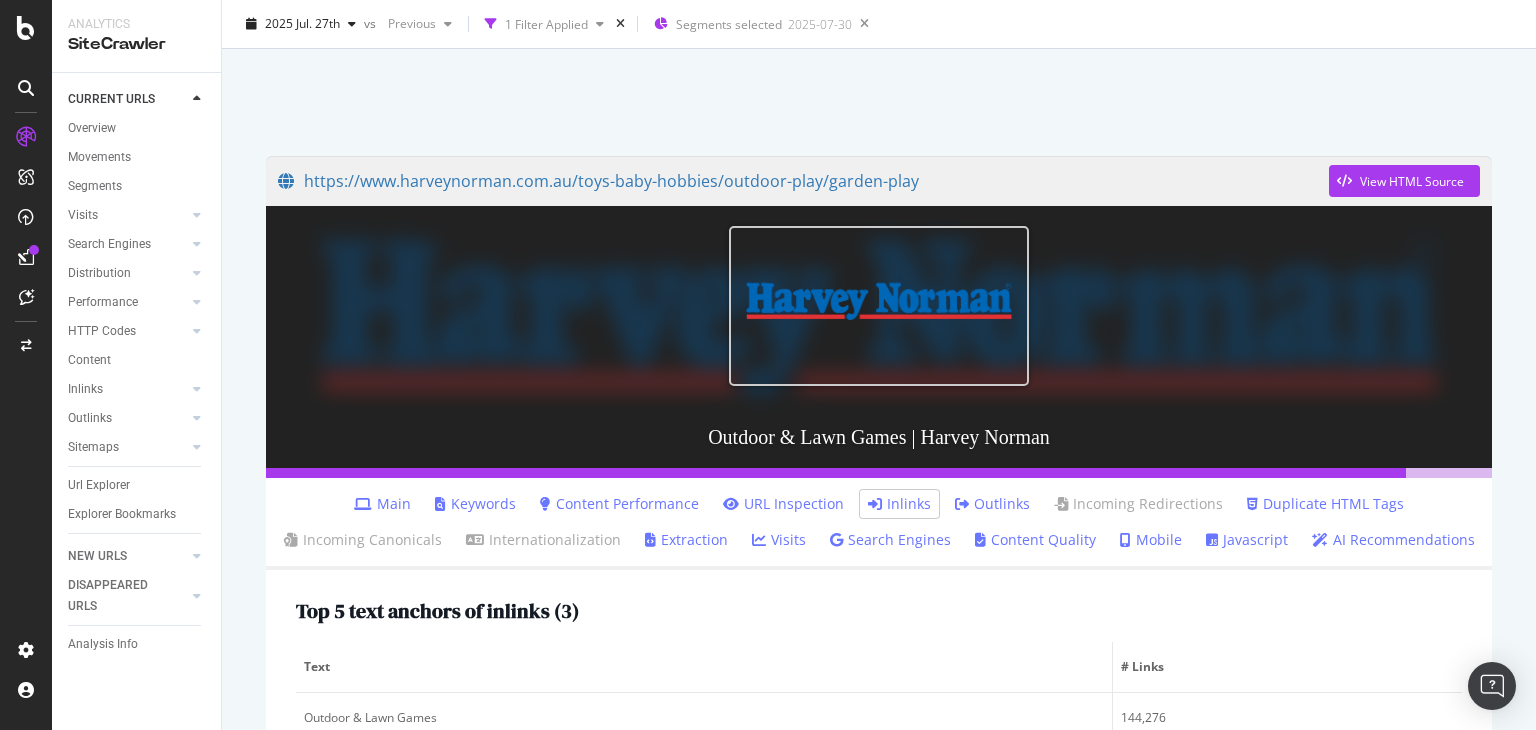 scroll, scrollTop: 0, scrollLeft: 0, axis: both 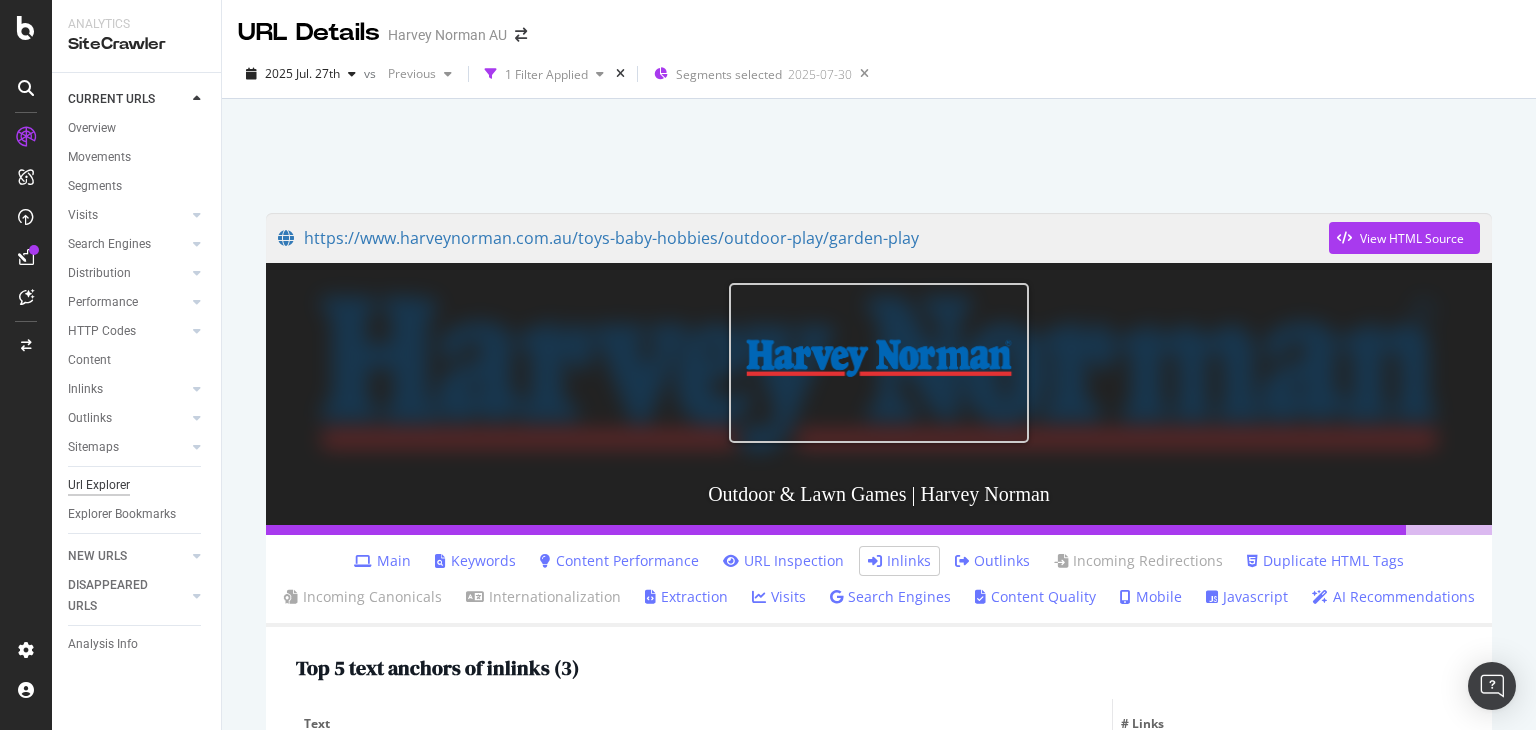 click on "Url Explorer" at bounding box center [99, 485] 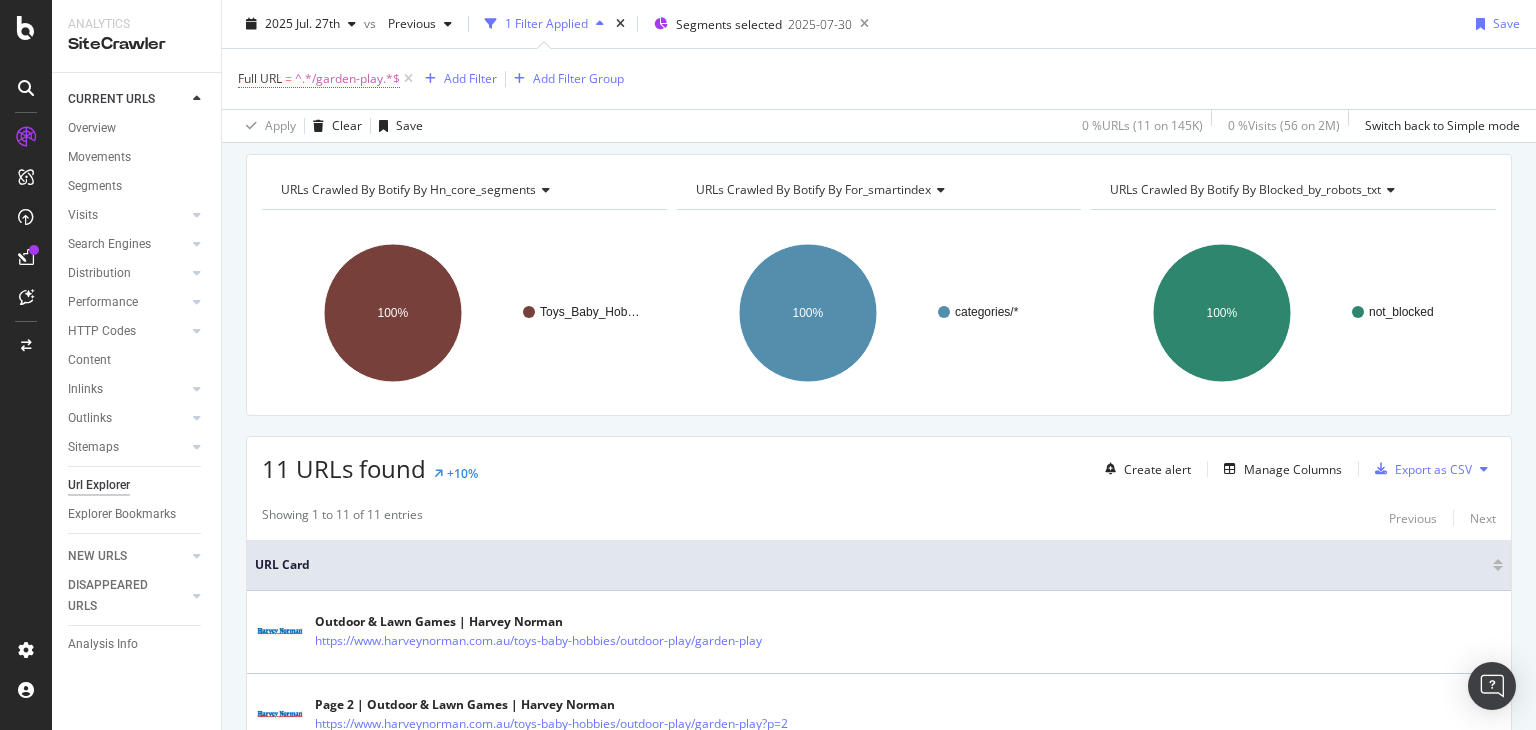 scroll, scrollTop: 0, scrollLeft: 0, axis: both 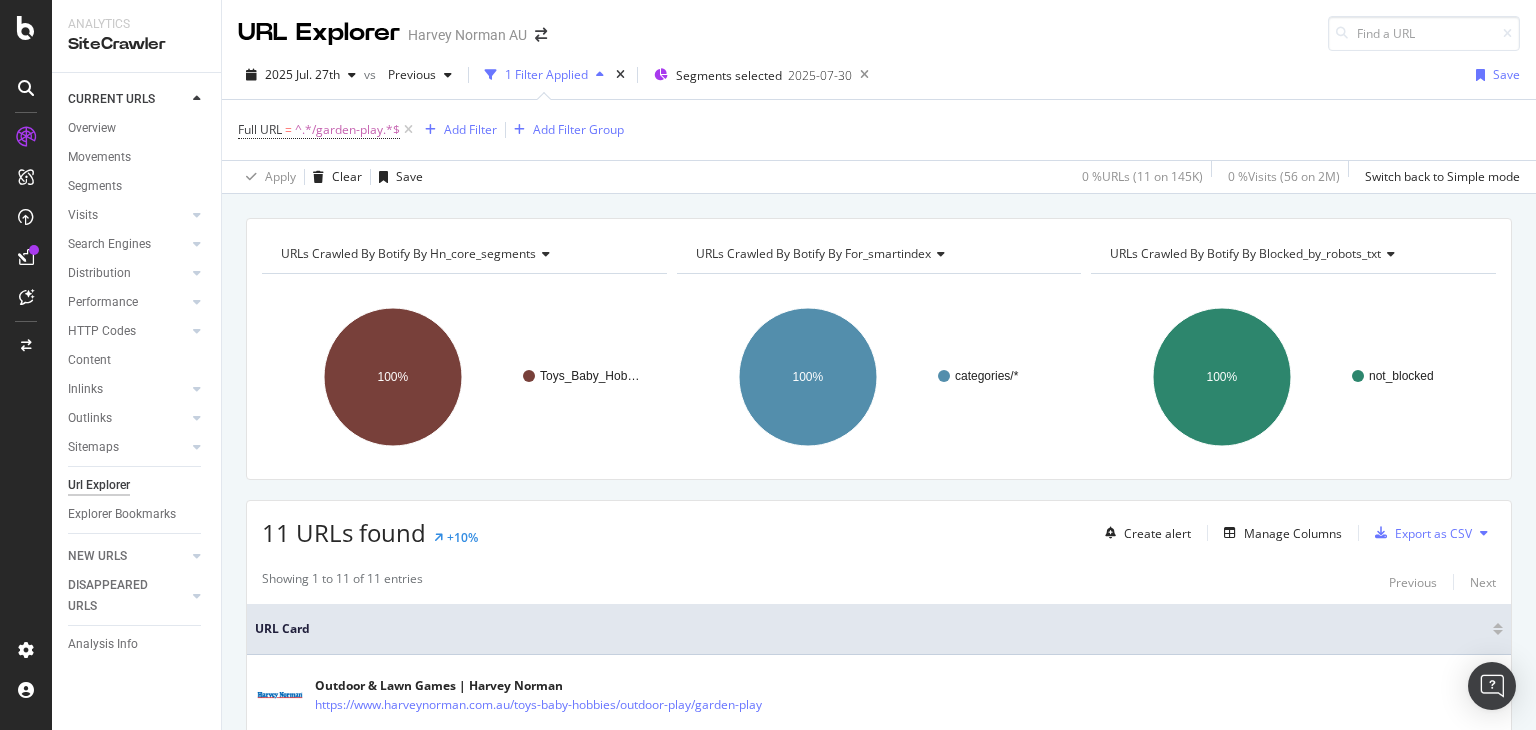 drag, startPoint x: 1056, startPoint y: 55, endPoint x: 1029, endPoint y: 64, distance: 28.460499 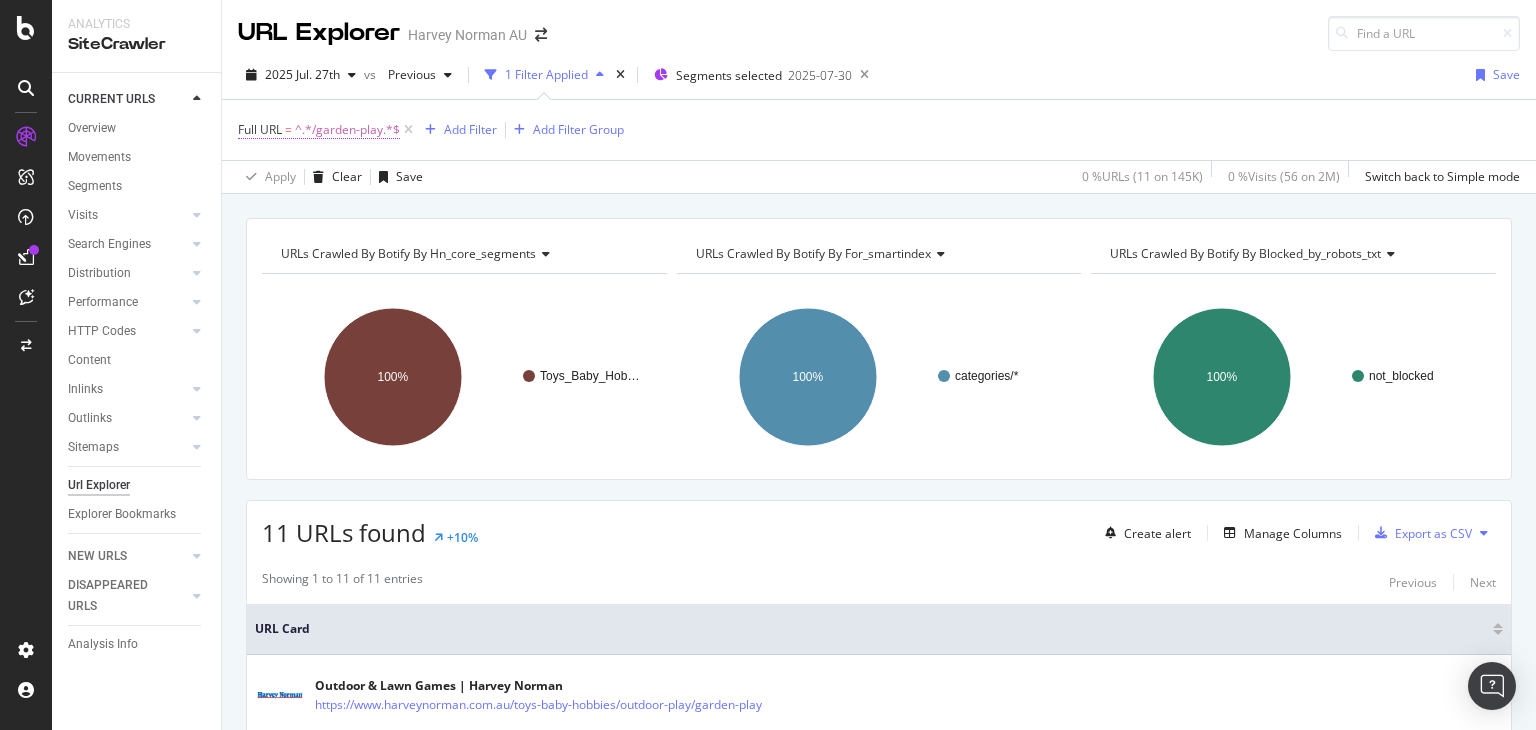 click on "^.*/garden-play.*$" at bounding box center (347, 130) 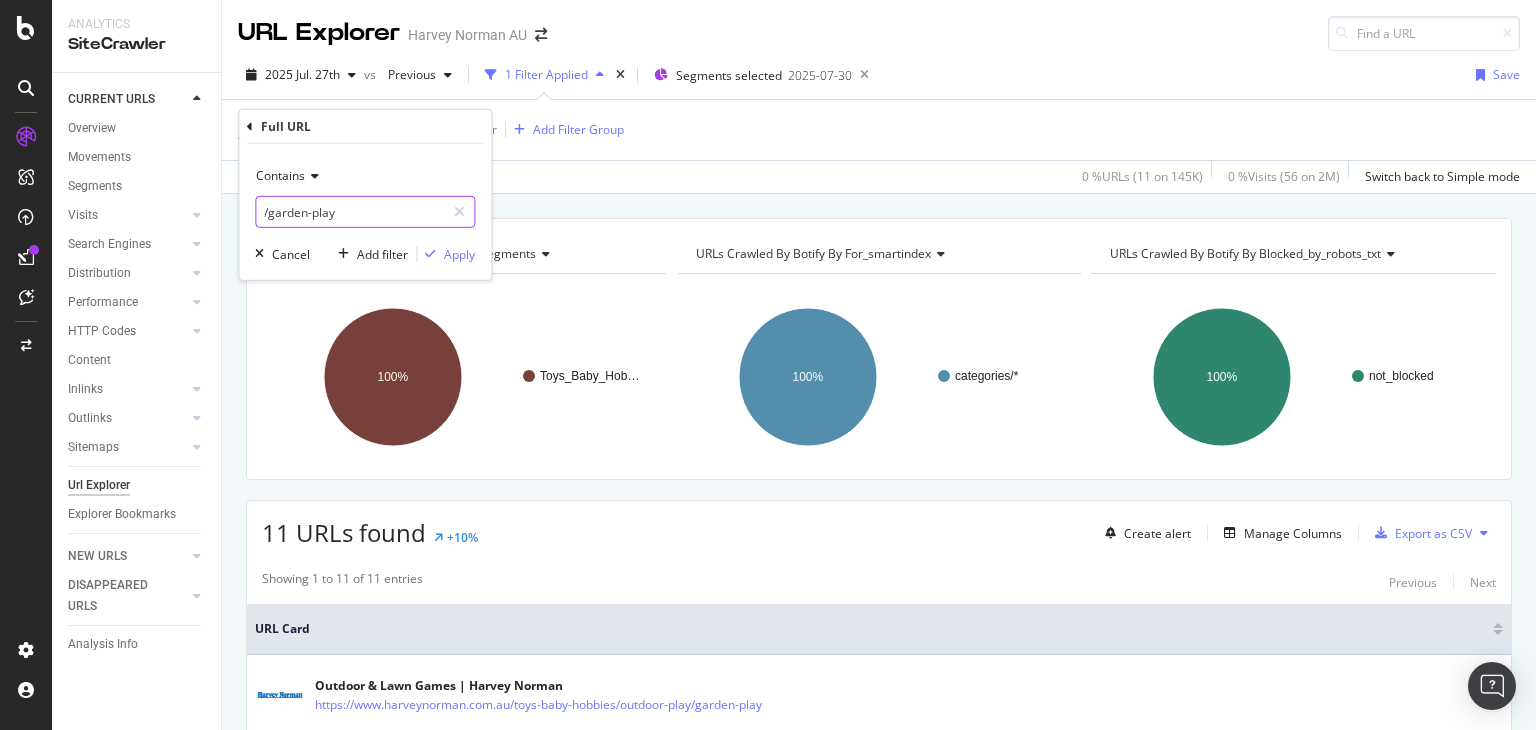 paste on "outdoor-lawn-games" 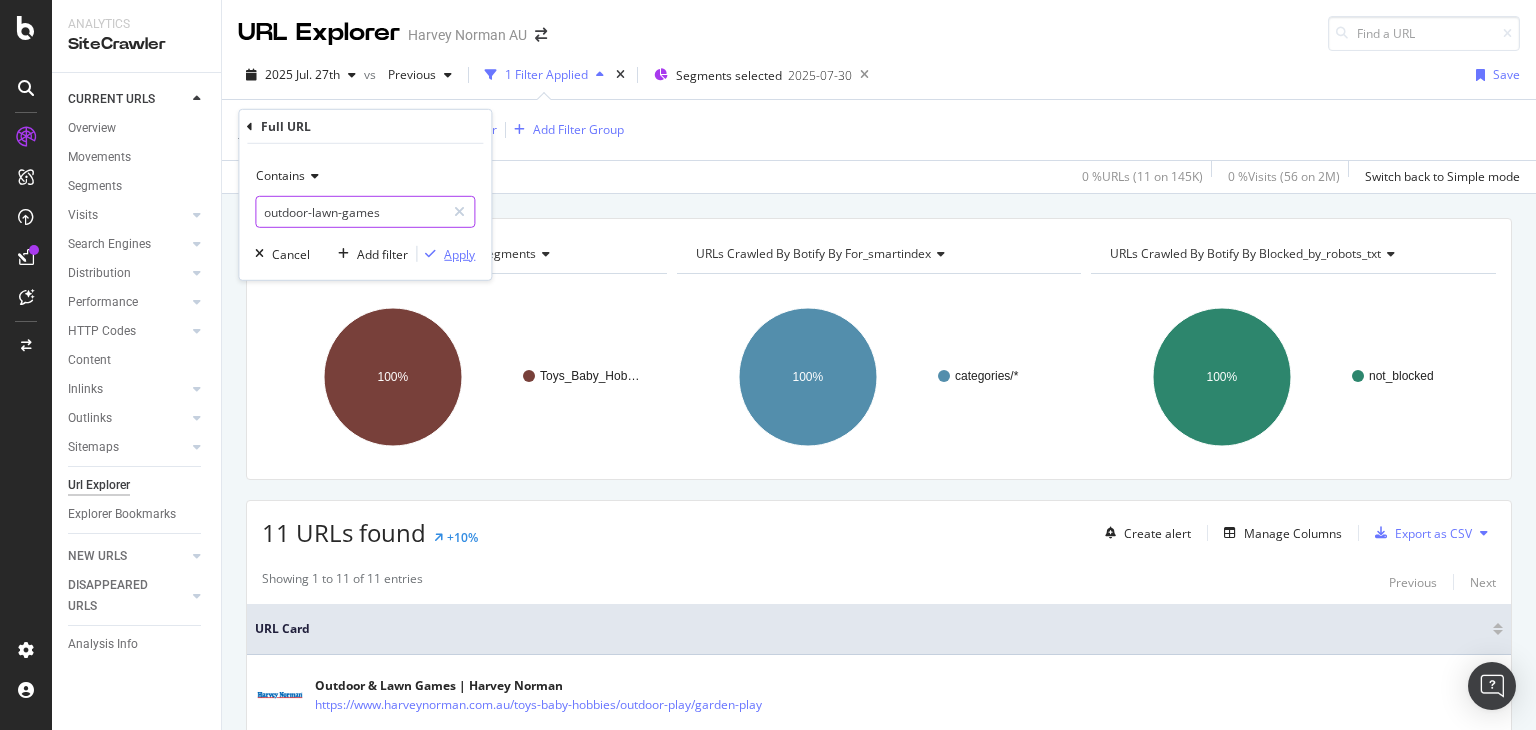 type on "outdoor-lawn-games" 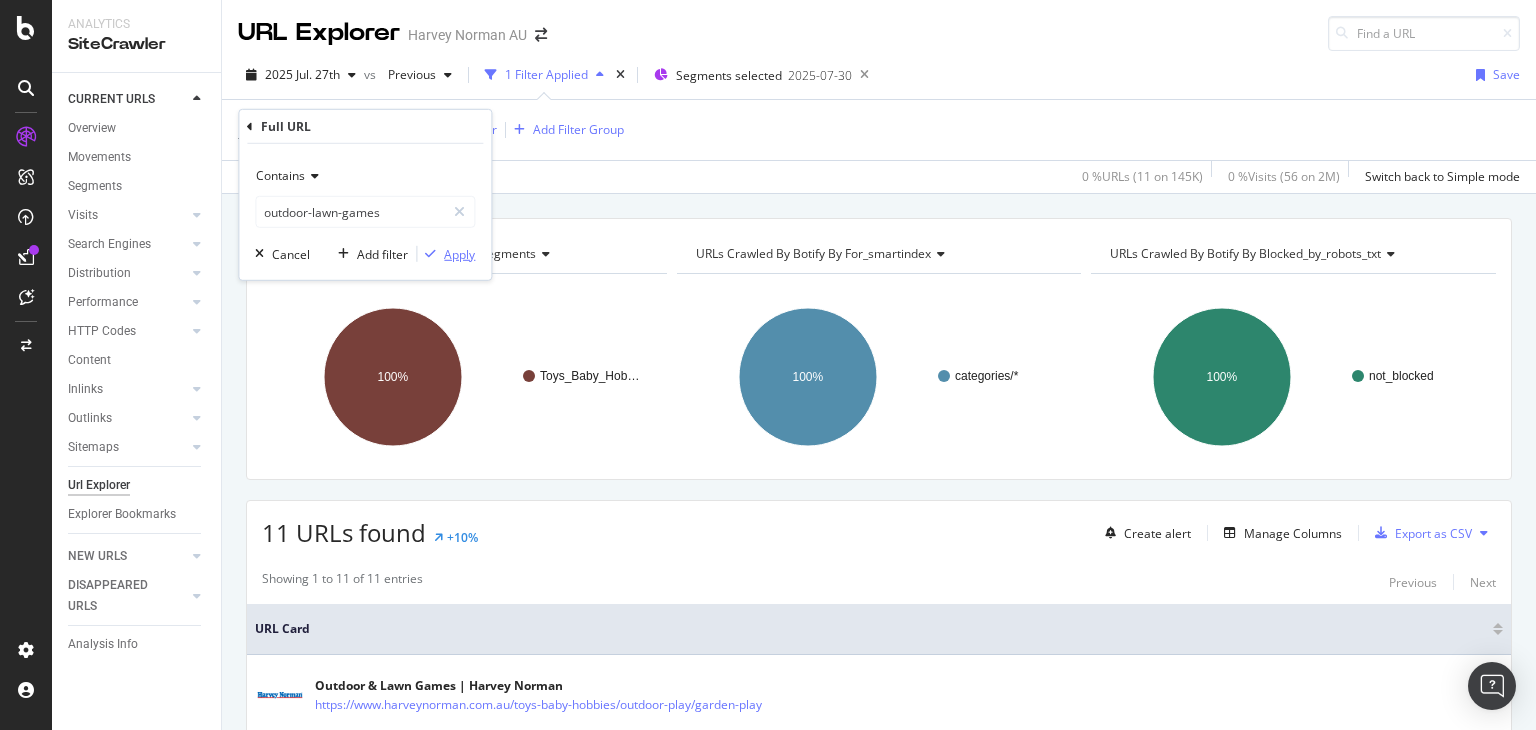 click on "Apply" at bounding box center [459, 253] 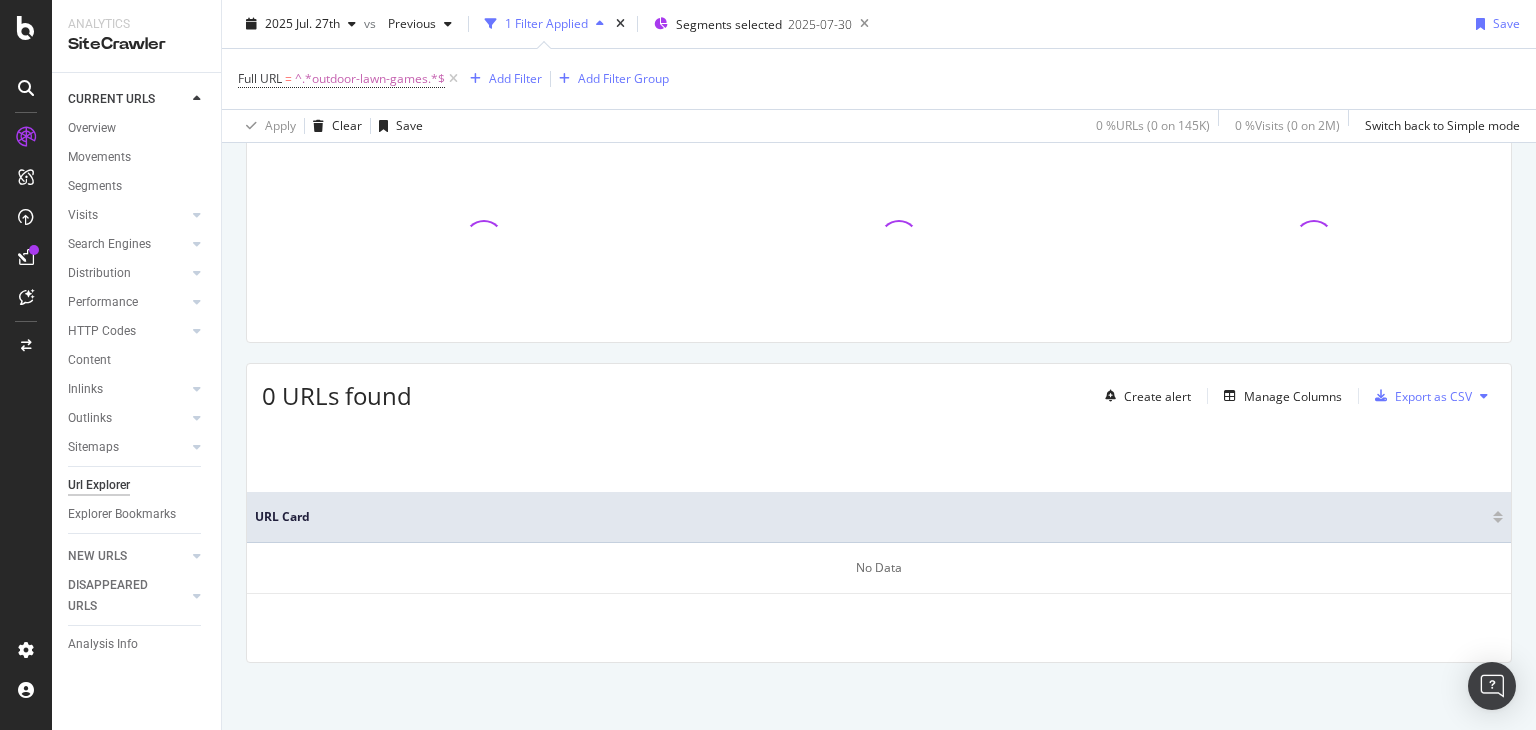 scroll, scrollTop: 139, scrollLeft: 0, axis: vertical 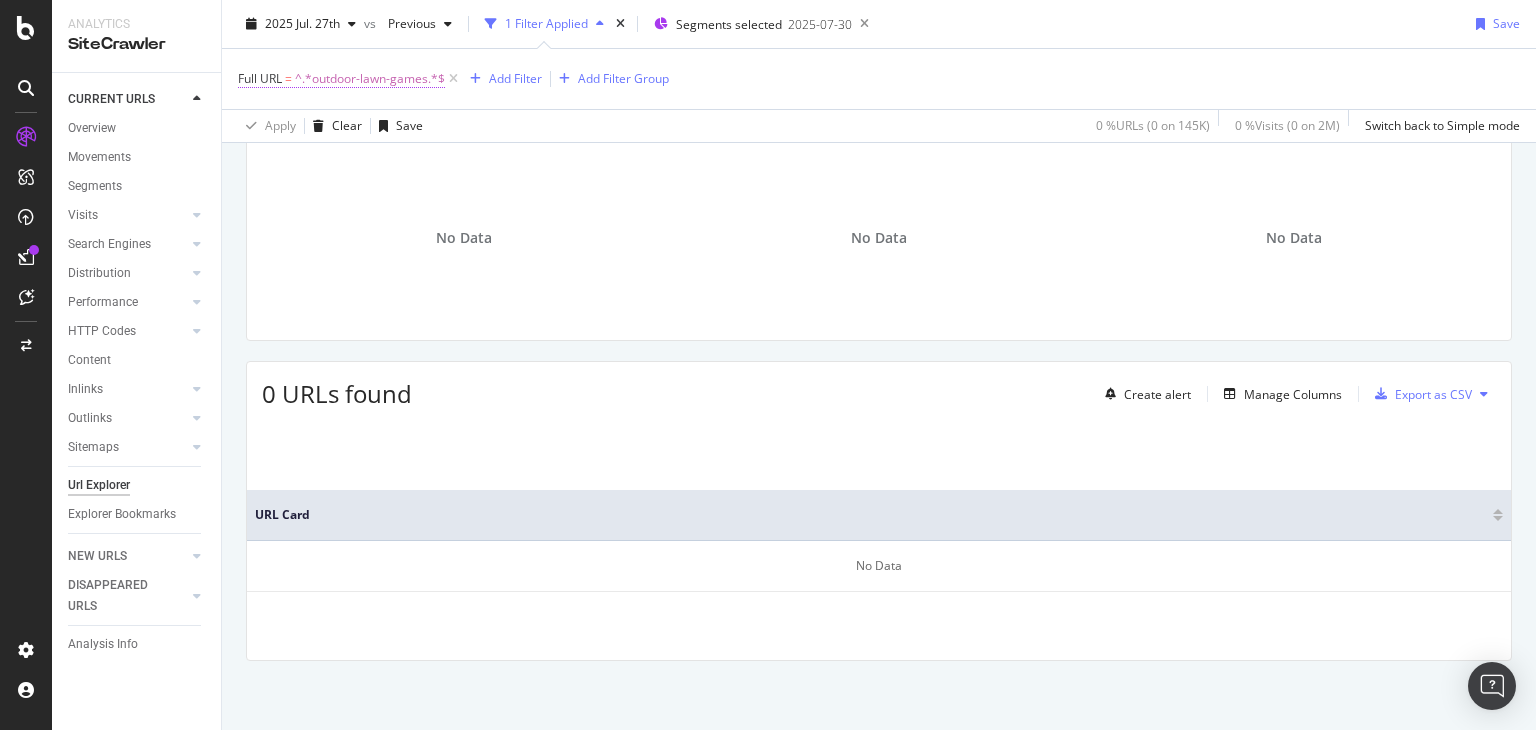 click on "^.*outdoor-lawn-games.*$" at bounding box center [370, 79] 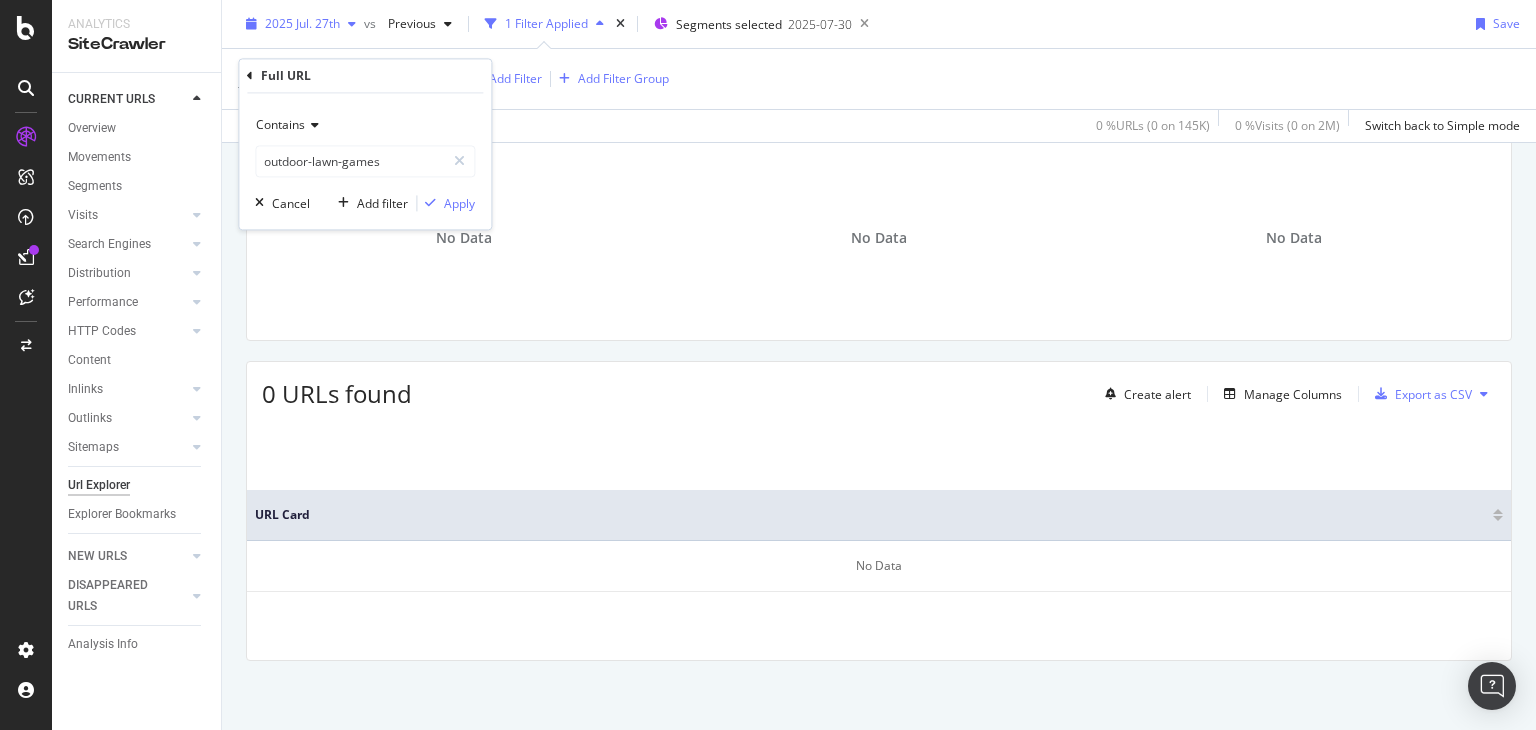 click at bounding box center [352, 24] 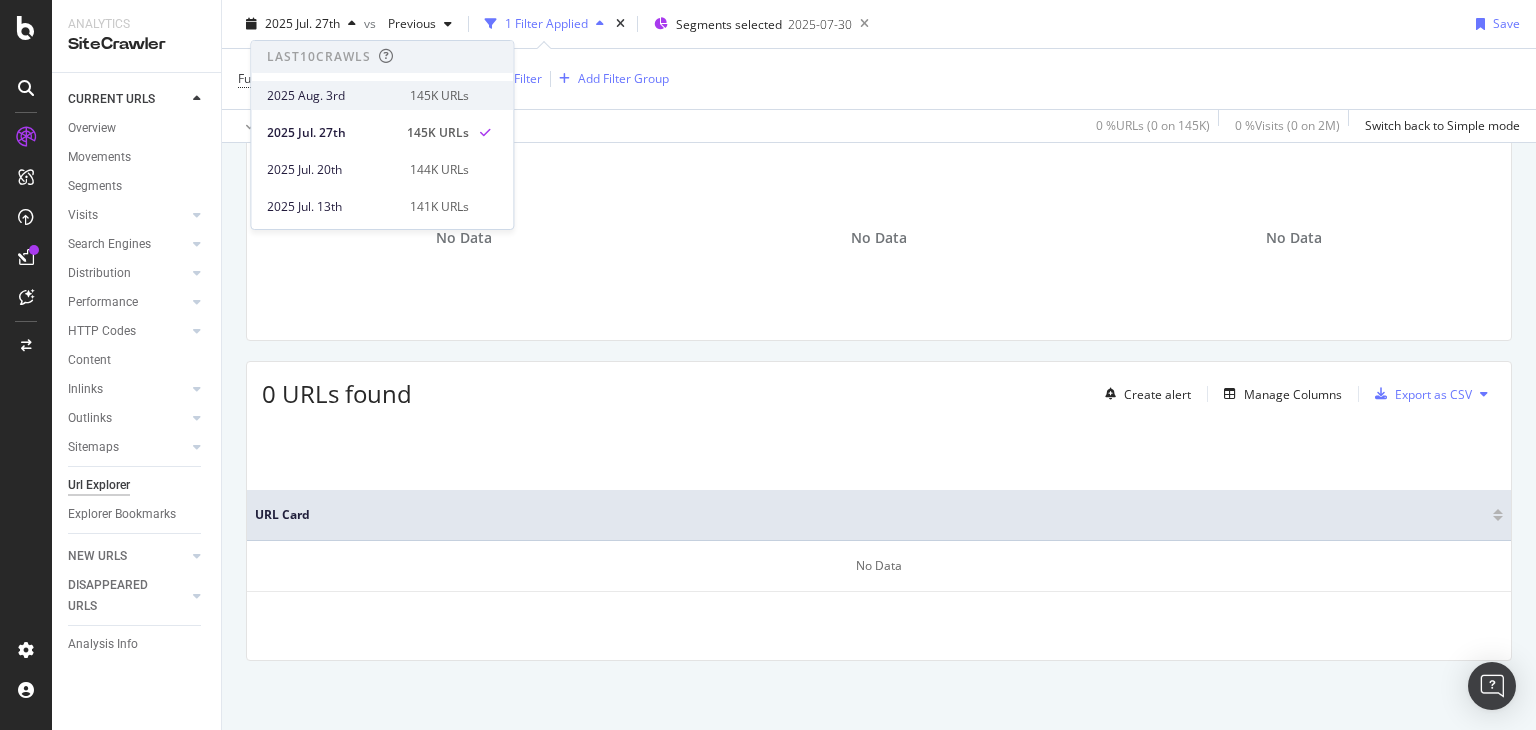 click on "2025 Aug. 3rd" at bounding box center [332, 96] 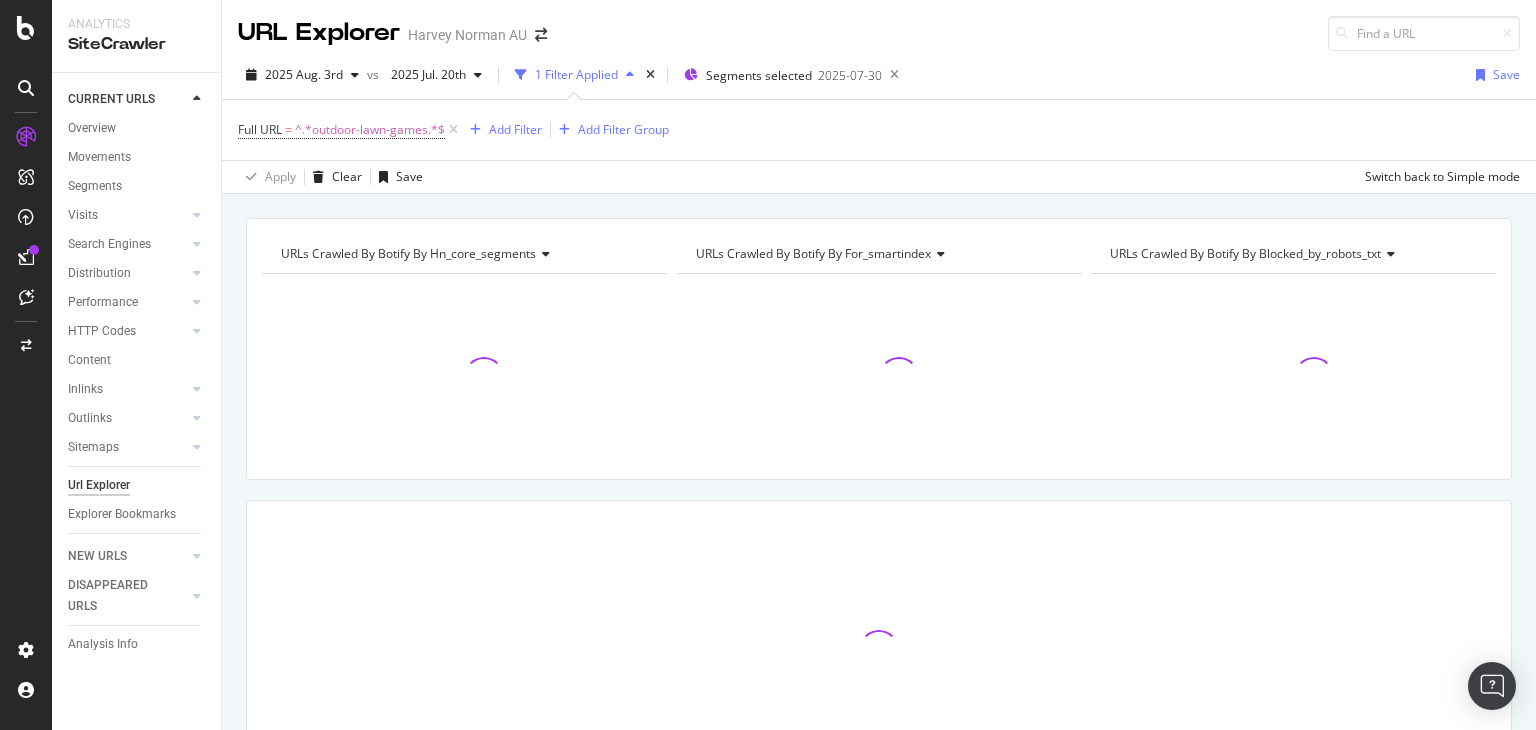 drag, startPoint x: 804, startPoint y: 37, endPoint x: 789, endPoint y: 37, distance: 15 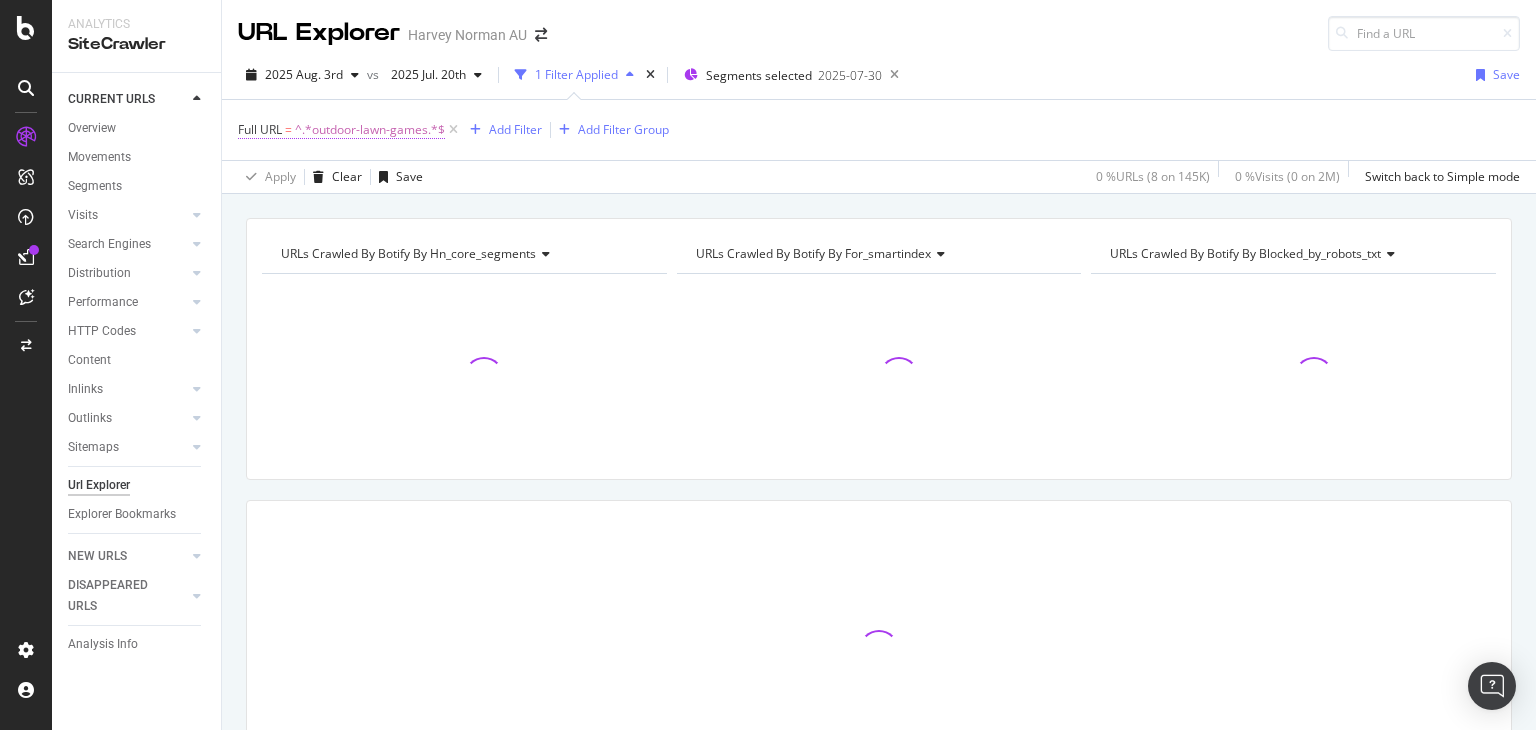 click on "^.*outdoor-lawn-games.*$" at bounding box center (370, 130) 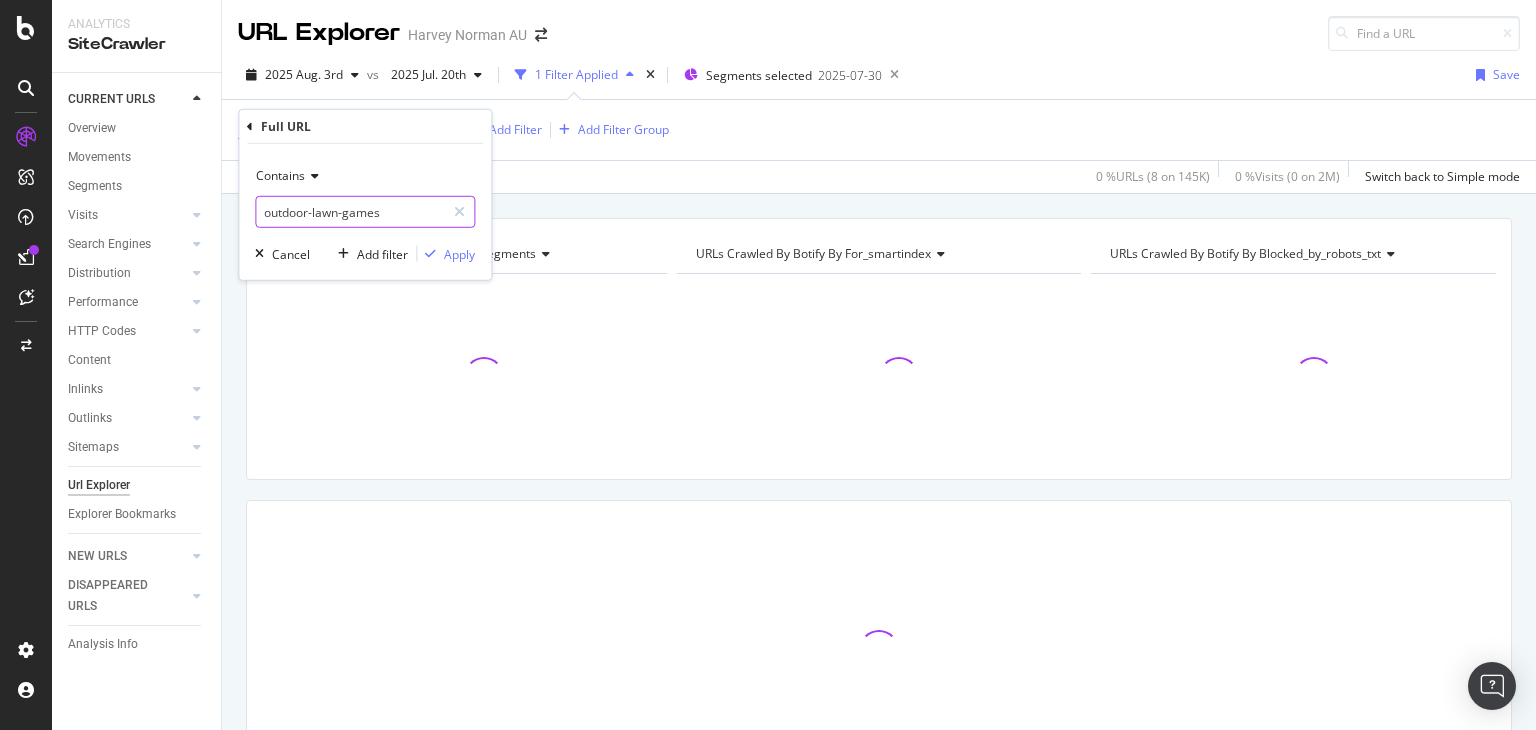 click on "outdoor-lawn-games" at bounding box center (350, 212) 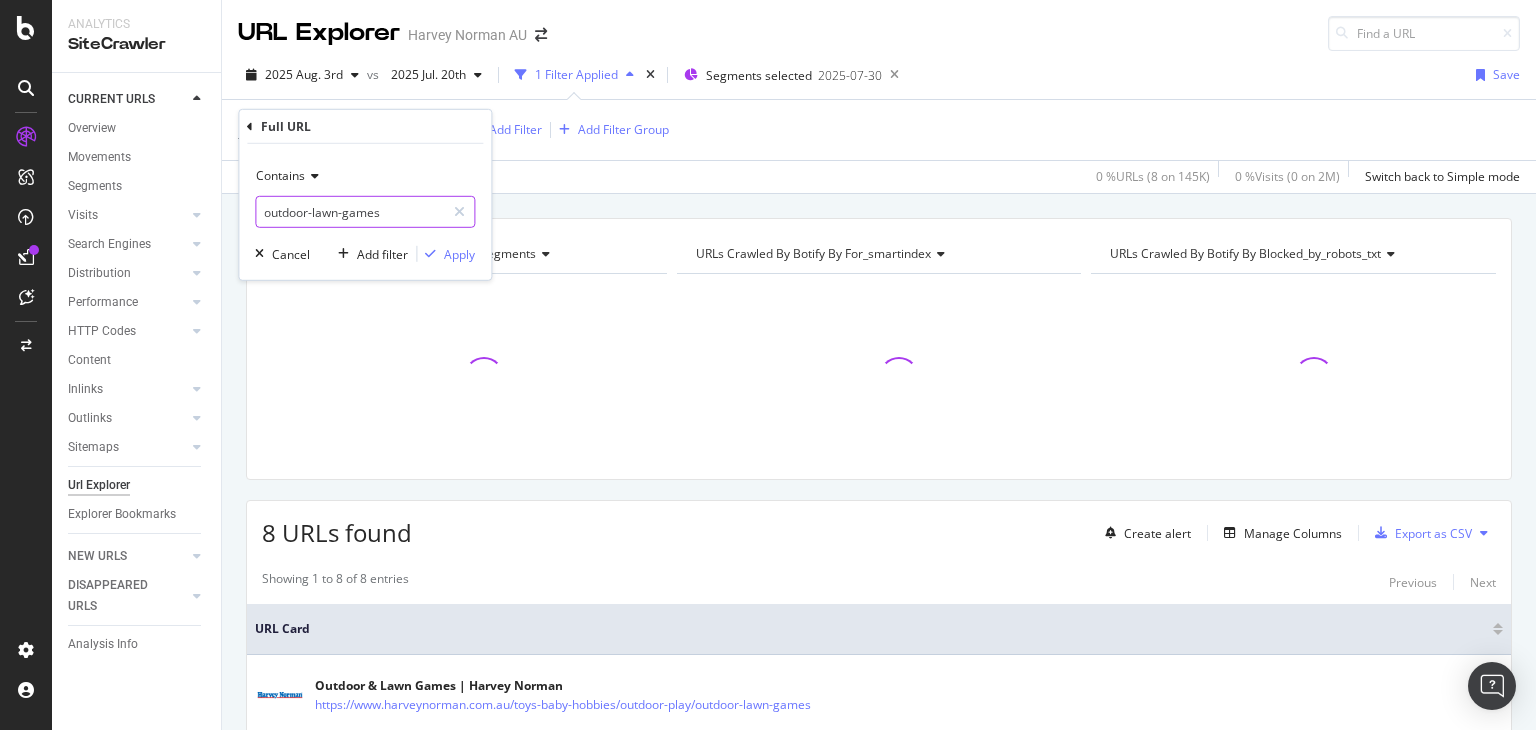 click on "outdoor-lawn-games" at bounding box center [350, 212] 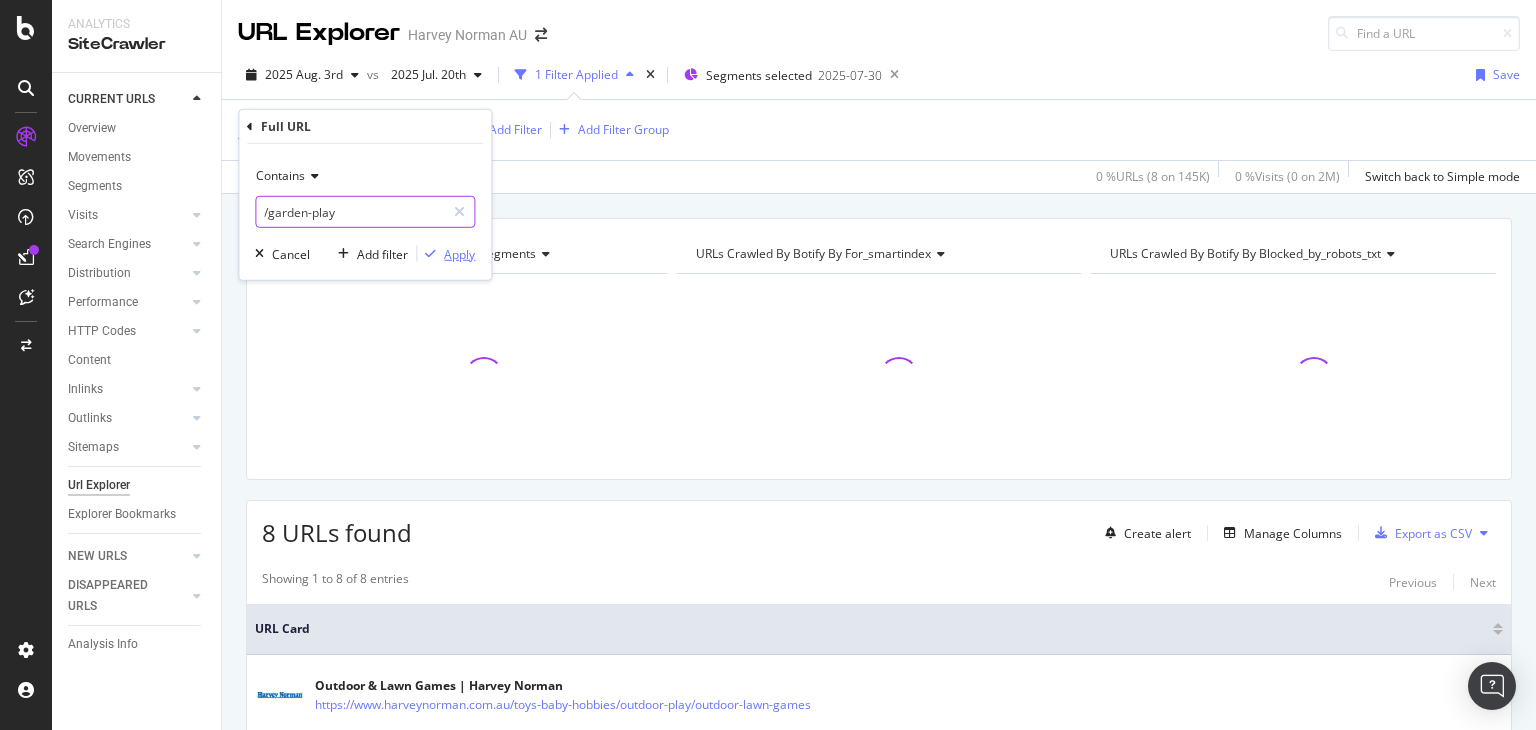 type on "/garden-play" 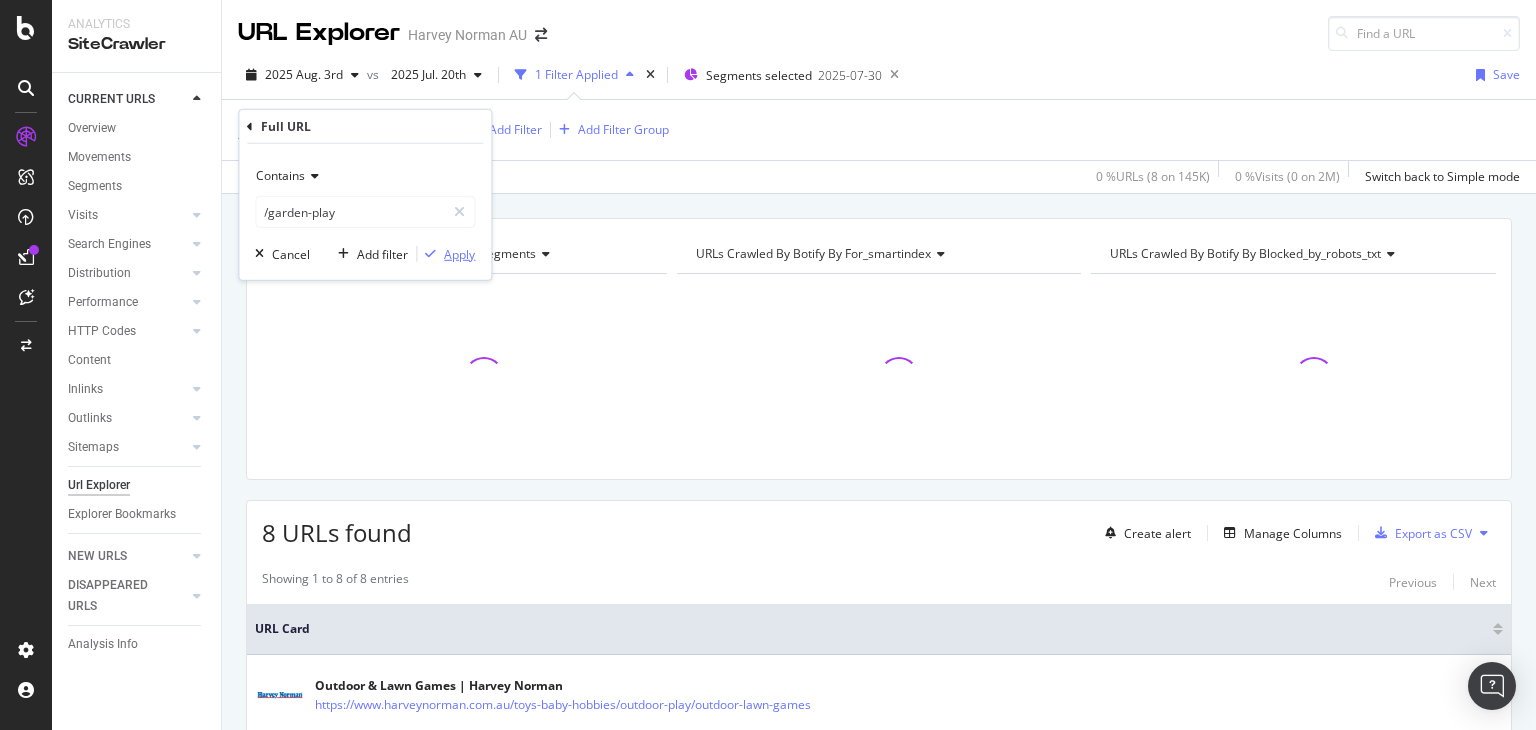 click on "Apply" at bounding box center [459, 253] 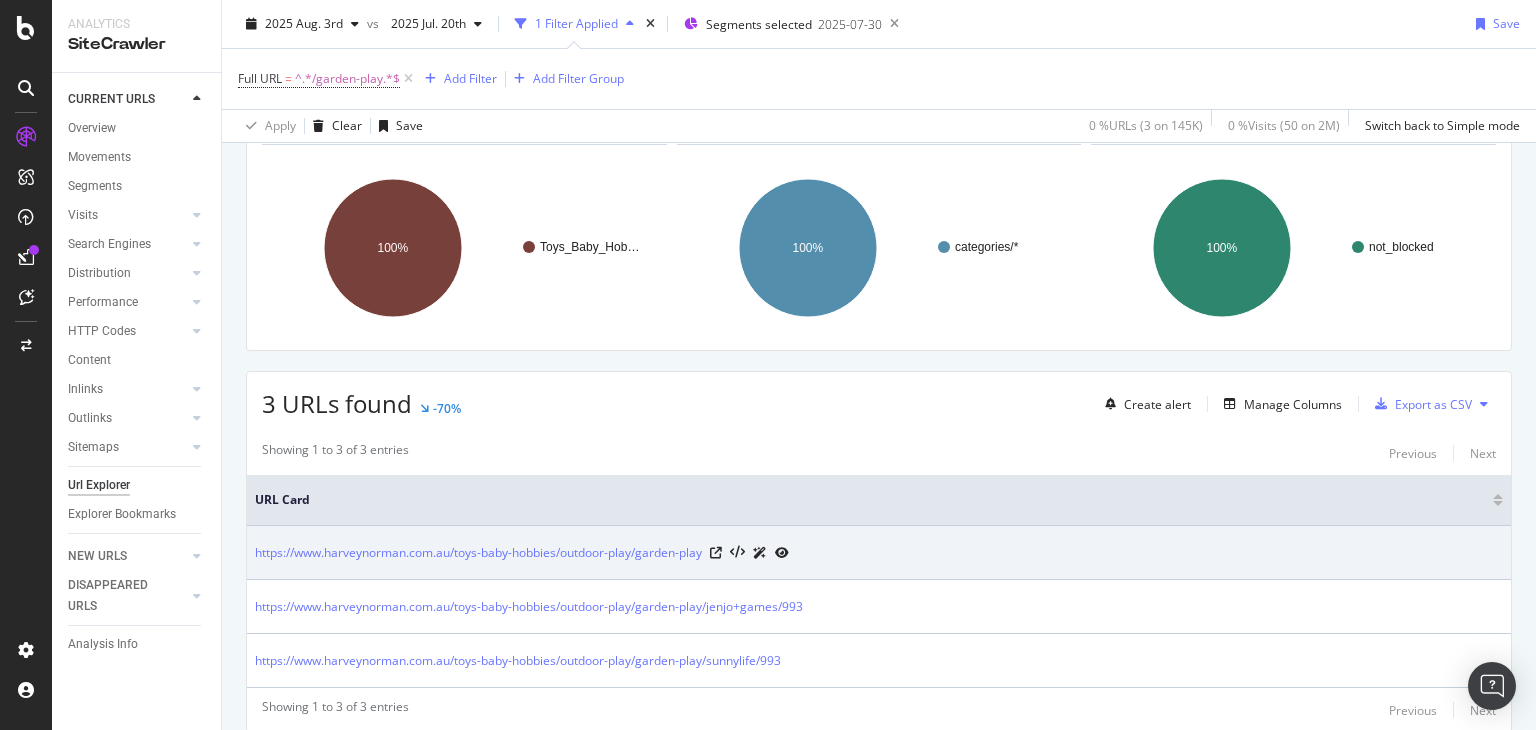 scroll, scrollTop: 0, scrollLeft: 0, axis: both 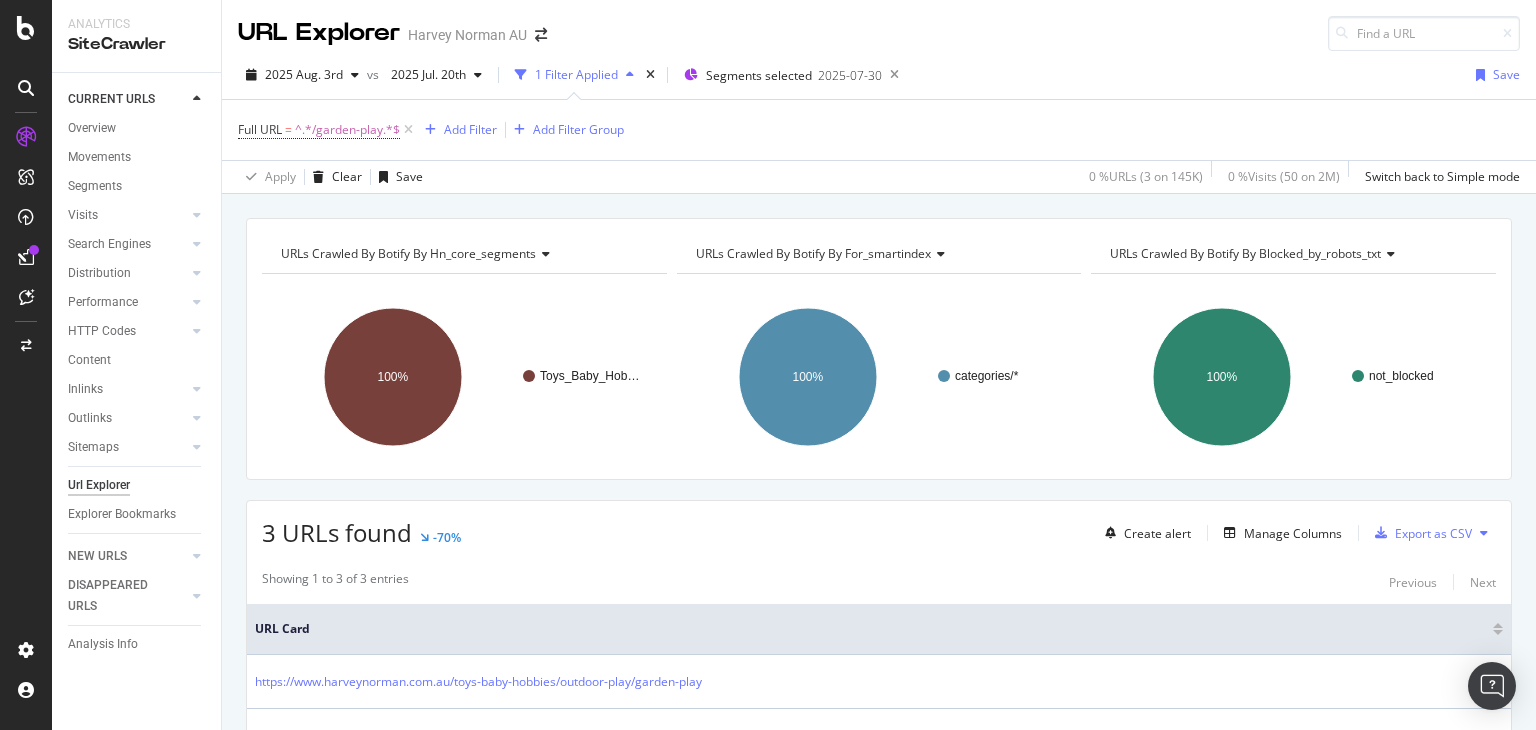 click on "Url Explorer" at bounding box center (99, 485) 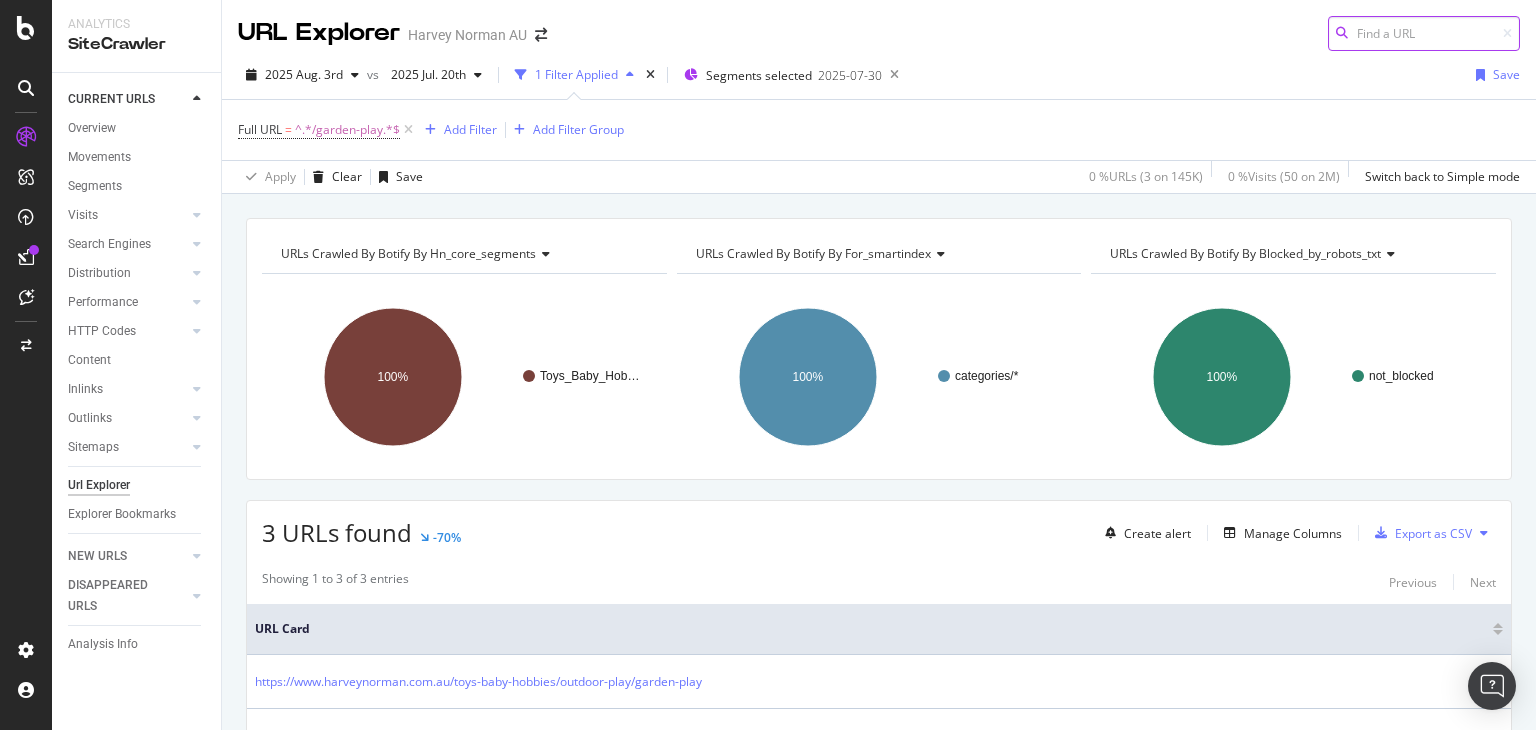 click at bounding box center [1424, 33] 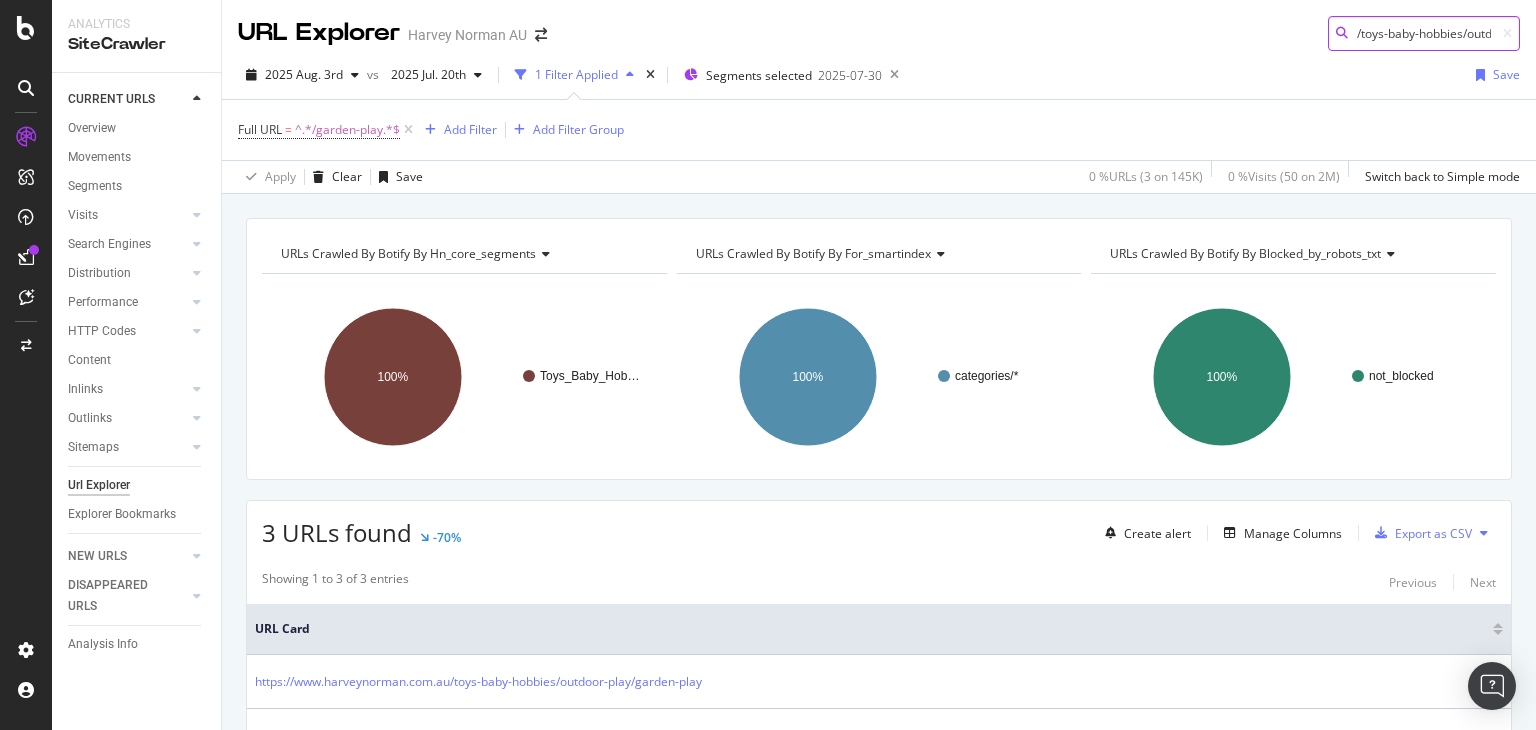 scroll, scrollTop: 0, scrollLeft: 116, axis: horizontal 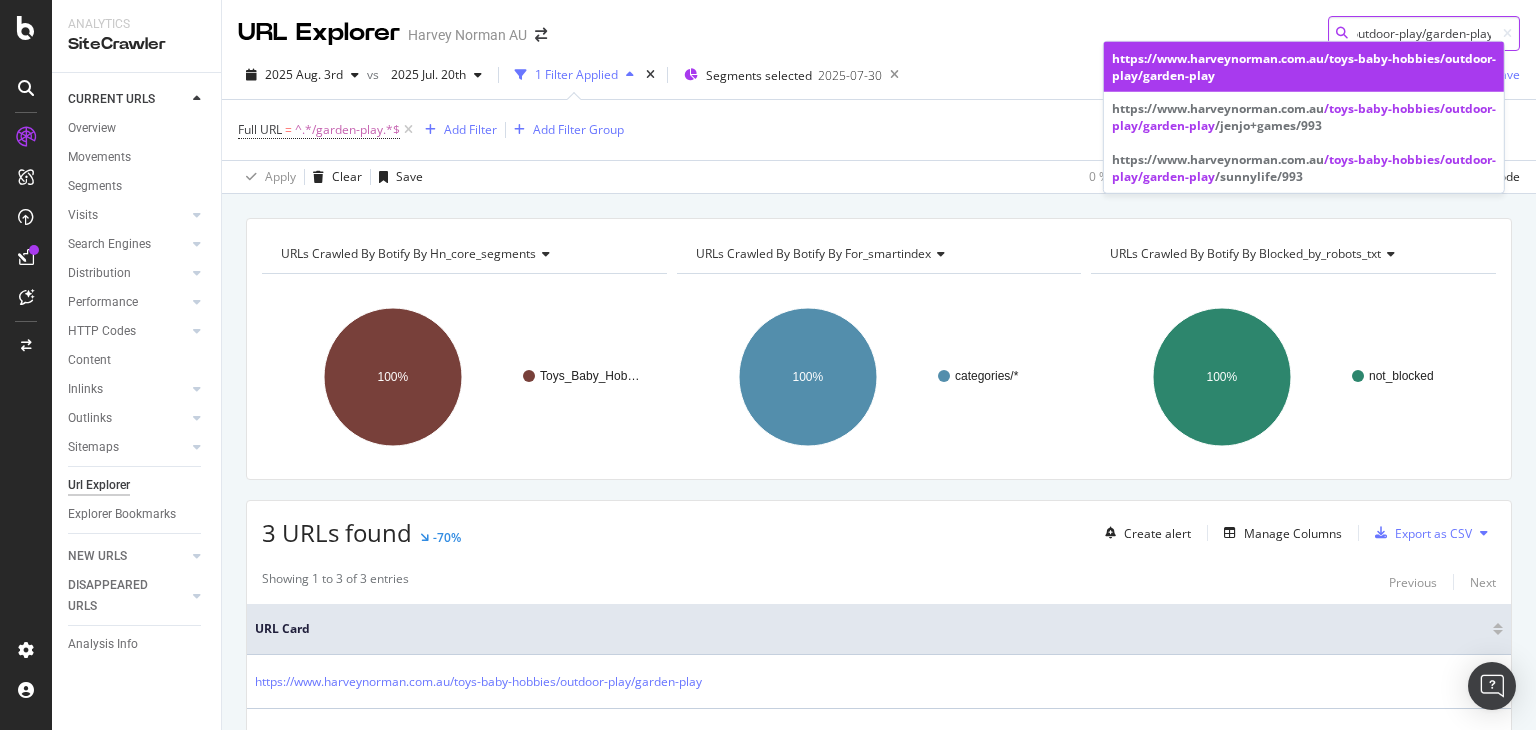 type on "/toys-baby-hobbies/outdoor-play/garden-play" 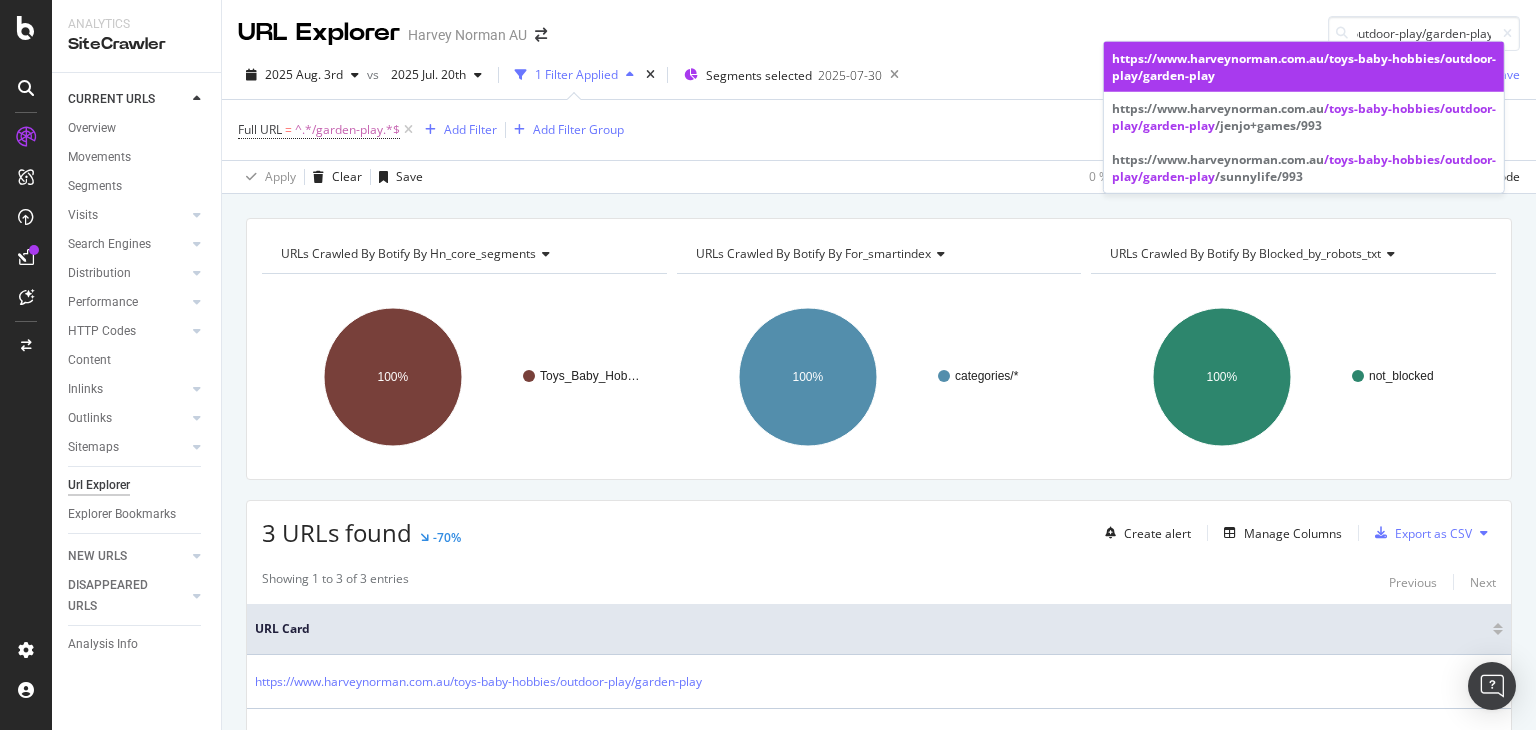 scroll, scrollTop: 0, scrollLeft: 0, axis: both 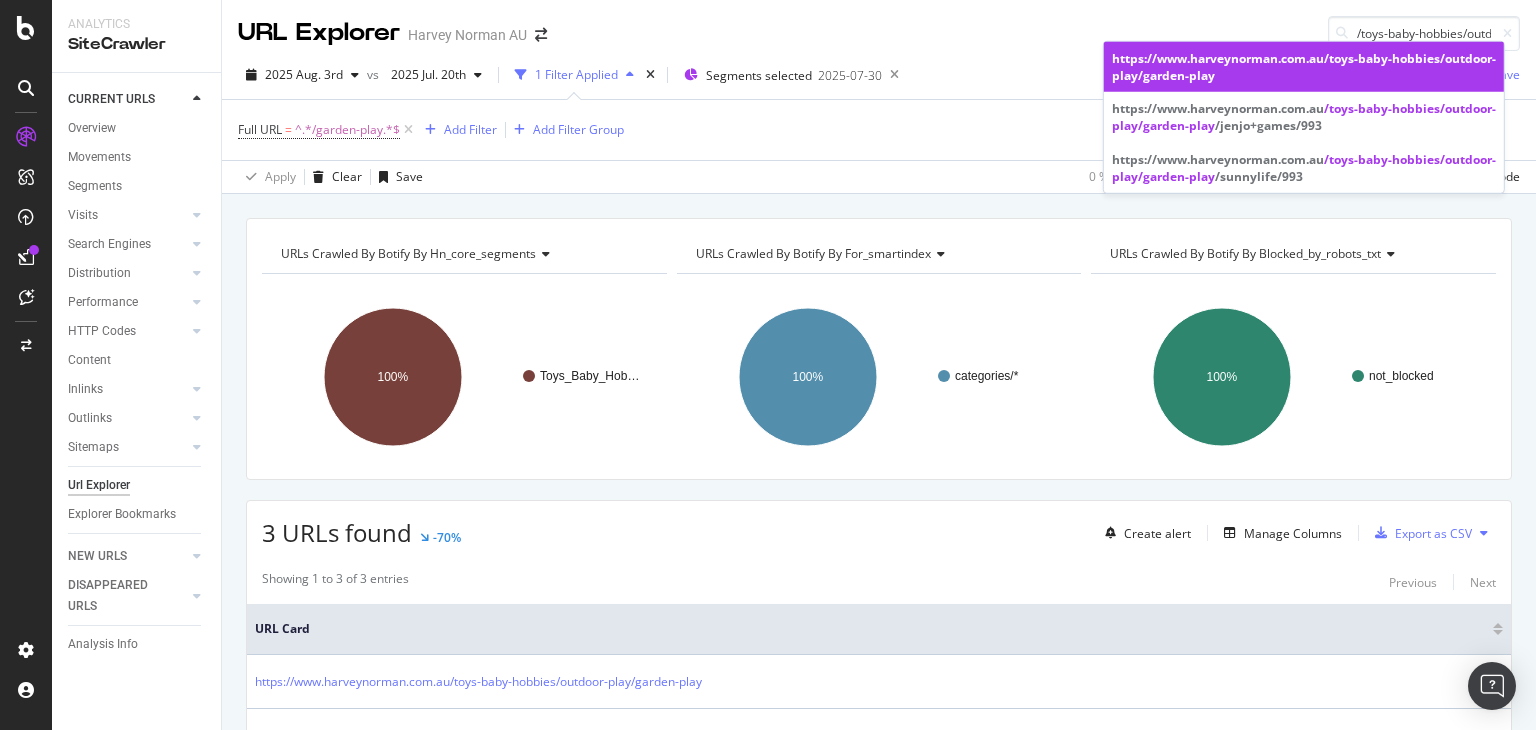 click on "/toys-baby-hobbies/outdoor-play/garden-play" at bounding box center (1304, 67) 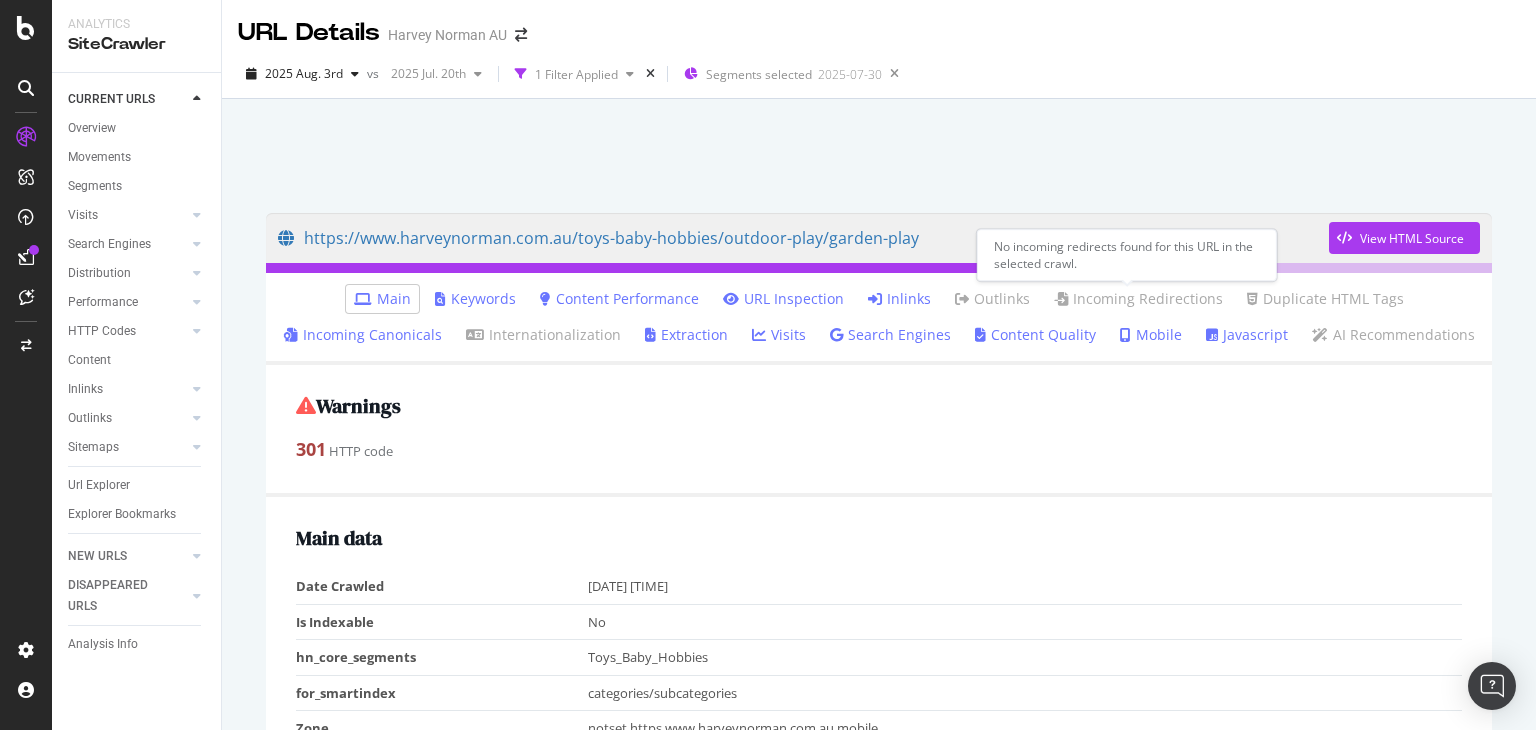 scroll, scrollTop: 610, scrollLeft: 0, axis: vertical 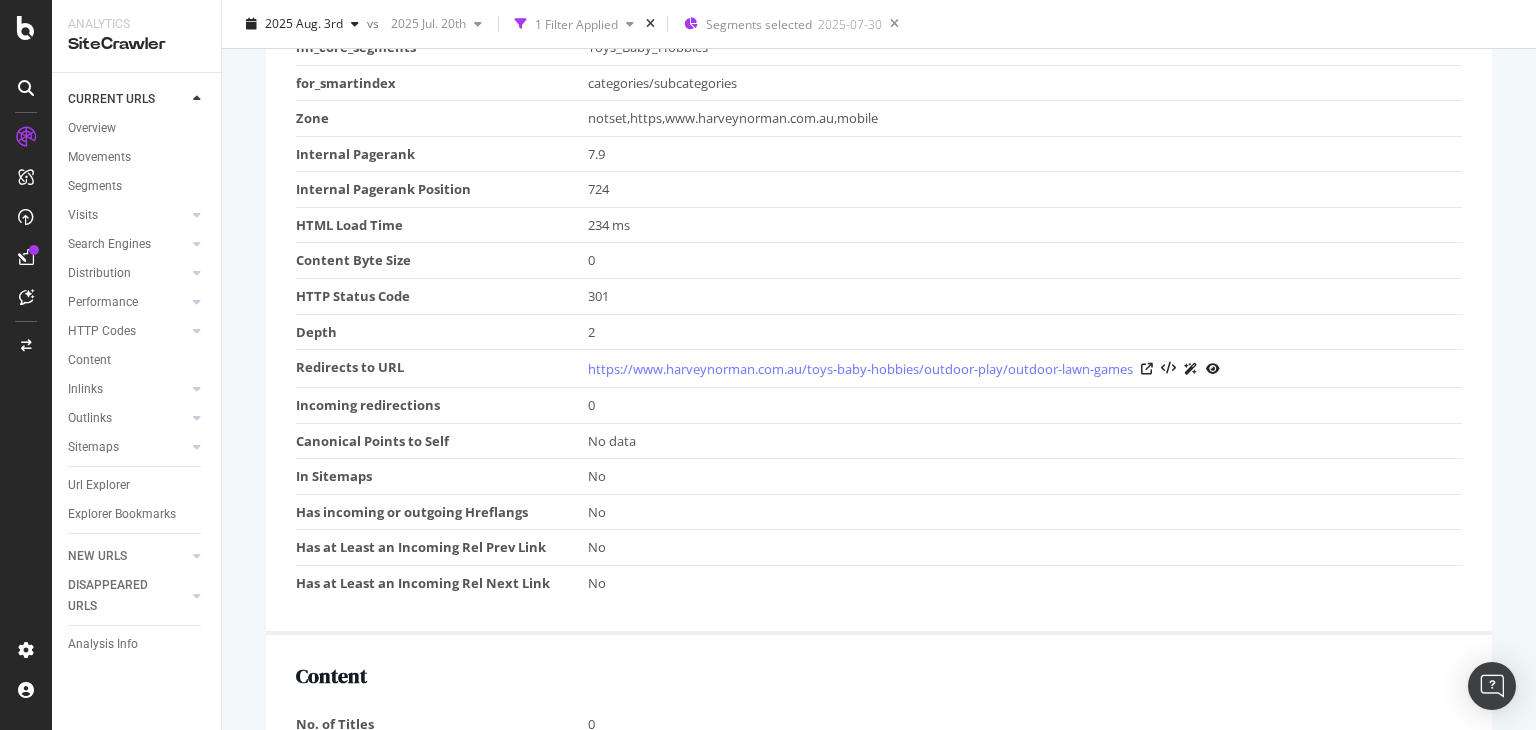 click on "https://www.harveynorman.com.au/toys-baby-hobbies/outdoor-play/garden-play View HTML Source Main Keywords Content Performance URL Inspection Inlinks Outlinks Incoming Redirections Duplicate HTML Tags Incoming Canonicals Internationalization Extraction Visits Search Engines Content Quality Mobile Javascript AI Recommendations  Warnings 301   HTTP code Main data Date Crawled 2025-08-04 00:44:00 Is Indexable No hn_core_segments Toys_Baby_Hobbies for_smartindex categories/subcategories Zone notset,https,www.harveynorman.com.au,mobile Internal Pagerank 7.9 Internal Pagerank Position 724 HTML Load Time 234 ms Content Byte Size 0 HTTP Status Code 301 Depth 2 Redirects to URL https://www.harveynorman.com.au/toys-baby-hobbies/outdoor-play/outdoor-lawn-games Incoming redirections 0 Canonical Points to Self No data   In Sitemaps No Has incoming or outgoing Hreflangs No Has at Least an Incoming Rel Prev Link No Has at Least an Incoming Rel Next Link No Content No. of Titles 0 Title Not Set No. of Meta Descriptions 0 0 H1" at bounding box center (879, 999) 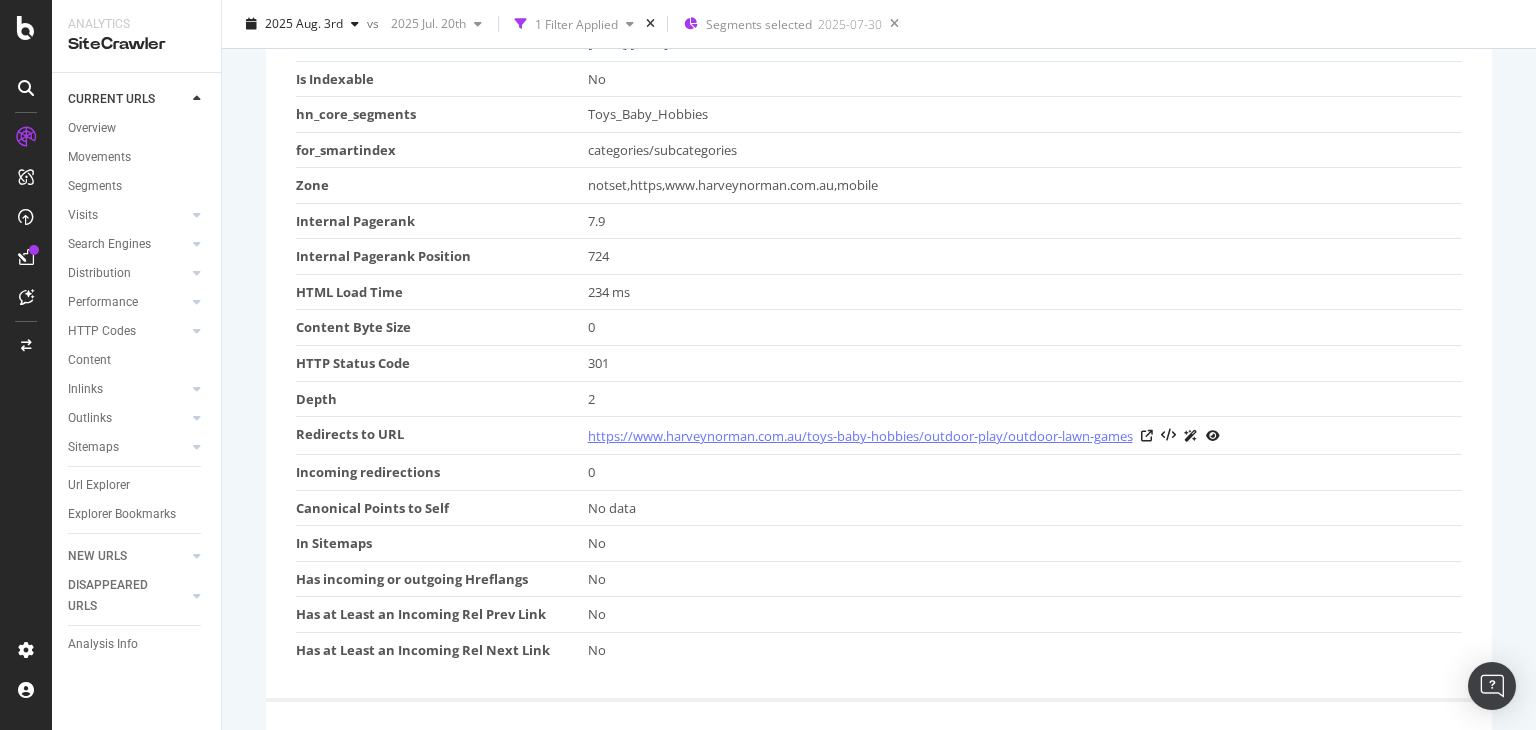 scroll, scrollTop: 510, scrollLeft: 0, axis: vertical 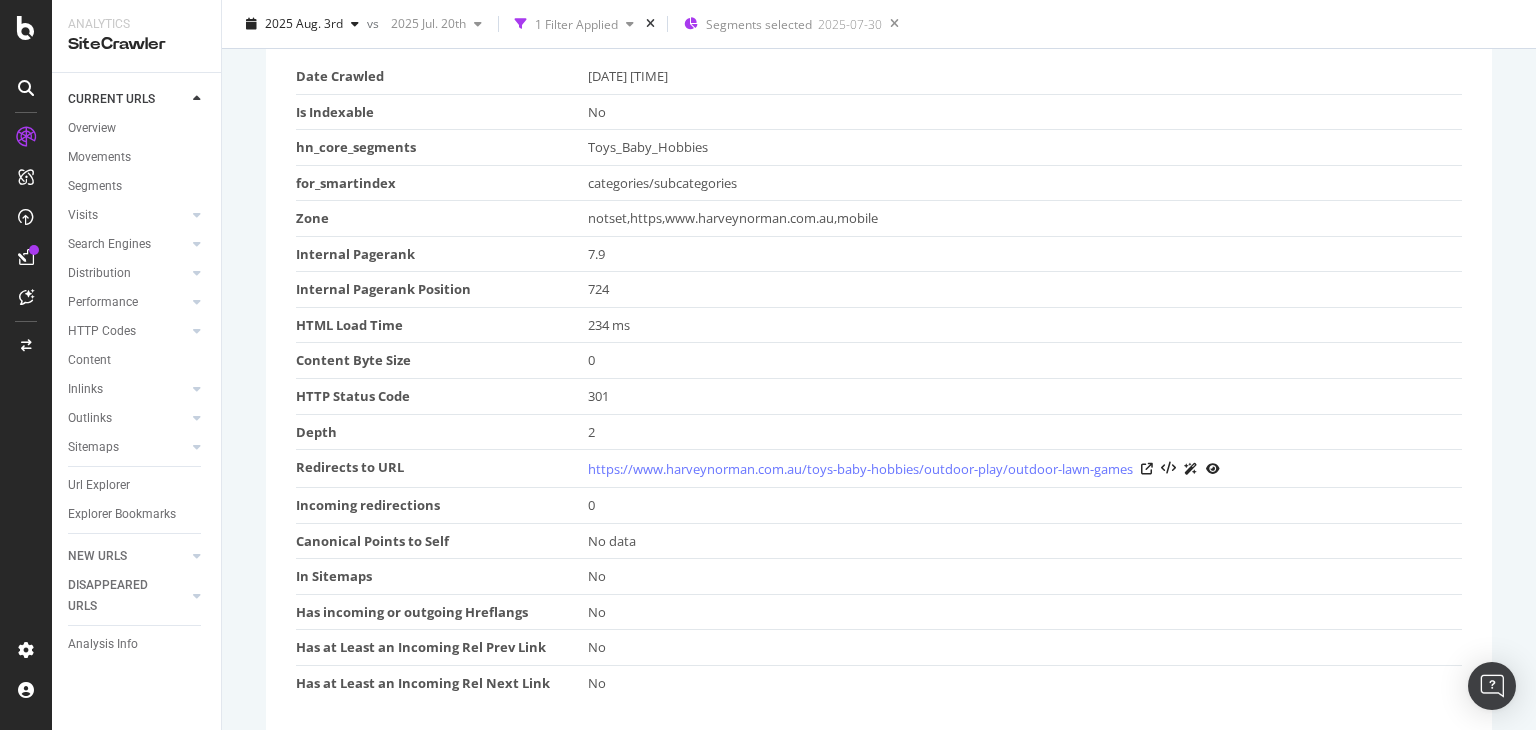 click on "2025 Aug. 3rd vs 2025 Jul. 20th 1 Filter Applied Segments selected 2025-07-30" at bounding box center (879, 28) 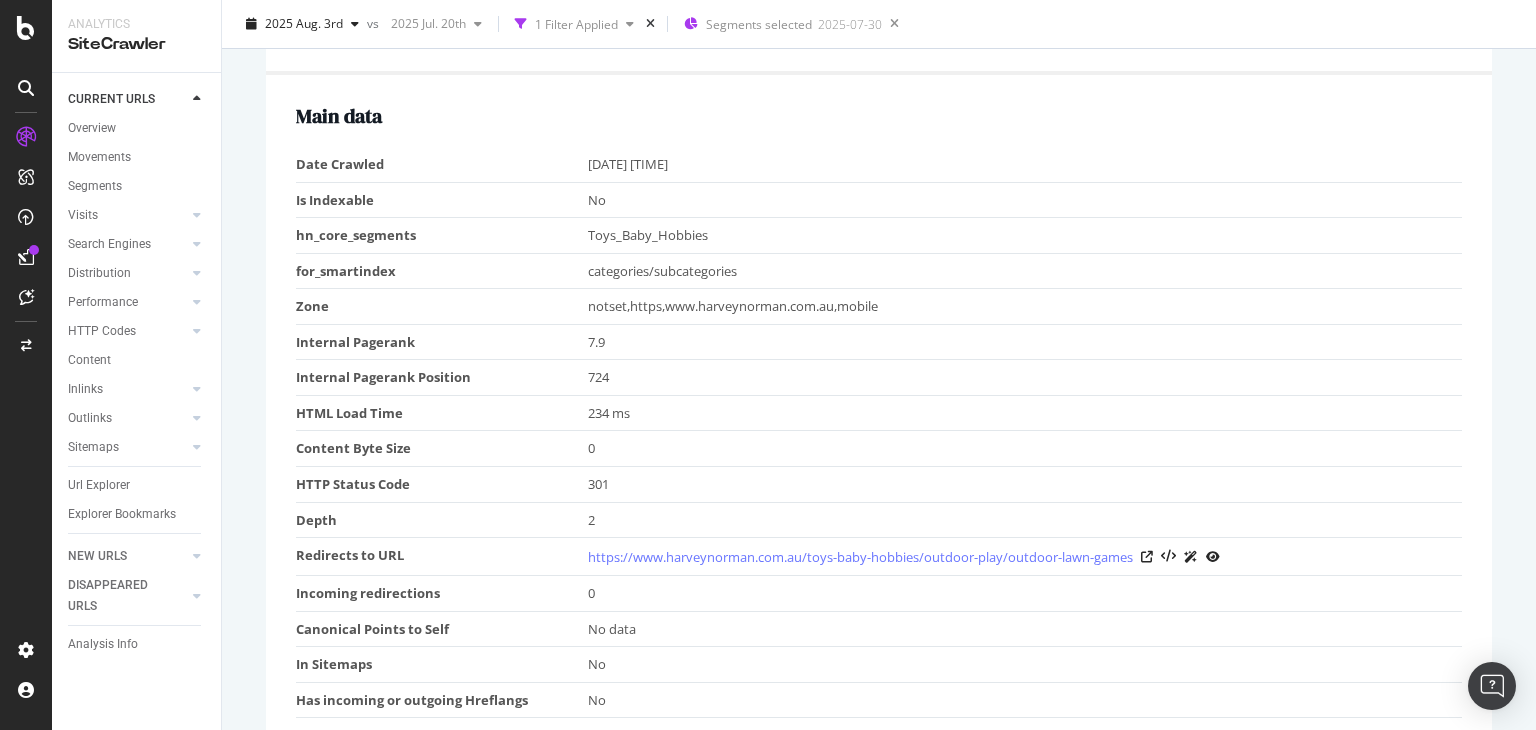scroll, scrollTop: 210, scrollLeft: 0, axis: vertical 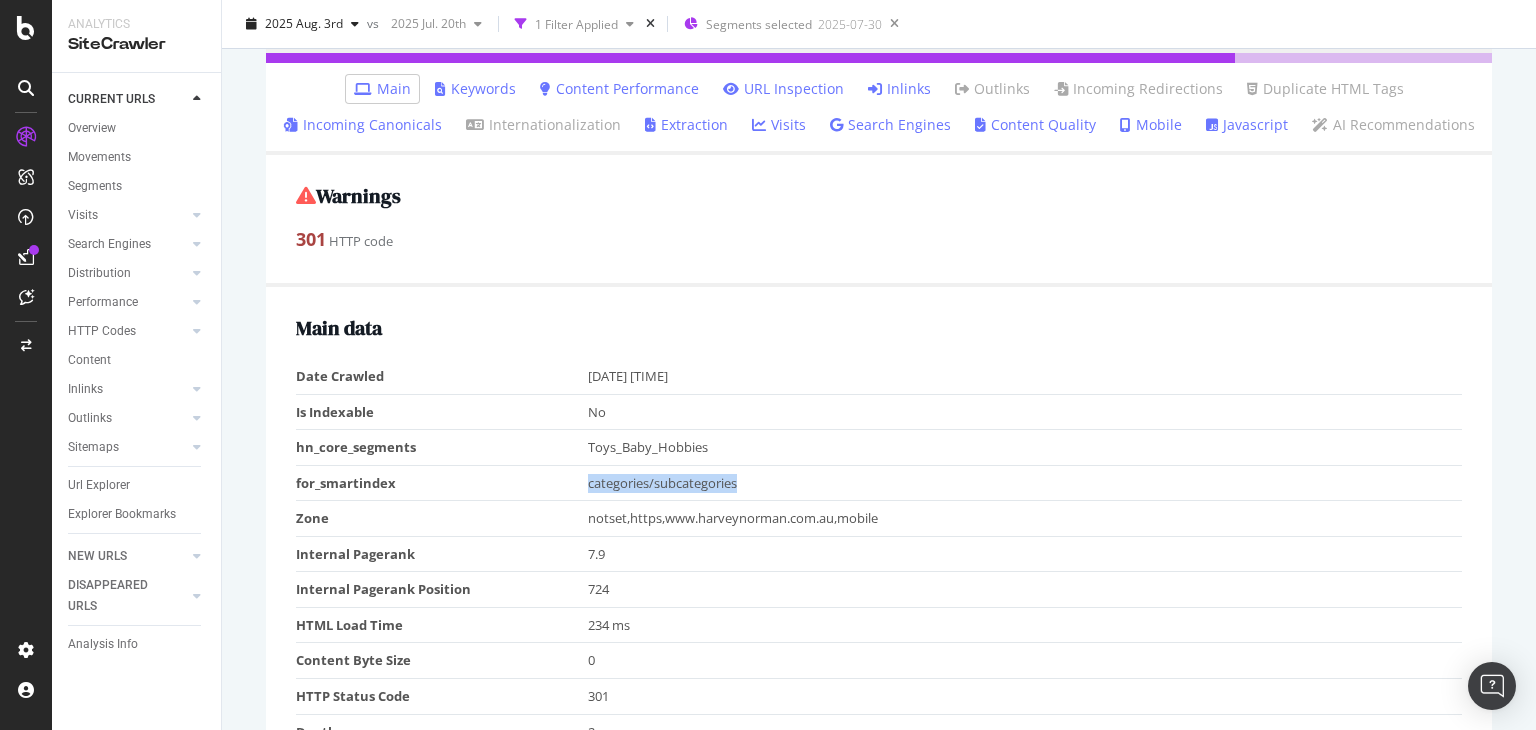 drag, startPoint x: 576, startPoint y: 476, endPoint x: 737, endPoint y: 493, distance: 161.89503 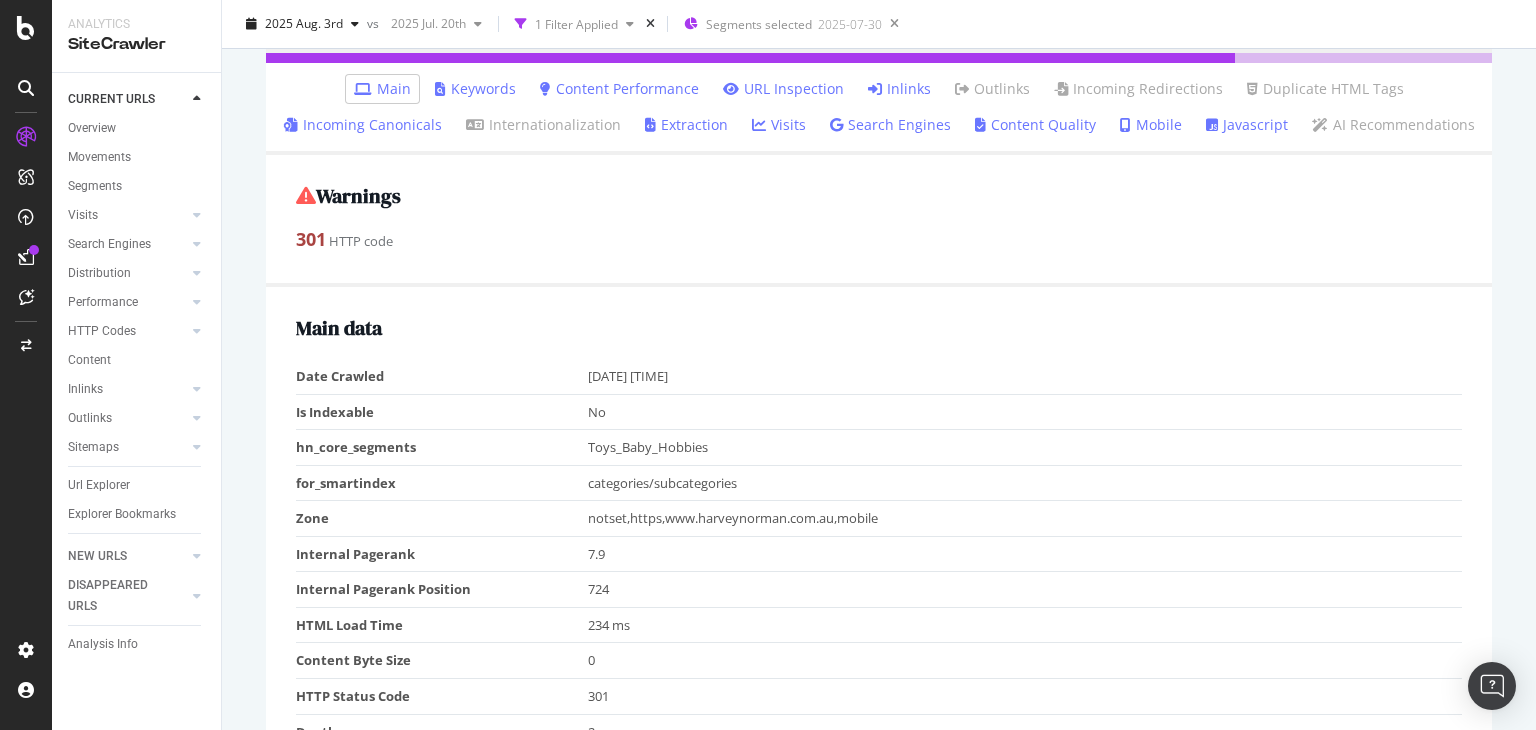 click on "7.9" at bounding box center (1025, 554) 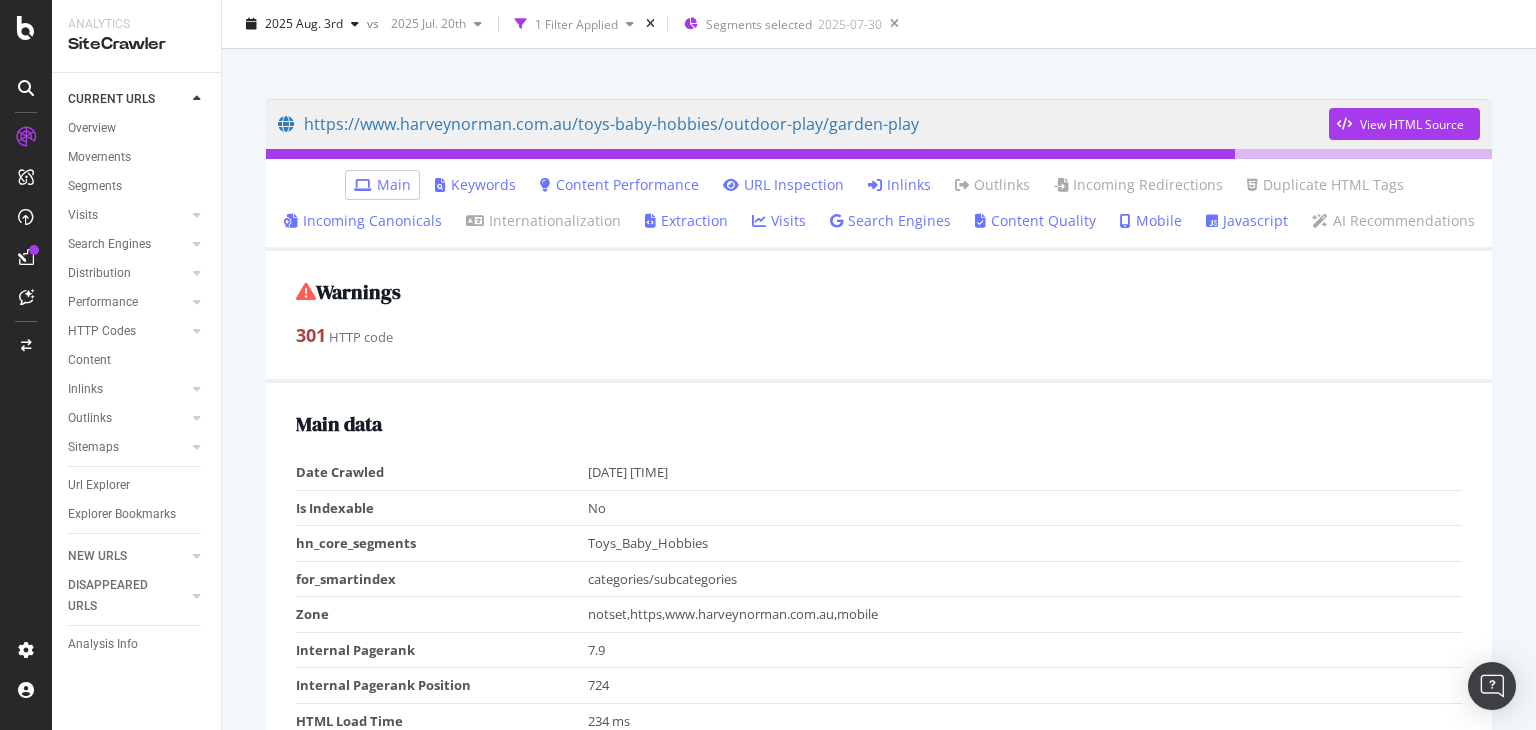 scroll, scrollTop: 200, scrollLeft: 0, axis: vertical 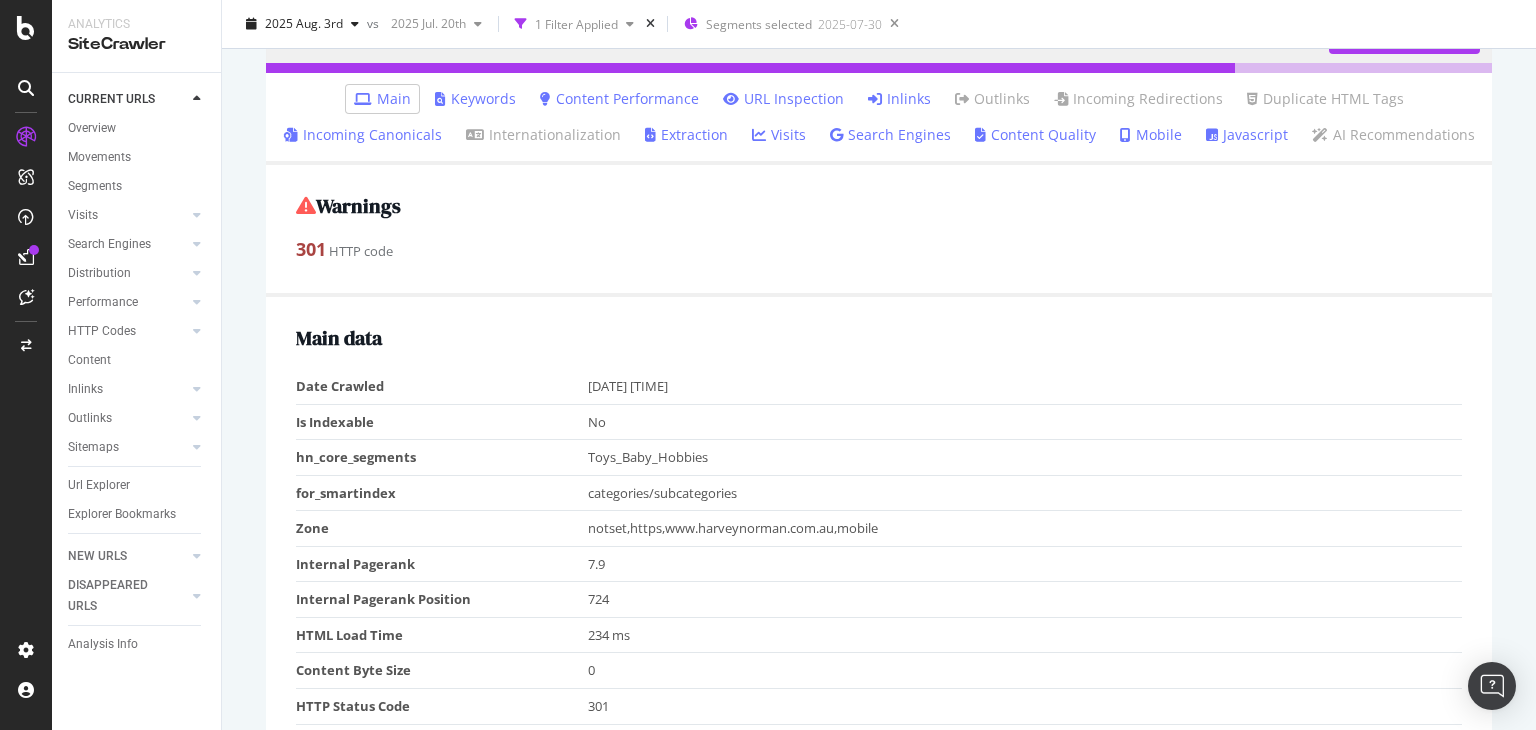 click on "Date Crawled" at bounding box center [442, 386] 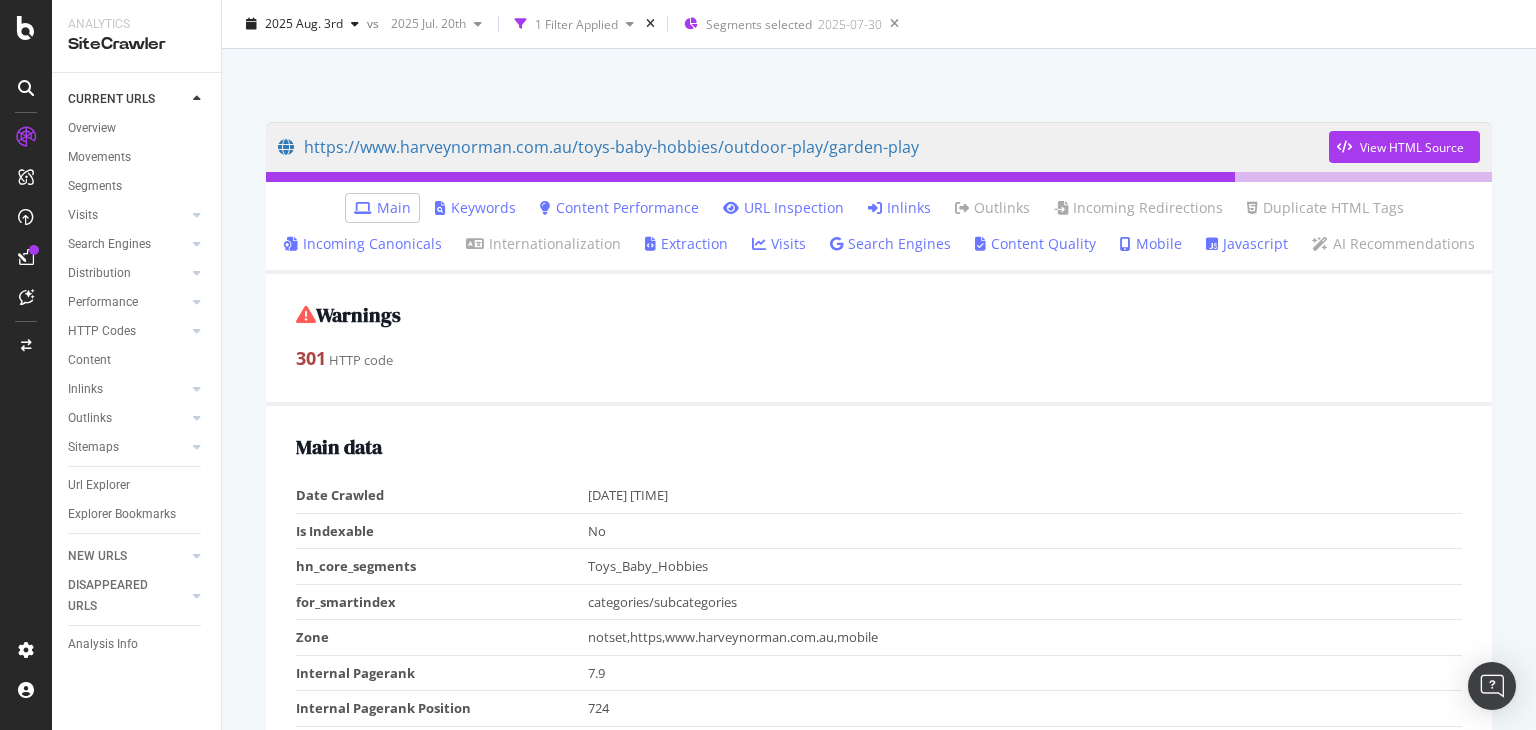 scroll, scrollTop: 0, scrollLeft: 0, axis: both 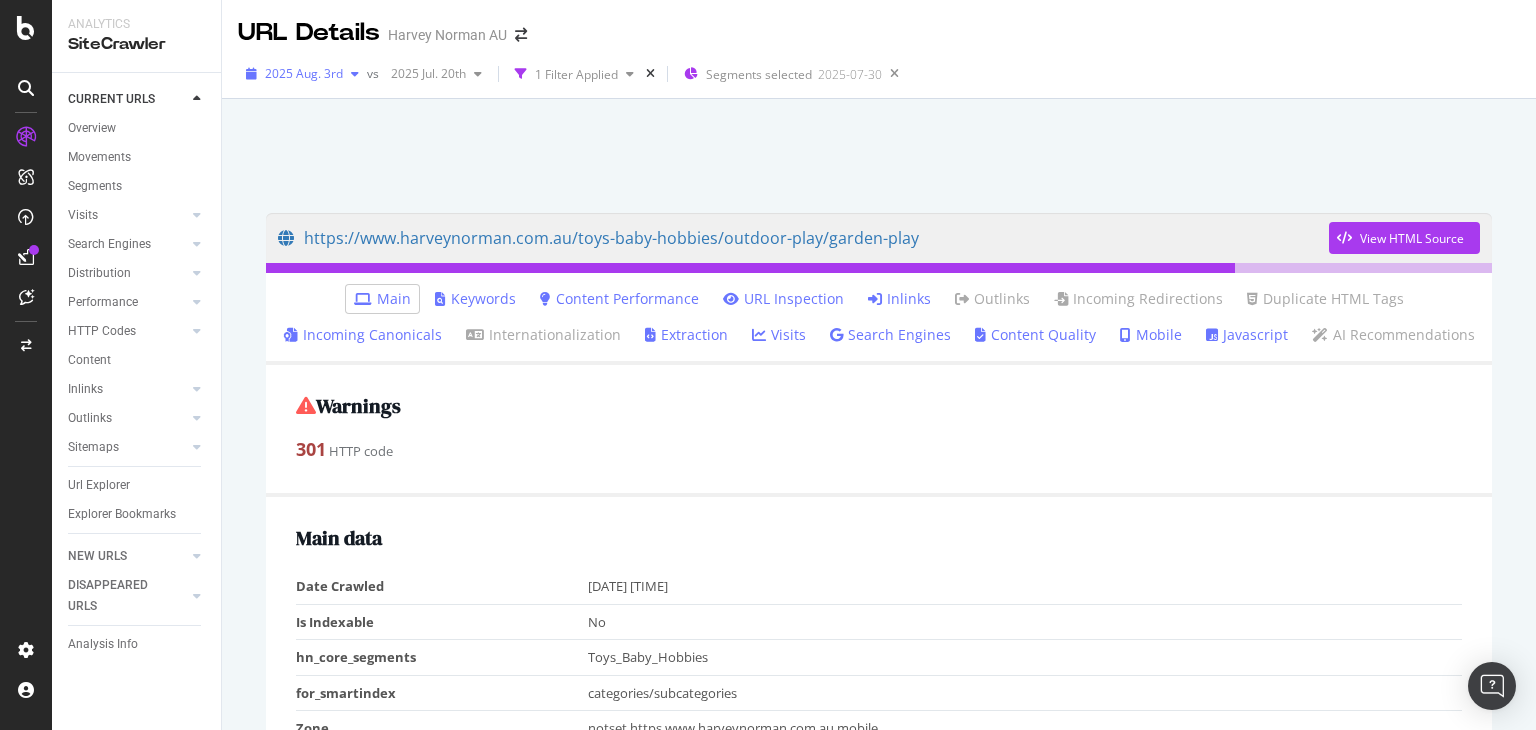 click on "2025 Aug. 3rd" at bounding box center [304, 73] 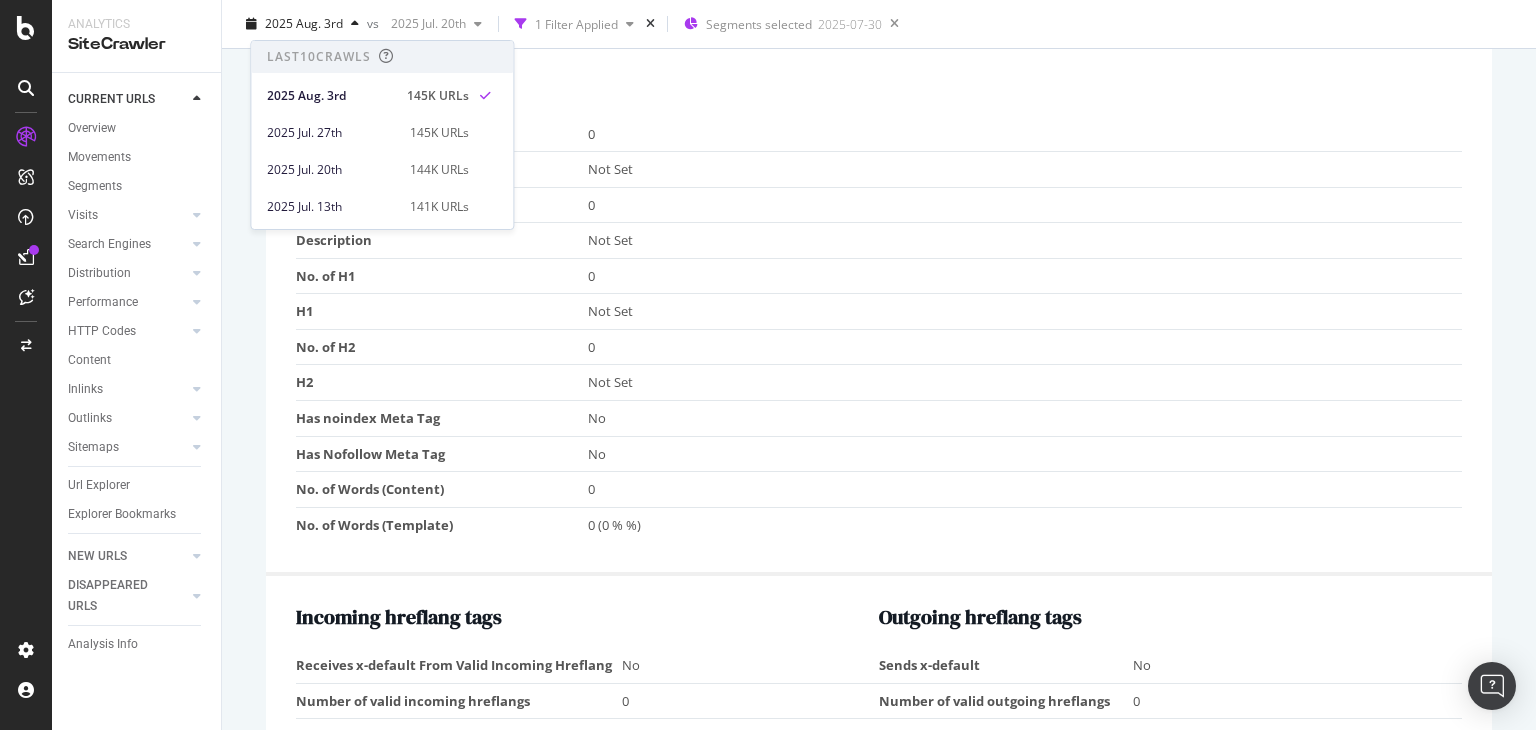 scroll, scrollTop: 1500, scrollLeft: 0, axis: vertical 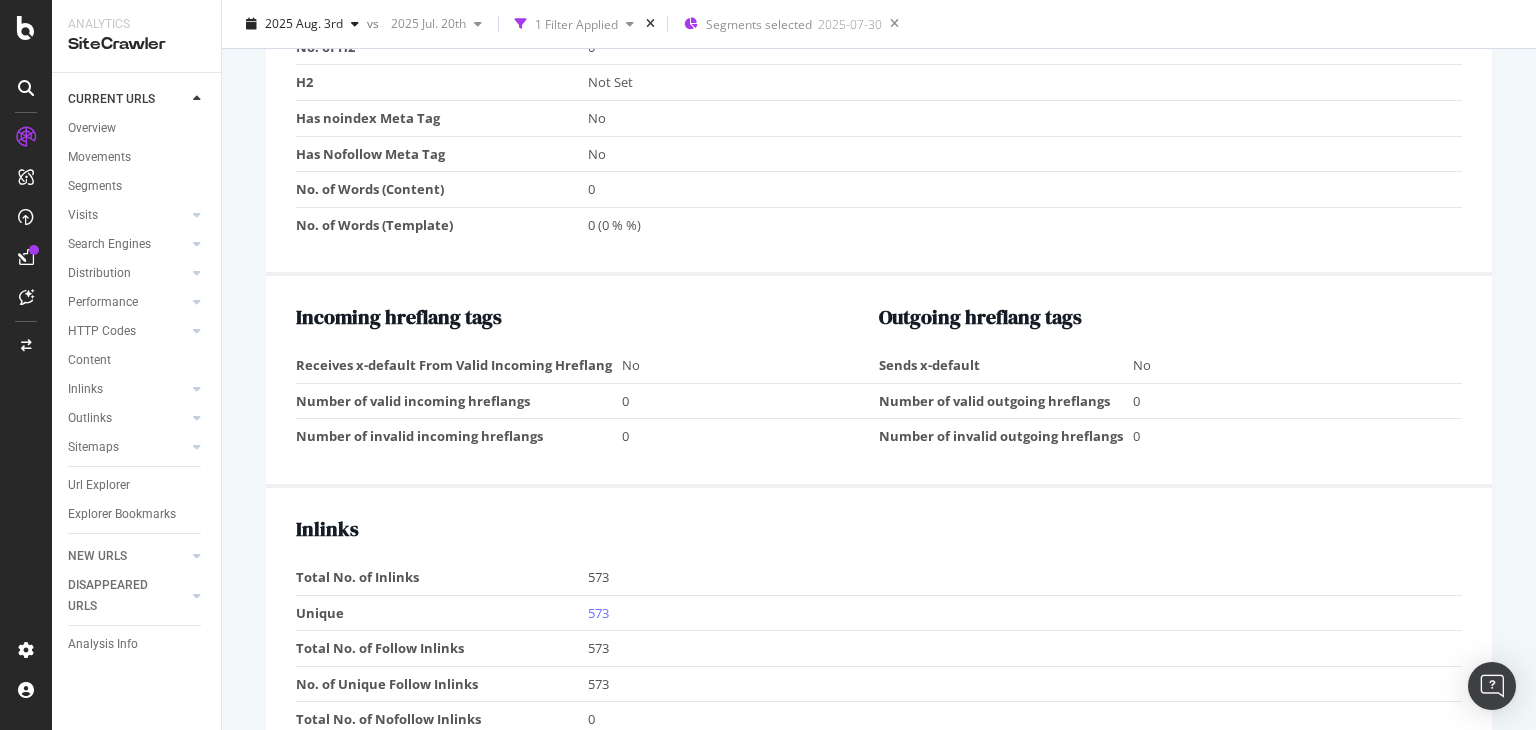 click on "Content No. of Titles 0 Title Not Set No. of Meta Descriptions 0 Description Not Set No. of H1 0 H1 Not Set No. of H2 0 H2 Not Set Has noindex Meta Tag No Has Nofollow Meta Tag No No. of Words (Content) 0 No. of Words (Template) 0 (0 % %)" at bounding box center (879, 11) 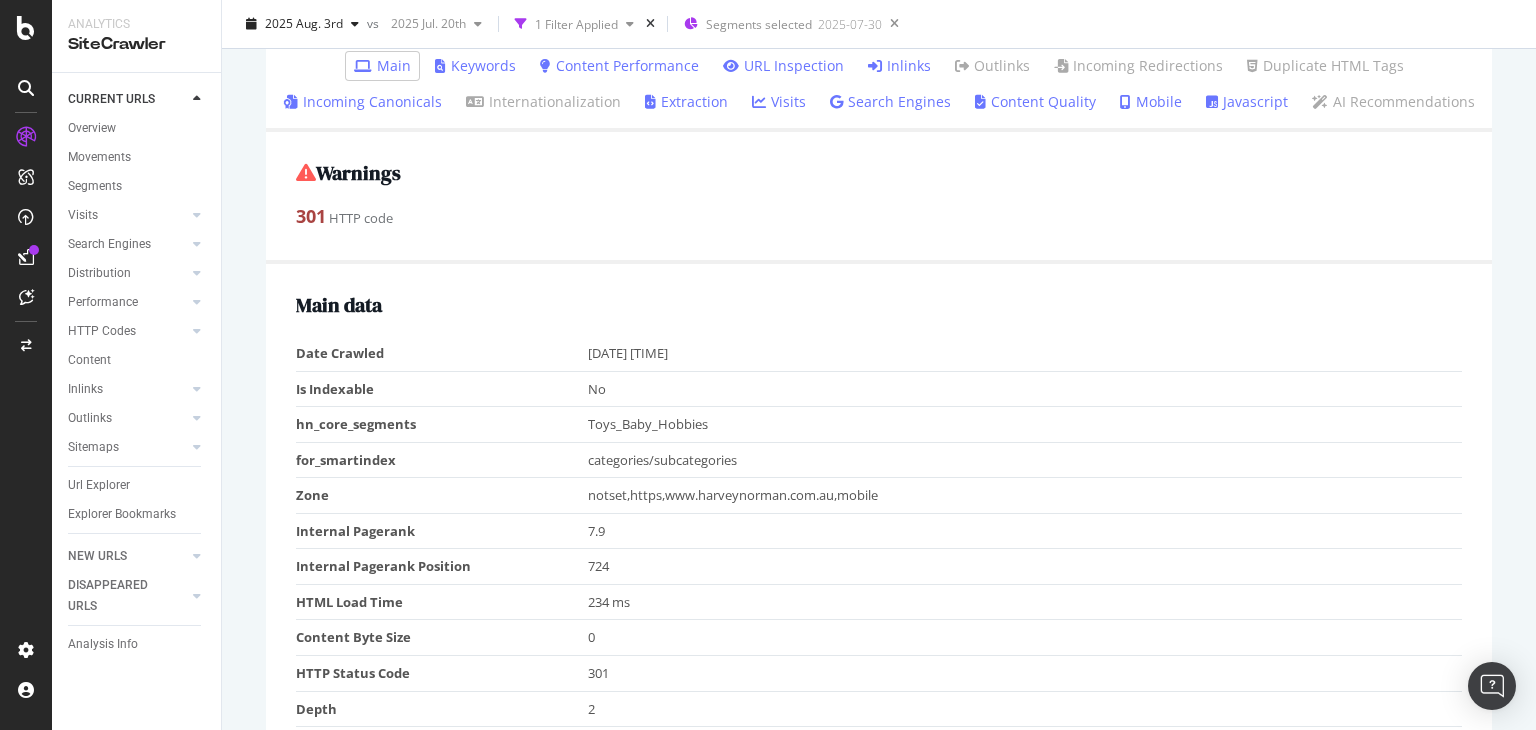 scroll, scrollTop: 400, scrollLeft: 0, axis: vertical 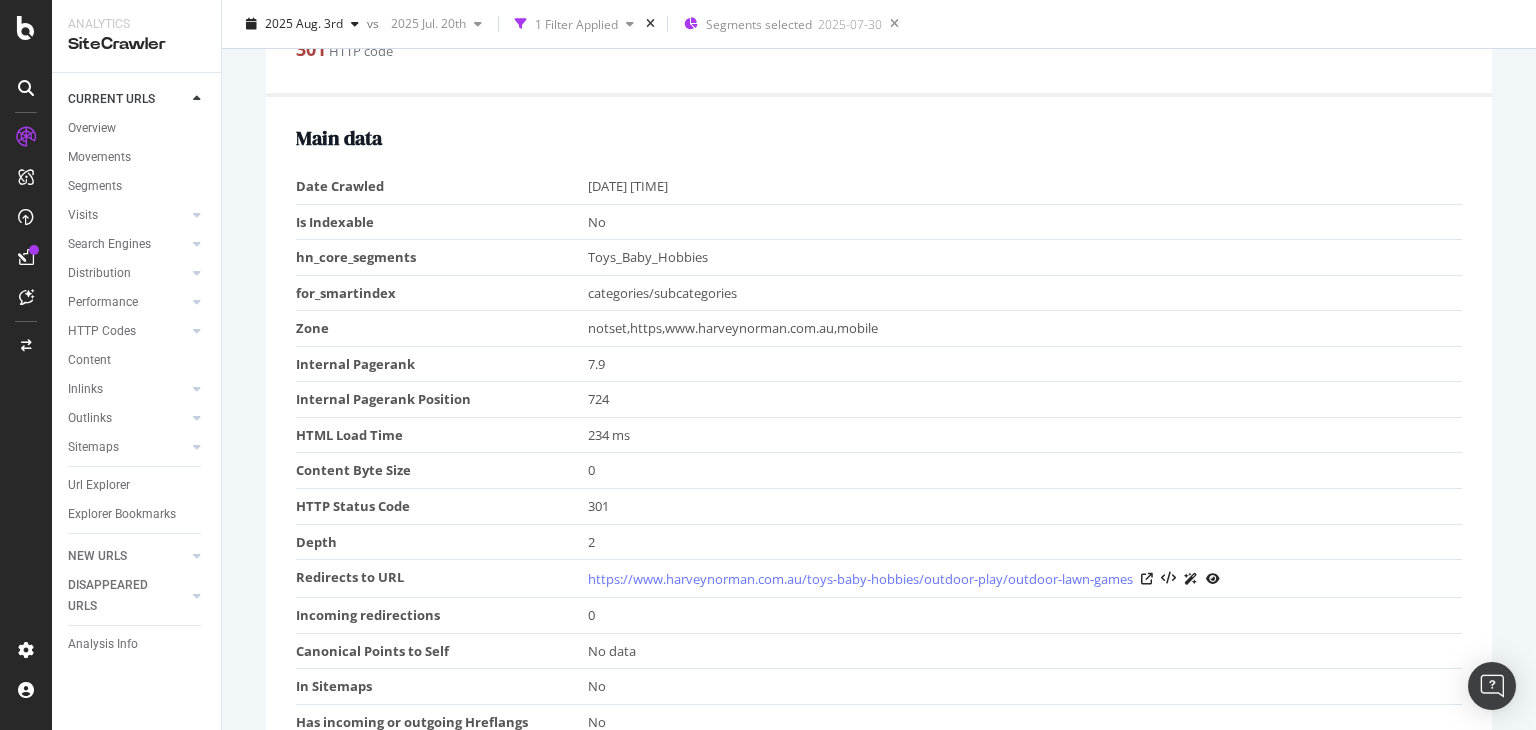drag, startPoint x: 581, startPoint y: 184, endPoint x: 709, endPoint y: 174, distance: 128.39003 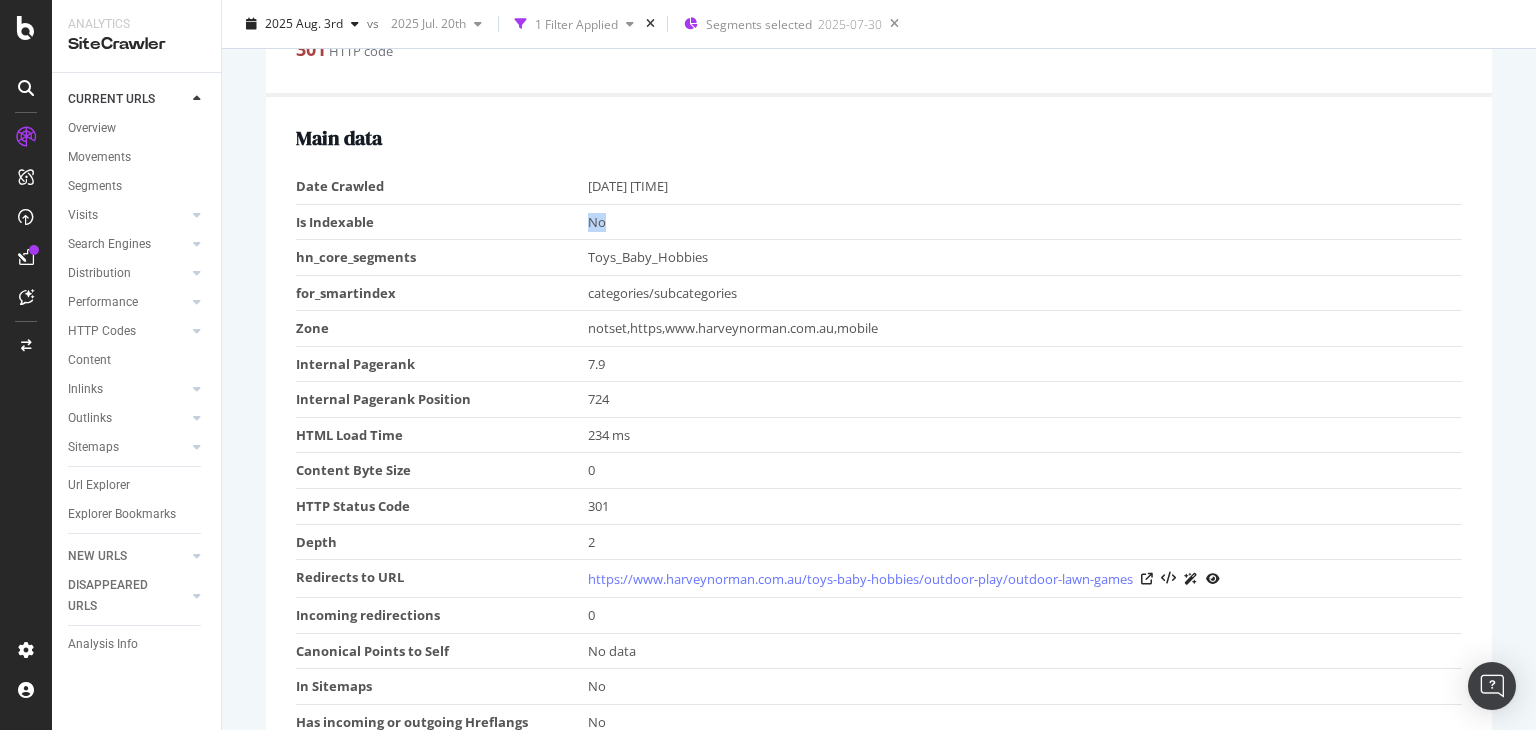 click on "Is Indexable No" at bounding box center [879, 222] 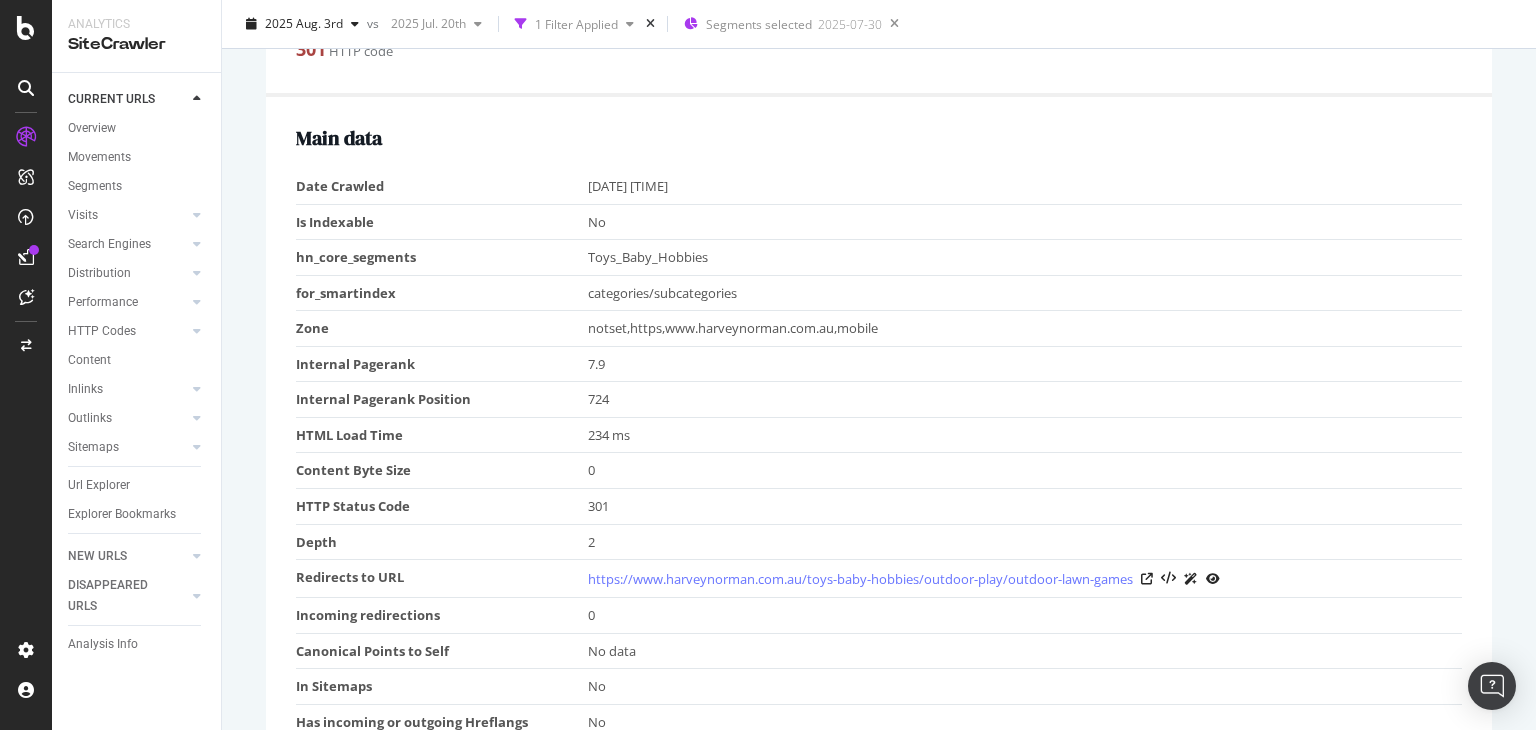 click on "Toys_Baby_Hobbies" at bounding box center [1025, 258] 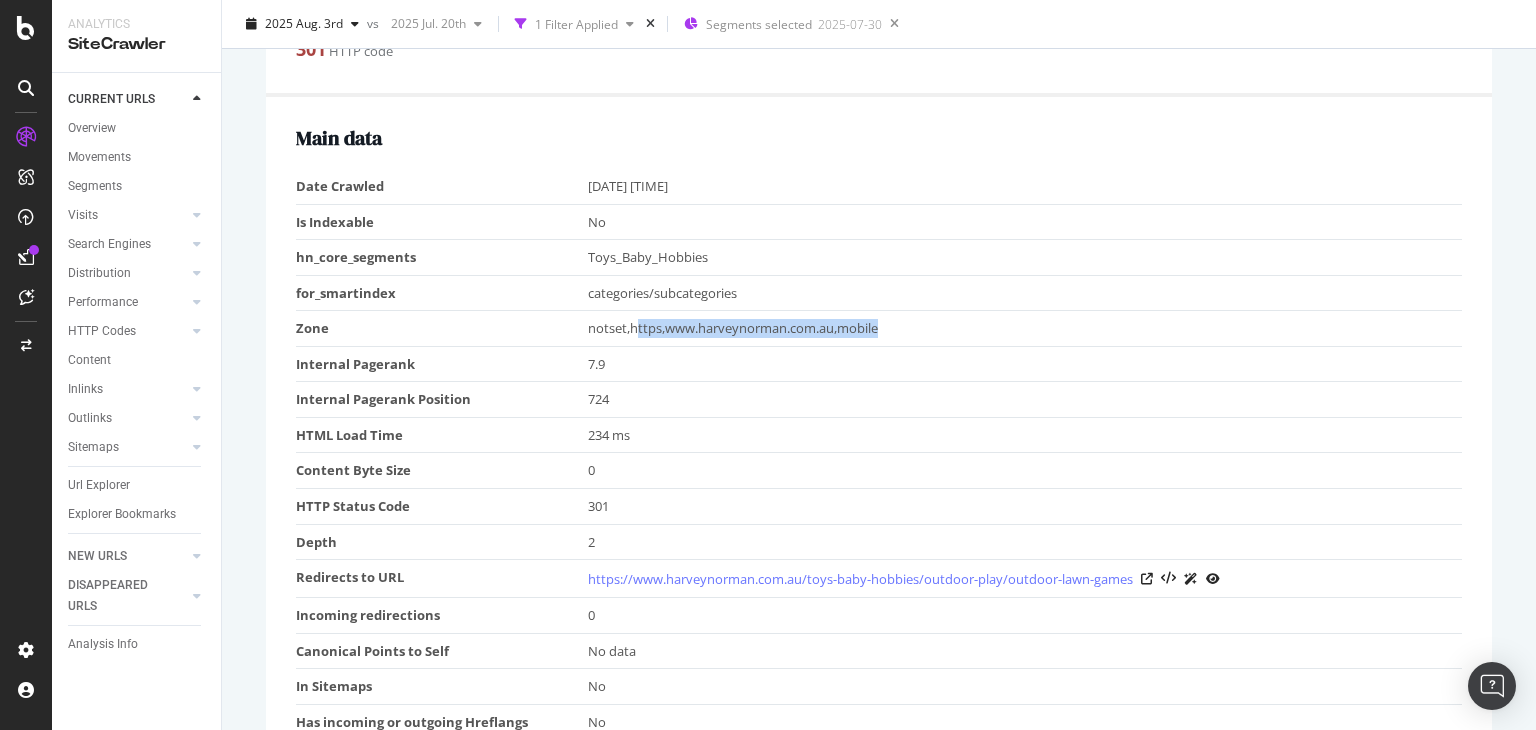 drag, startPoint x: 633, startPoint y: 333, endPoint x: 906, endPoint y: 335, distance: 273.00732 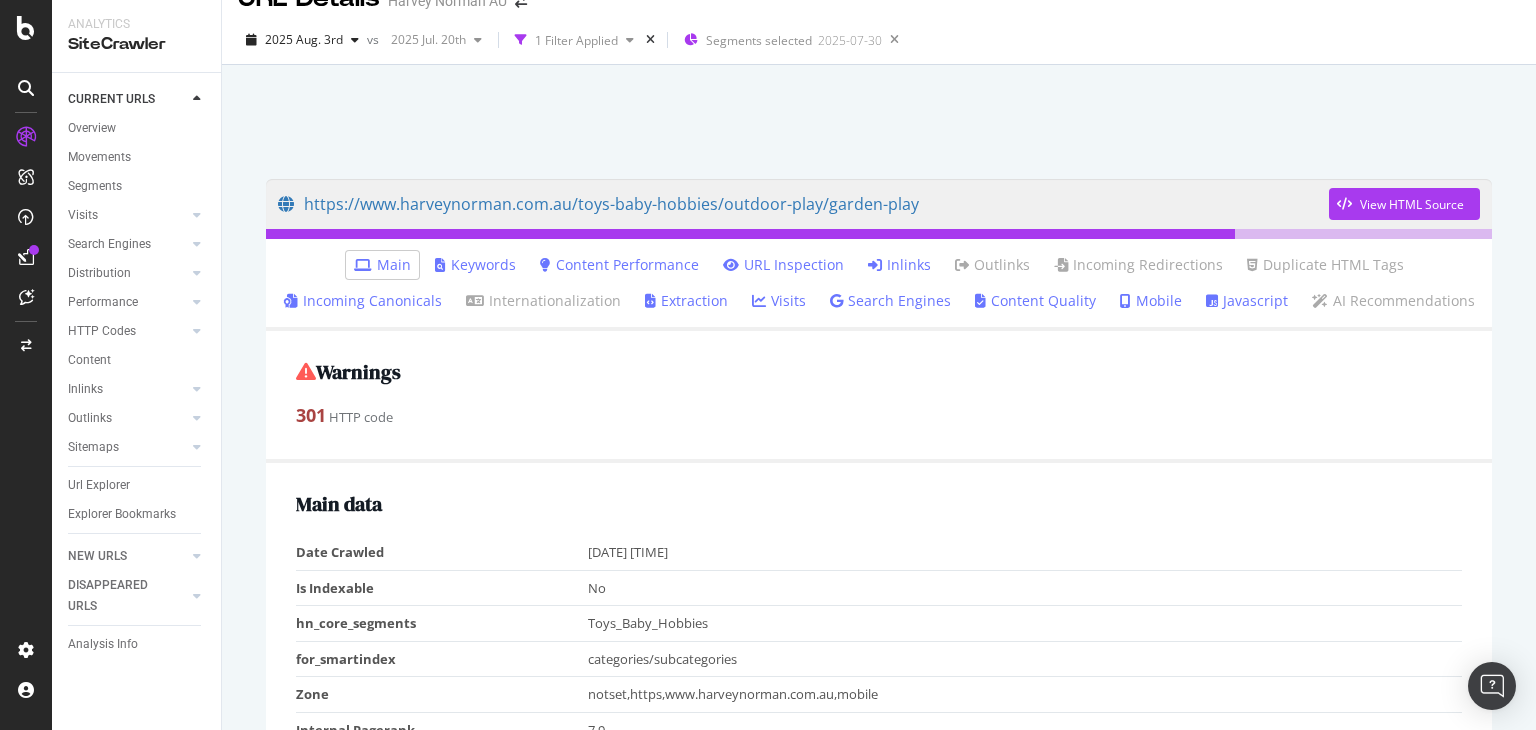 scroll, scrollTop: 0, scrollLeft: 0, axis: both 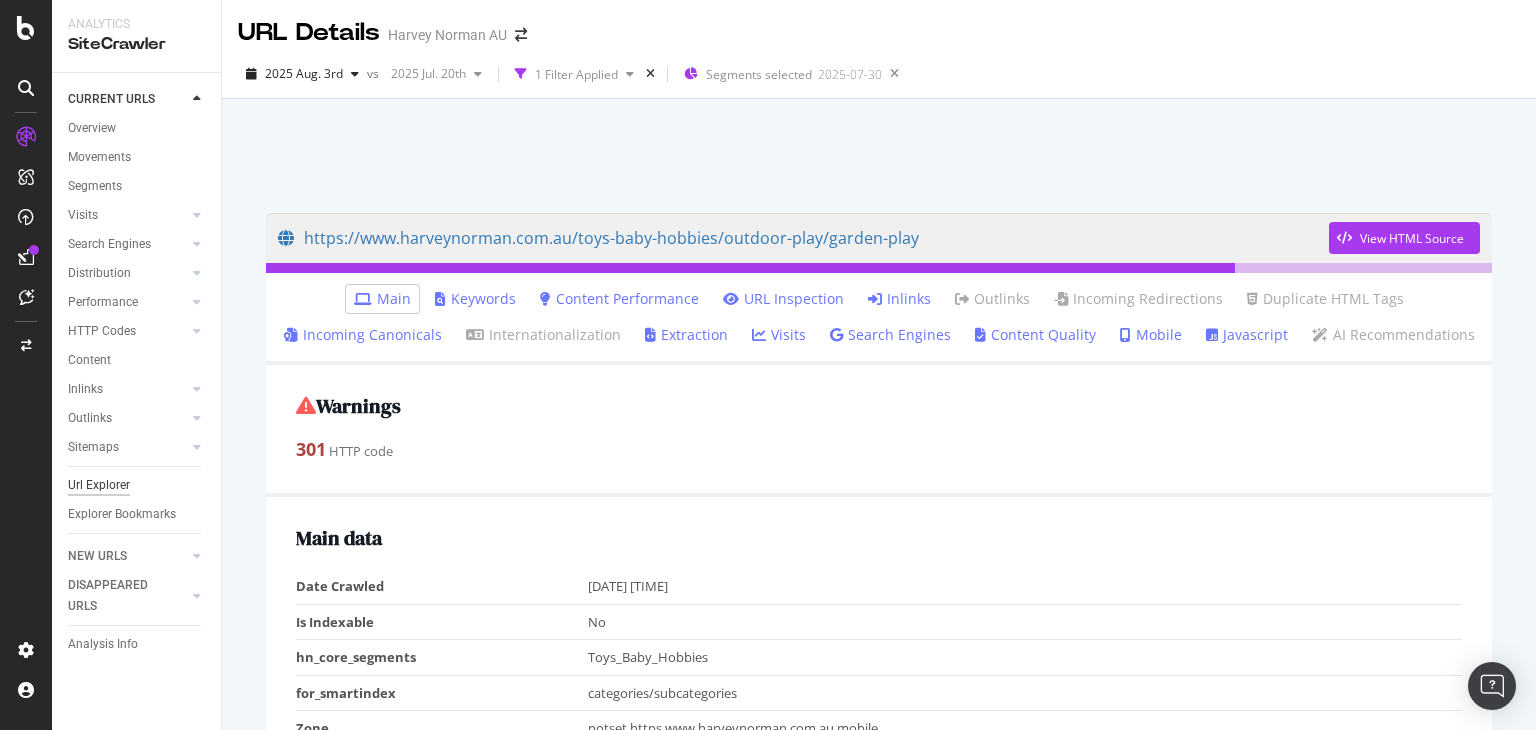 click on "Url Explorer" at bounding box center (99, 485) 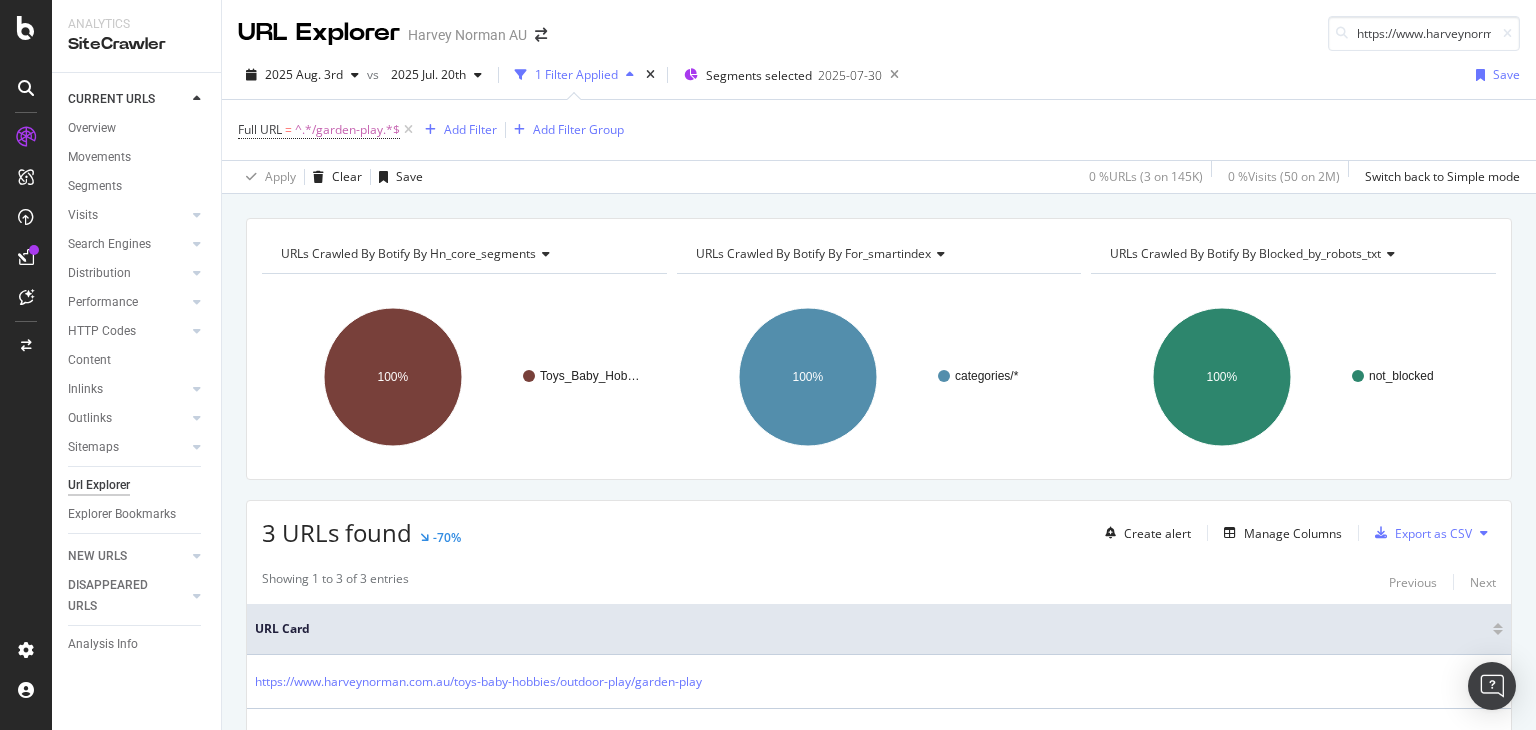 scroll, scrollTop: 0, scrollLeft: 324, axis: horizontal 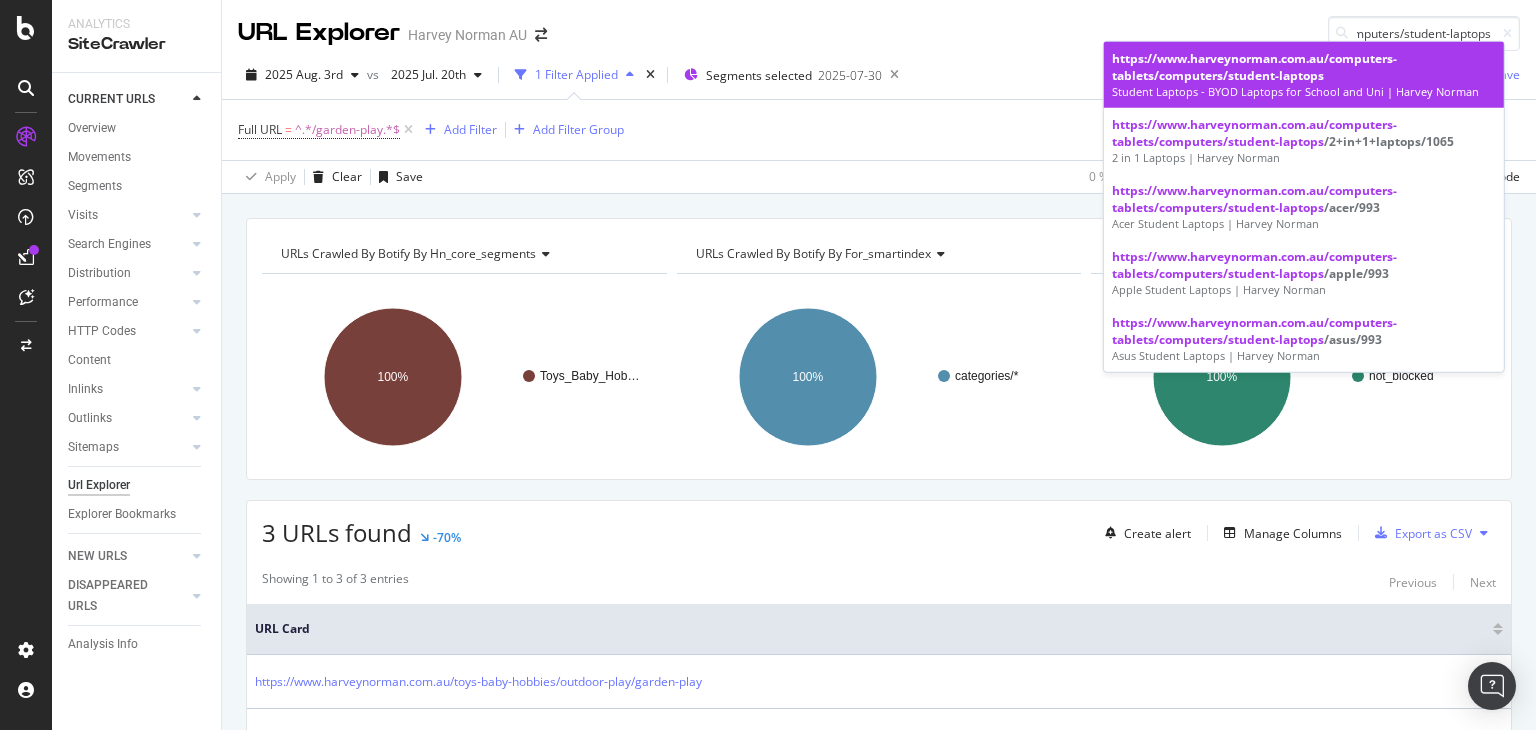 type on "https://www.harveynorman.com.au/computers-tablets/computers/student-laptops" 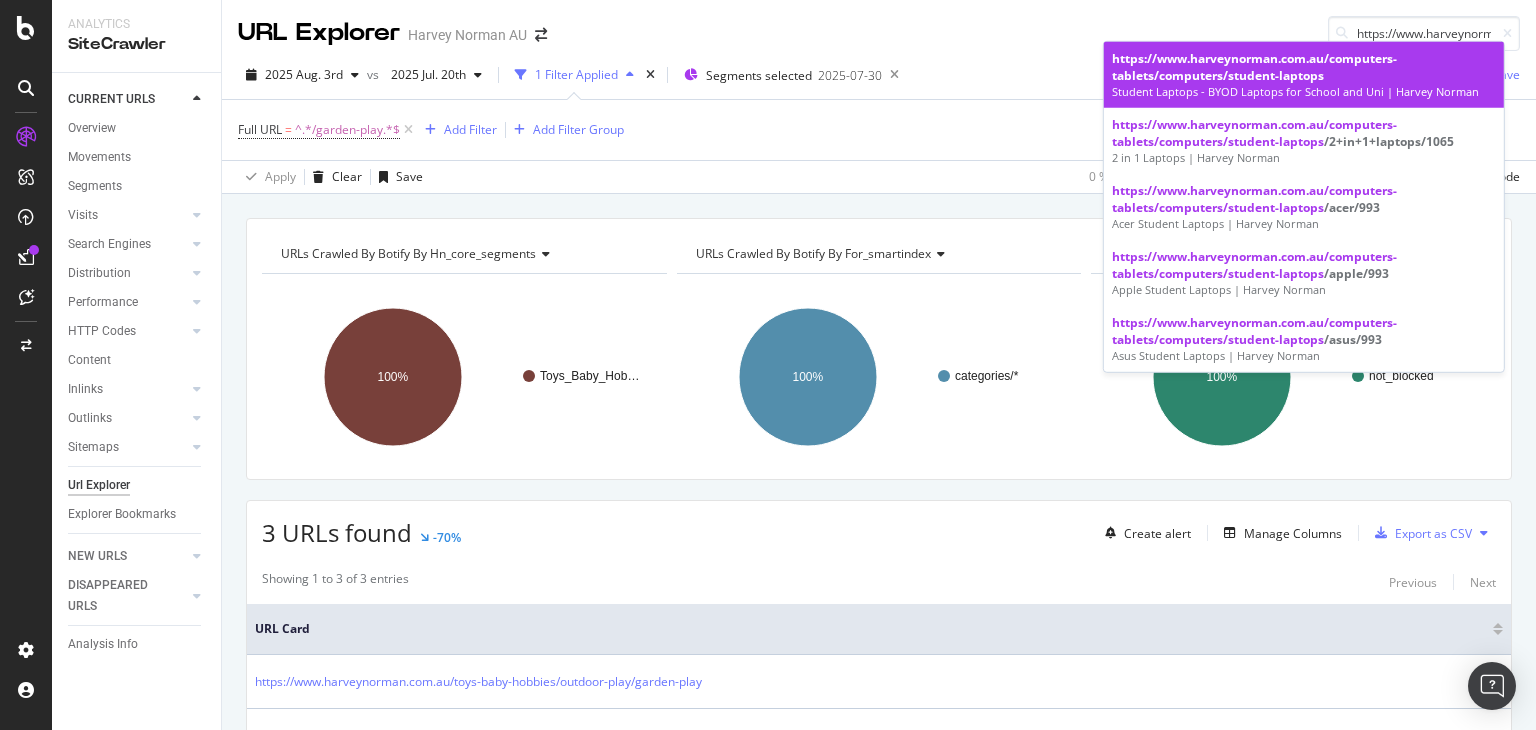 click on "https://www.harveynorman.com.au/computers-tablets/computers/student-laptops" at bounding box center [1254, 67] 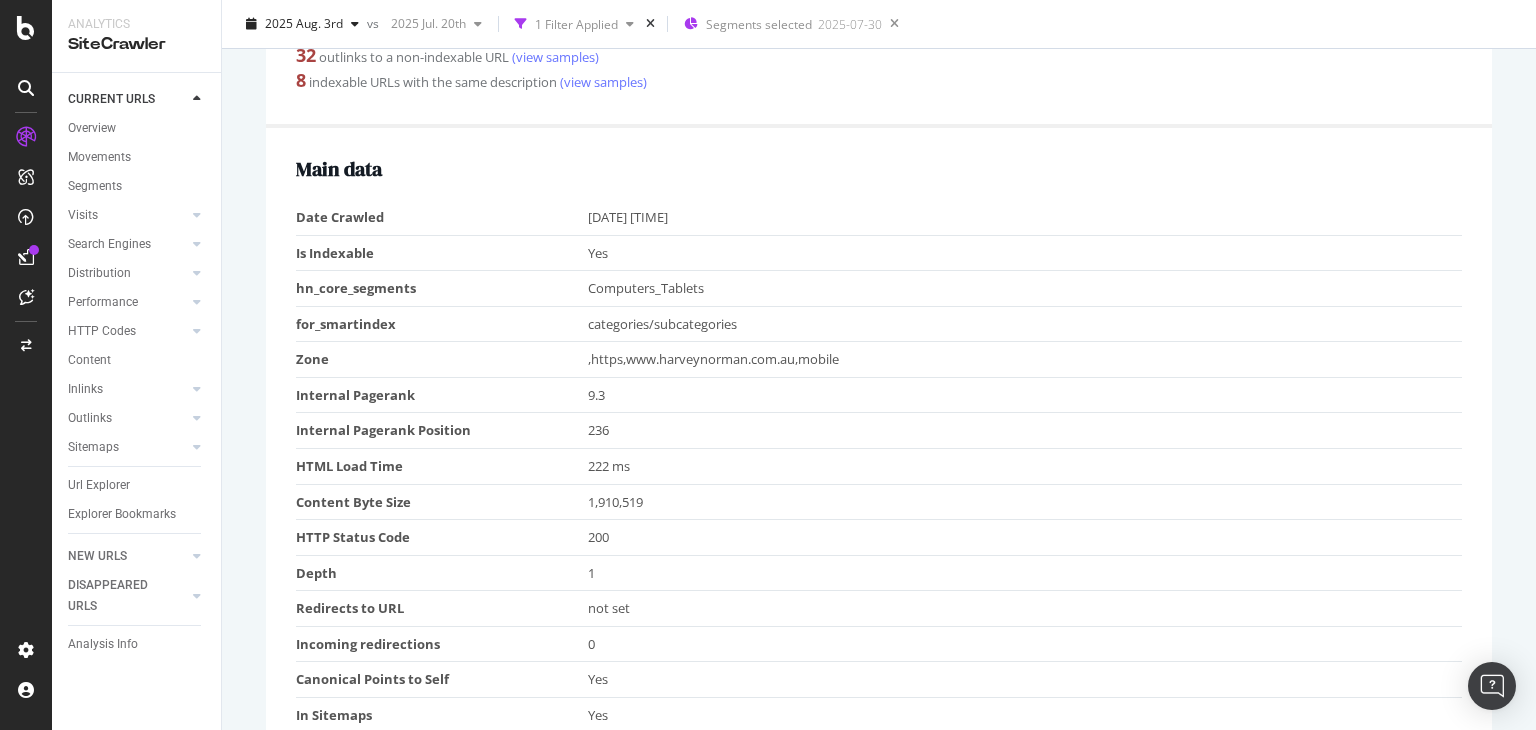 scroll, scrollTop: 500, scrollLeft: 0, axis: vertical 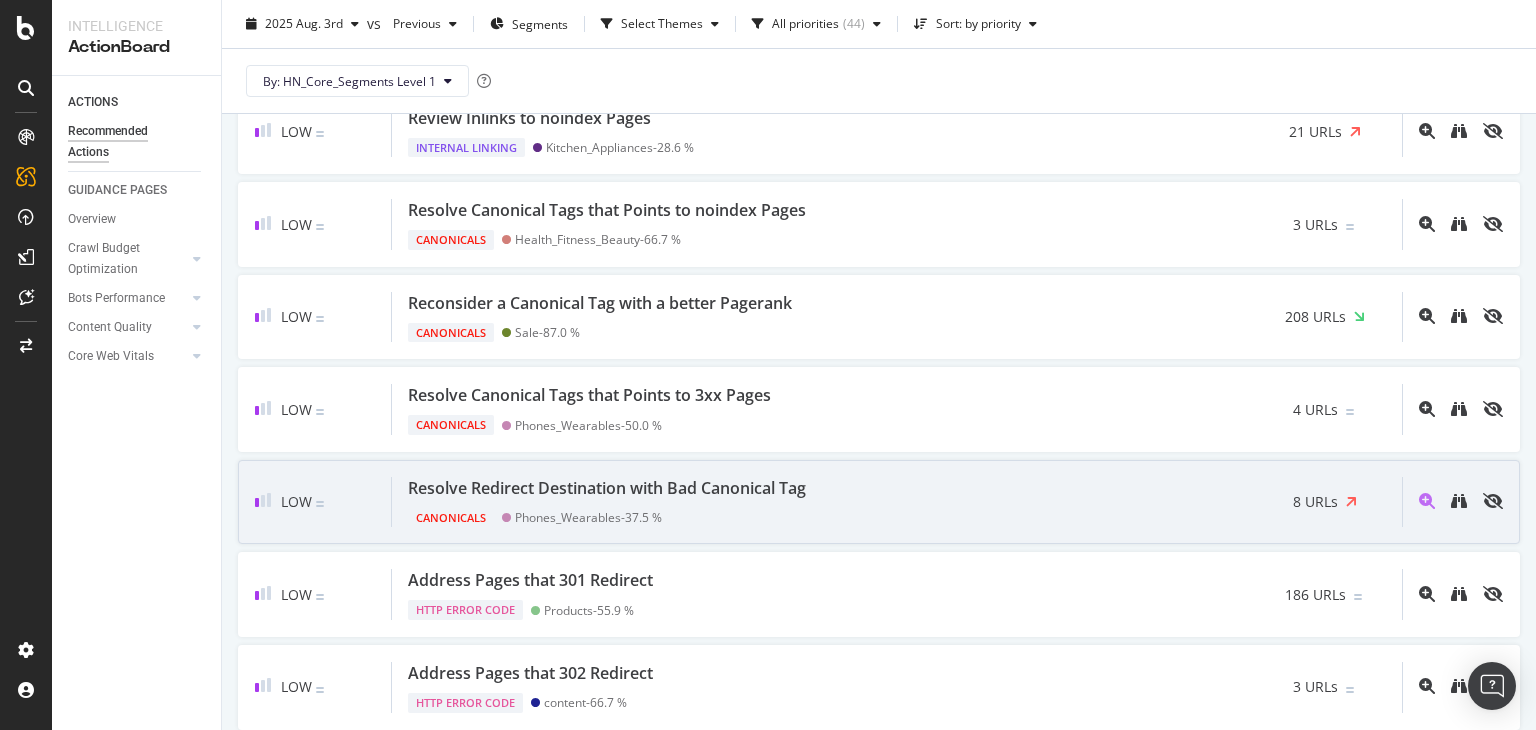 click on "Resolve Redirect Destination with Bad Canonical Tag" at bounding box center [607, 488] 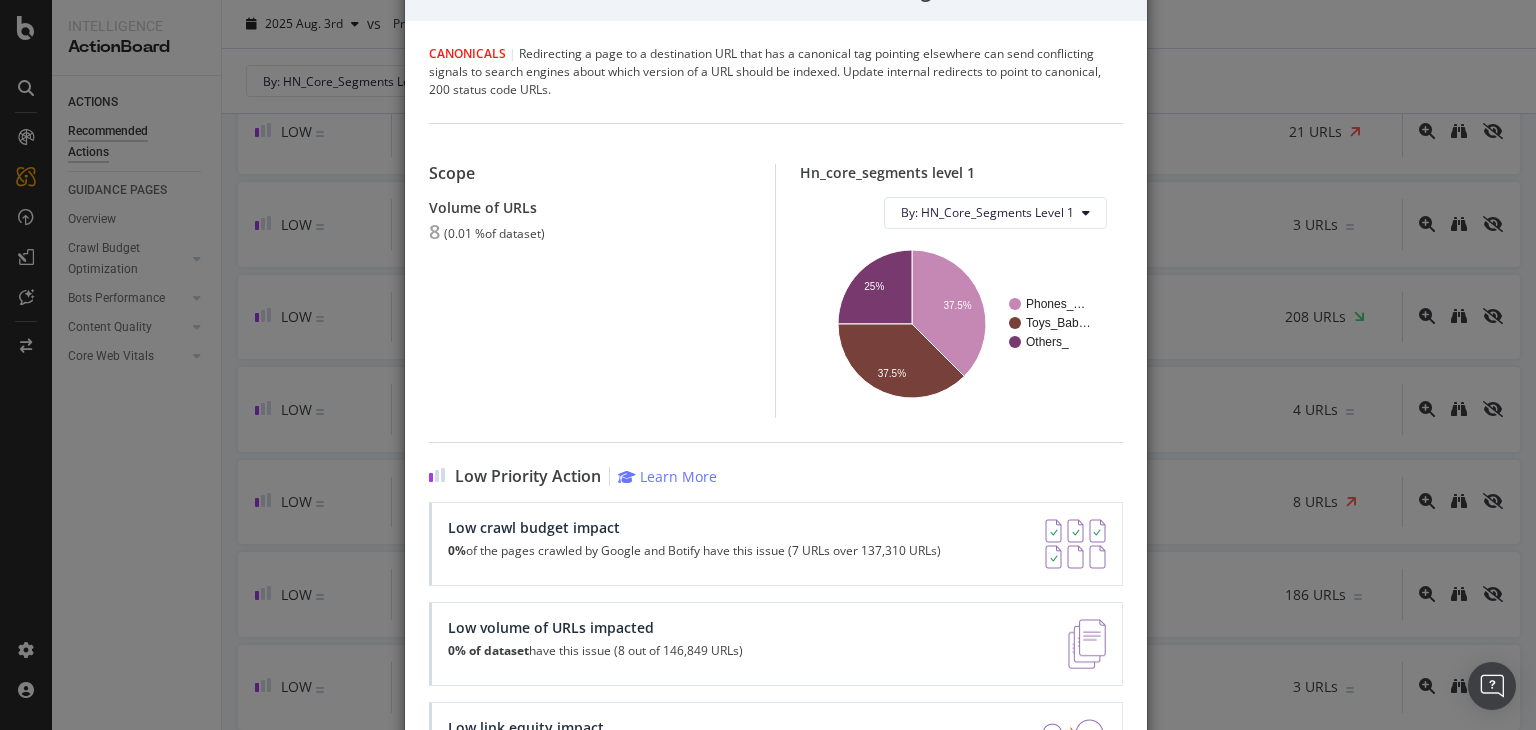 scroll, scrollTop: 183, scrollLeft: 0, axis: vertical 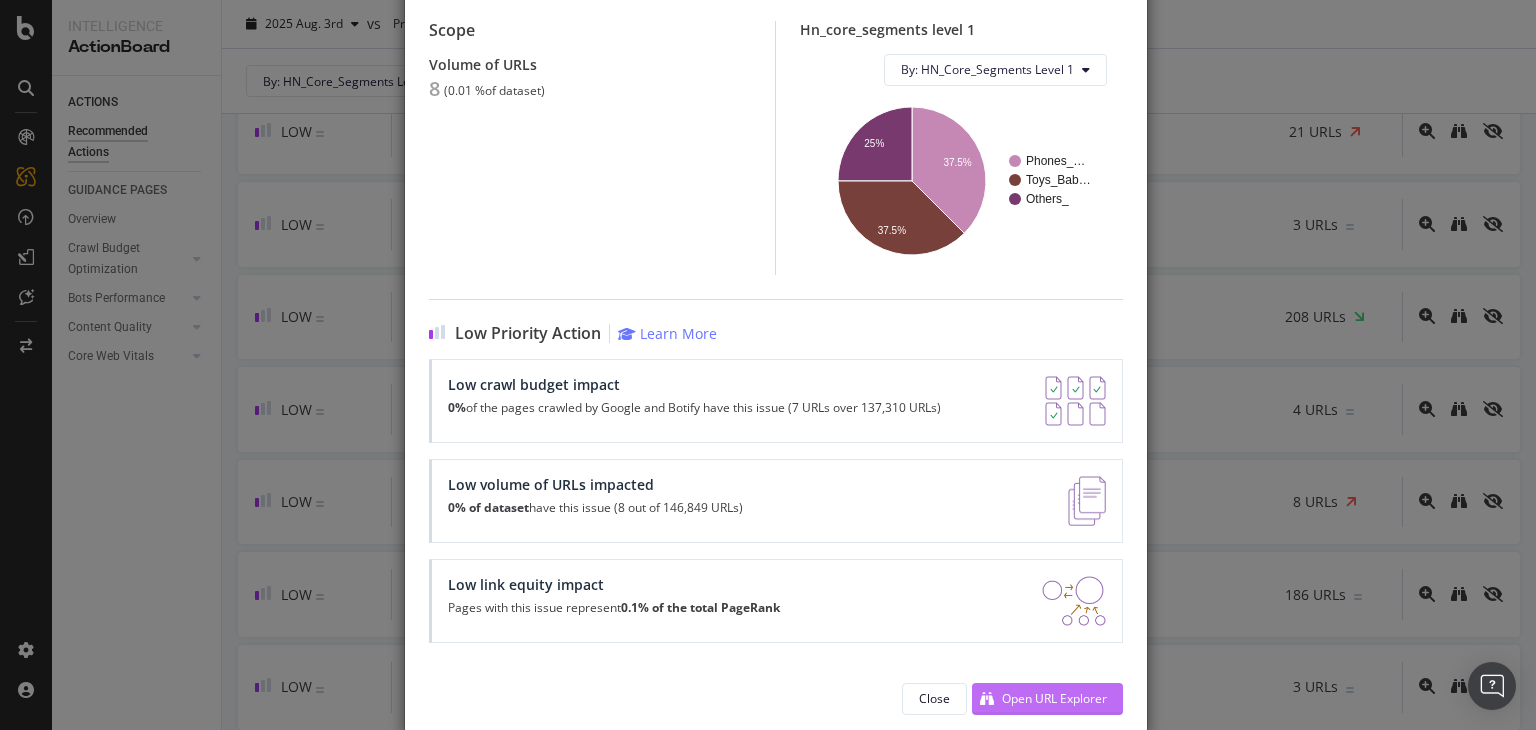 click on "Open URL Explorer" at bounding box center (1054, 698) 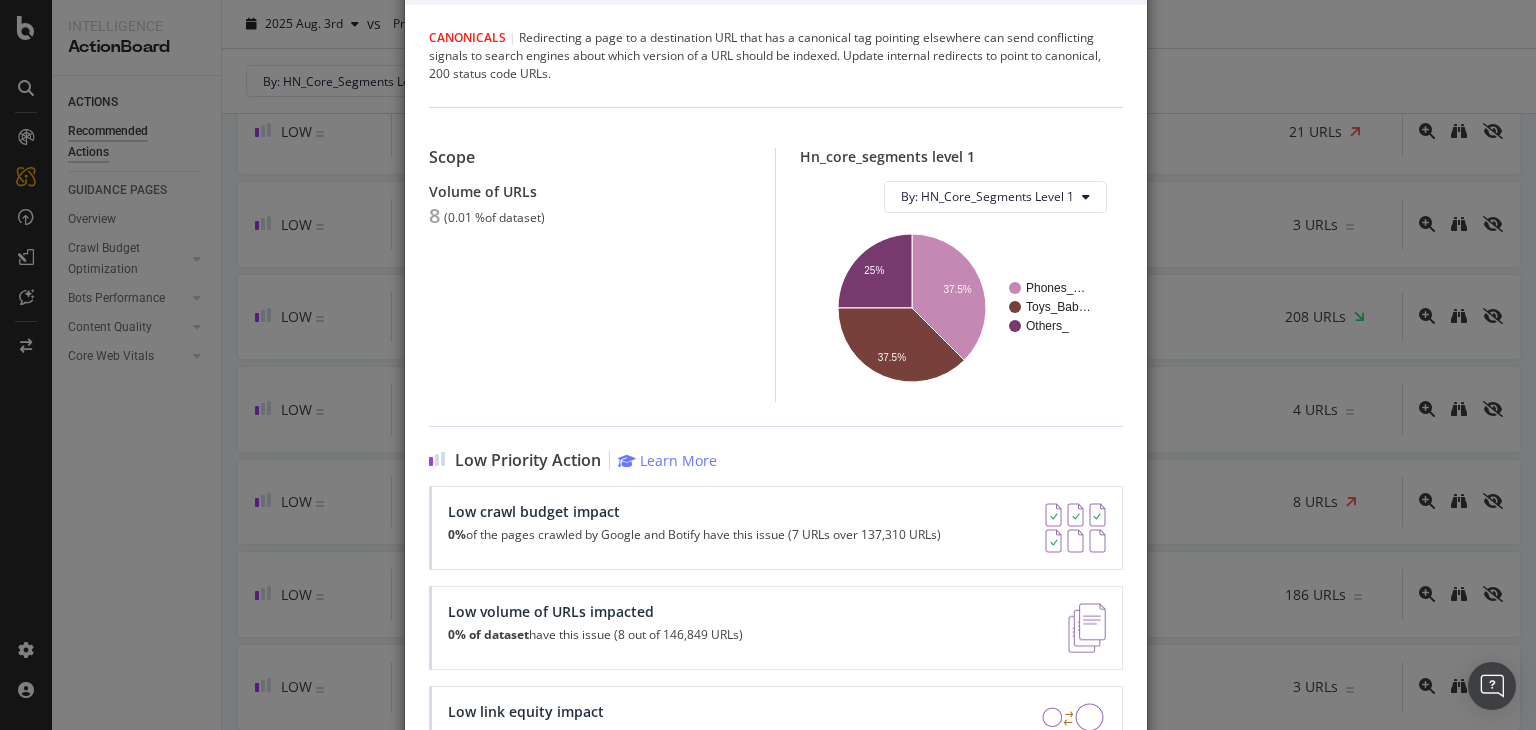 scroll, scrollTop: 0, scrollLeft: 0, axis: both 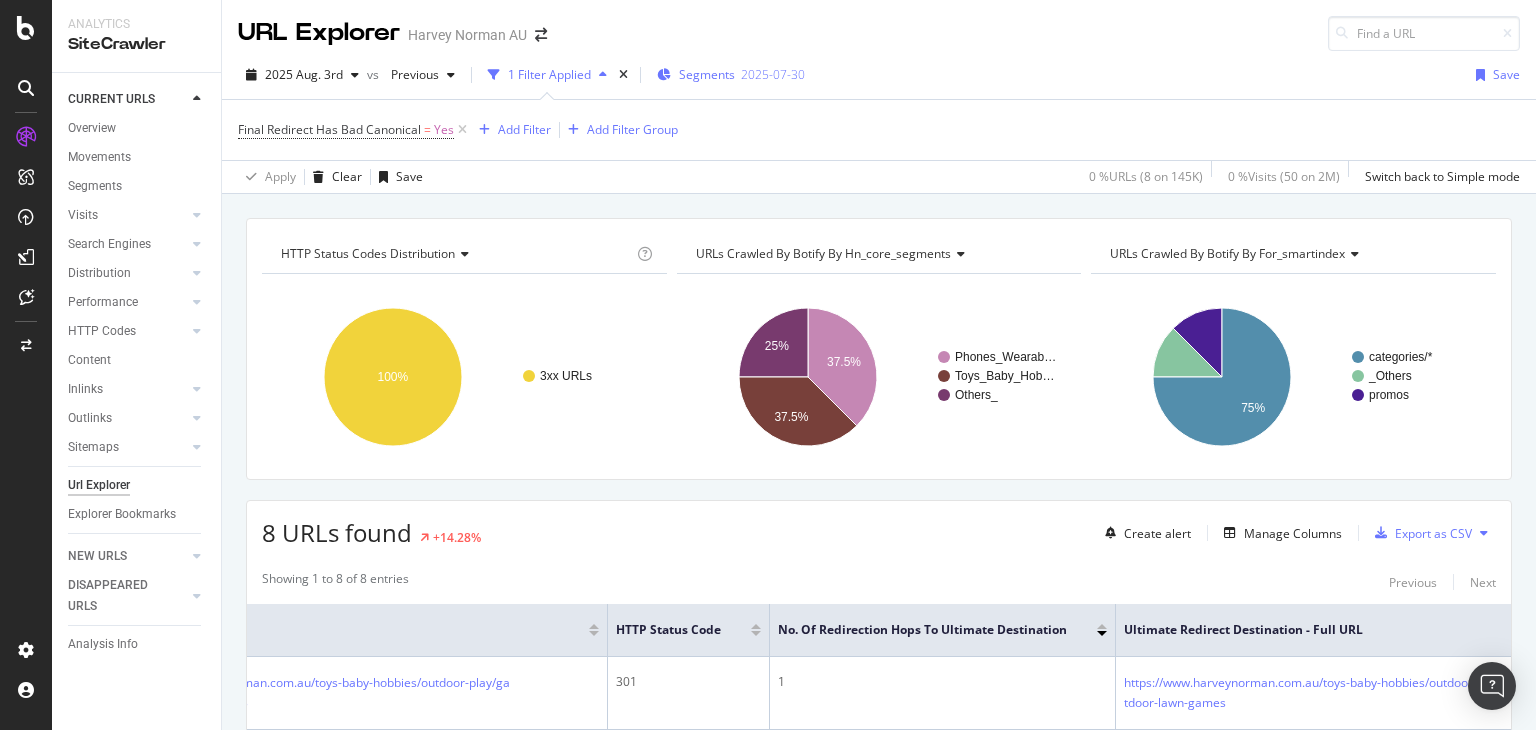 click on "Segments" at bounding box center [707, 74] 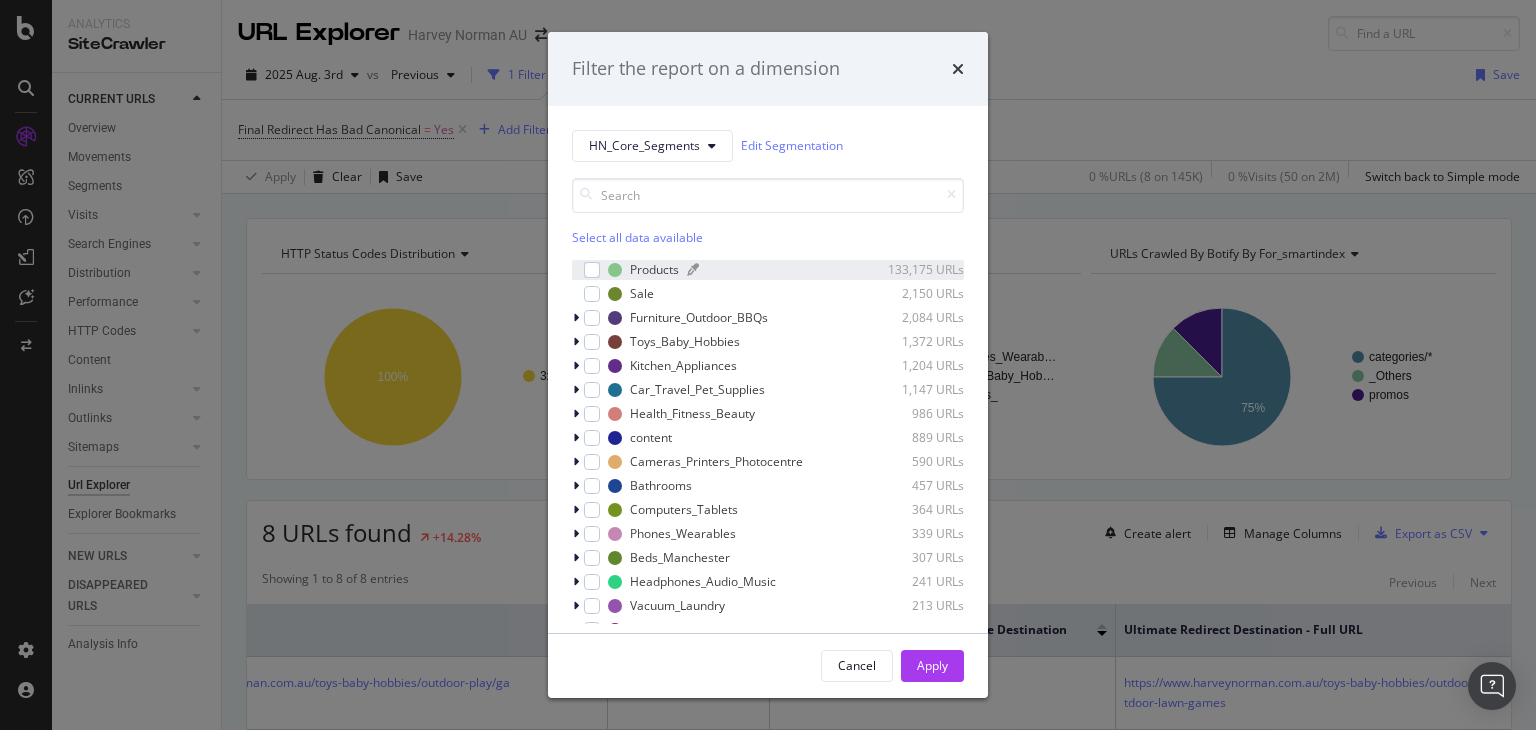 click on "Products" at bounding box center (654, 269) 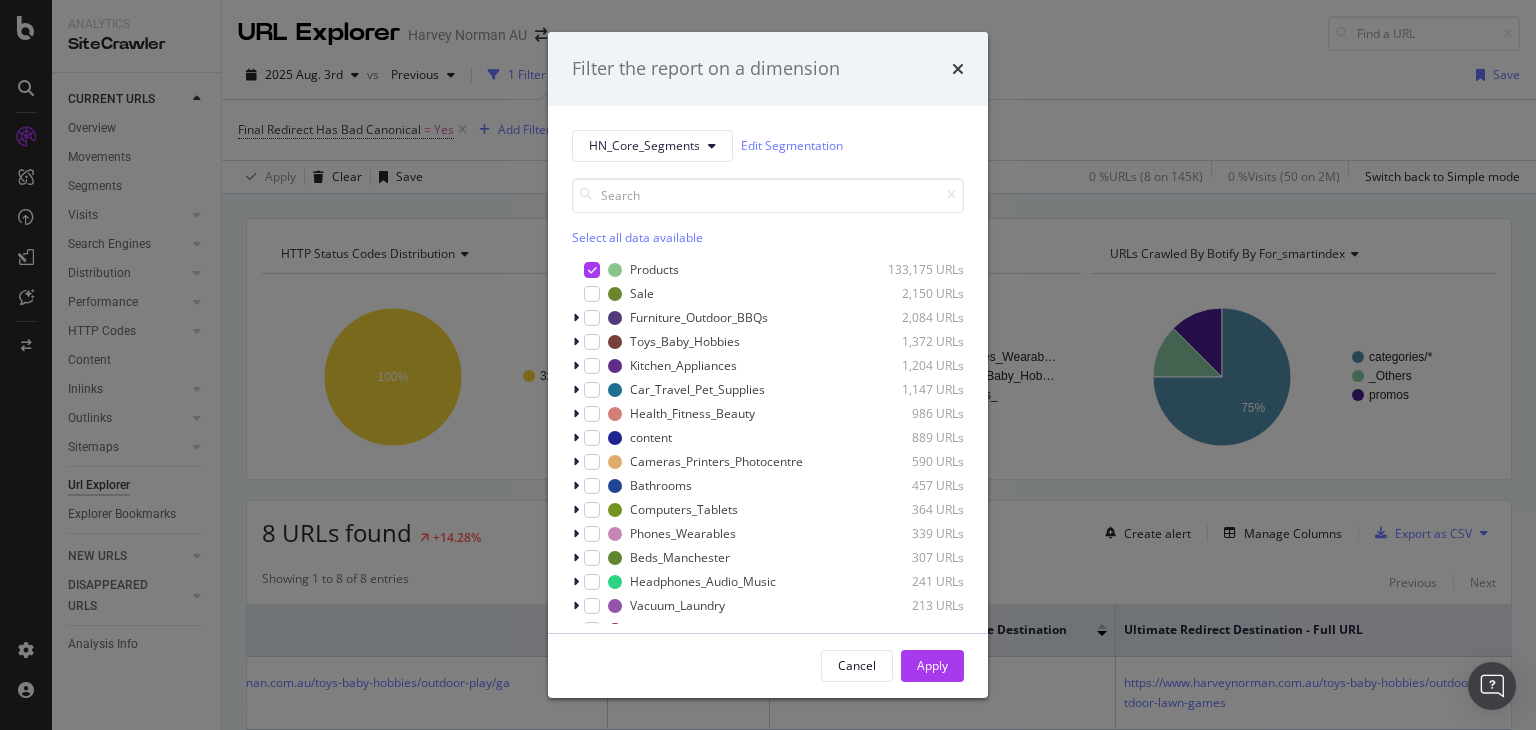 click on "Select all data available" at bounding box center [768, 237] 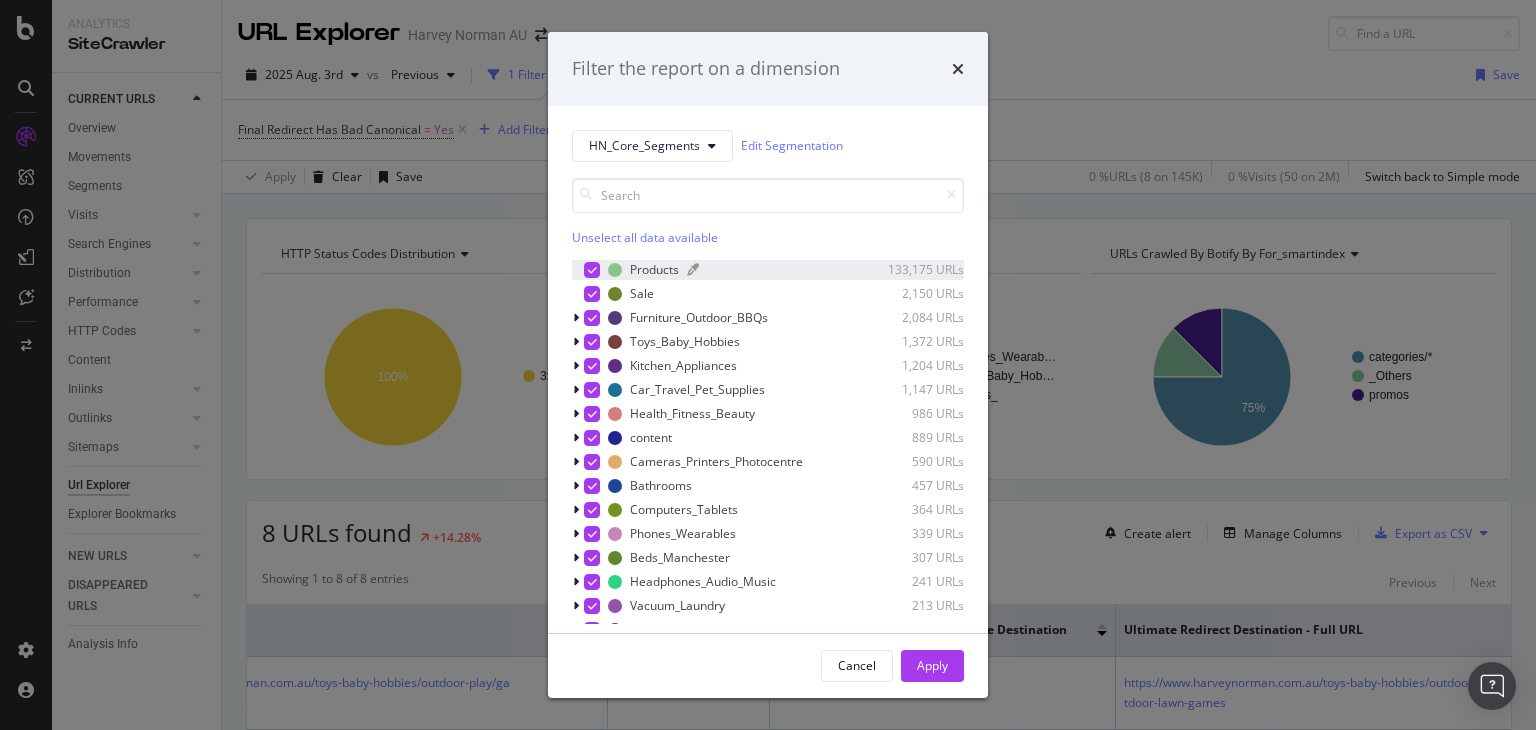 click on "Products" at bounding box center [654, 269] 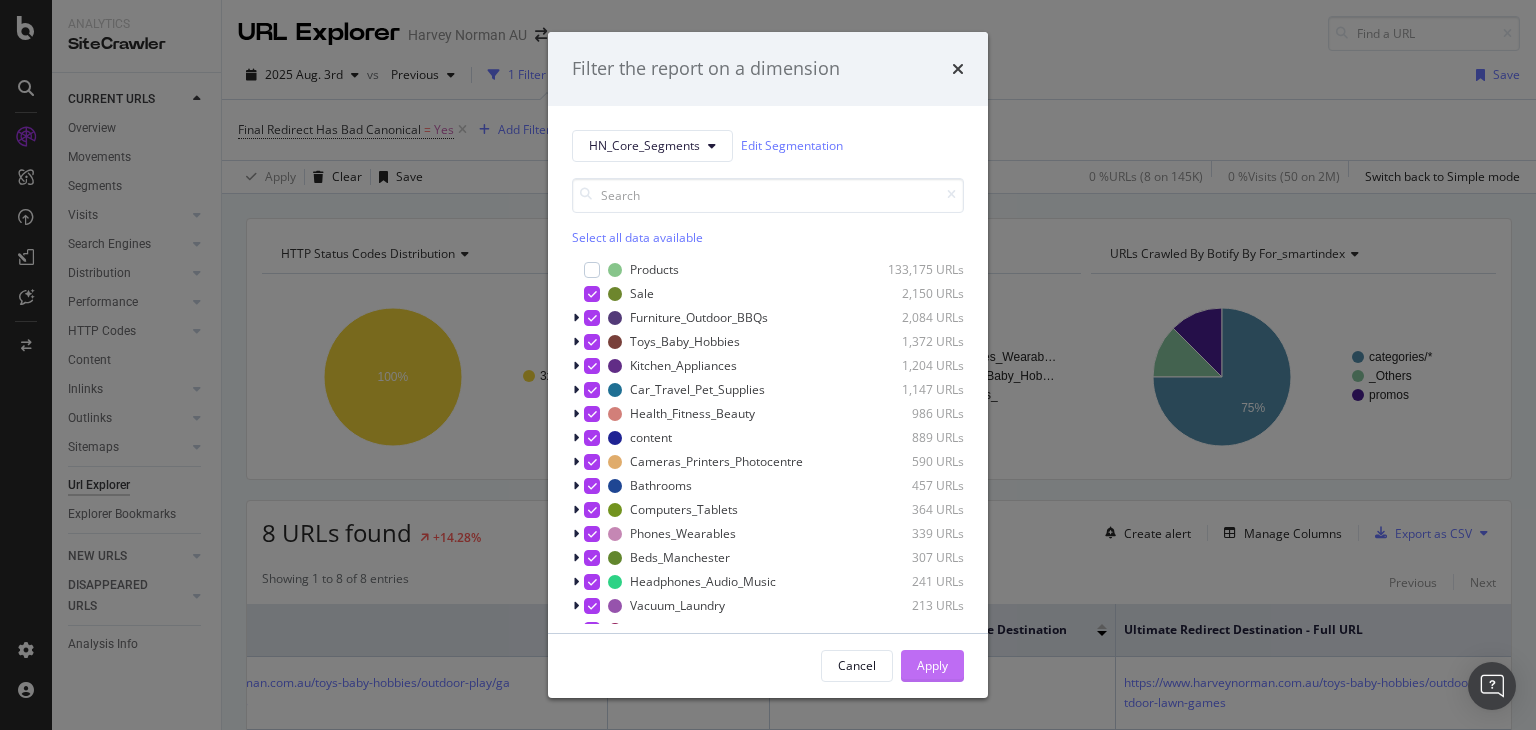 click on "Apply" at bounding box center [932, 665] 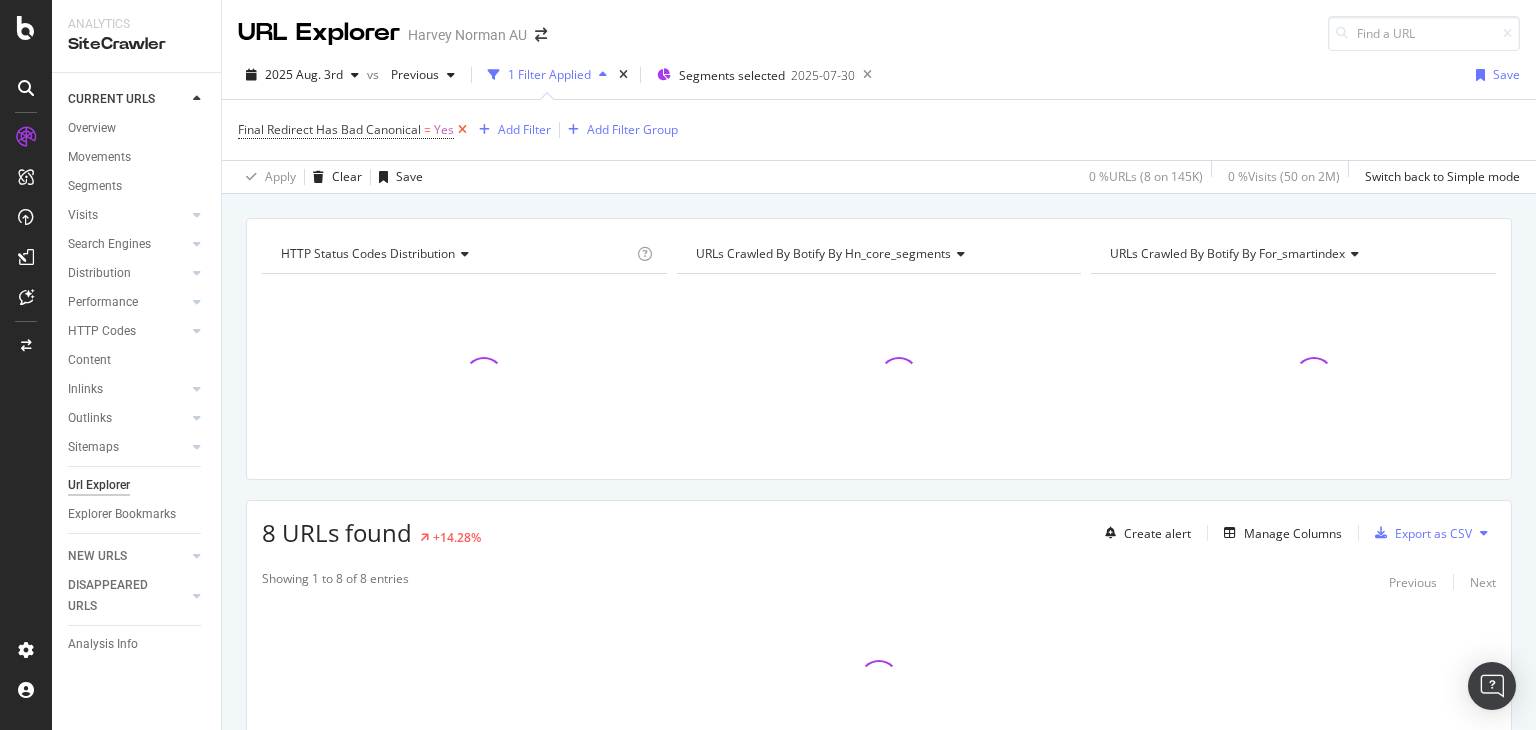 click at bounding box center (462, 130) 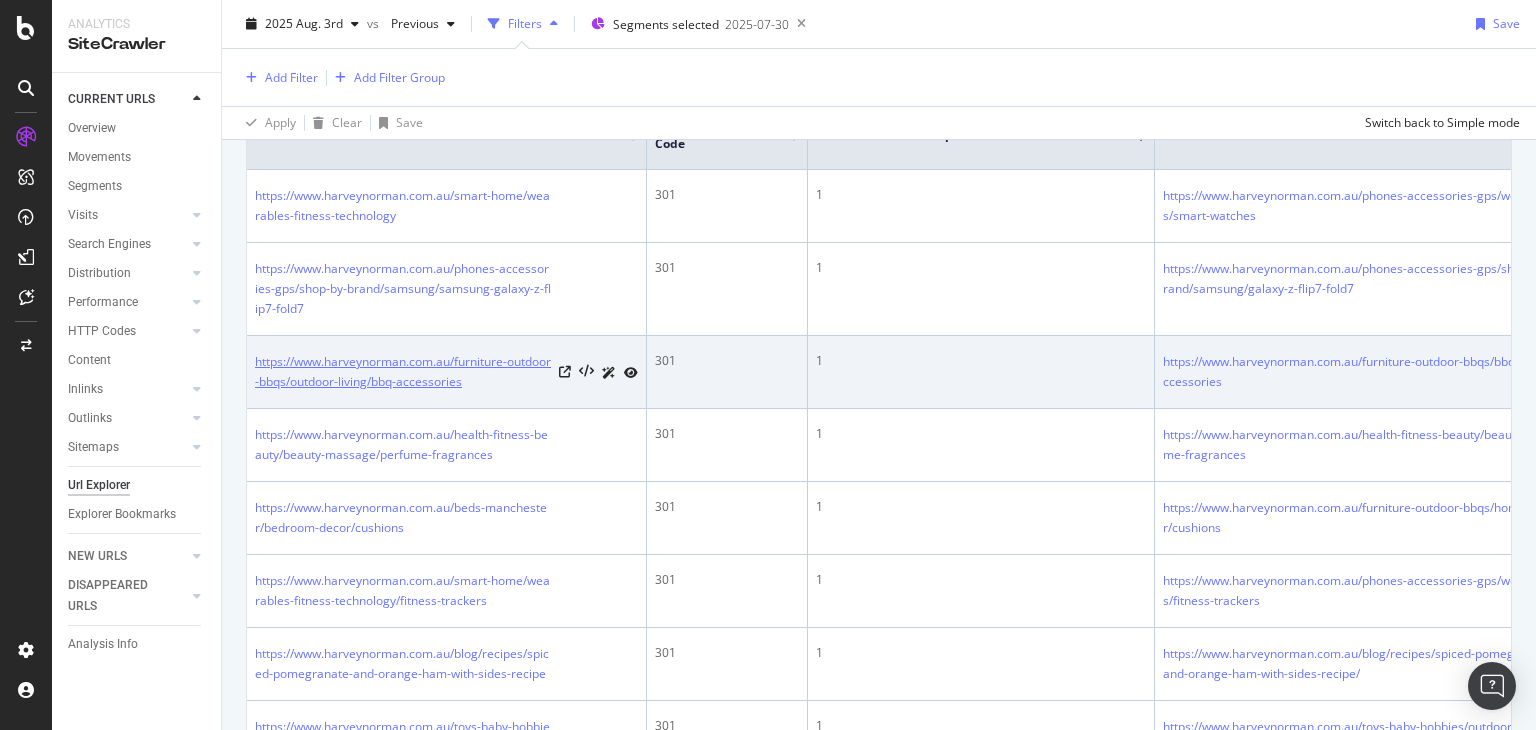 scroll, scrollTop: 0, scrollLeft: 0, axis: both 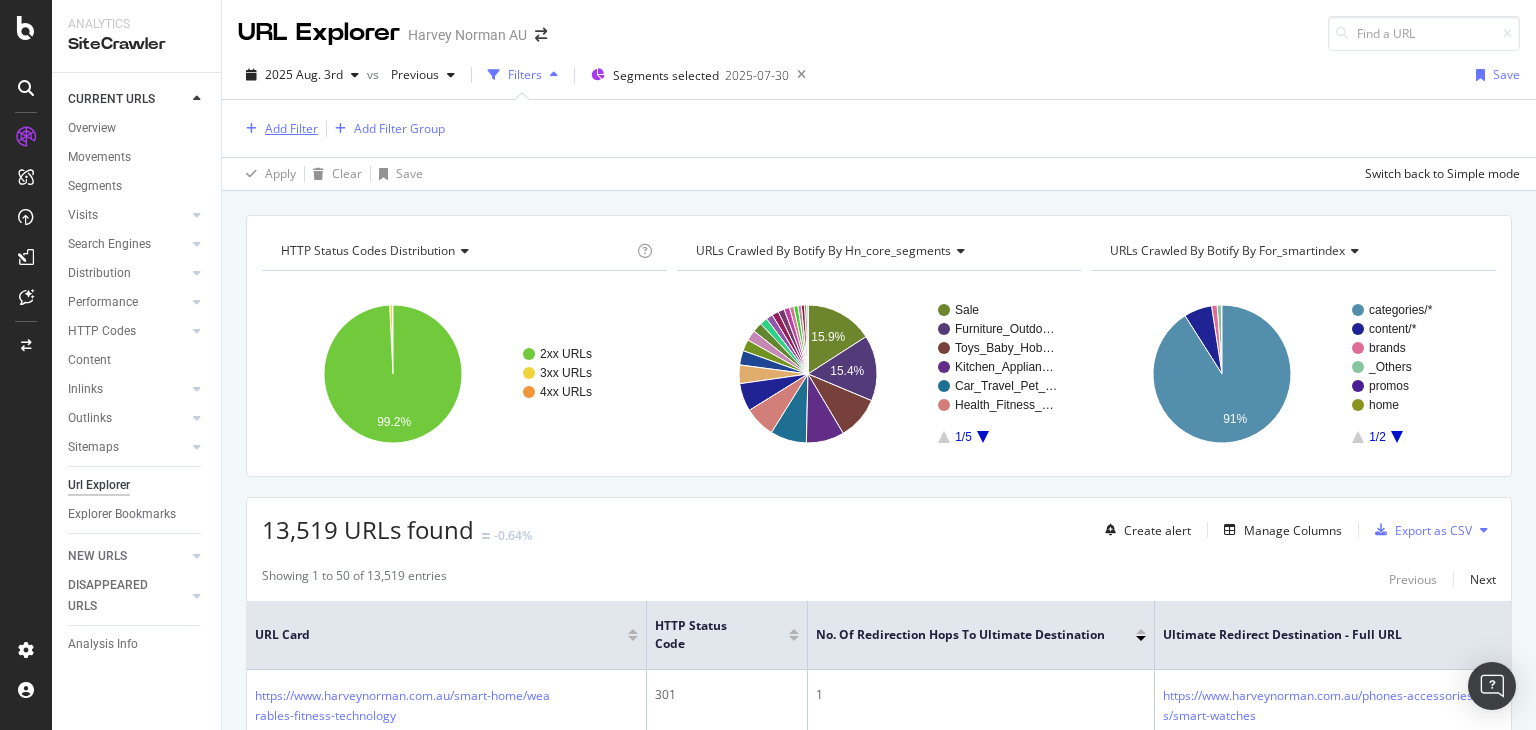 click on "Add Filter" at bounding box center [291, 128] 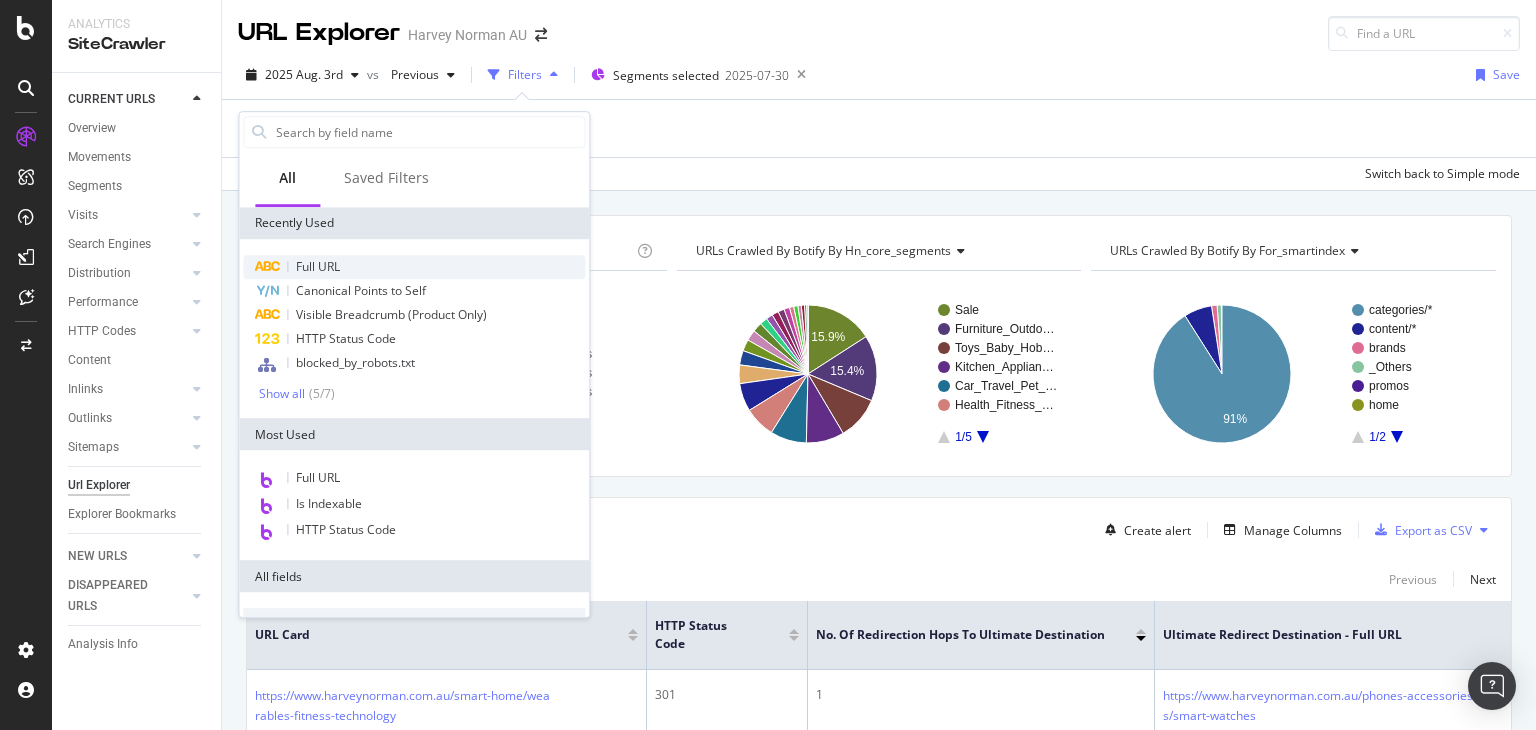 click on "Full URL" at bounding box center (318, 266) 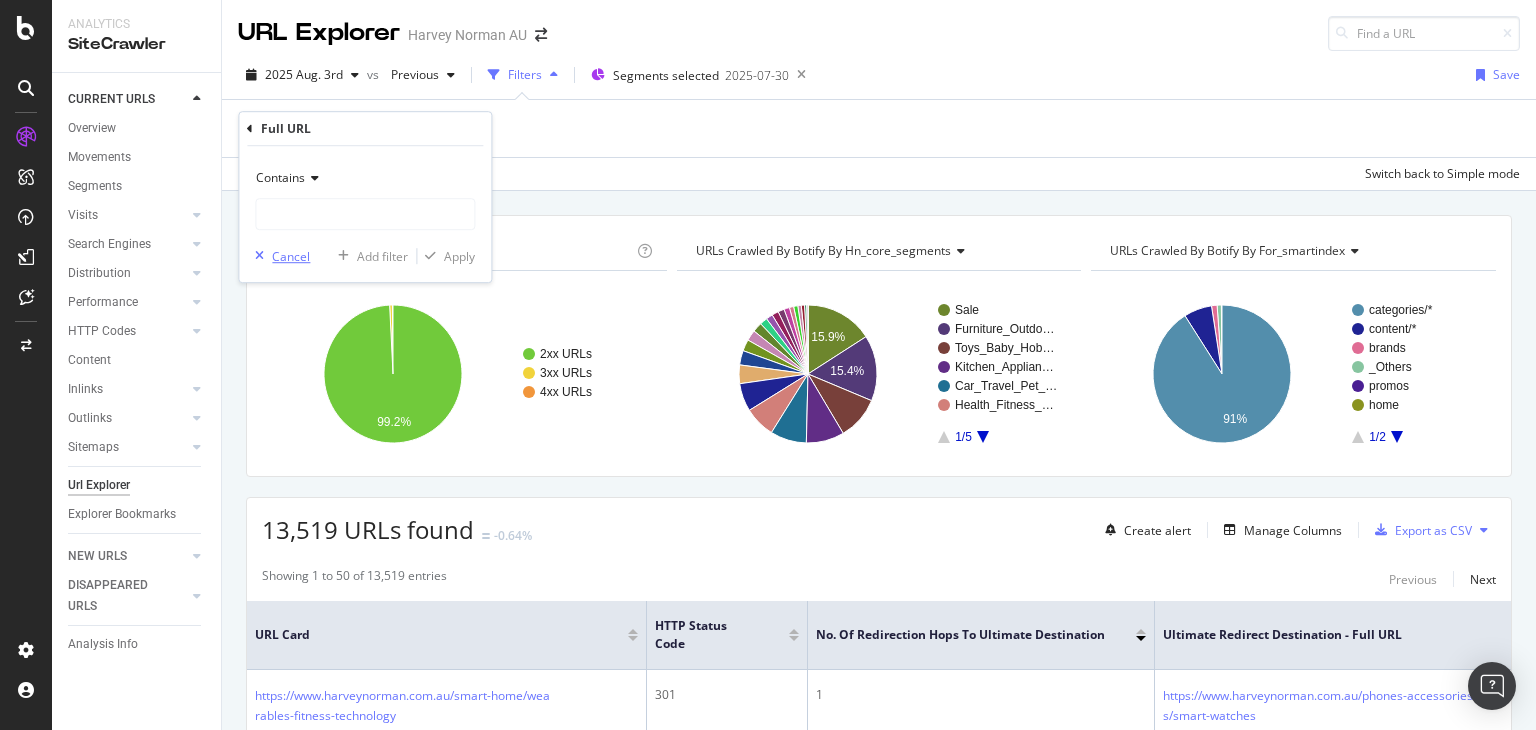 click on "Cancel" at bounding box center [291, 256] 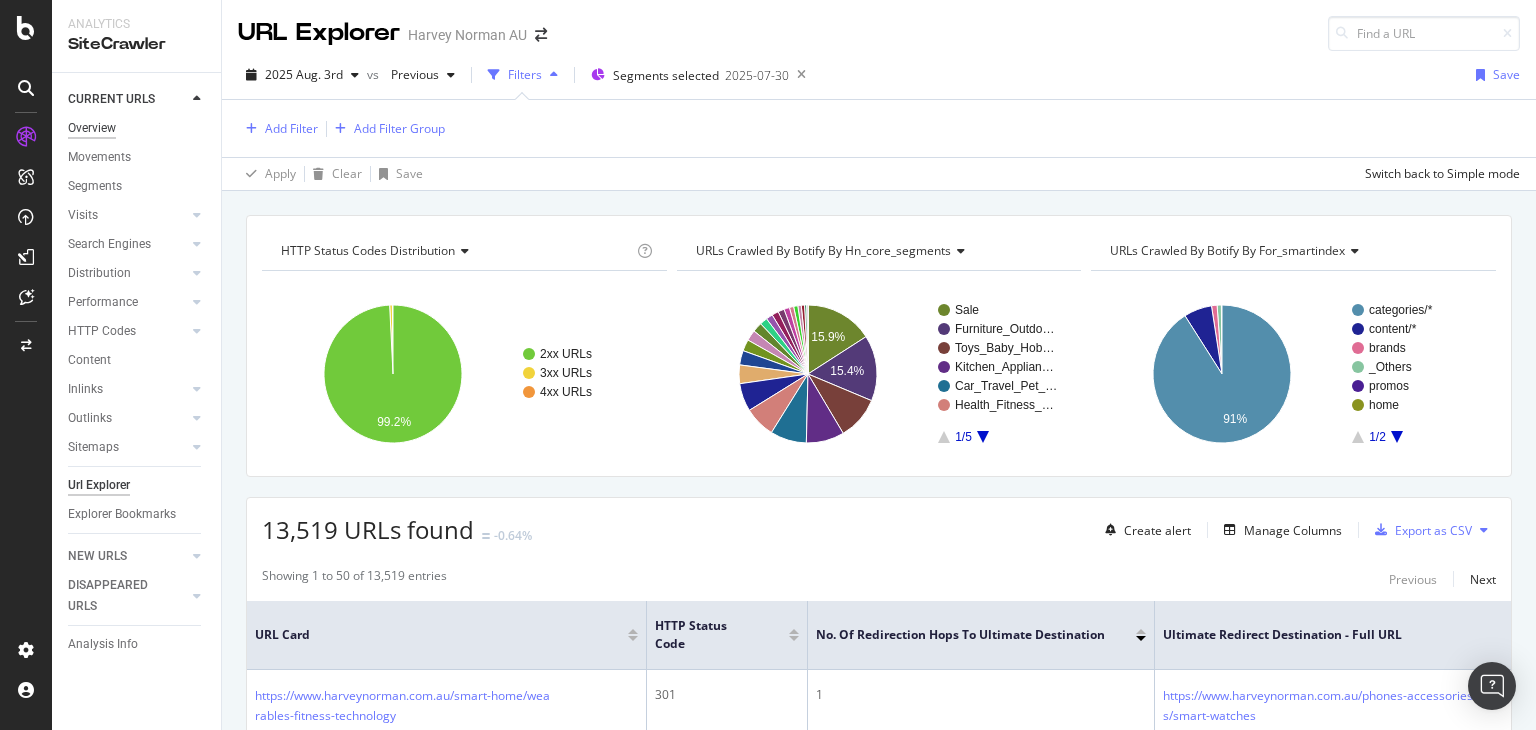 click on "Overview" at bounding box center [92, 128] 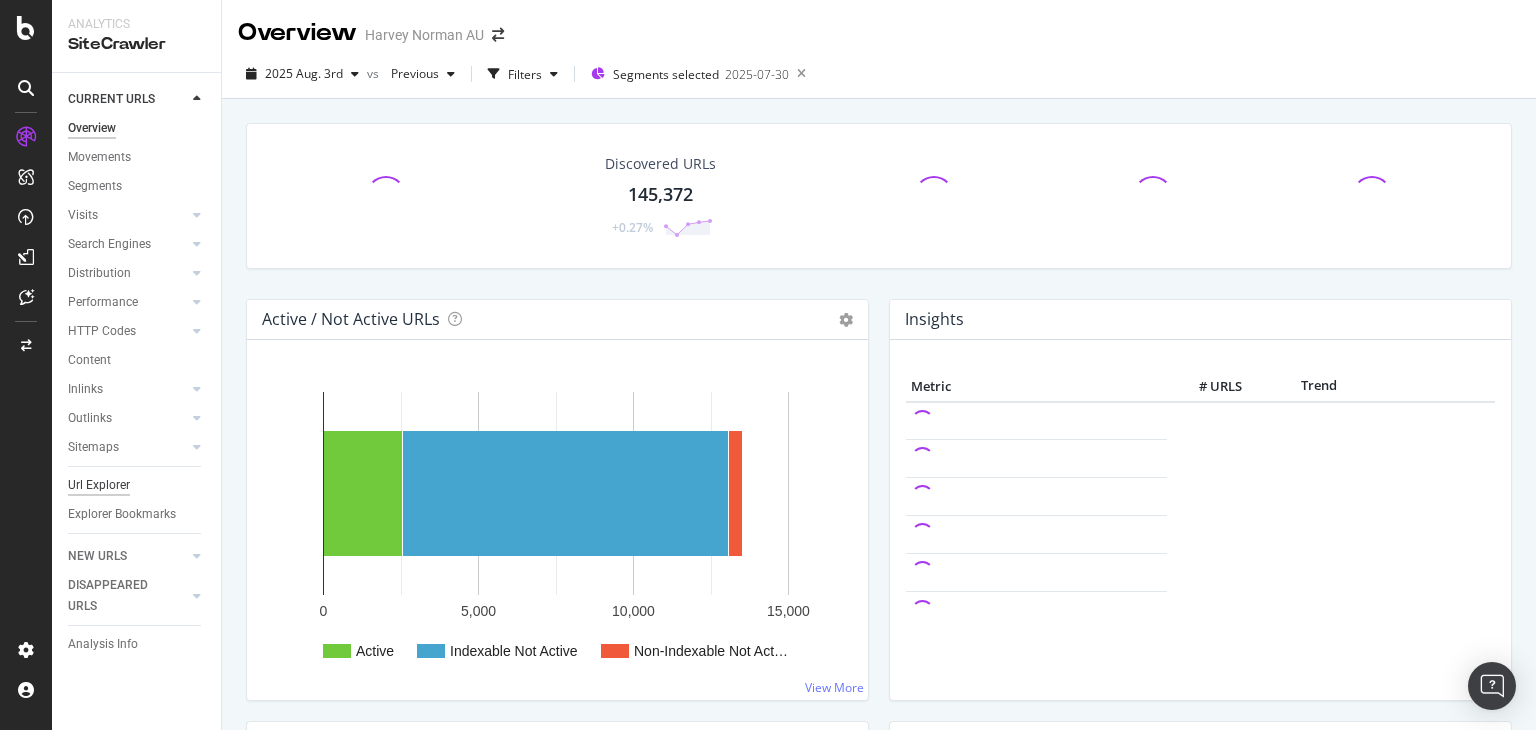 click on "Url Explorer" at bounding box center (99, 485) 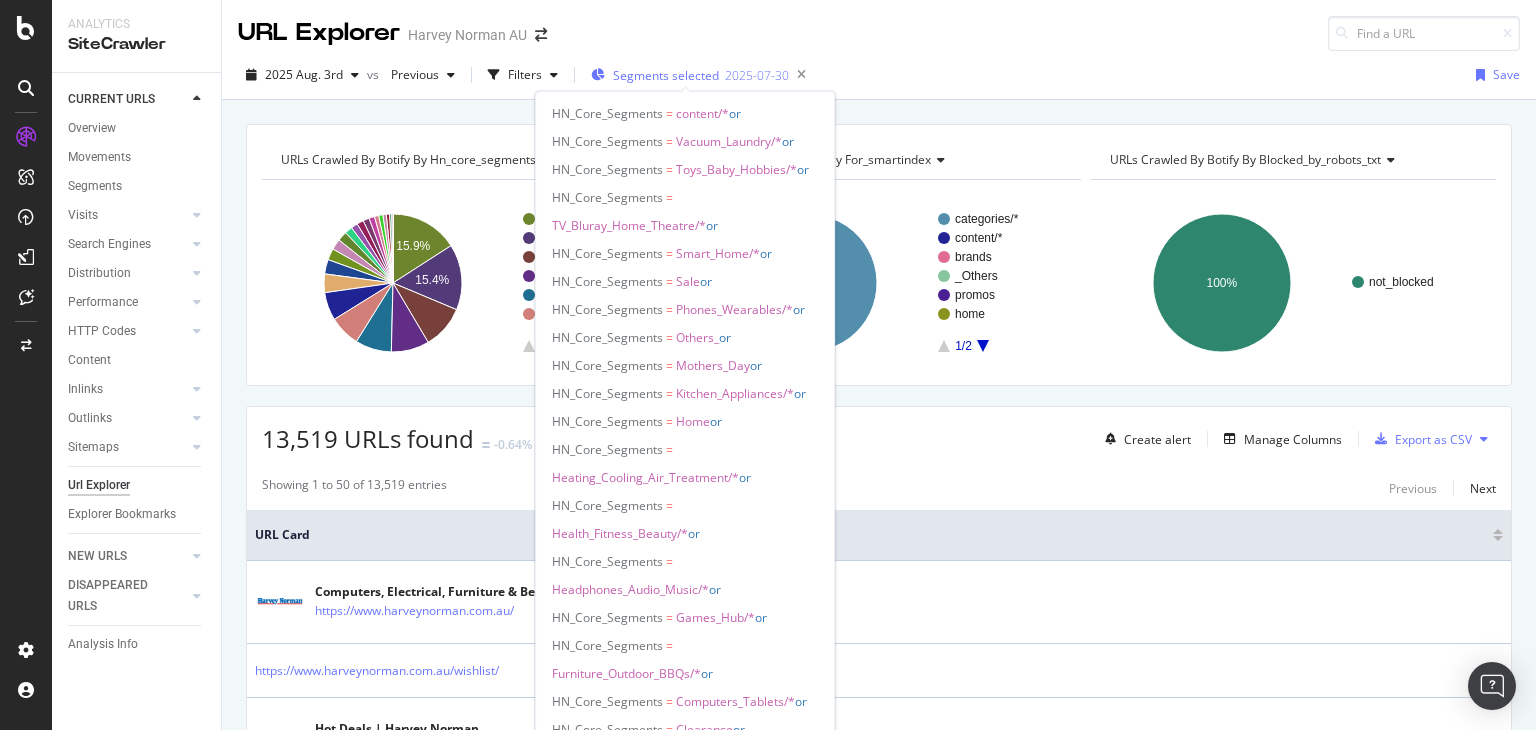 click on "Segments selected" at bounding box center (666, 75) 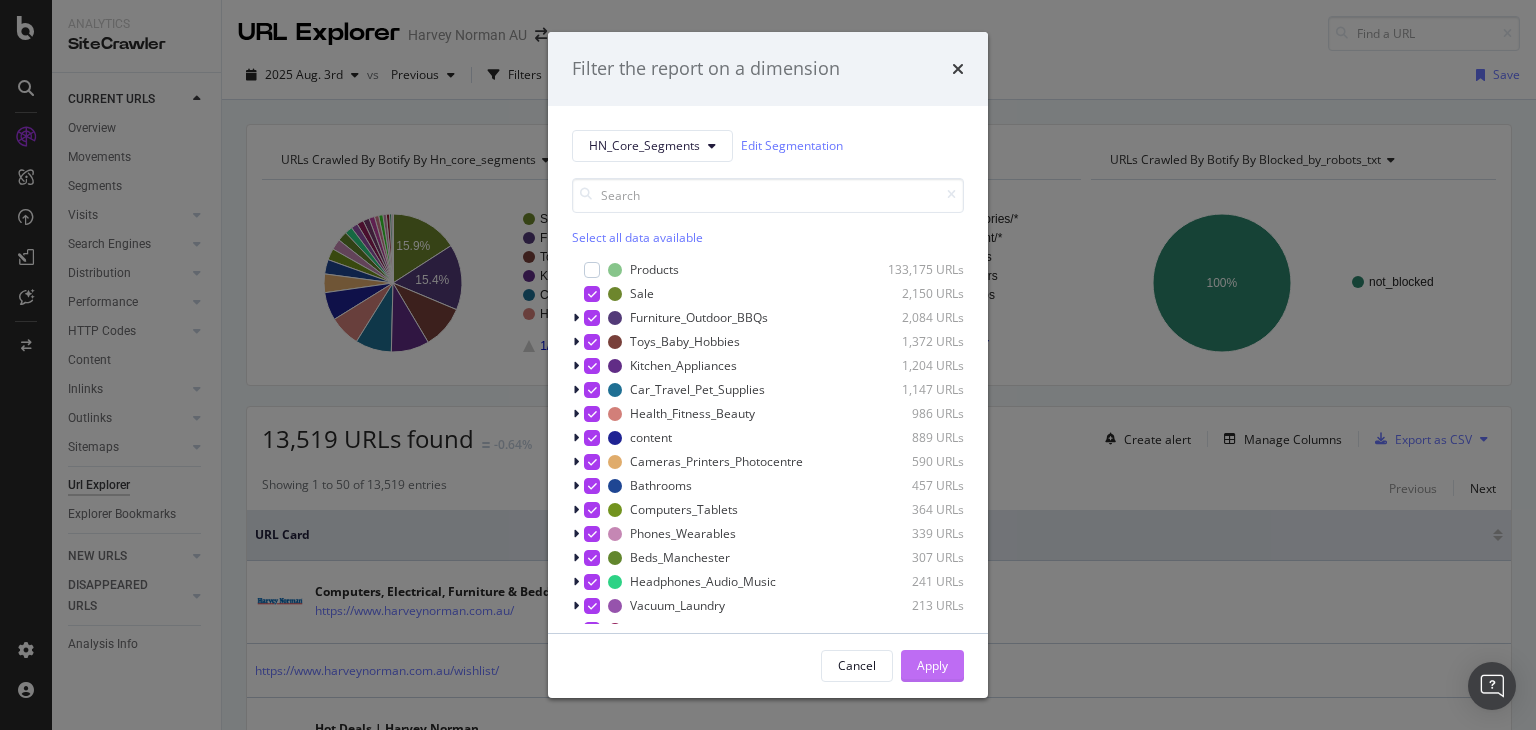 click on "Apply" at bounding box center [932, 665] 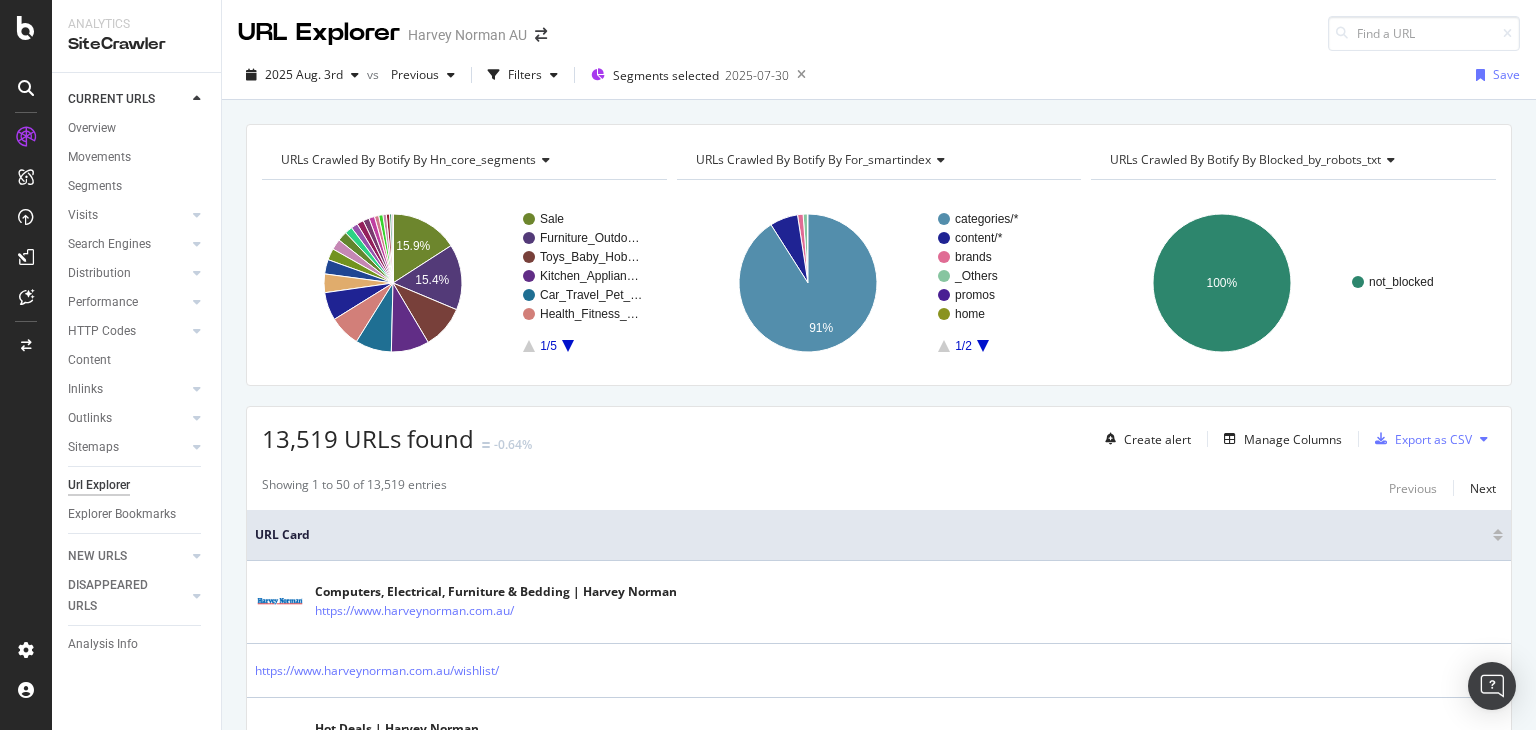 click on "Url Explorer" at bounding box center (99, 485) 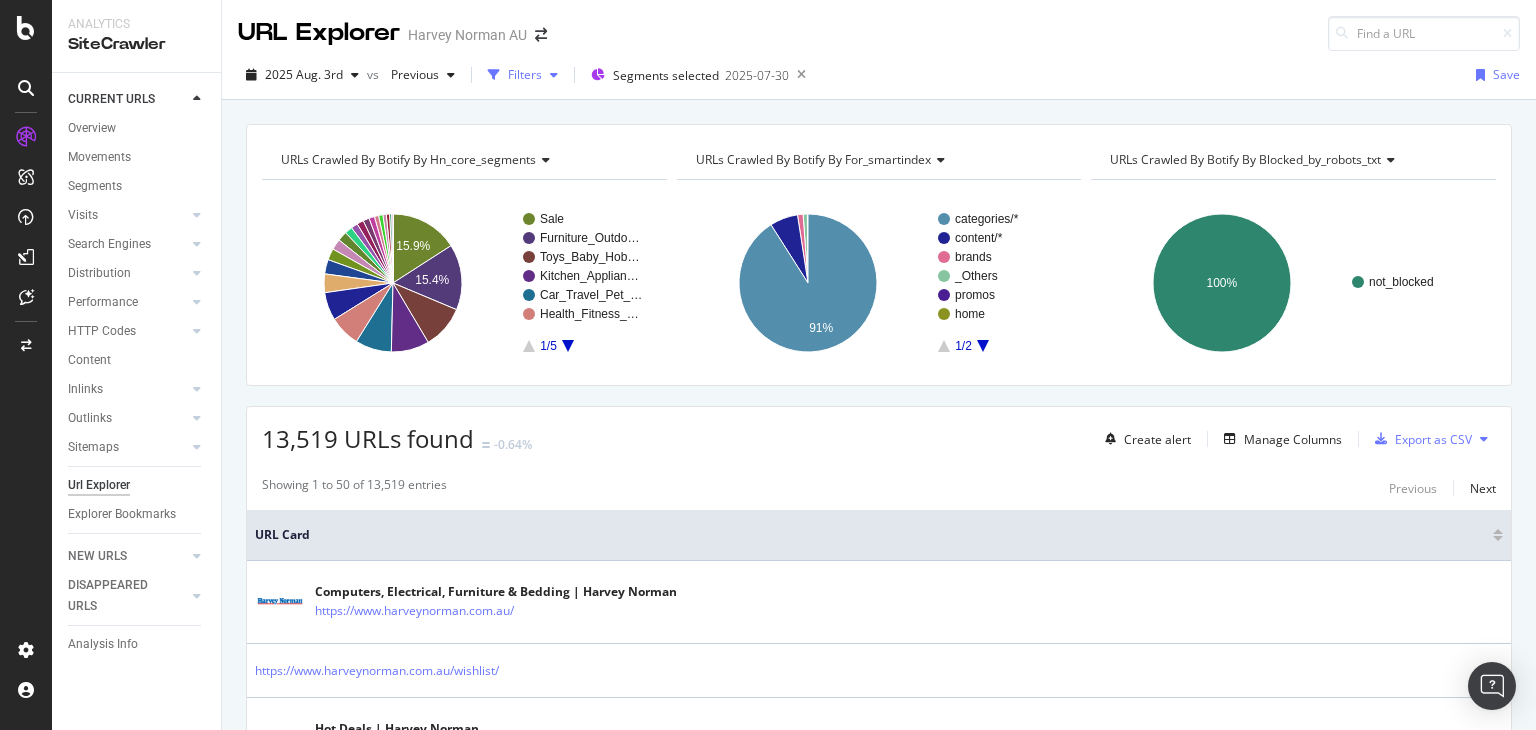 click on "Filters" at bounding box center [523, 75] 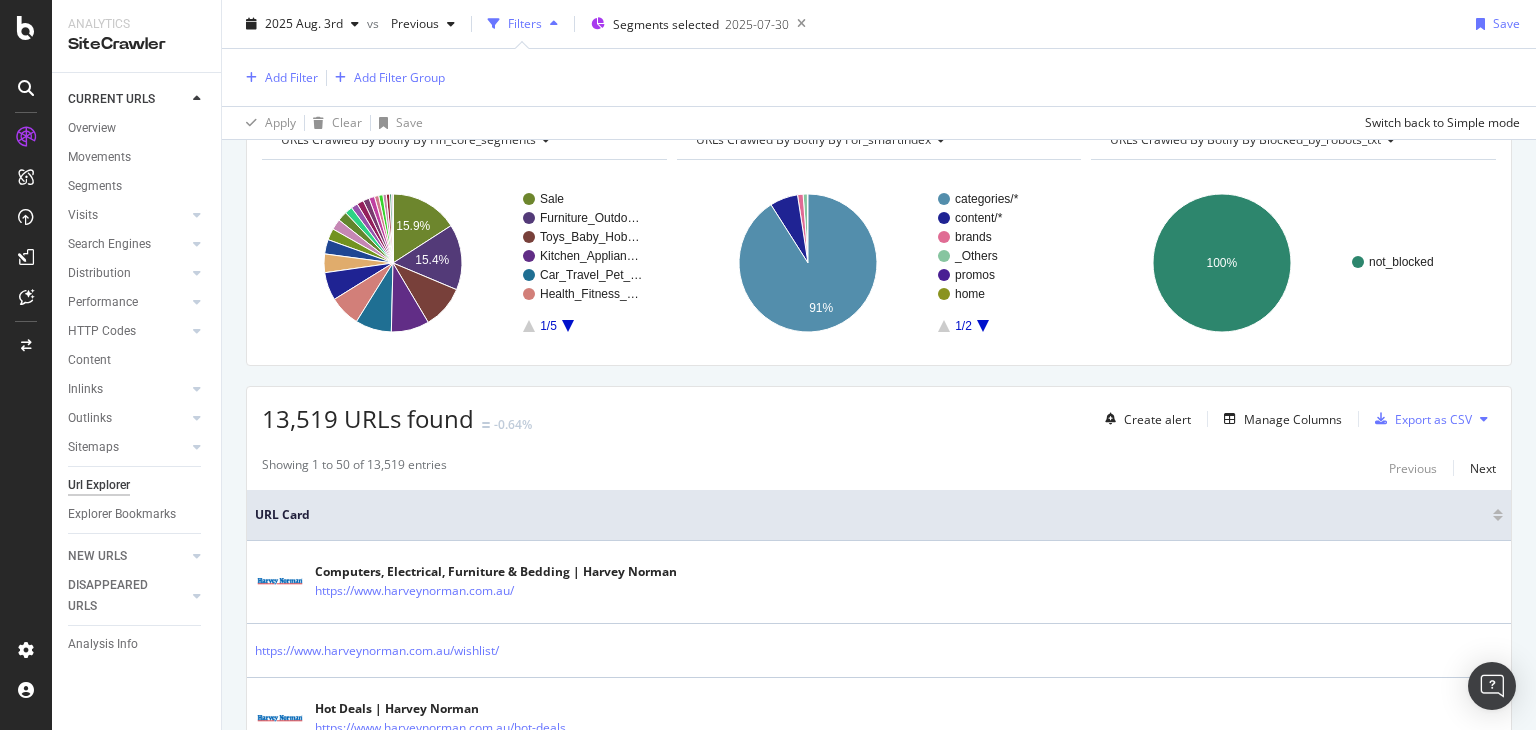 scroll, scrollTop: 0, scrollLeft: 0, axis: both 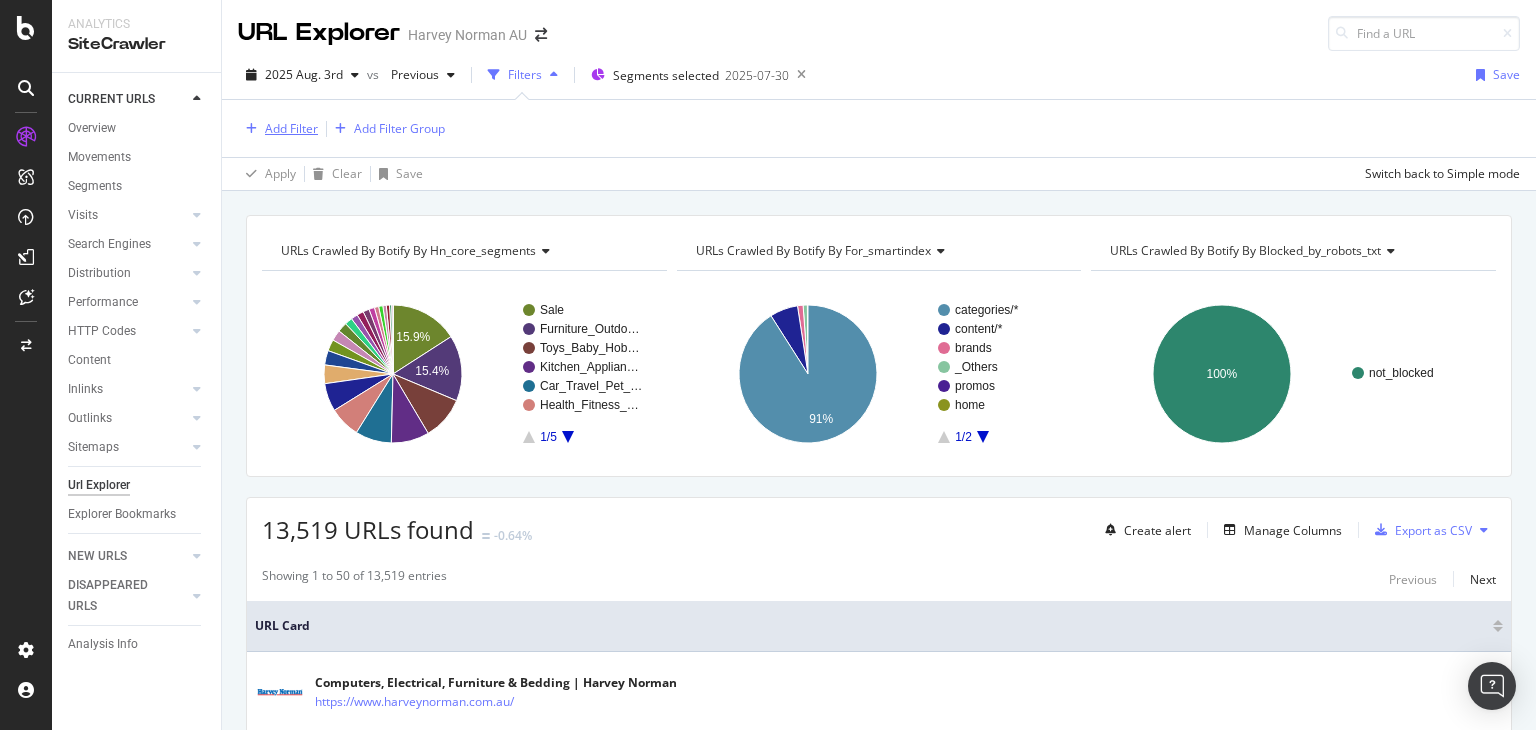 click on "Add Filter" at bounding box center (291, 128) 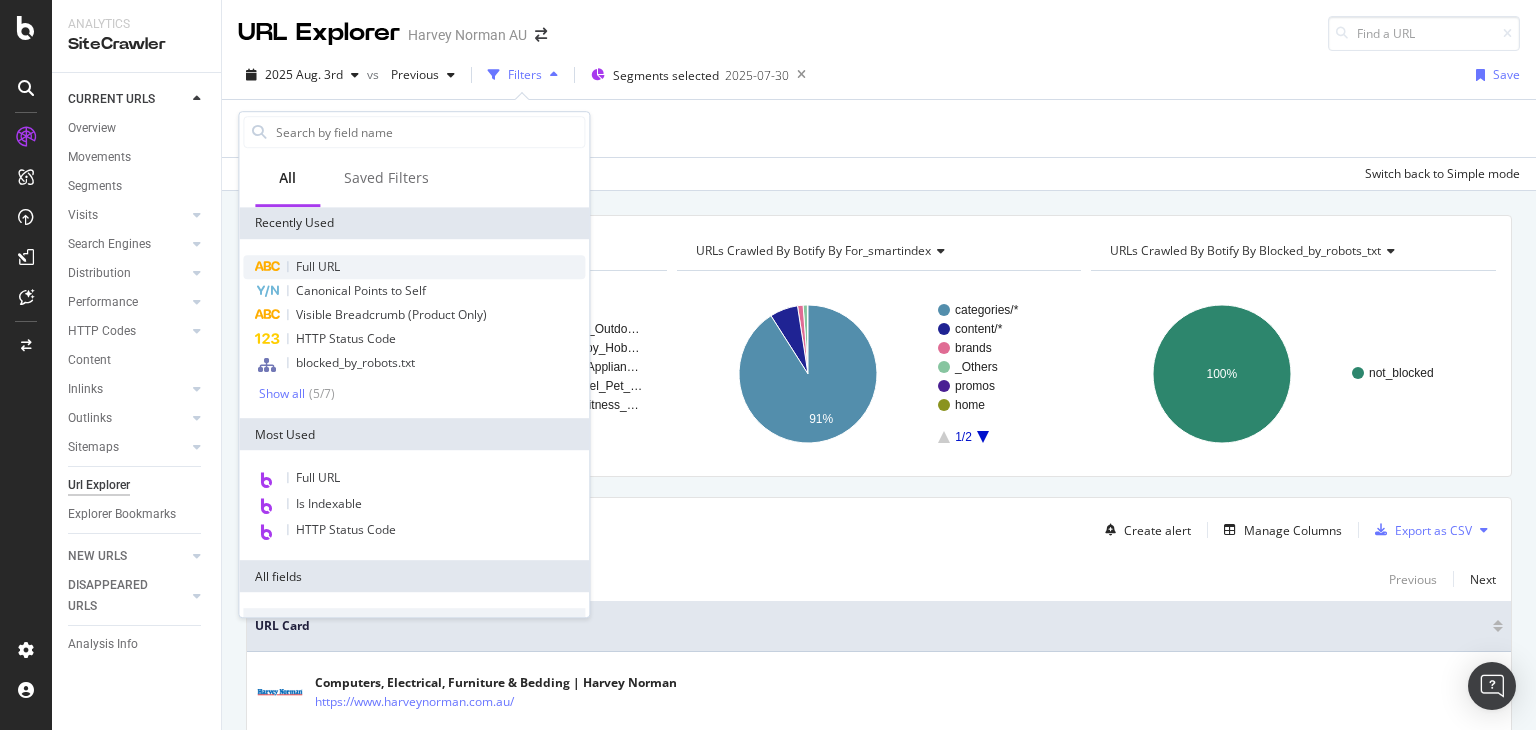 click on "Full URL" at bounding box center [318, 266] 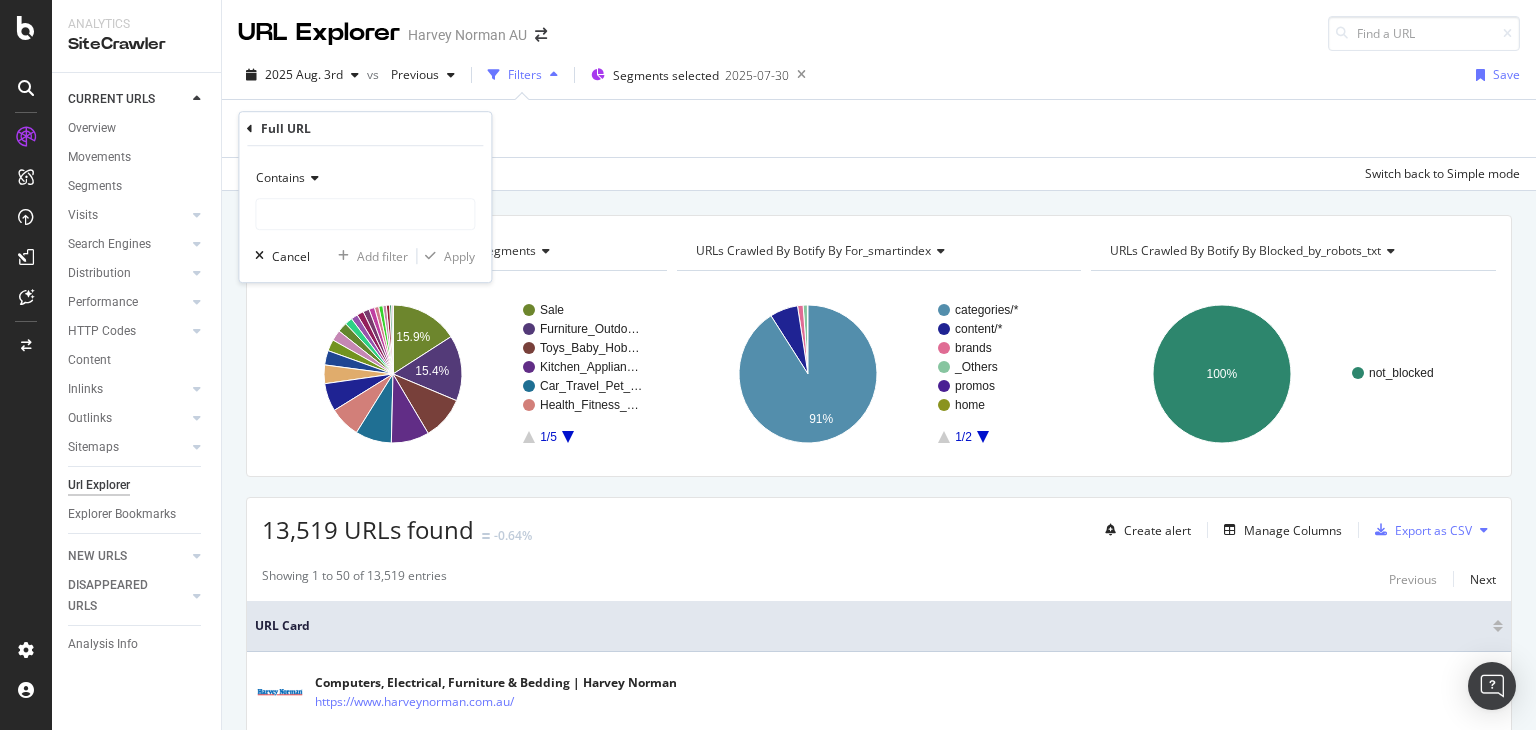 click on "Contains" at bounding box center (280, 177) 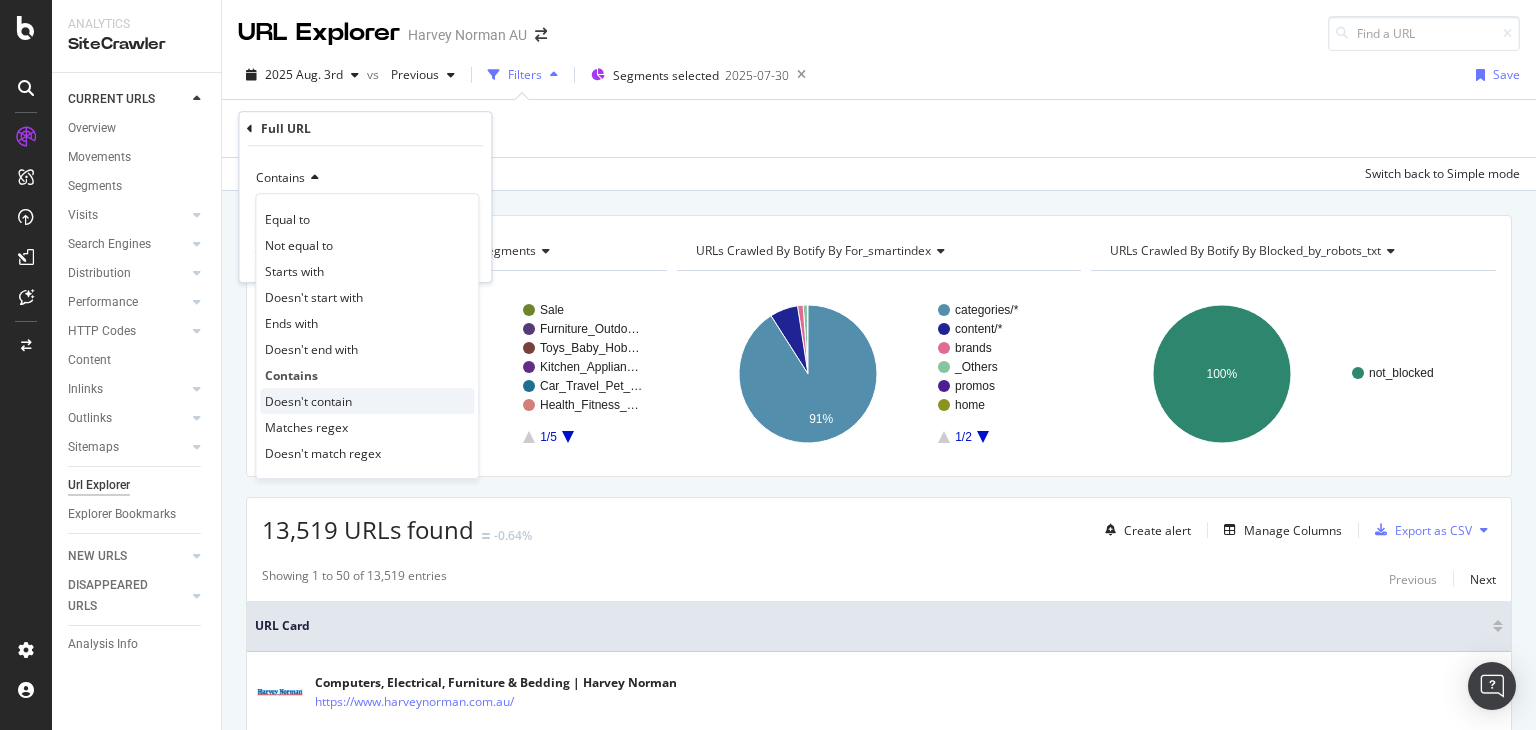click on "Doesn't contain" at bounding box center [308, 401] 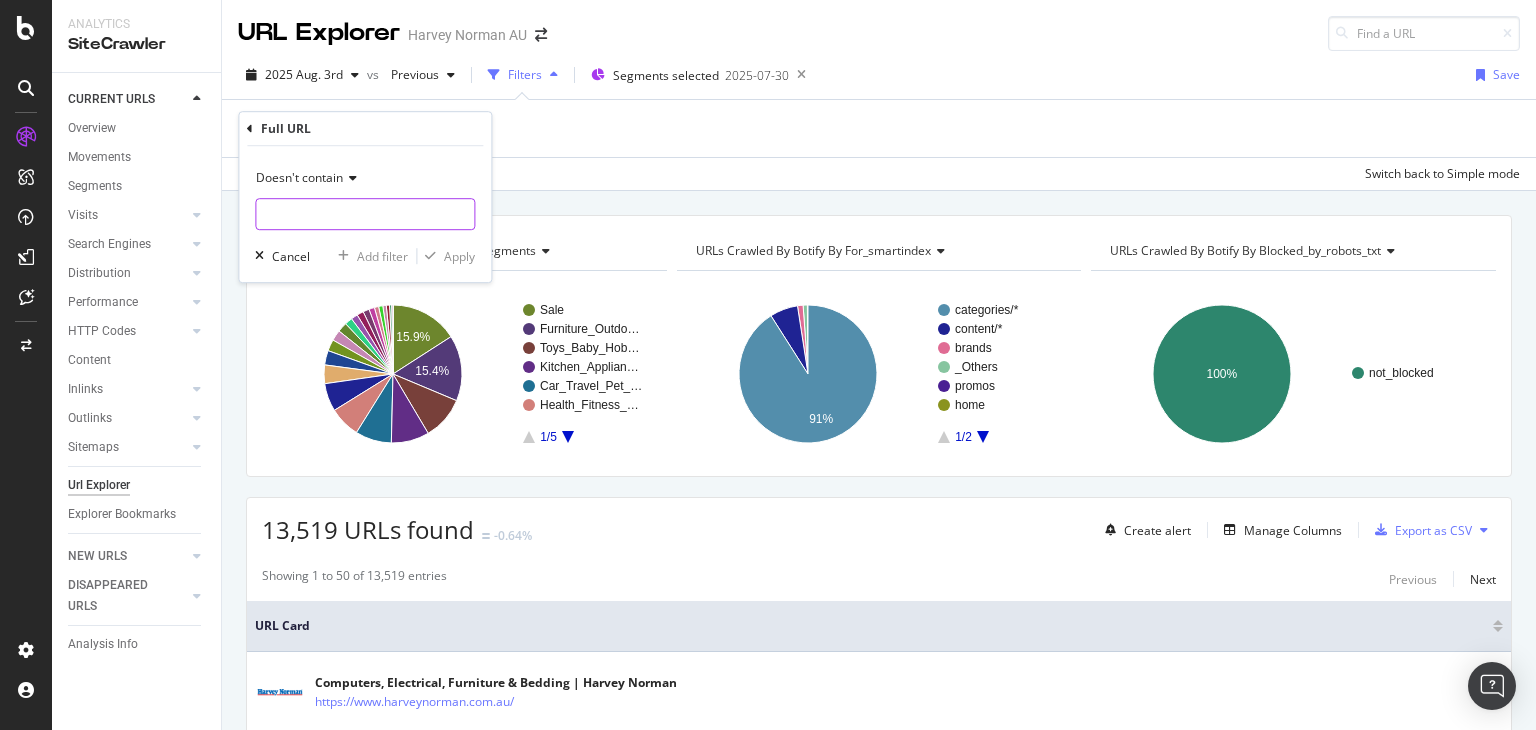 click at bounding box center (365, 214) 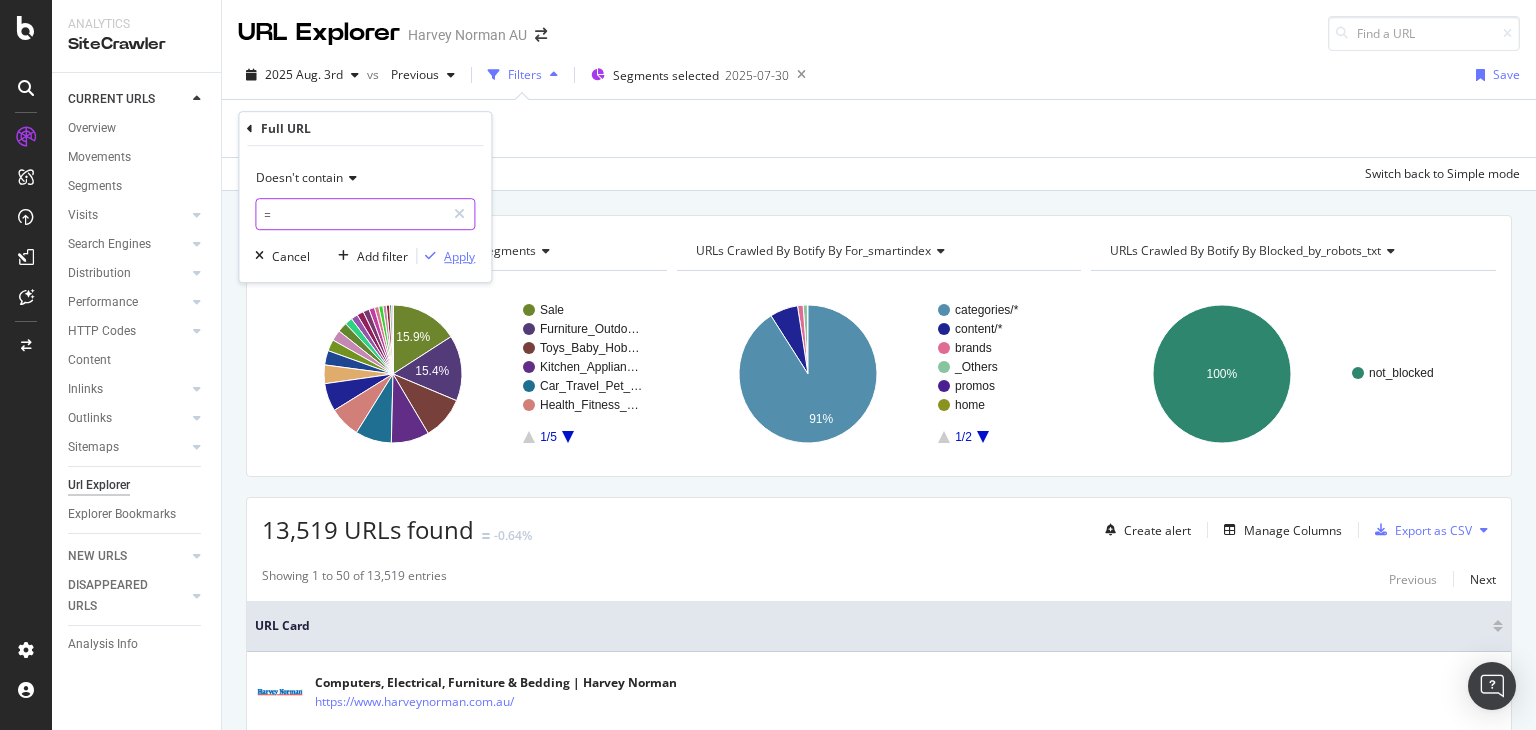 type on "=" 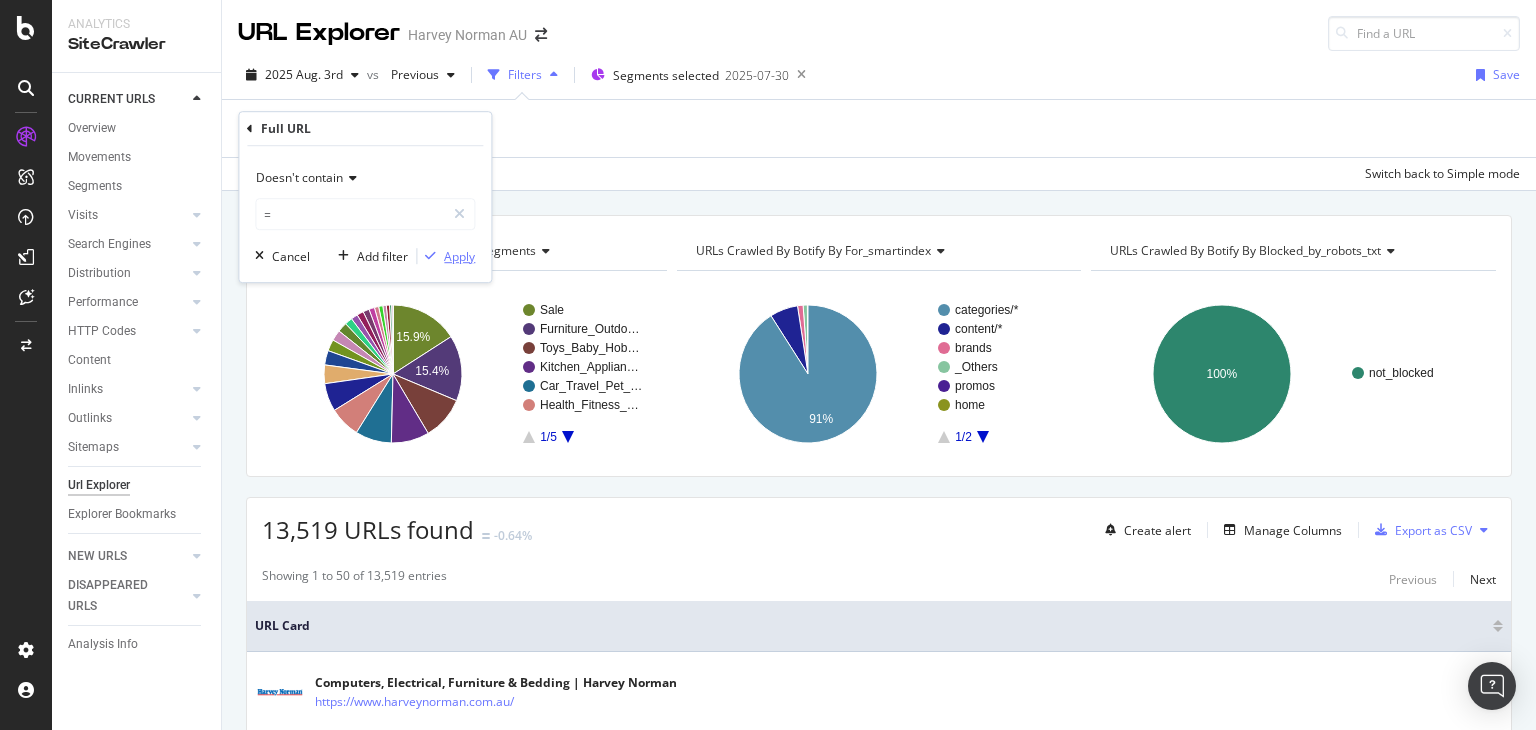click on "Apply" at bounding box center [459, 256] 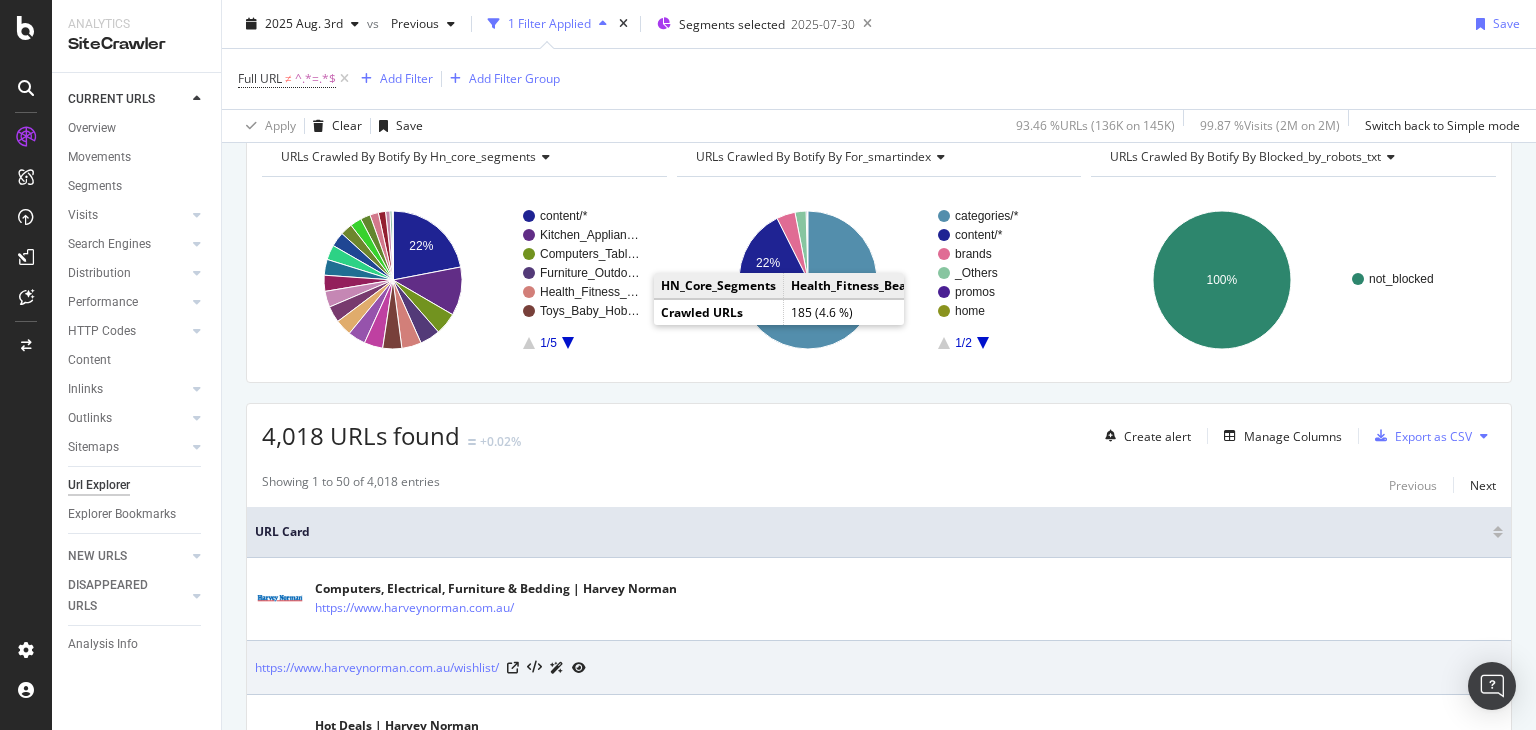 scroll, scrollTop: 0, scrollLeft: 0, axis: both 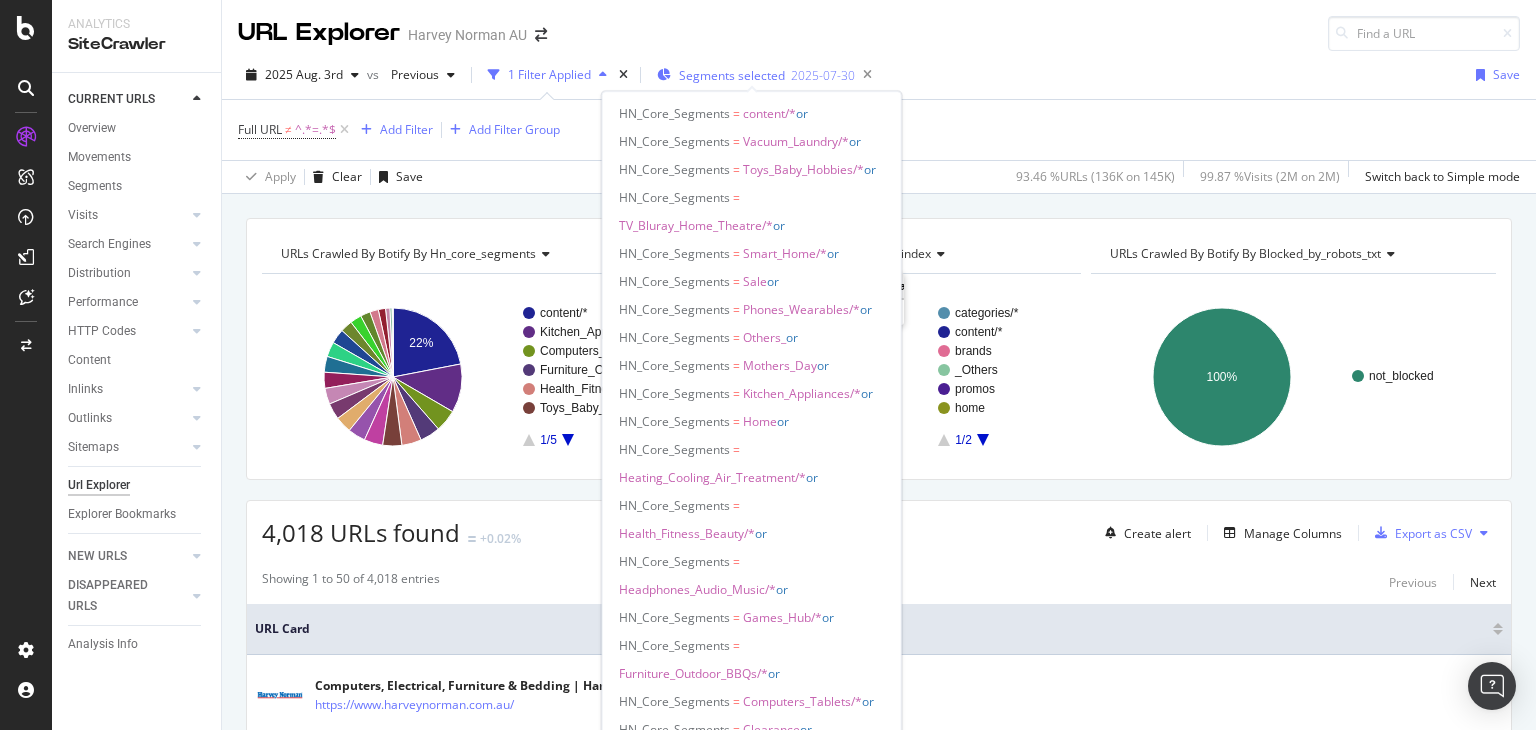 click on "Segments selected" at bounding box center (732, 75) 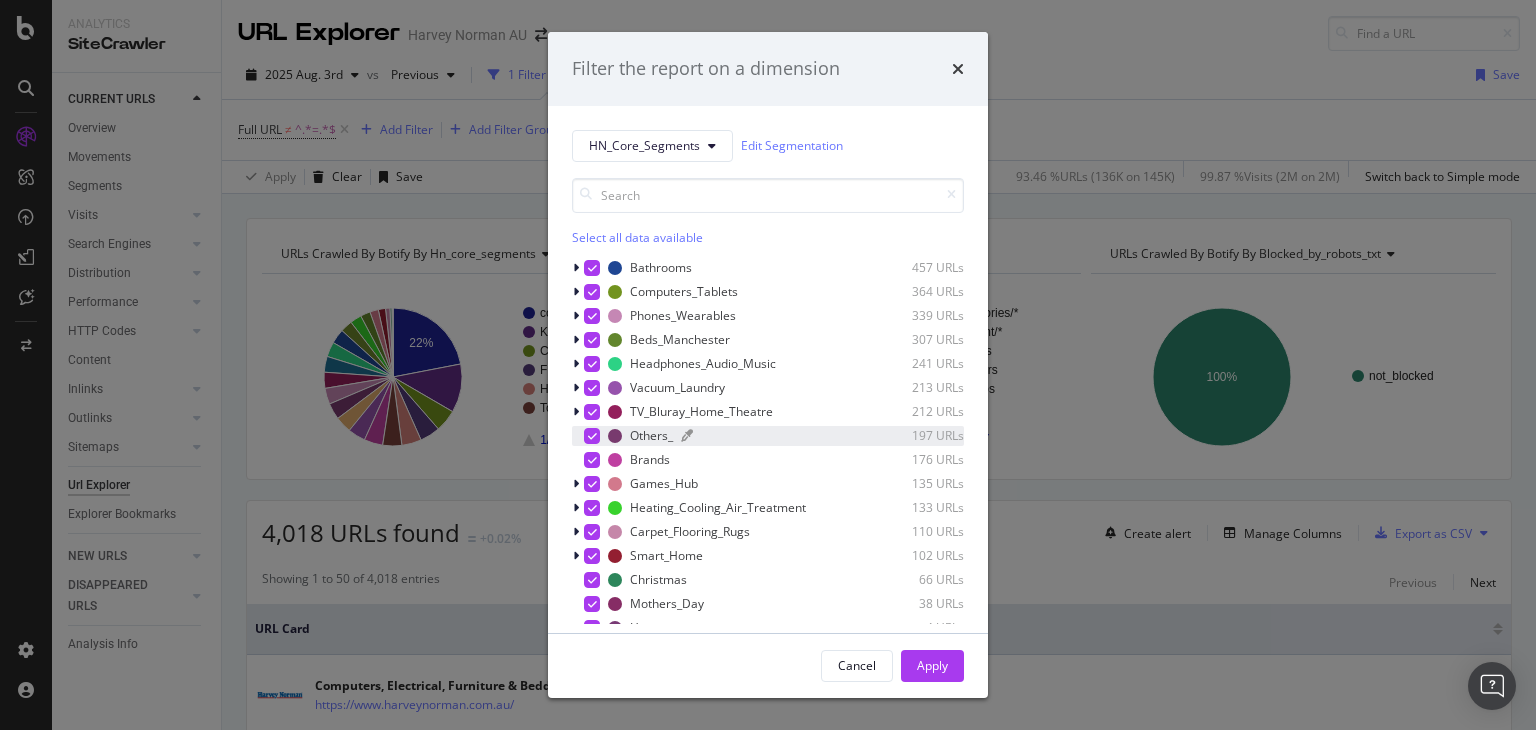 scroll, scrollTop: 256, scrollLeft: 0, axis: vertical 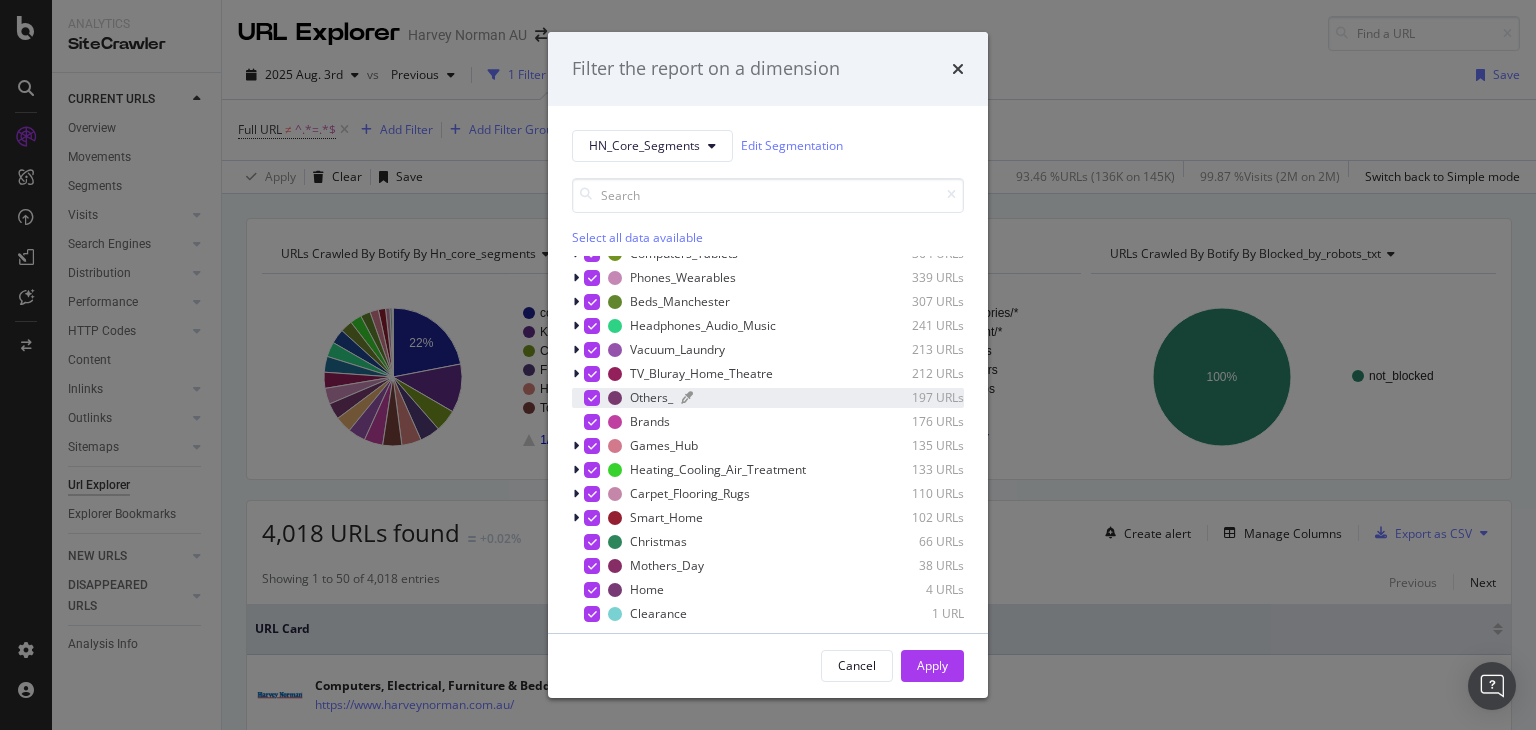 click on "Others_" at bounding box center [651, 397] 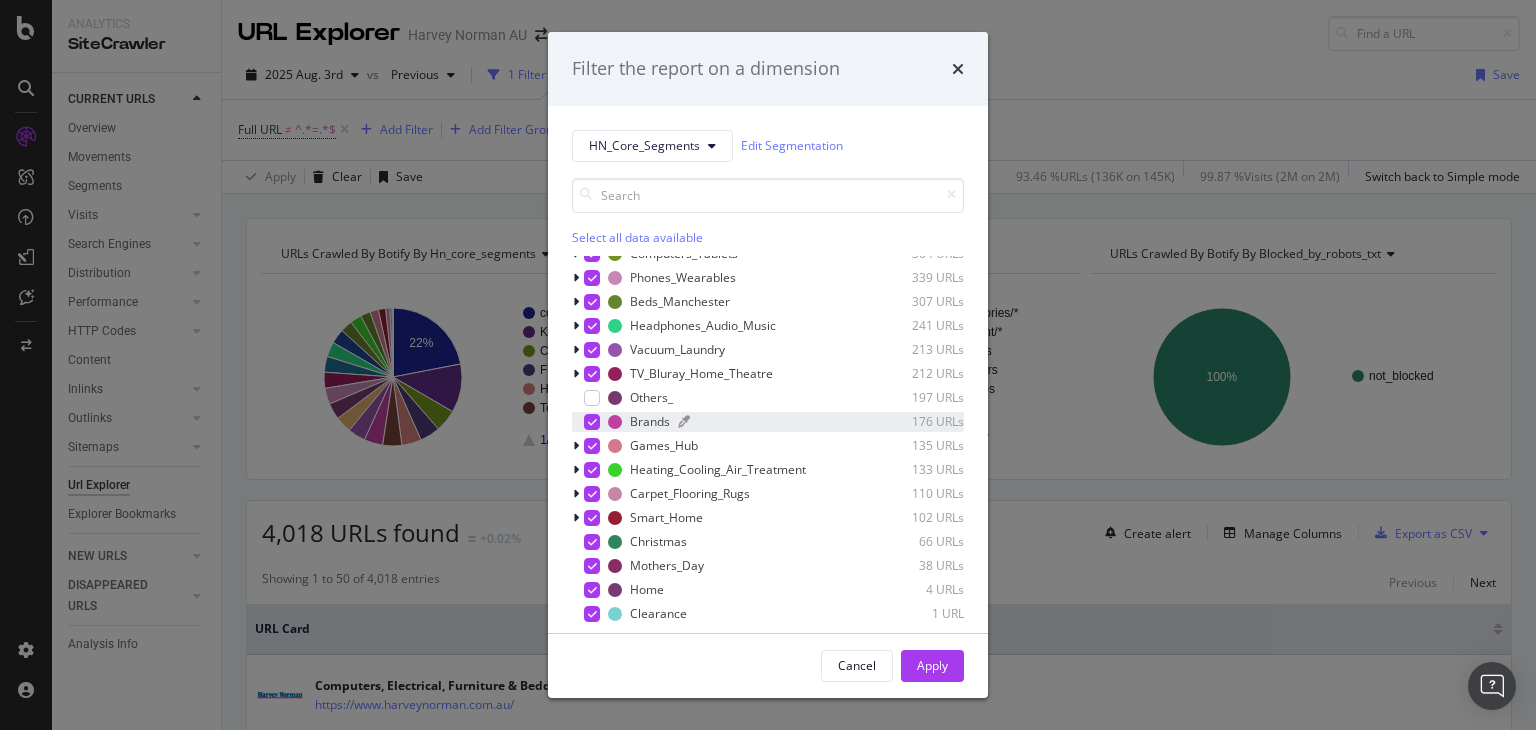 click on "Brands" at bounding box center [650, 421] 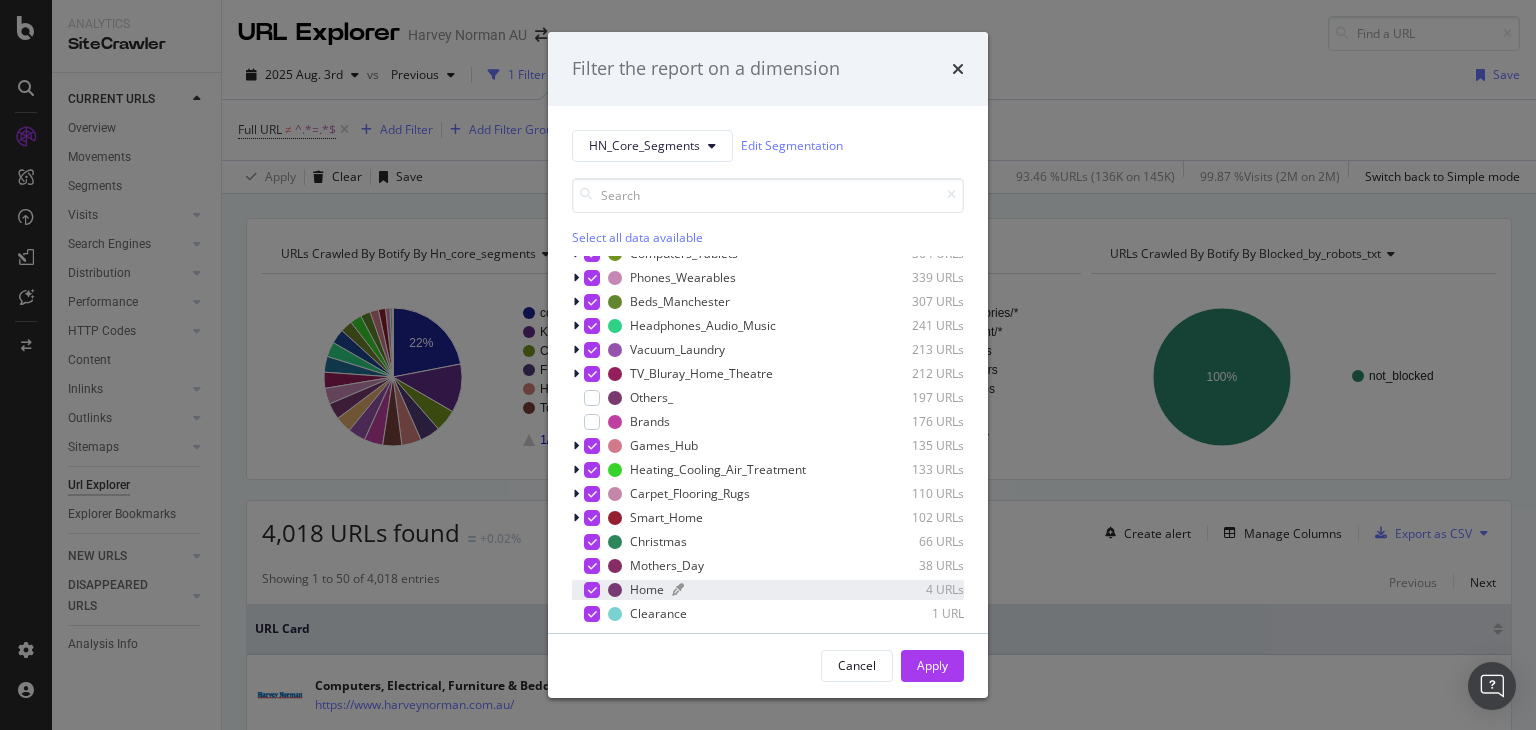 click on "Home" at bounding box center [647, 589] 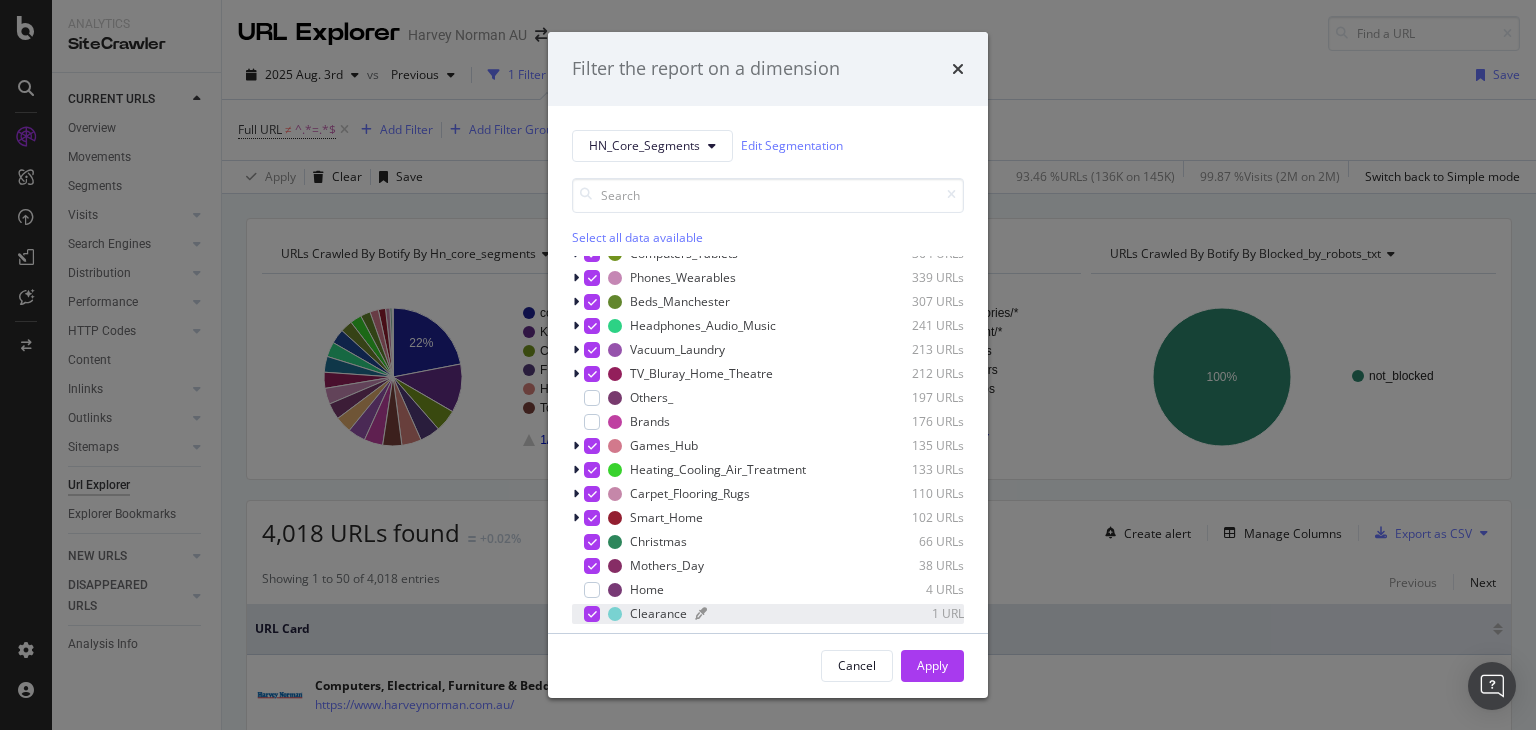 click on "Clearance" at bounding box center (658, 613) 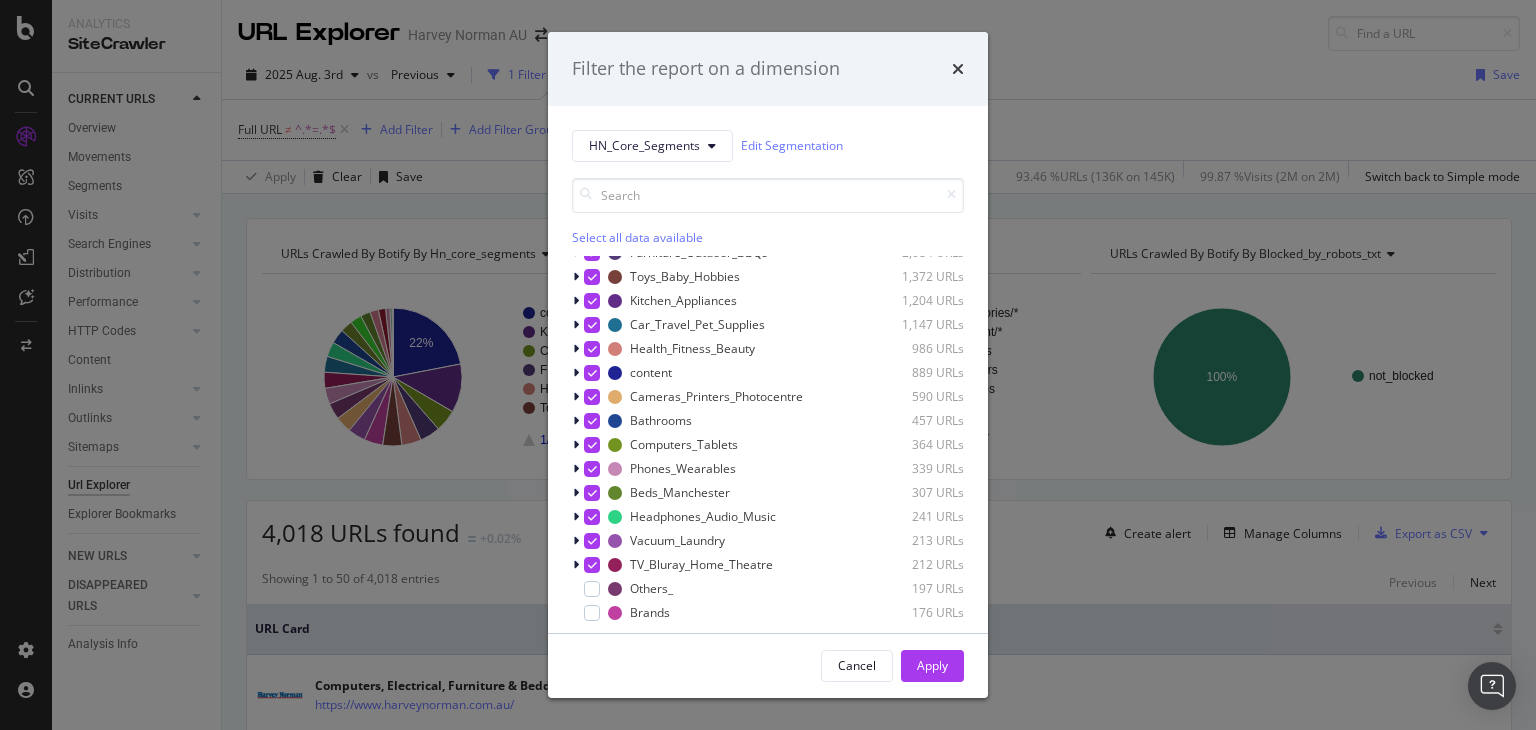 scroll, scrollTop: 0, scrollLeft: 0, axis: both 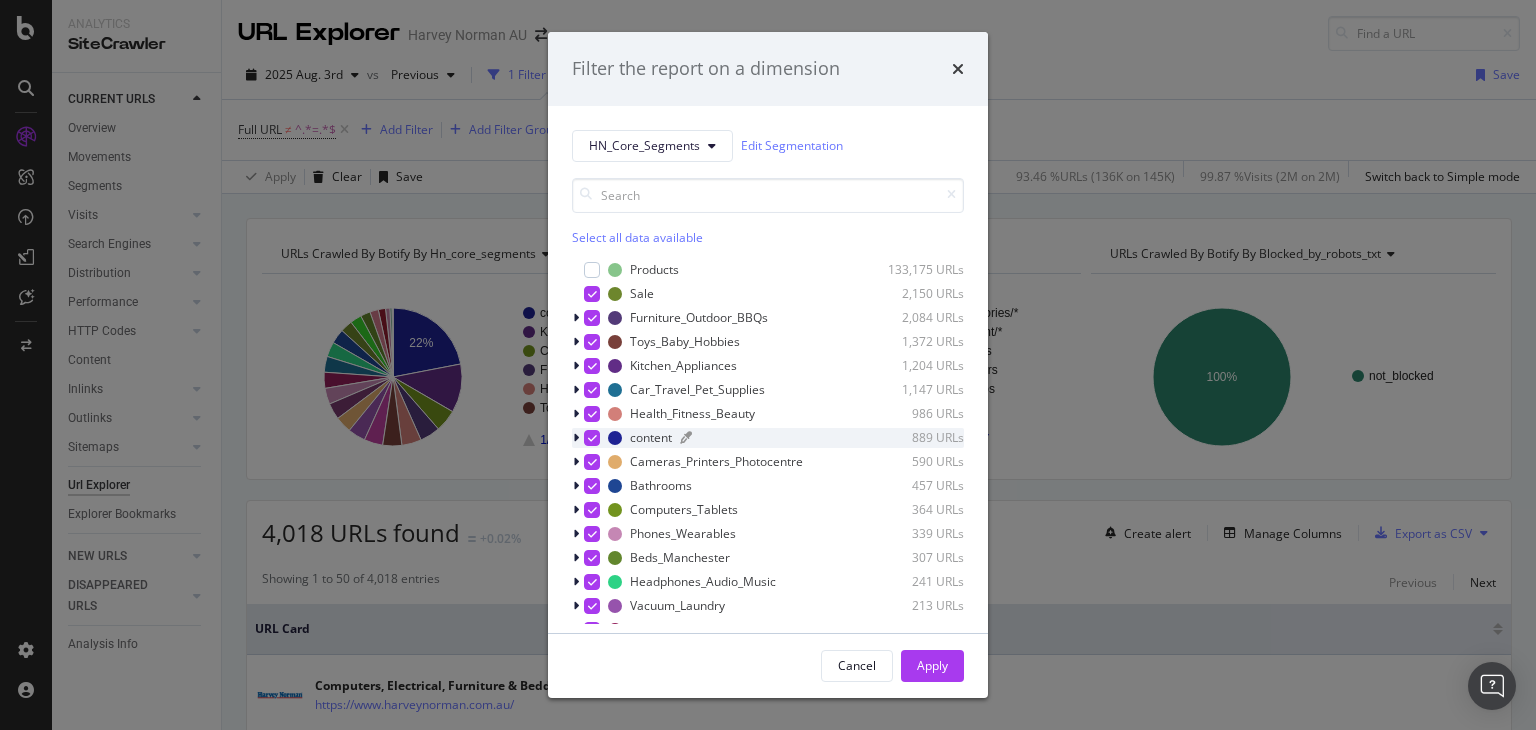 click on "content" at bounding box center (651, 437) 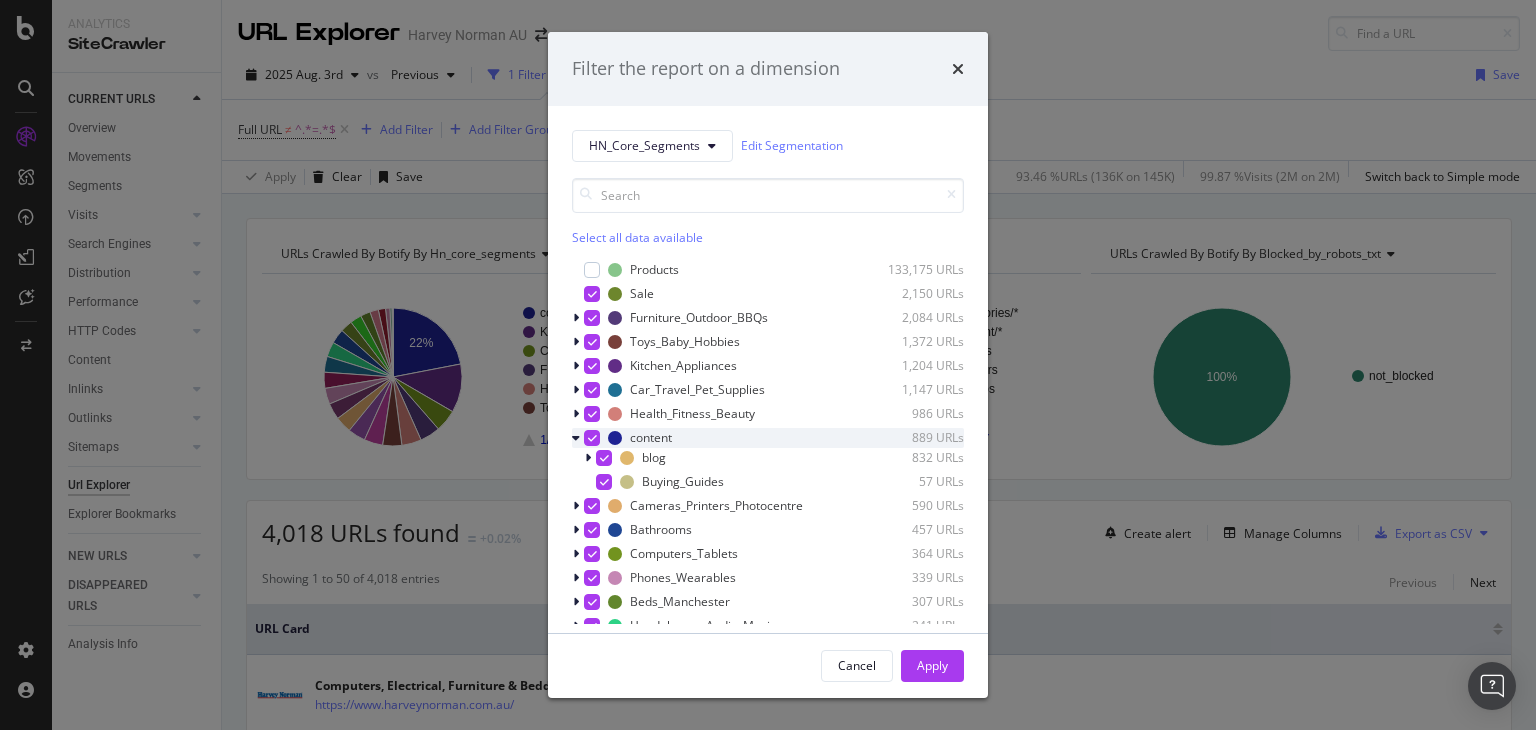 click at bounding box center [592, 438] 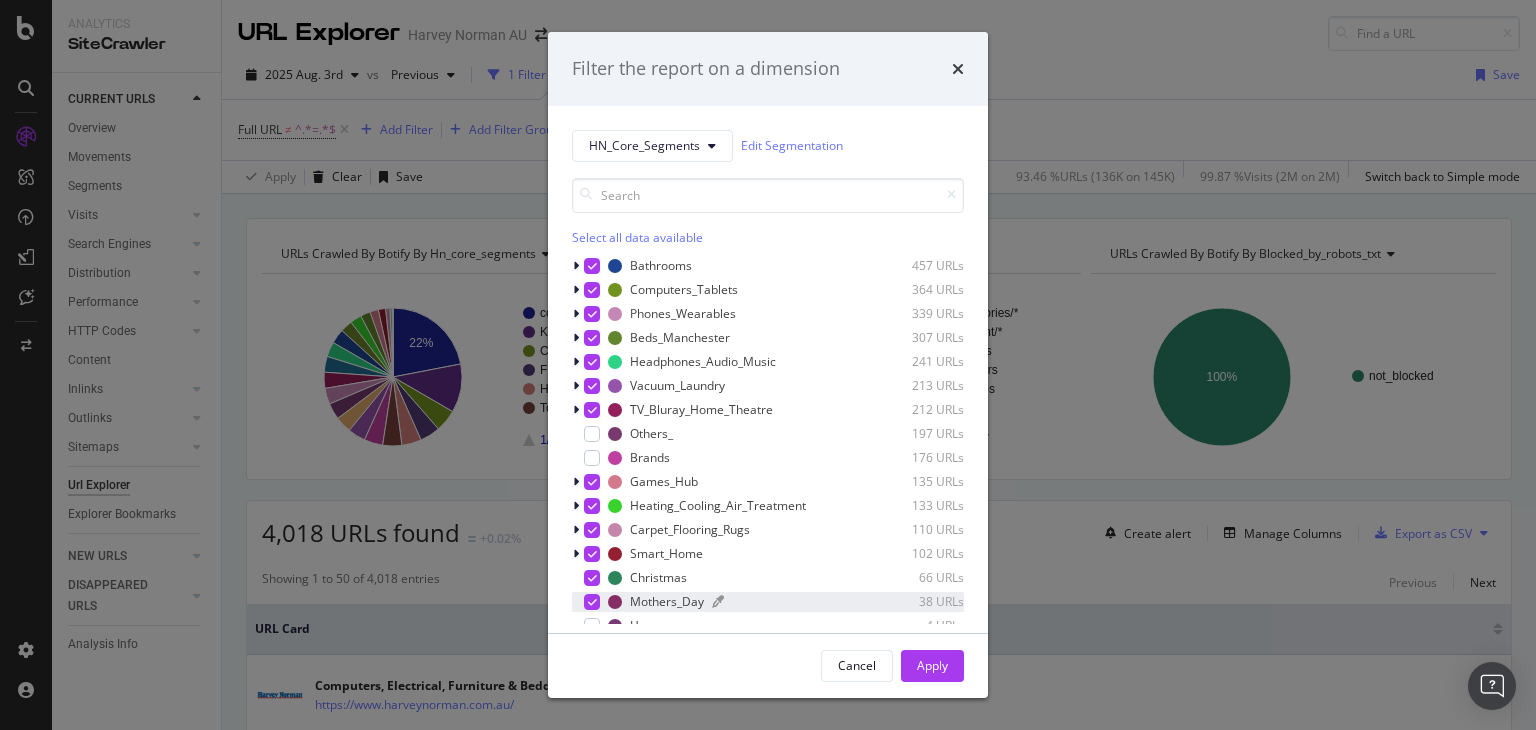 scroll, scrollTop: 300, scrollLeft: 0, axis: vertical 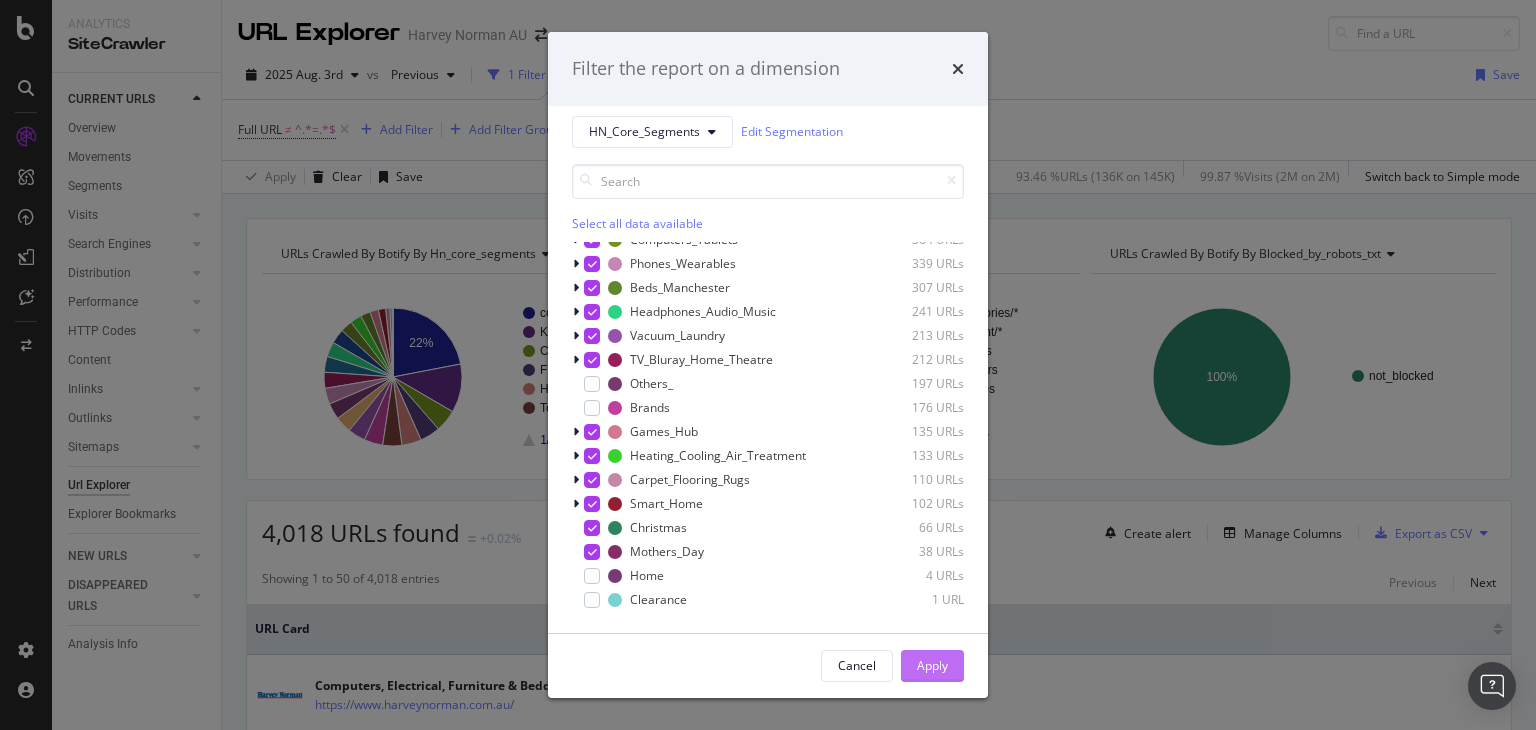 click on "Apply" at bounding box center [932, 666] 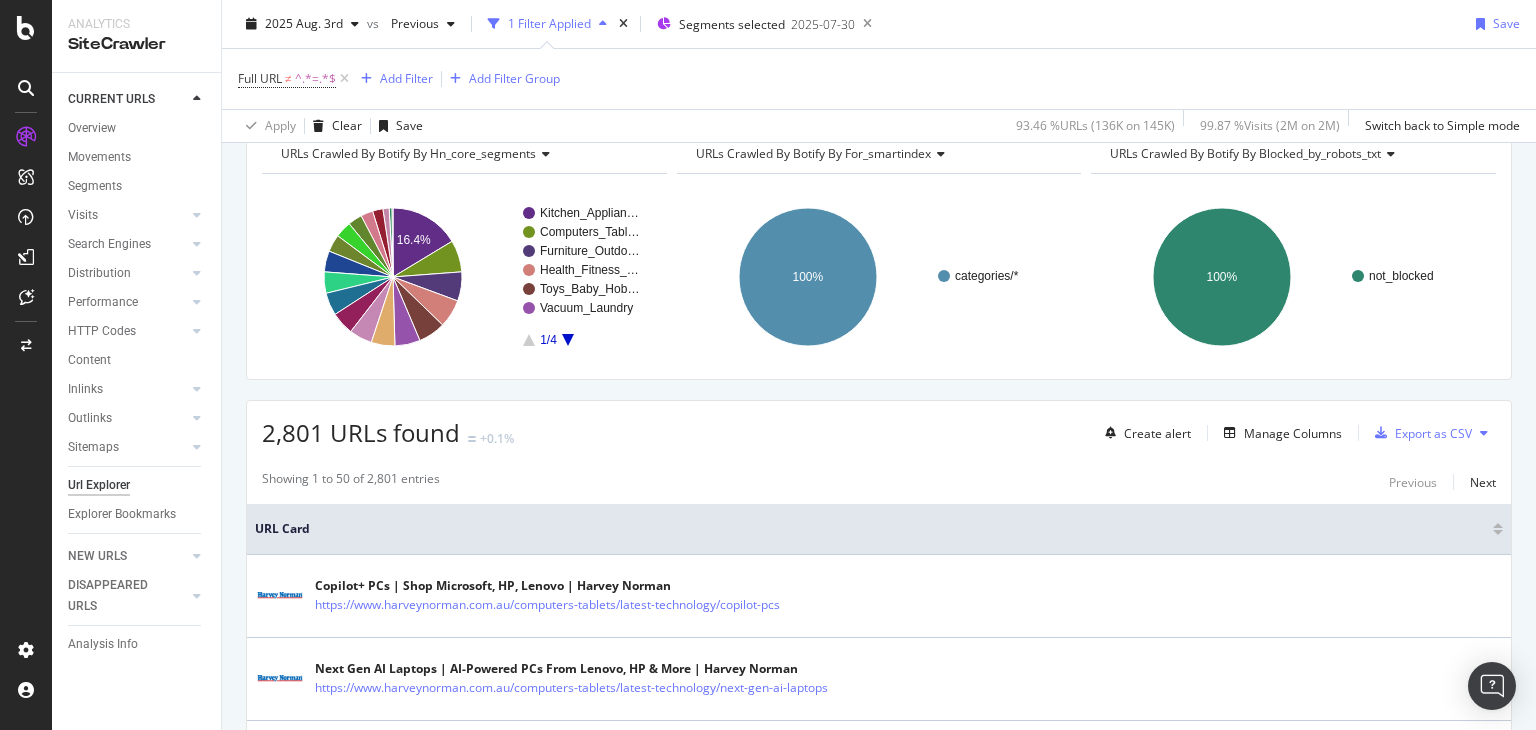 scroll, scrollTop: 100, scrollLeft: 0, axis: vertical 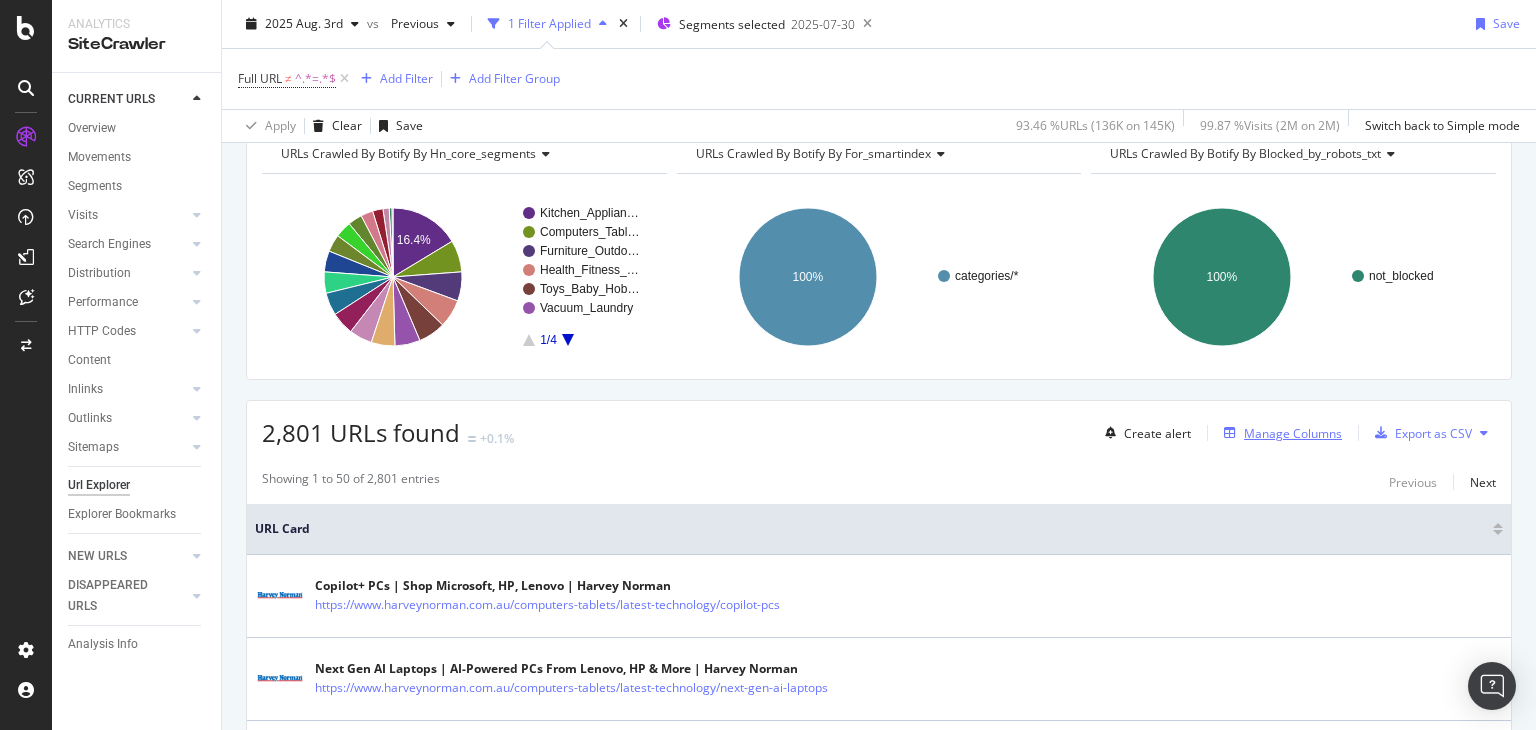 click on "Manage Columns" at bounding box center [1293, 433] 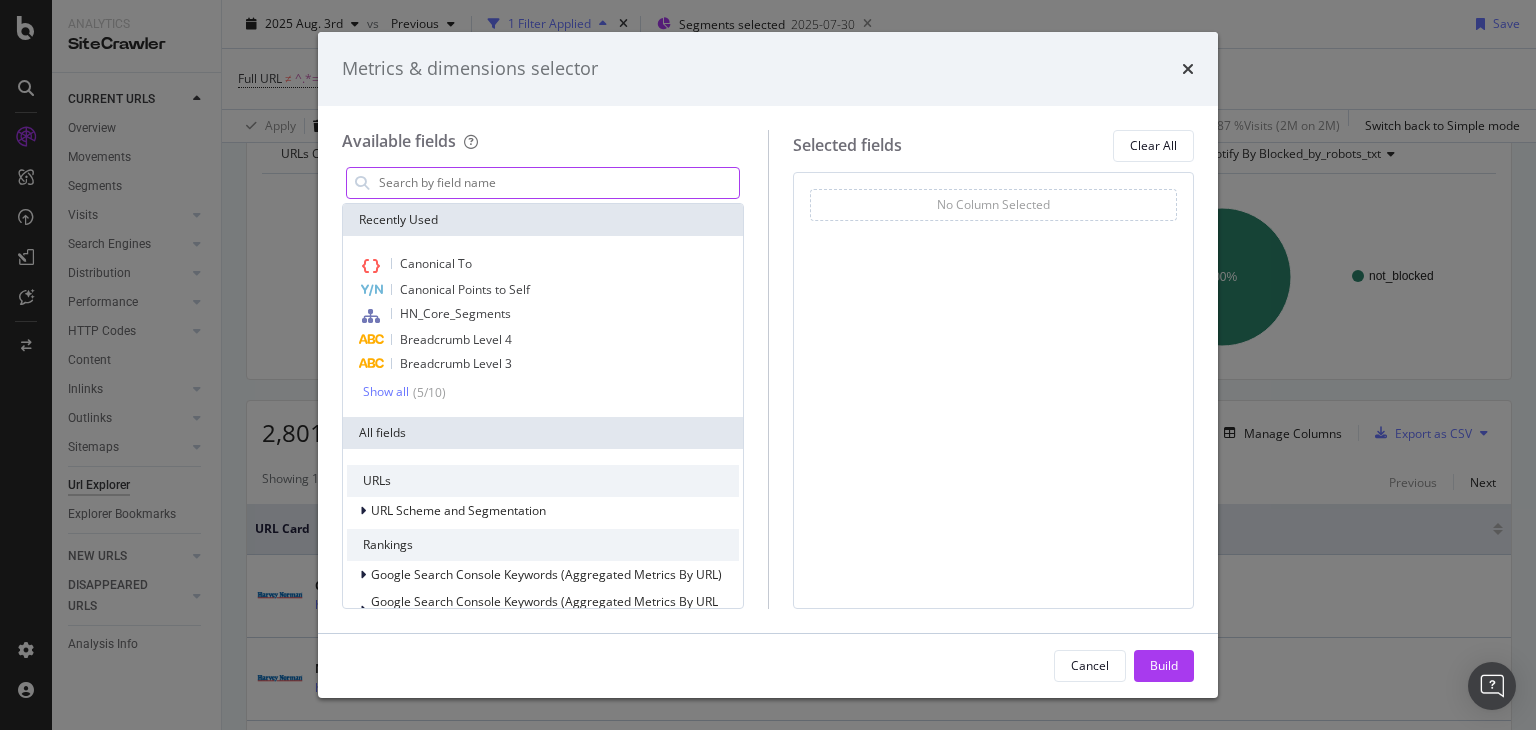 click at bounding box center [558, 183] 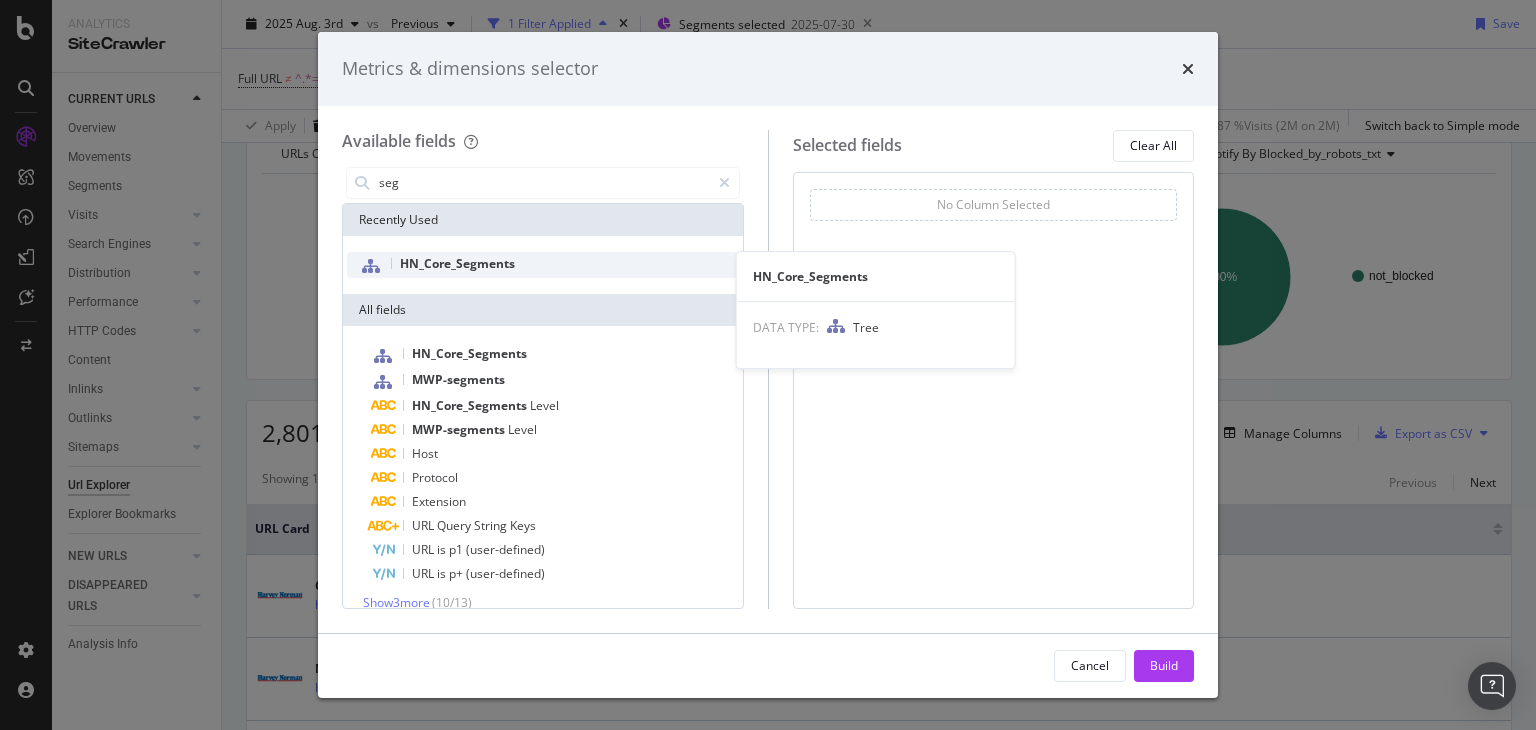 click on "HN_Core_Segments" at bounding box center (457, 263) 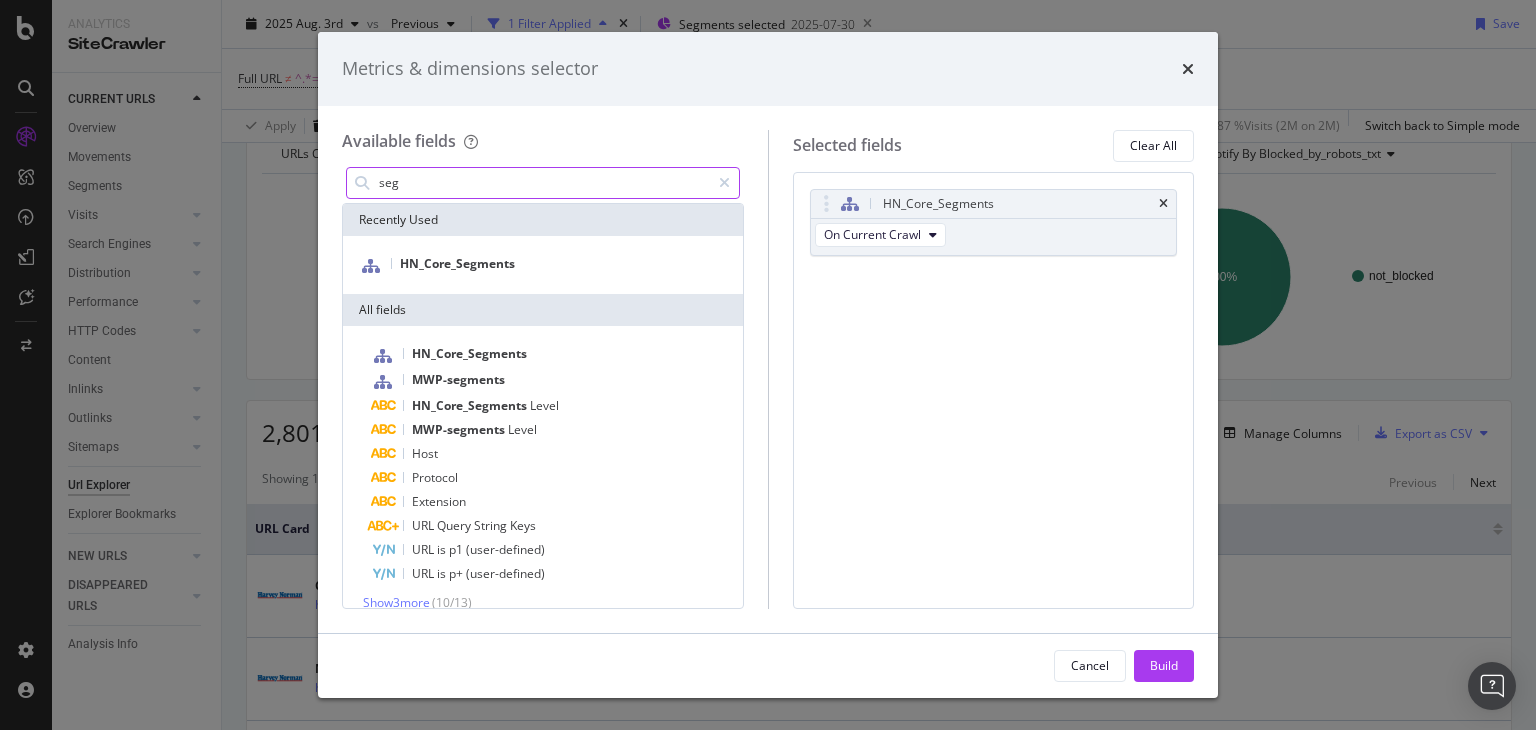 drag, startPoint x: 440, startPoint y: 165, endPoint x: 435, endPoint y: 182, distance: 17.720045 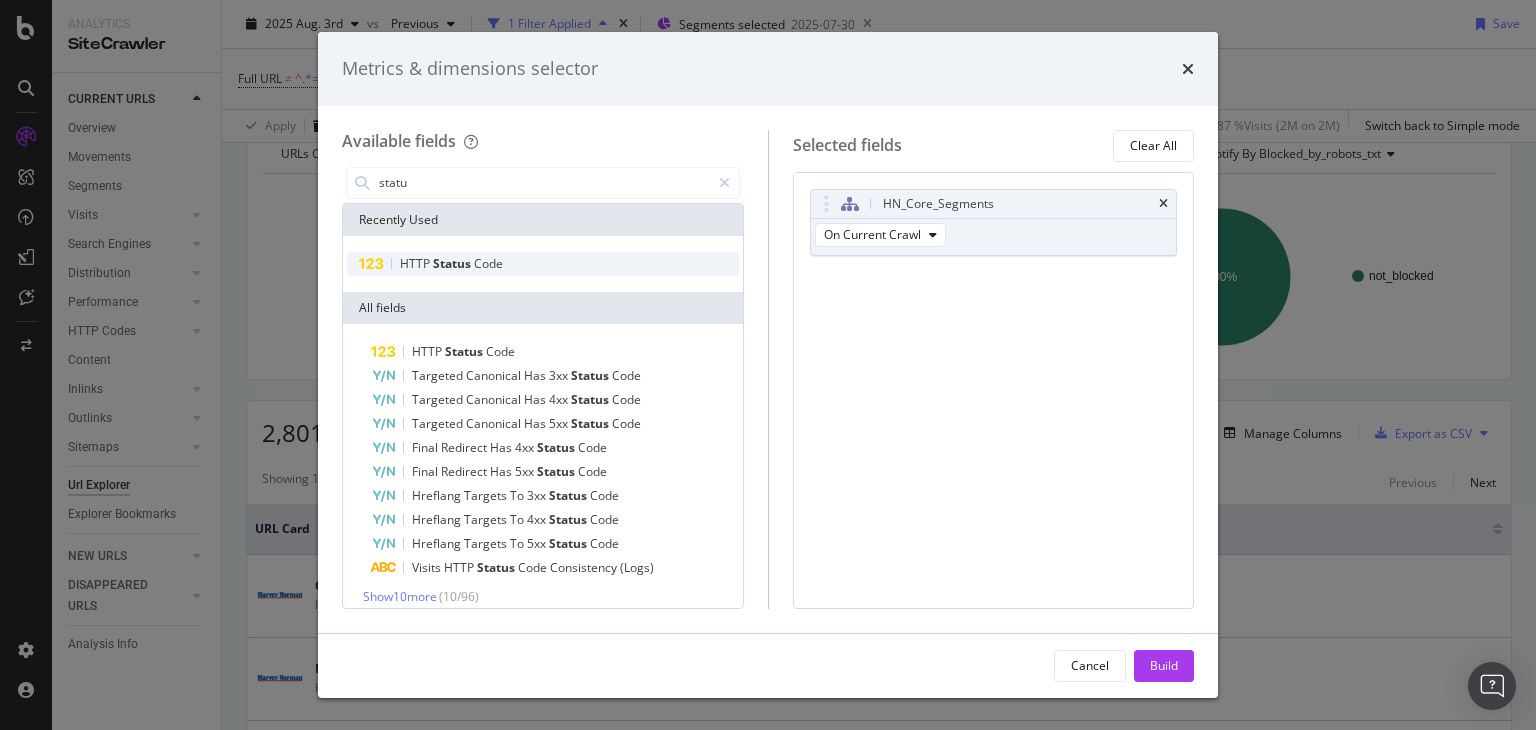 click on "Code" at bounding box center [488, 263] 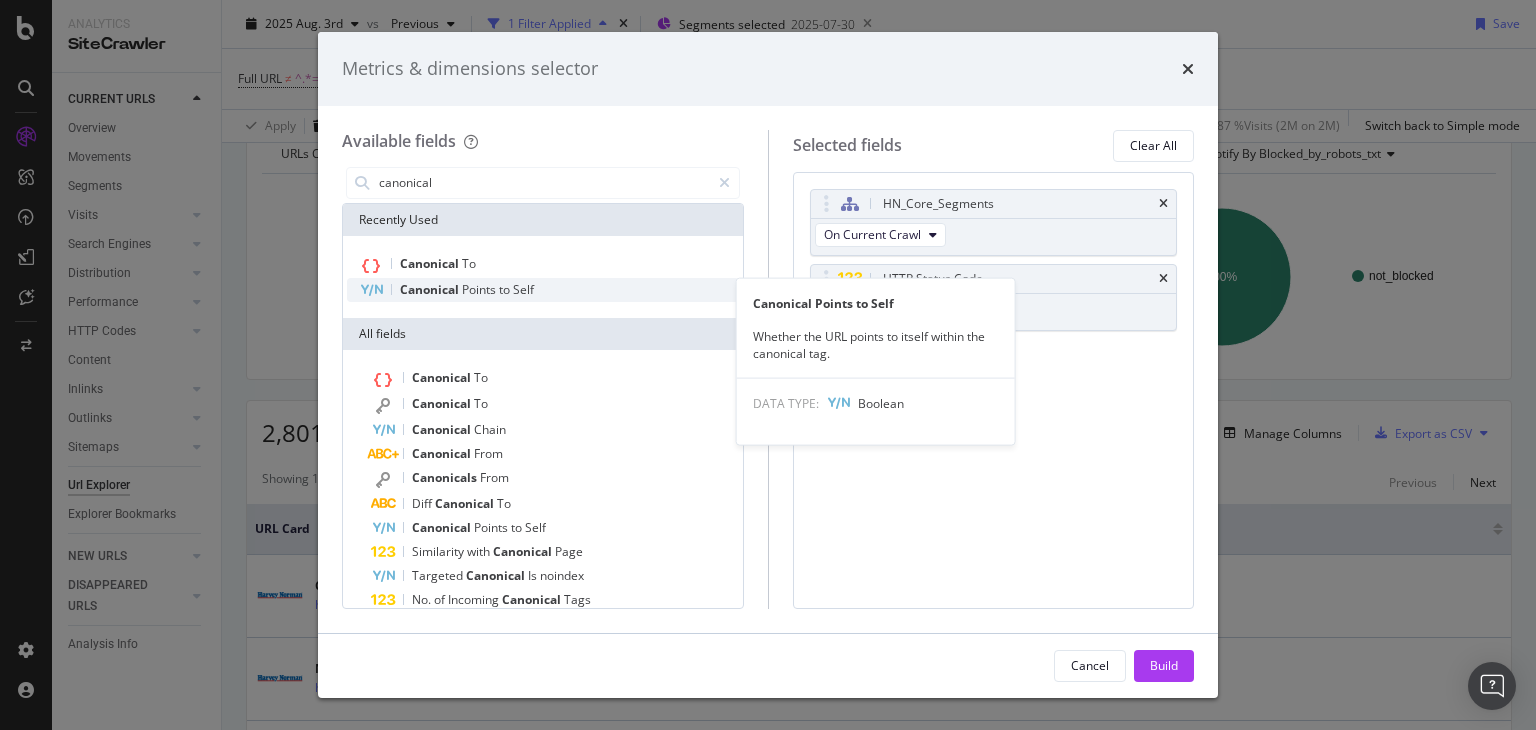 click on "Self" at bounding box center (523, 289) 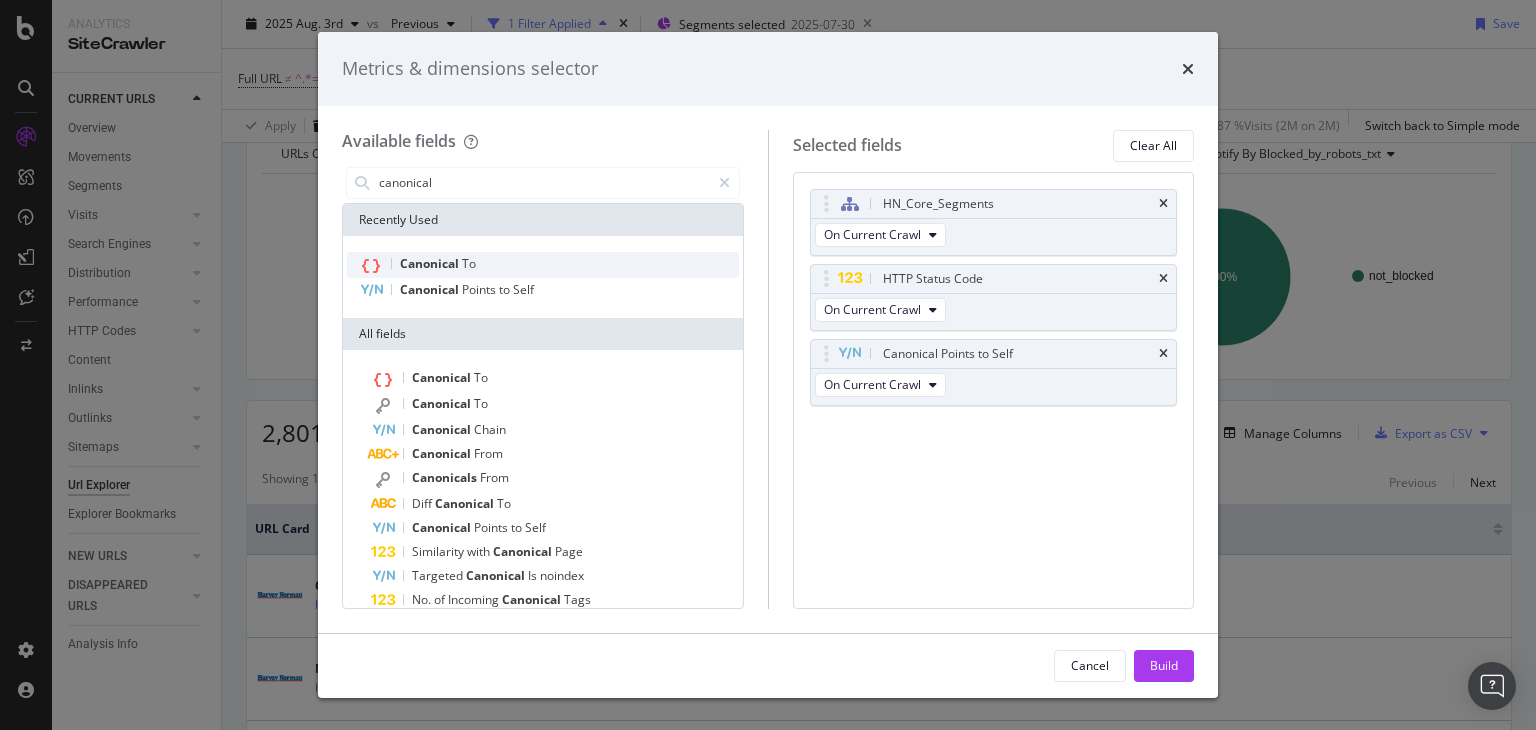 click on "Canonical   To" at bounding box center (543, 265) 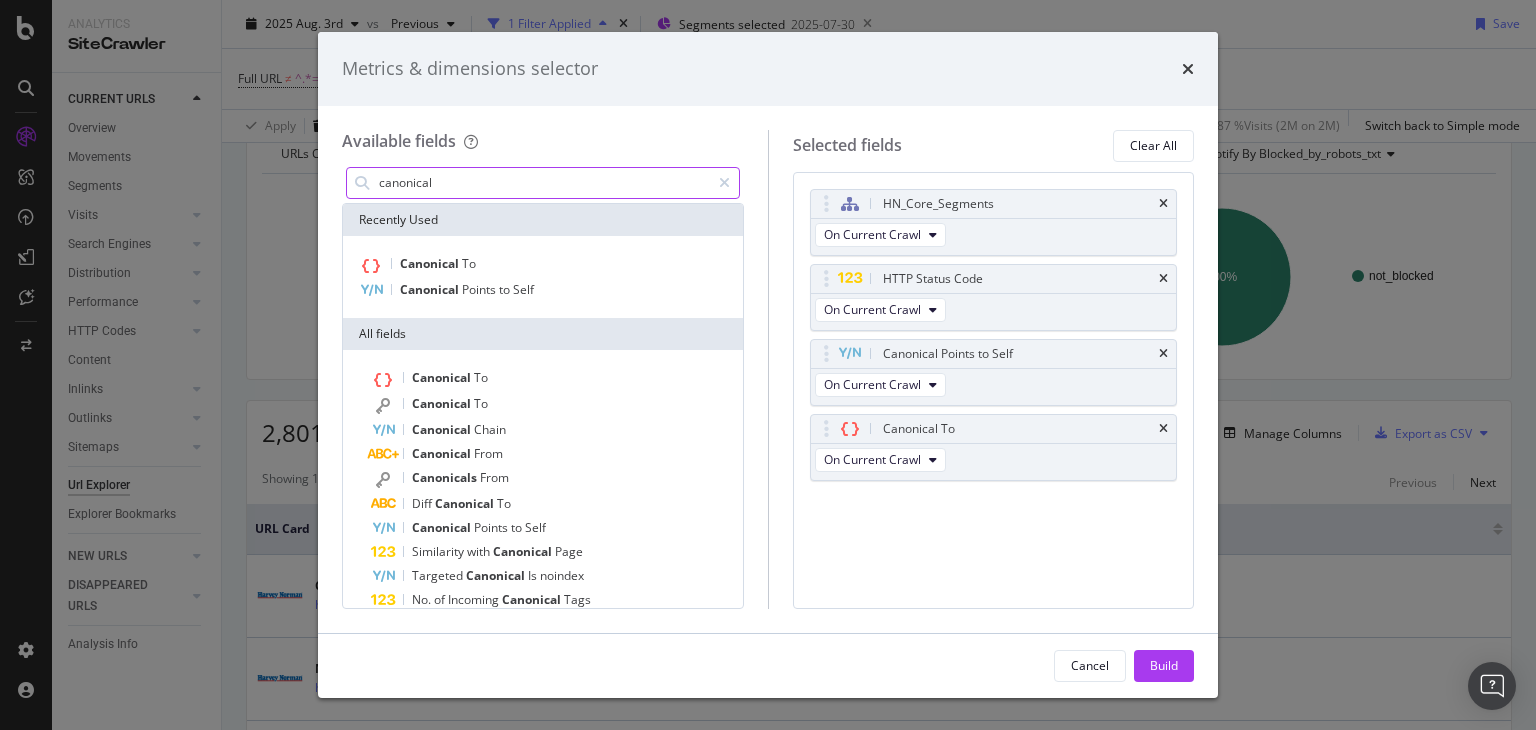 click on "canonical" at bounding box center (543, 183) 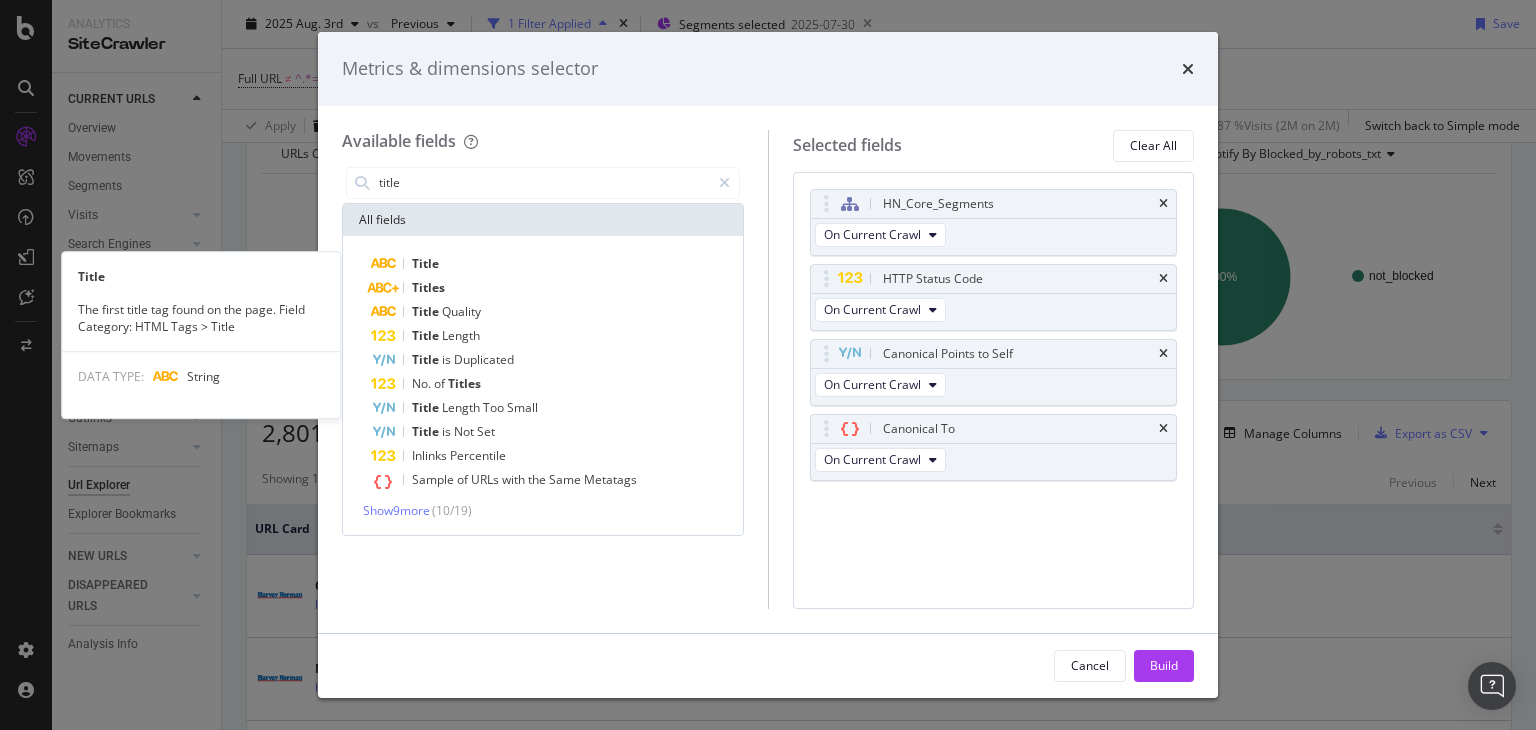drag, startPoint x: 523, startPoint y: 264, endPoint x: 492, endPoint y: 209, distance: 63.134777 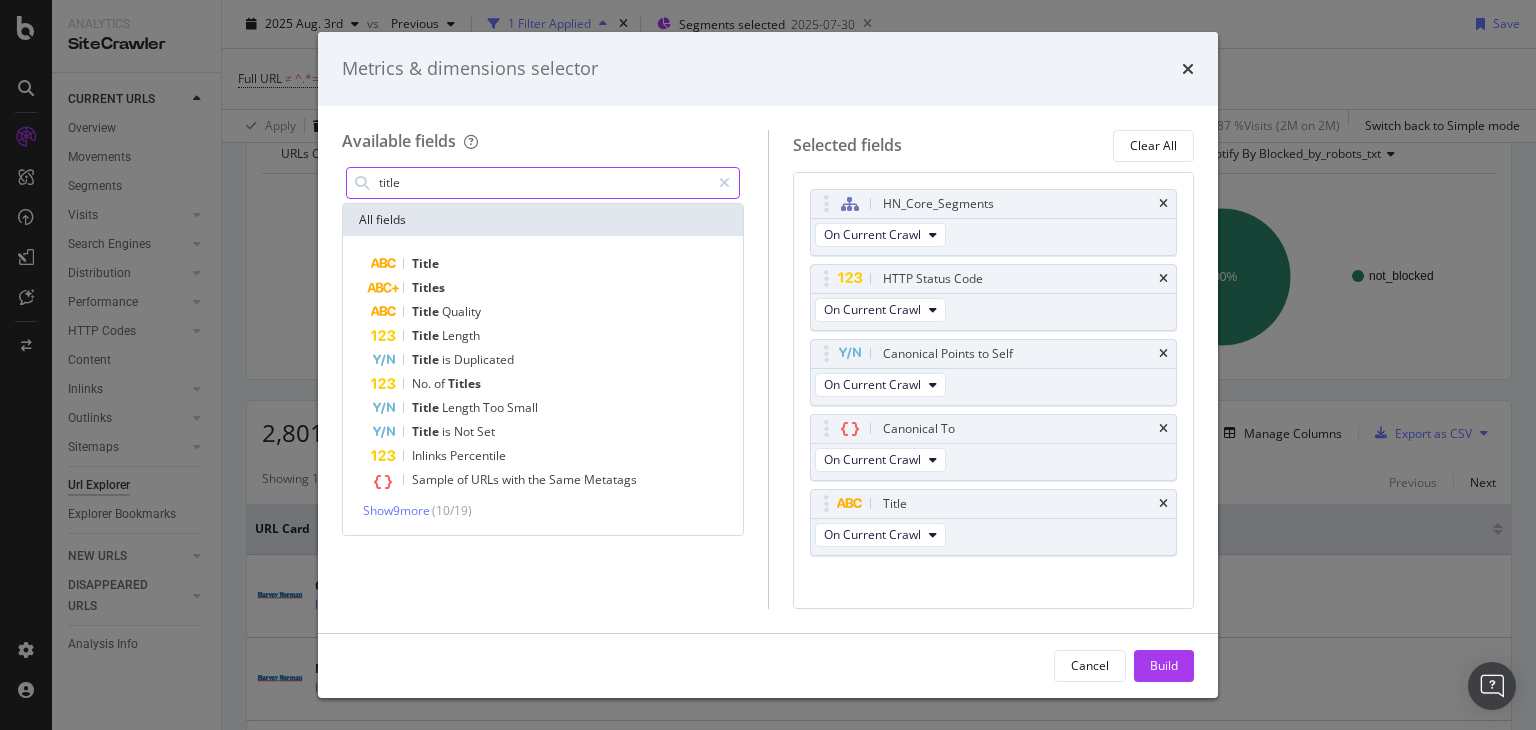click on "title" at bounding box center [543, 183] 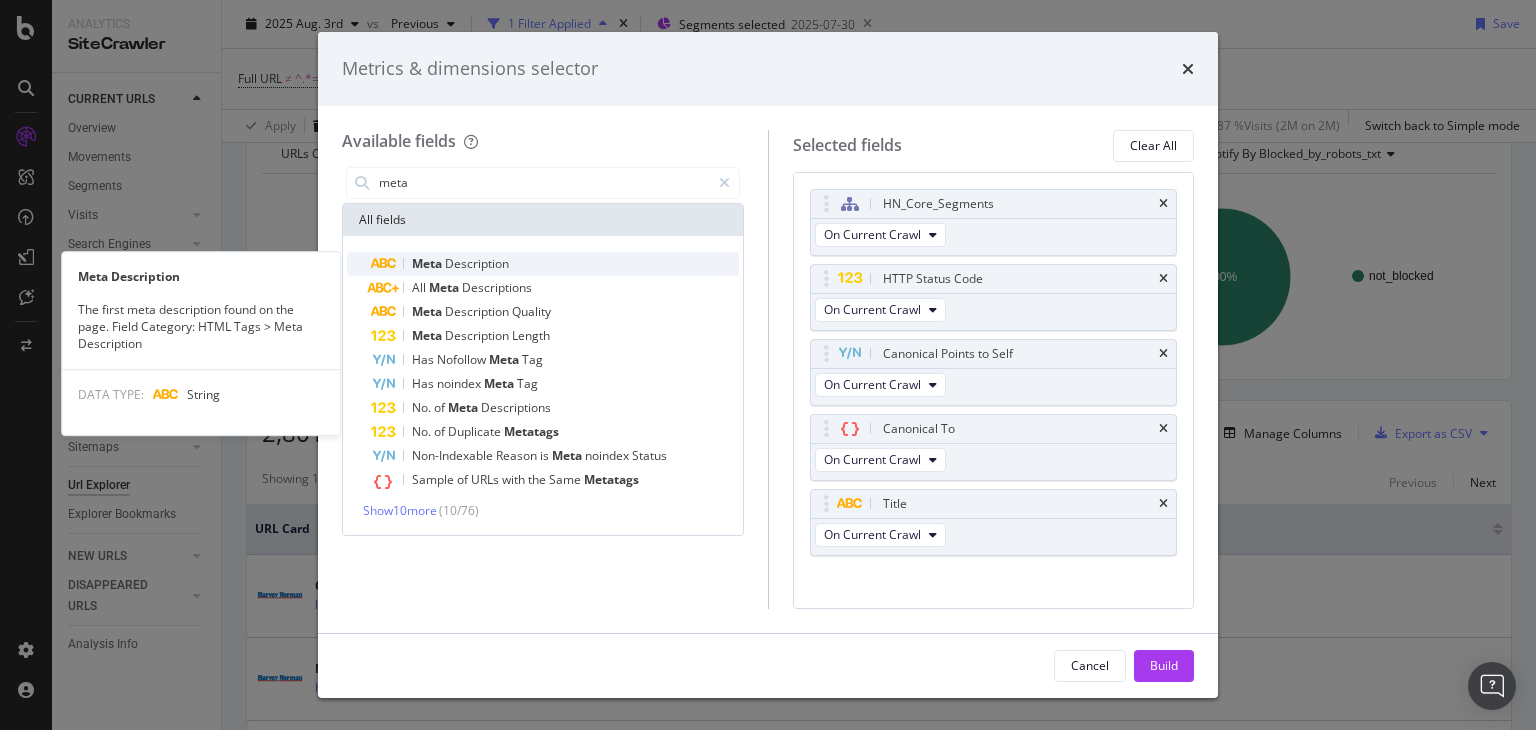 click on "Meta   Description" at bounding box center [555, 264] 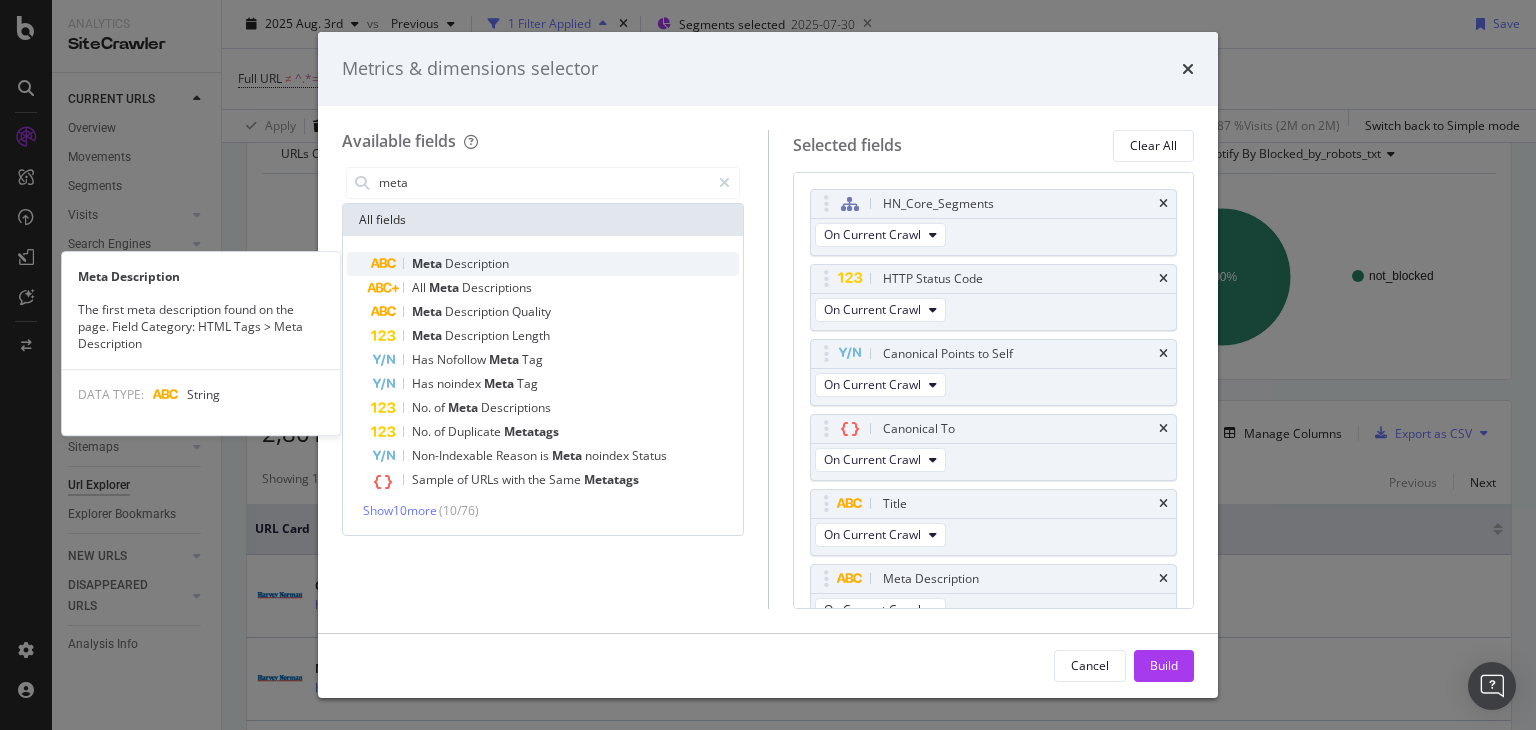 scroll, scrollTop: 20, scrollLeft: 0, axis: vertical 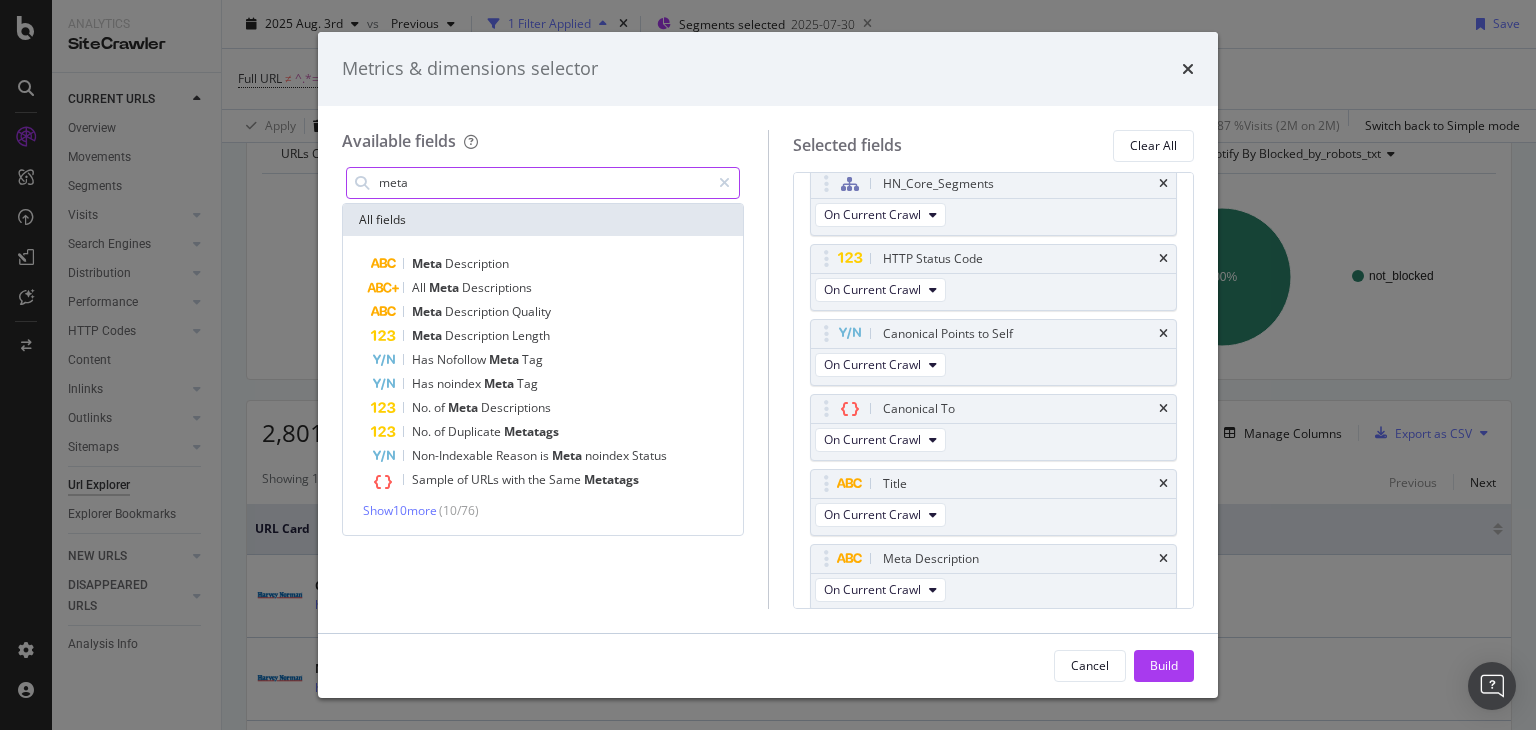 click on "meta" at bounding box center (543, 183) 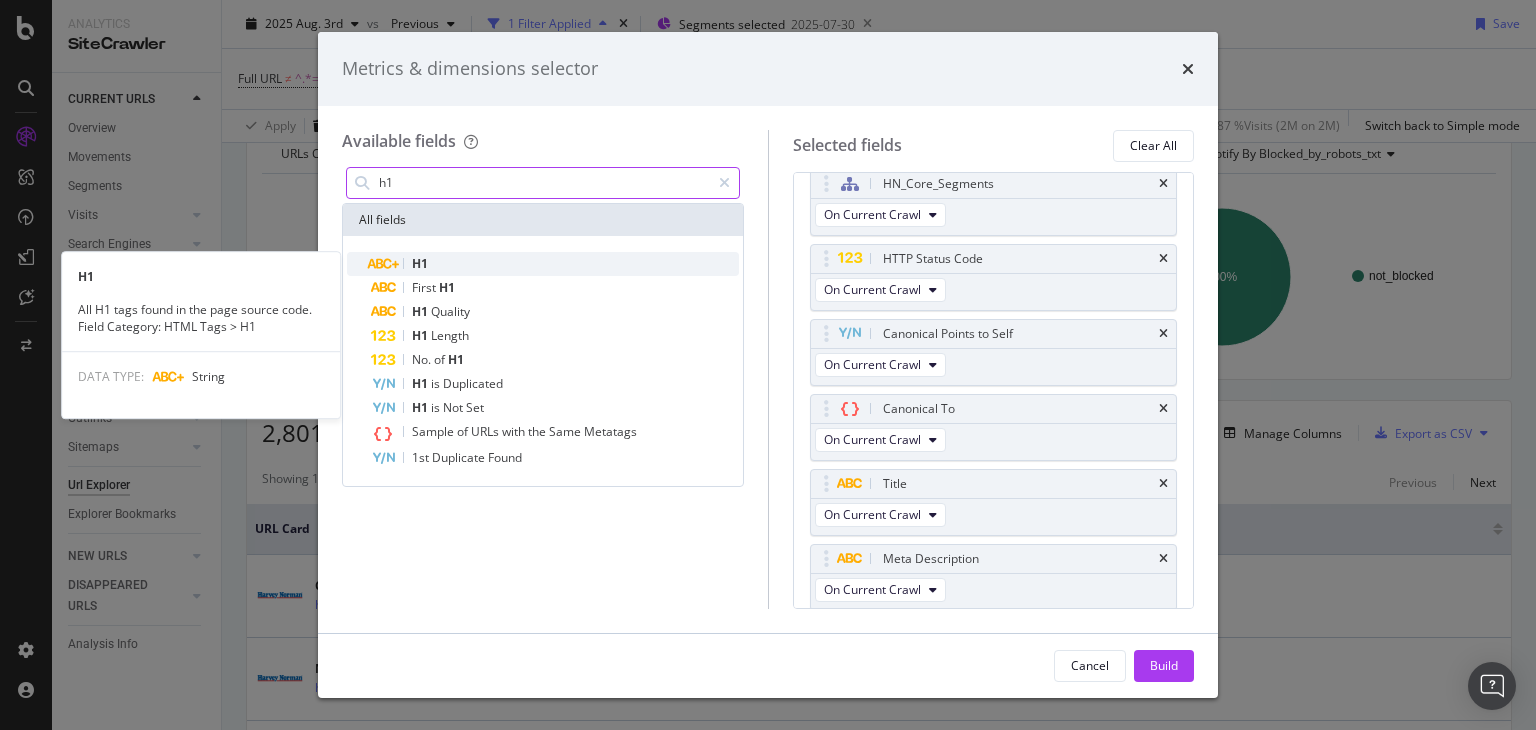 type on "h1" 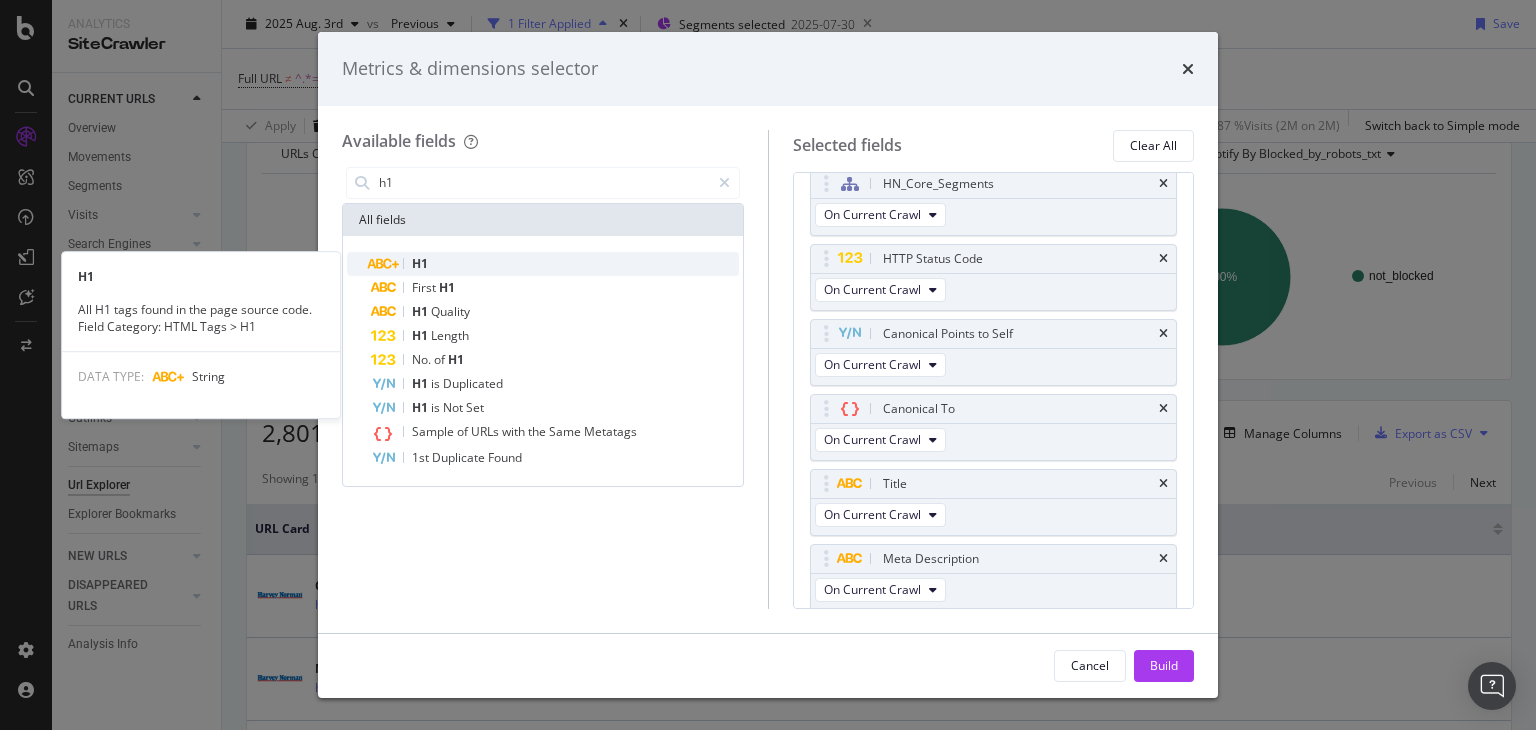 click on "H1" at bounding box center [555, 264] 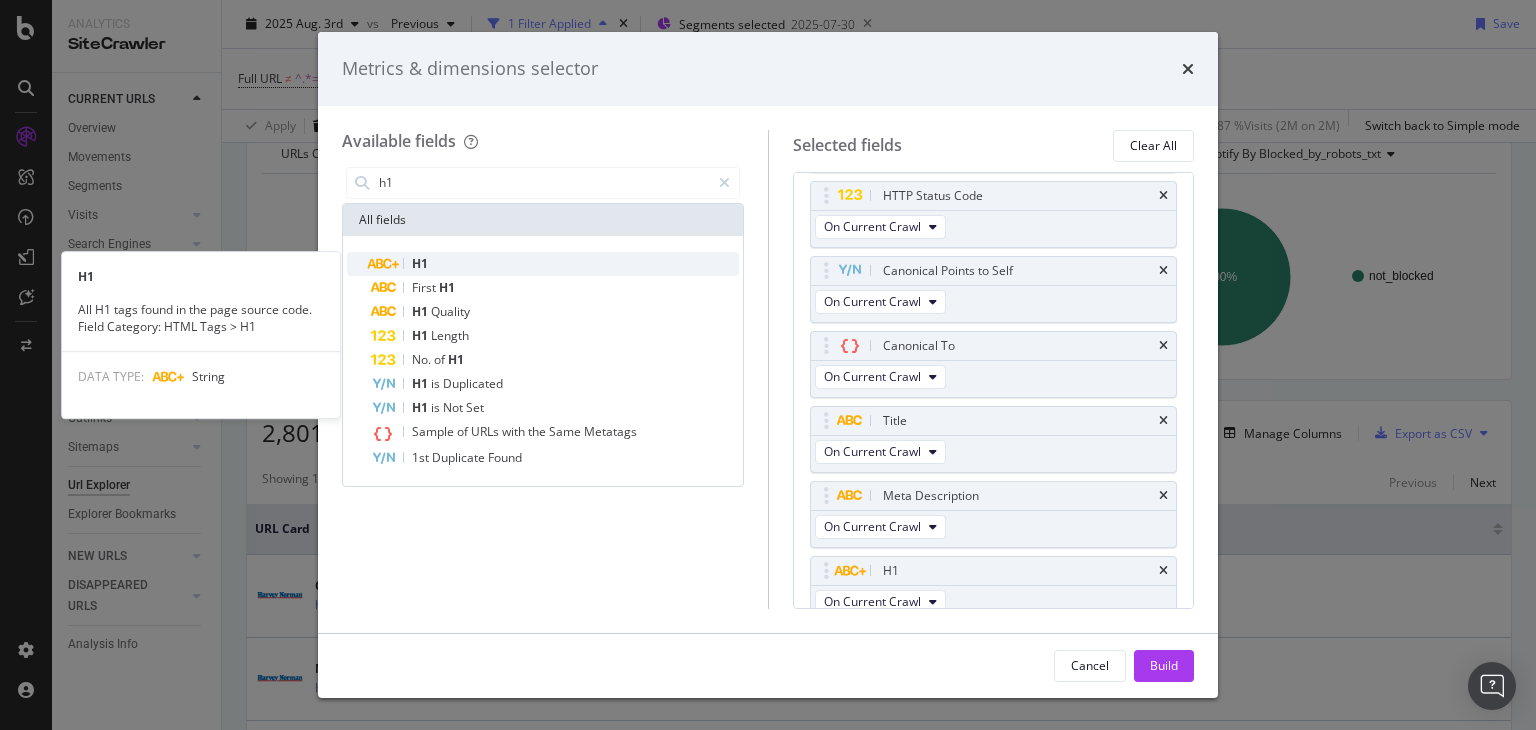 scroll, scrollTop: 95, scrollLeft: 0, axis: vertical 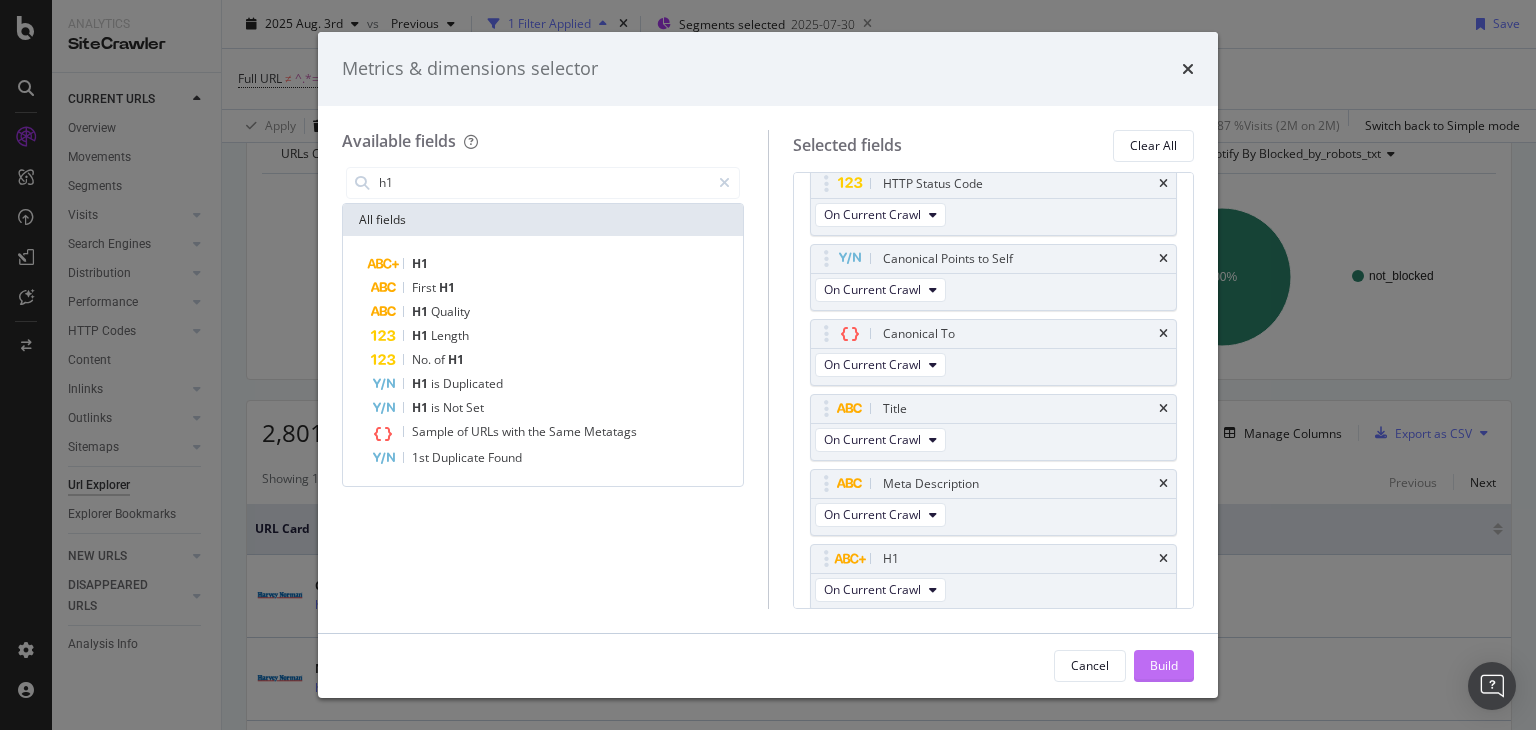 click on "Build" at bounding box center (1164, 665) 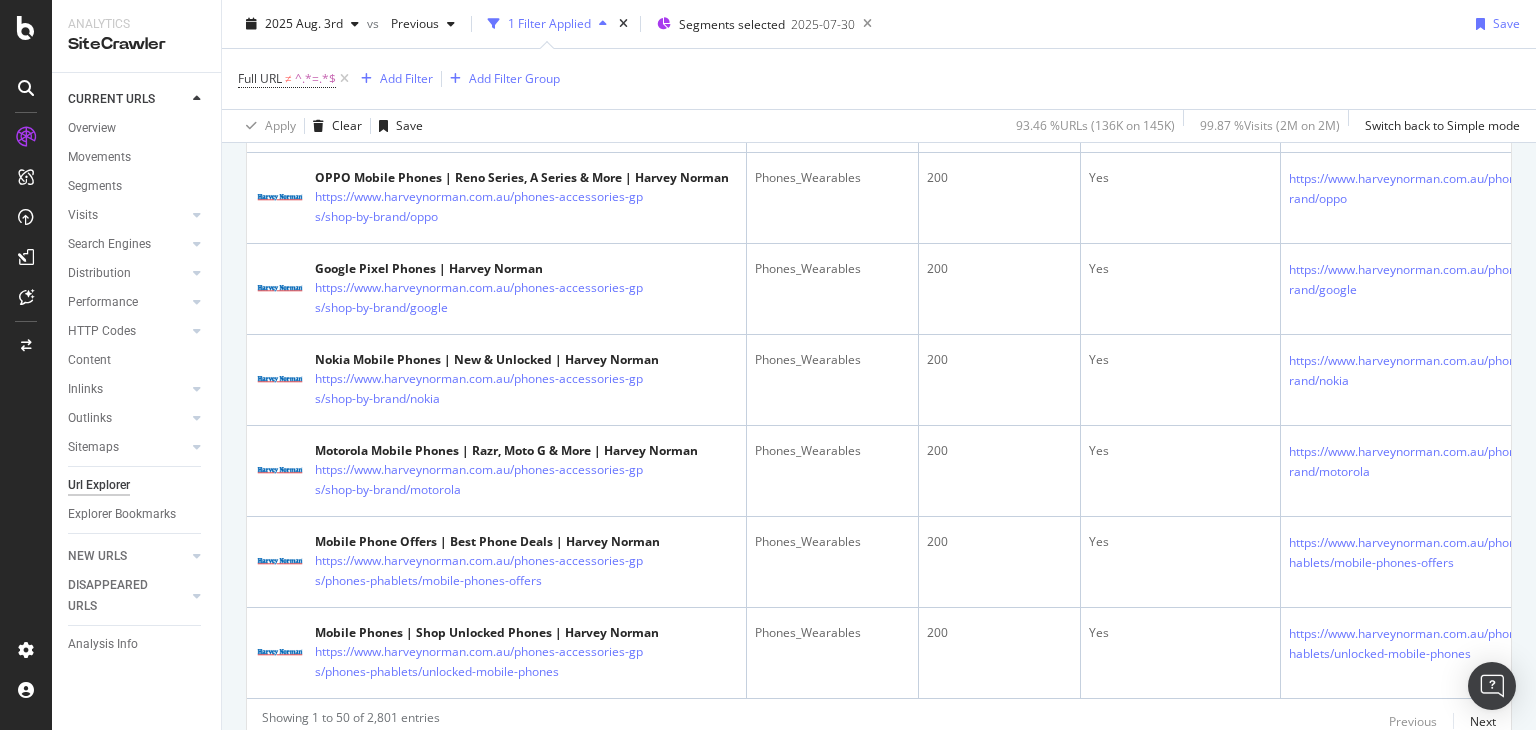 scroll, scrollTop: 4704, scrollLeft: 0, axis: vertical 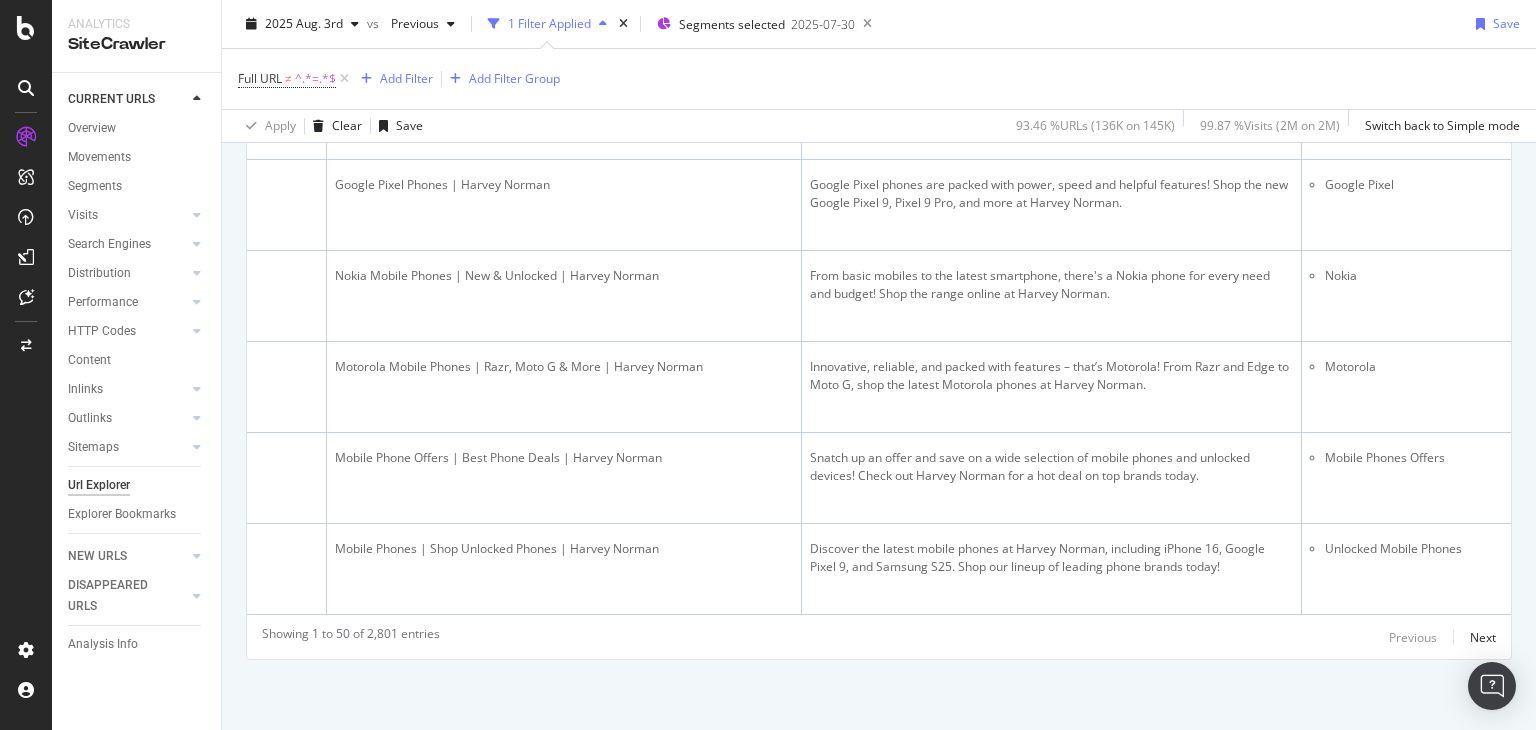 drag, startPoint x: 1535, startPoint y: 613, endPoint x: 1530, endPoint y: 489, distance: 124.10077 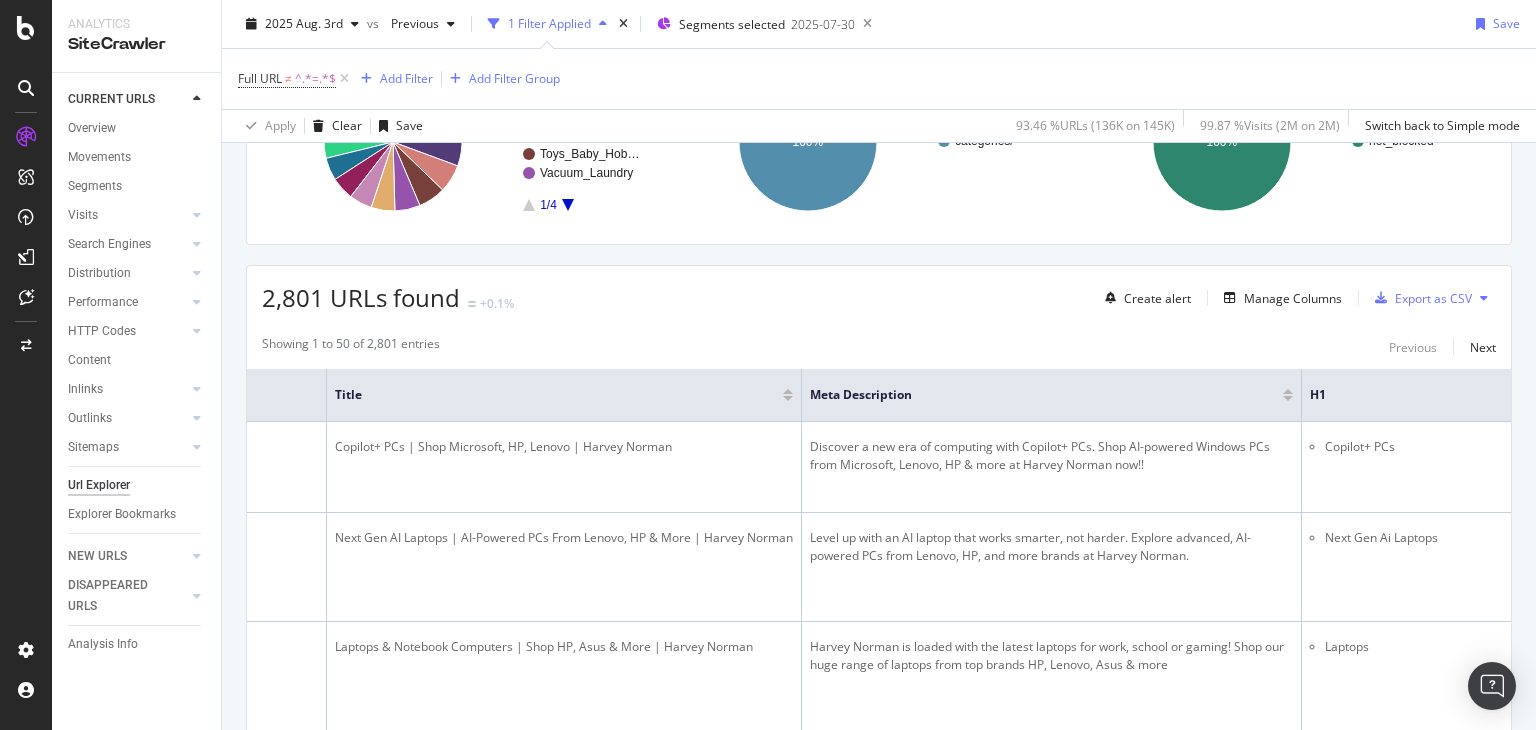 scroll, scrollTop: 244, scrollLeft: 0, axis: vertical 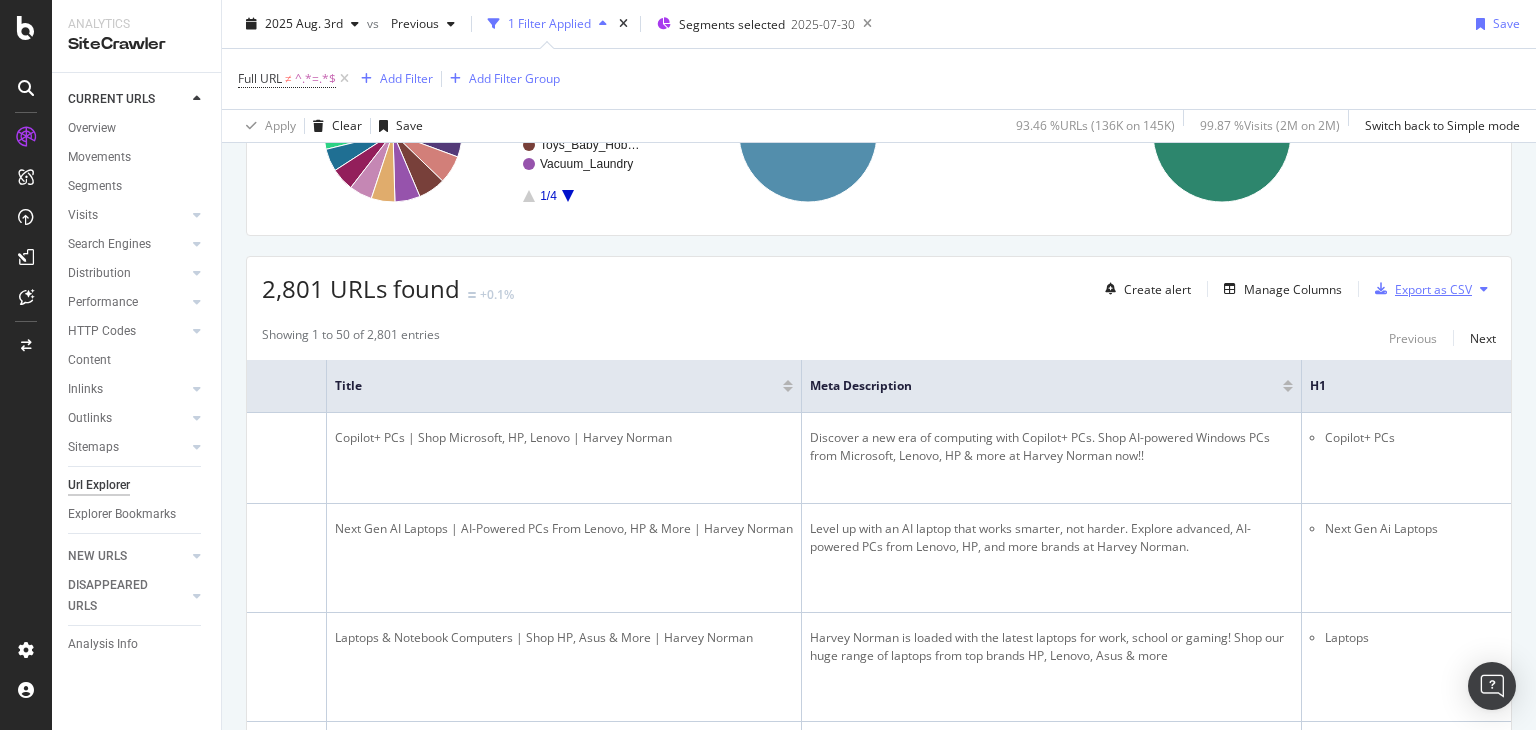 click on "Export as CSV" at bounding box center [1419, 289] 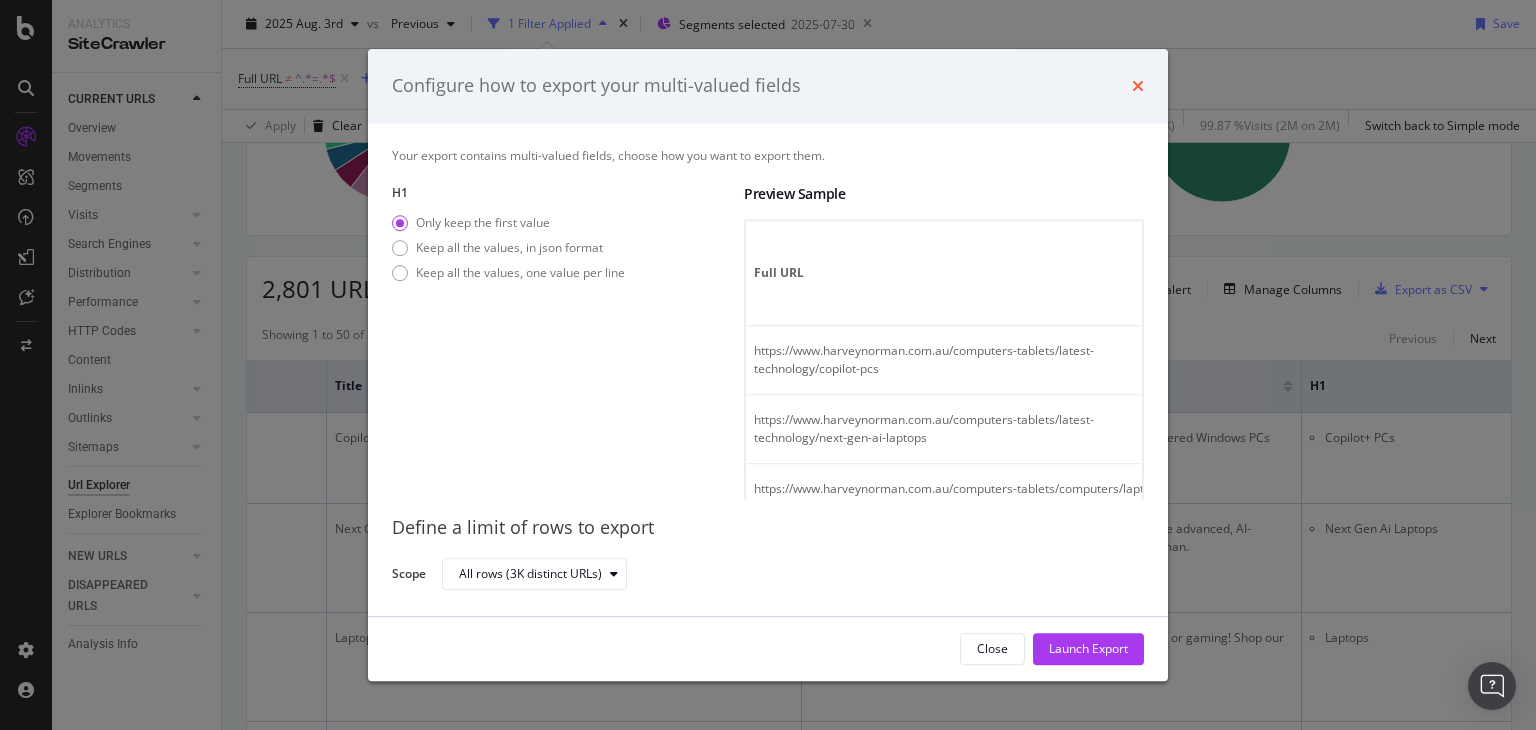 click at bounding box center [1138, 86] 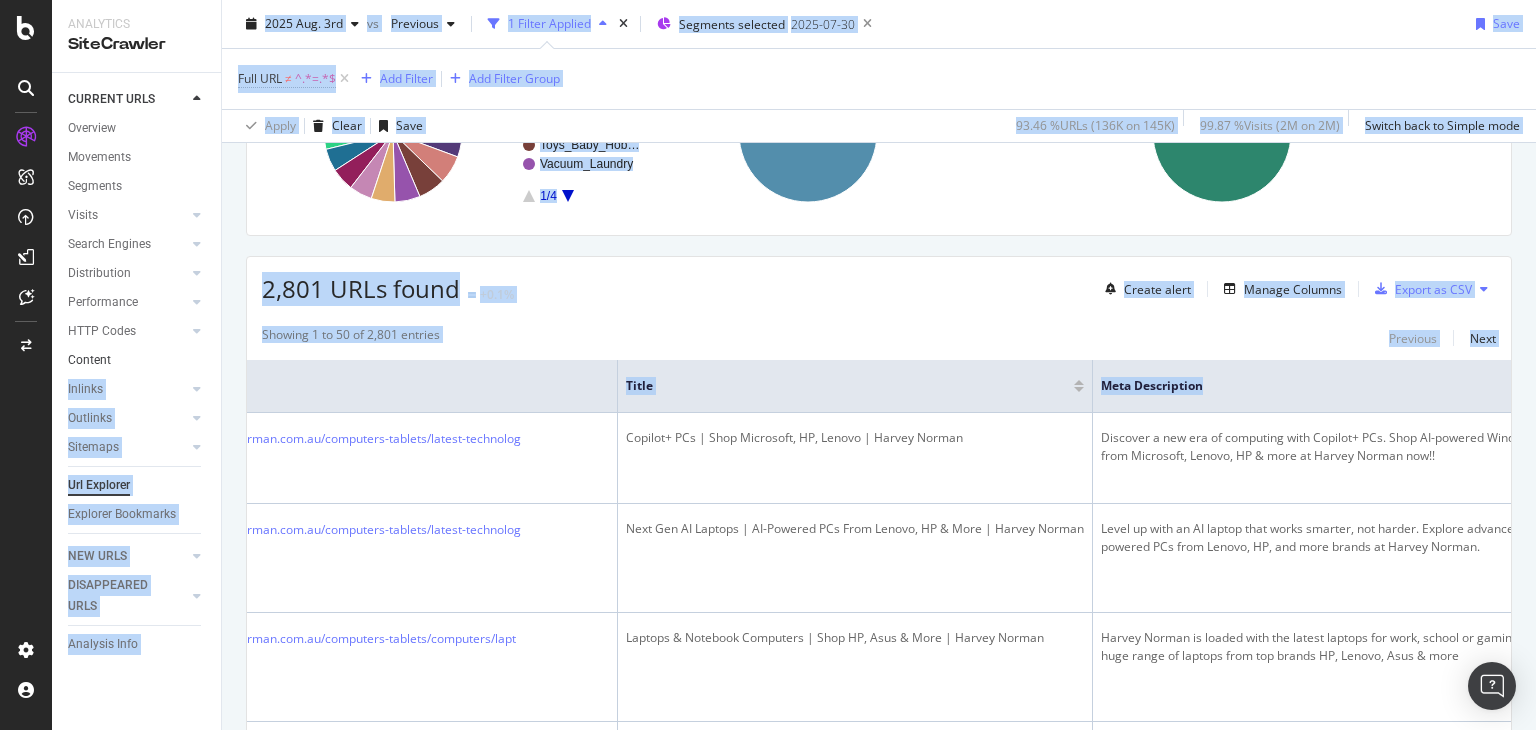 scroll, scrollTop: 0, scrollLeft: 0, axis: both 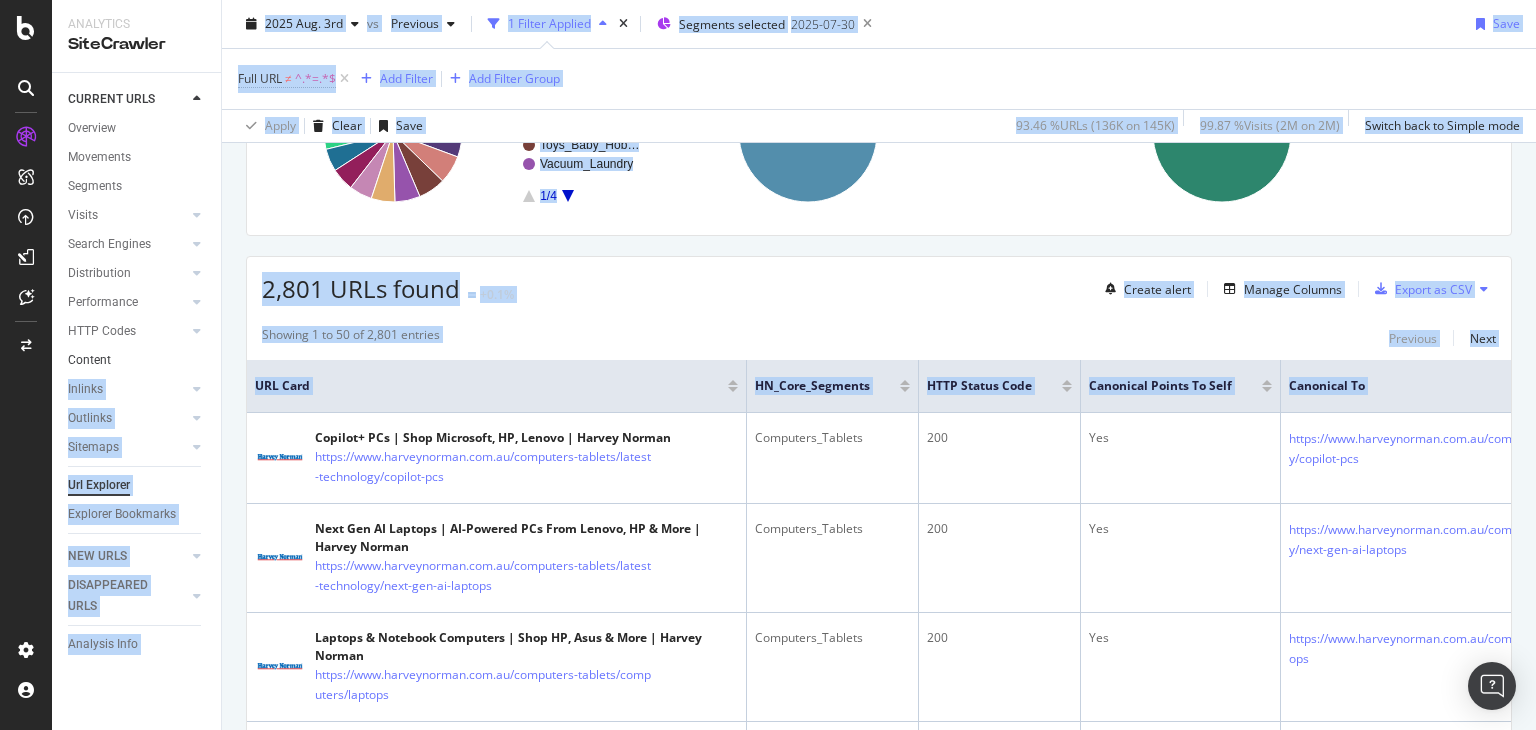 drag, startPoint x: 764, startPoint y: 381, endPoint x: 172, endPoint y: 367, distance: 592.1655 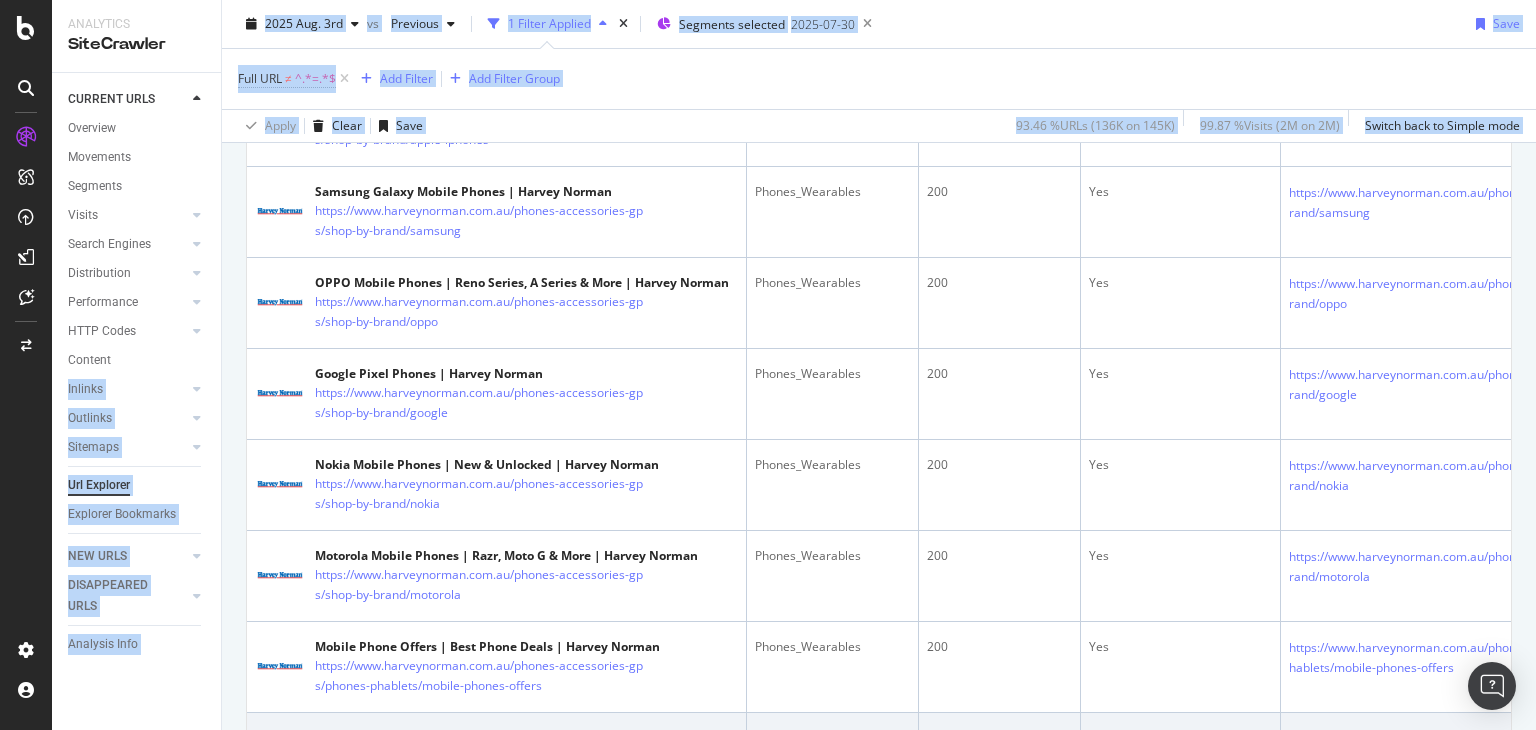 scroll, scrollTop: 4704, scrollLeft: 0, axis: vertical 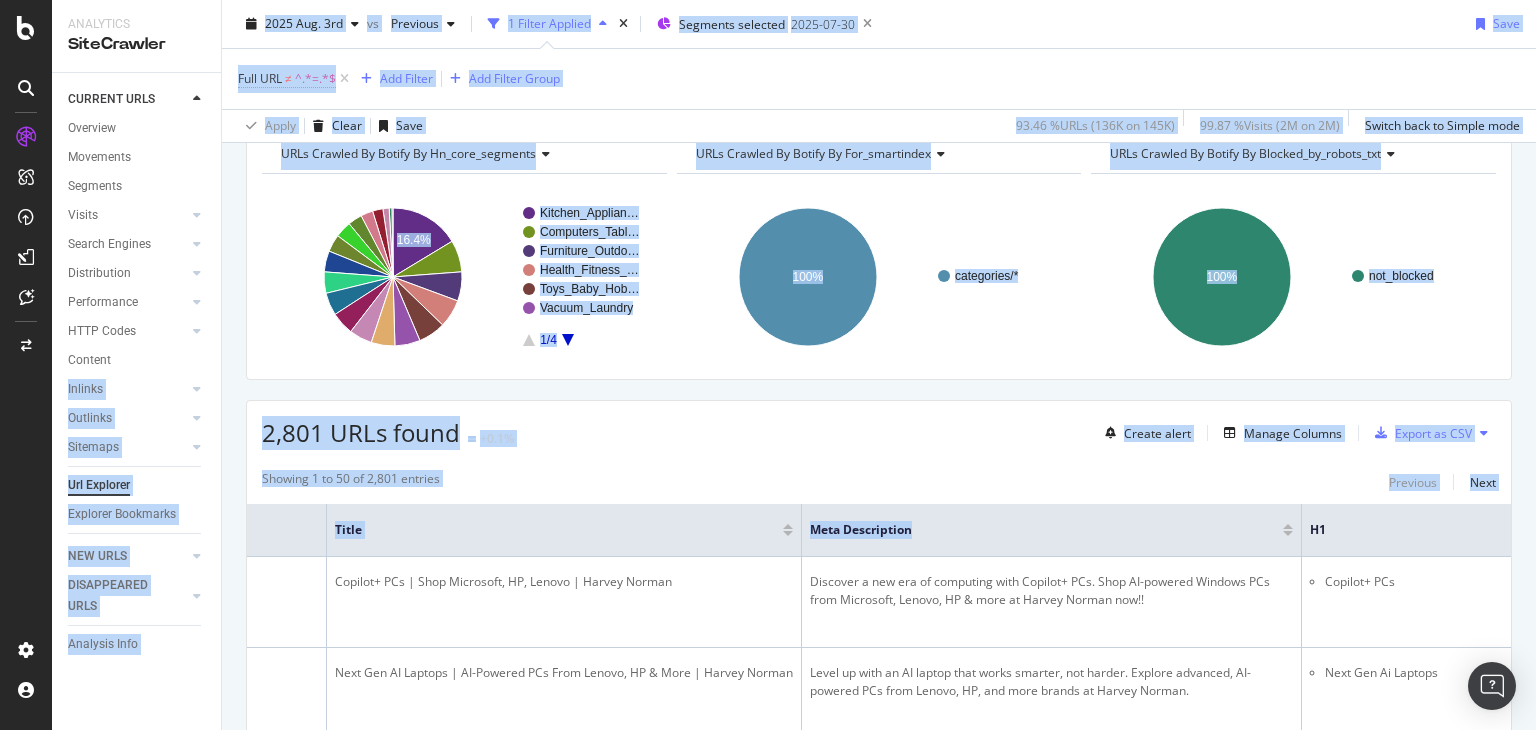 click 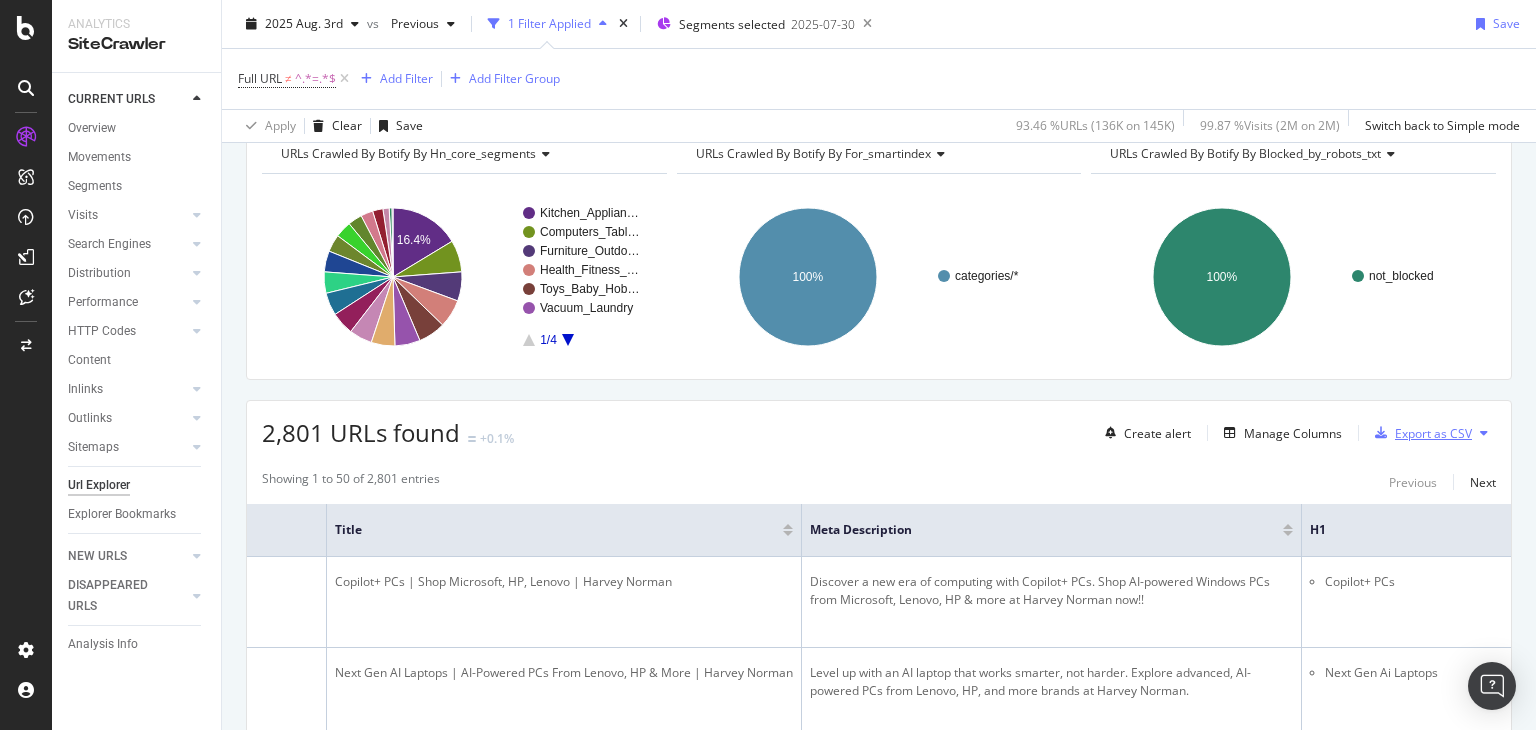 click on "Export as CSV" at bounding box center [1433, 433] 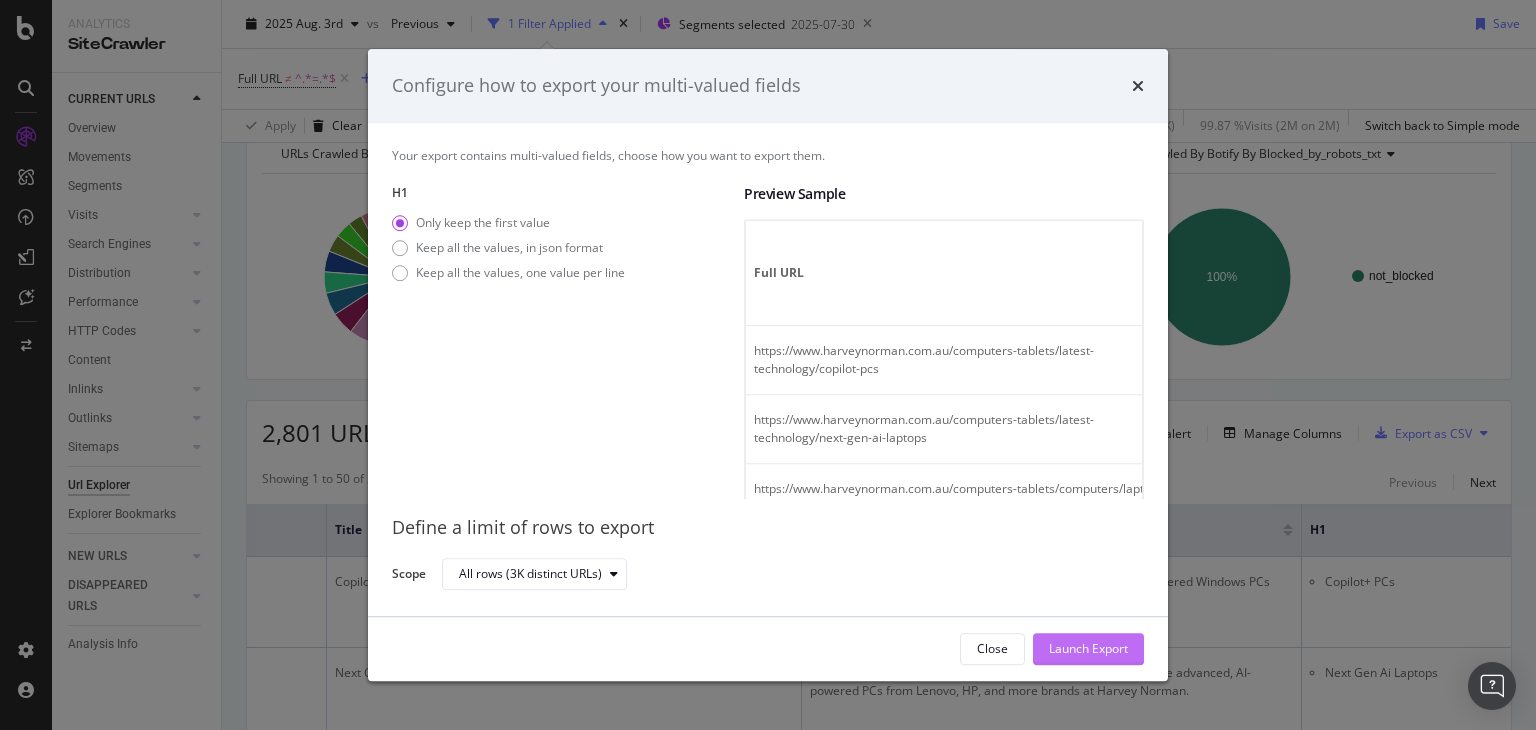 click on "Launch Export" at bounding box center [1088, 648] 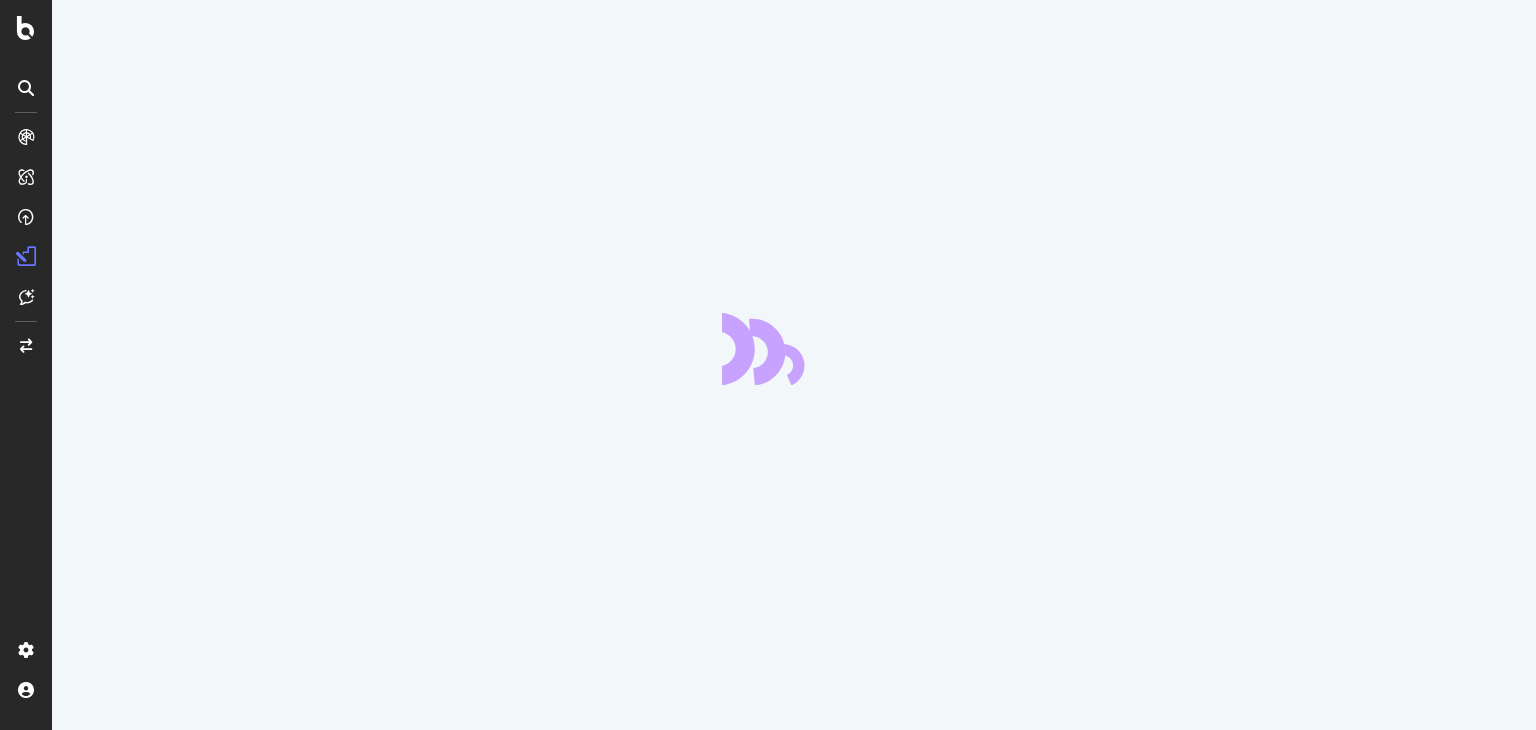 scroll, scrollTop: 0, scrollLeft: 0, axis: both 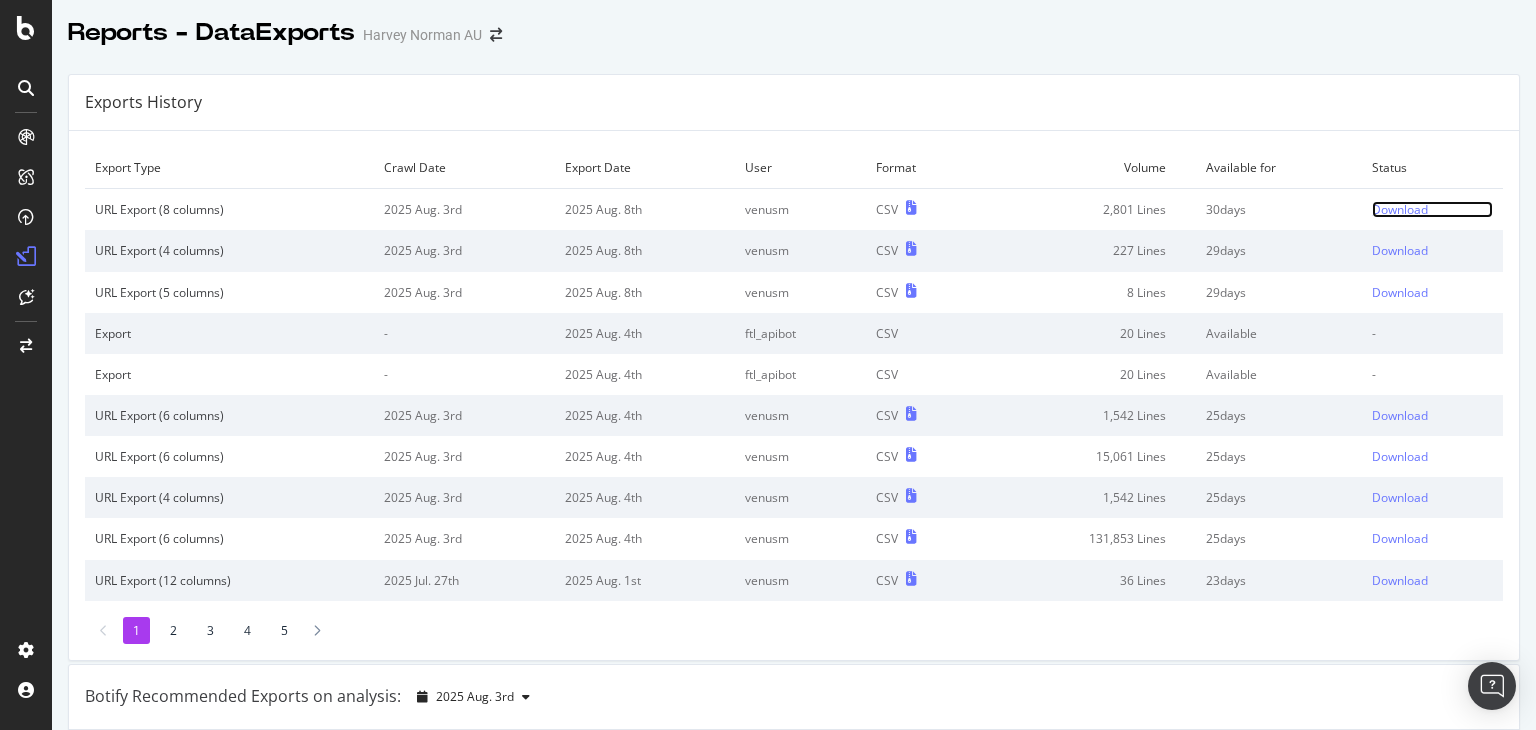 click on "Download" at bounding box center [1400, 209] 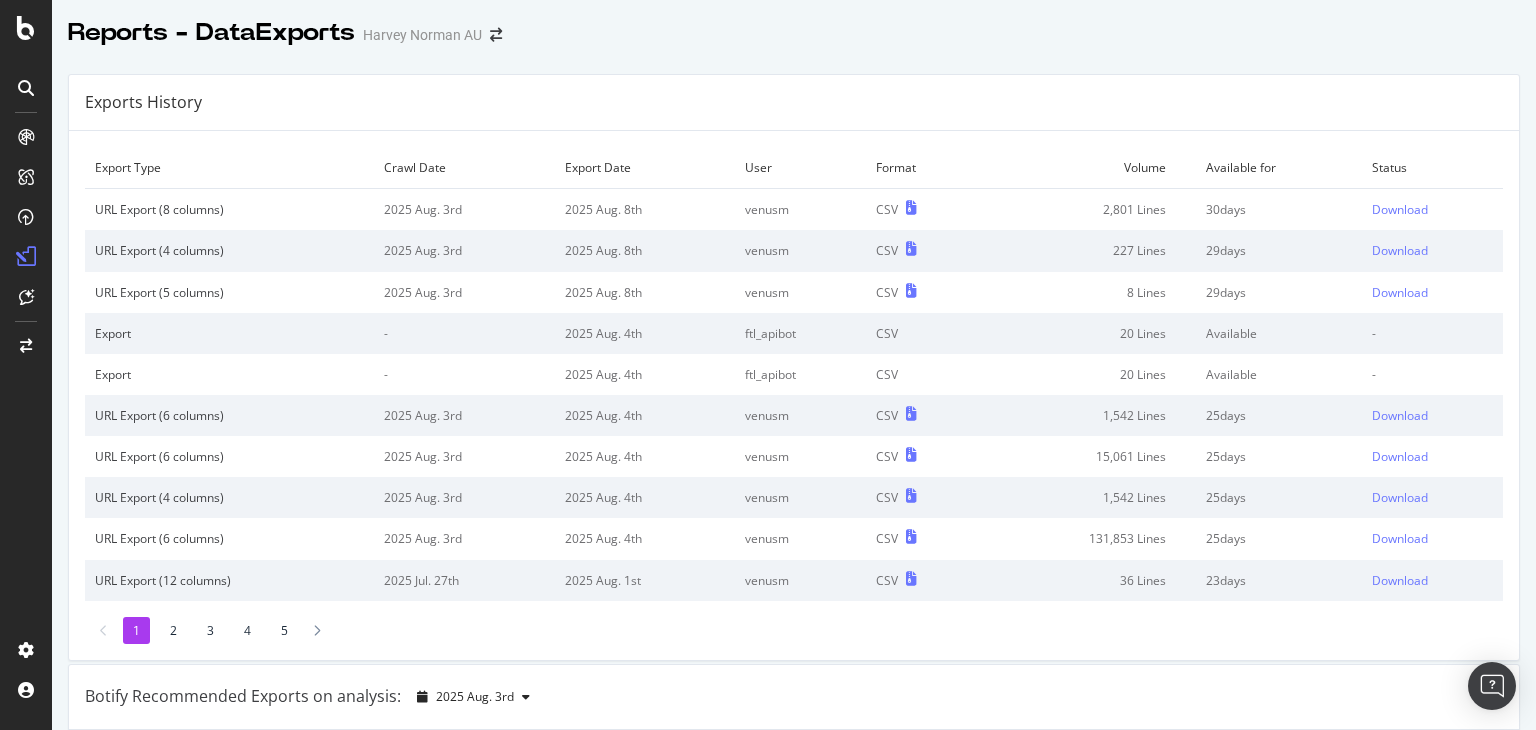 click on "Exports History" at bounding box center [794, 103] 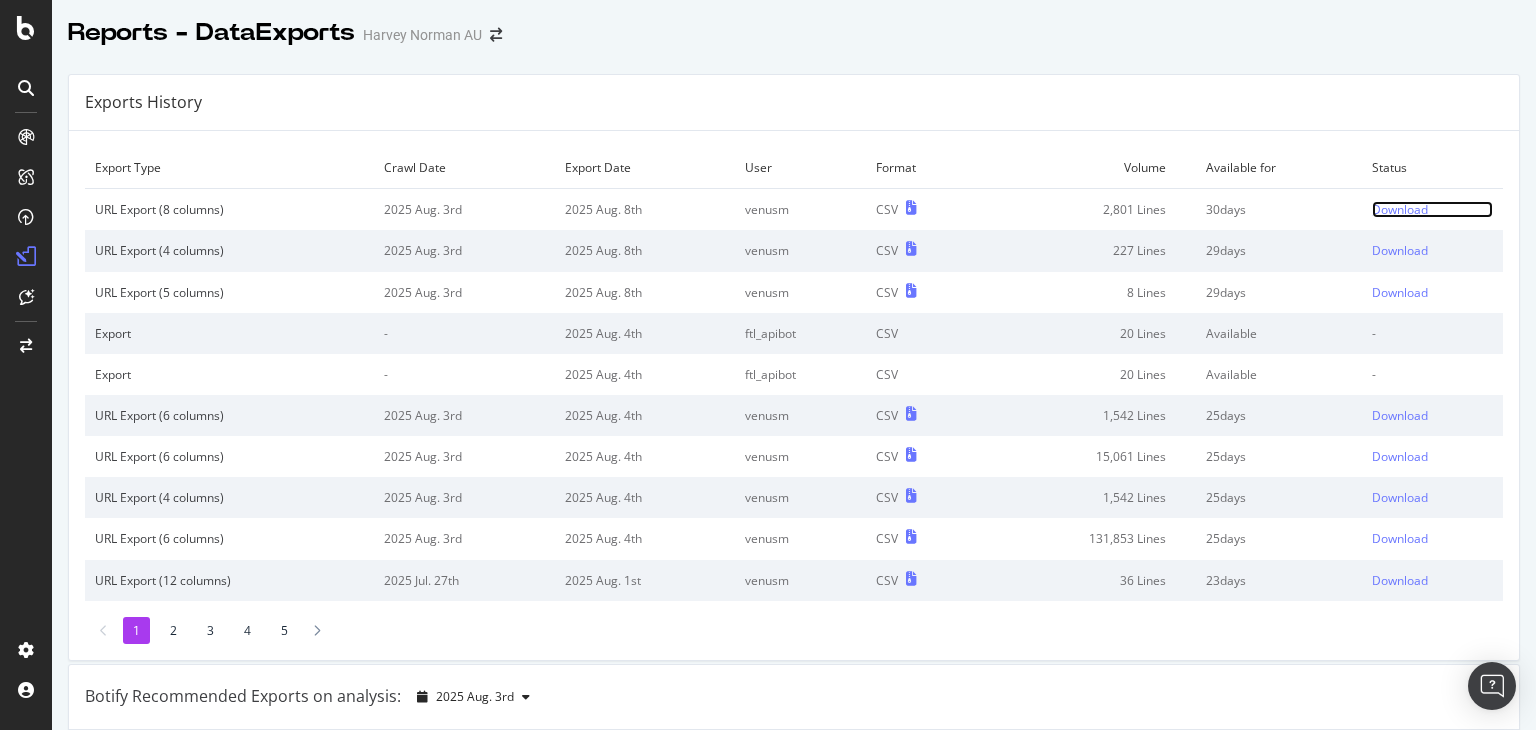 click on "Download" at bounding box center [1400, 209] 